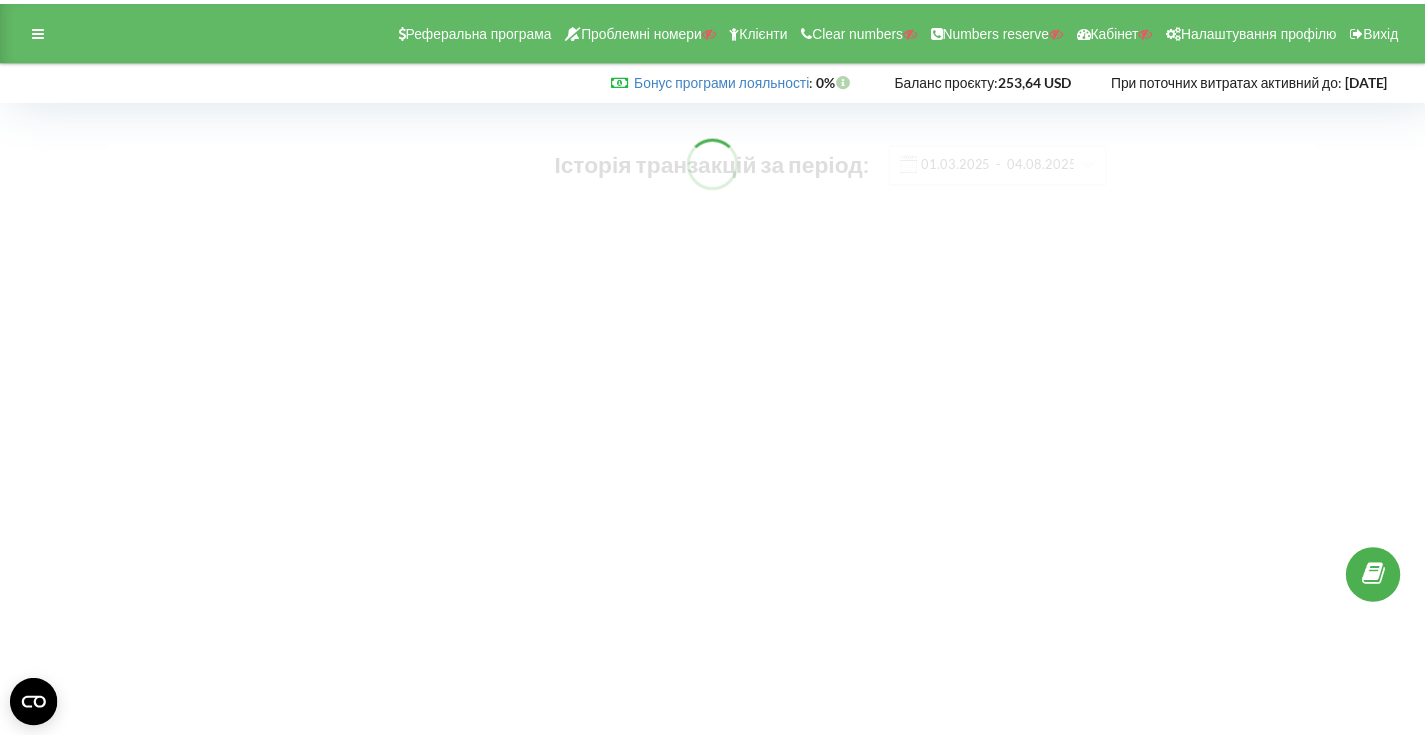 scroll, scrollTop: 0, scrollLeft: 0, axis: both 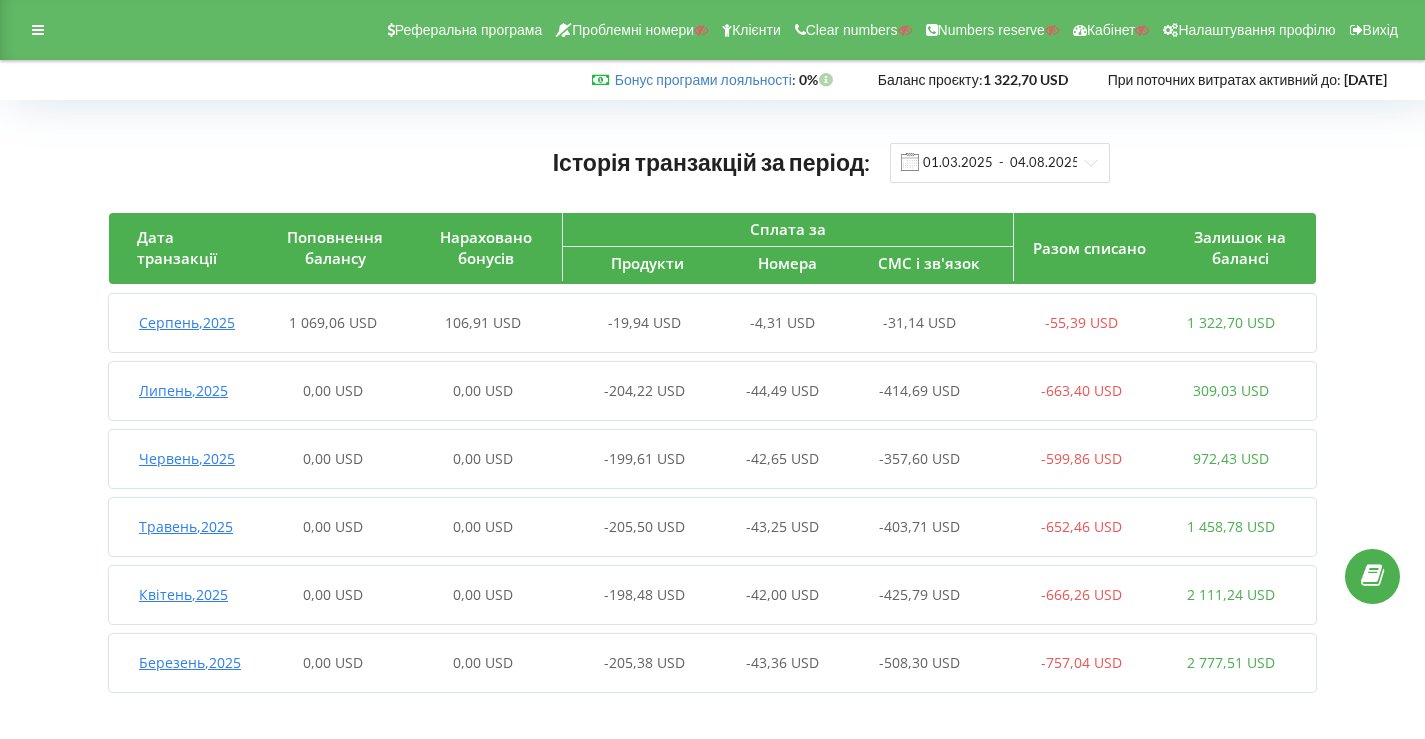 click on "106,91 USD" at bounding box center (483, 322) 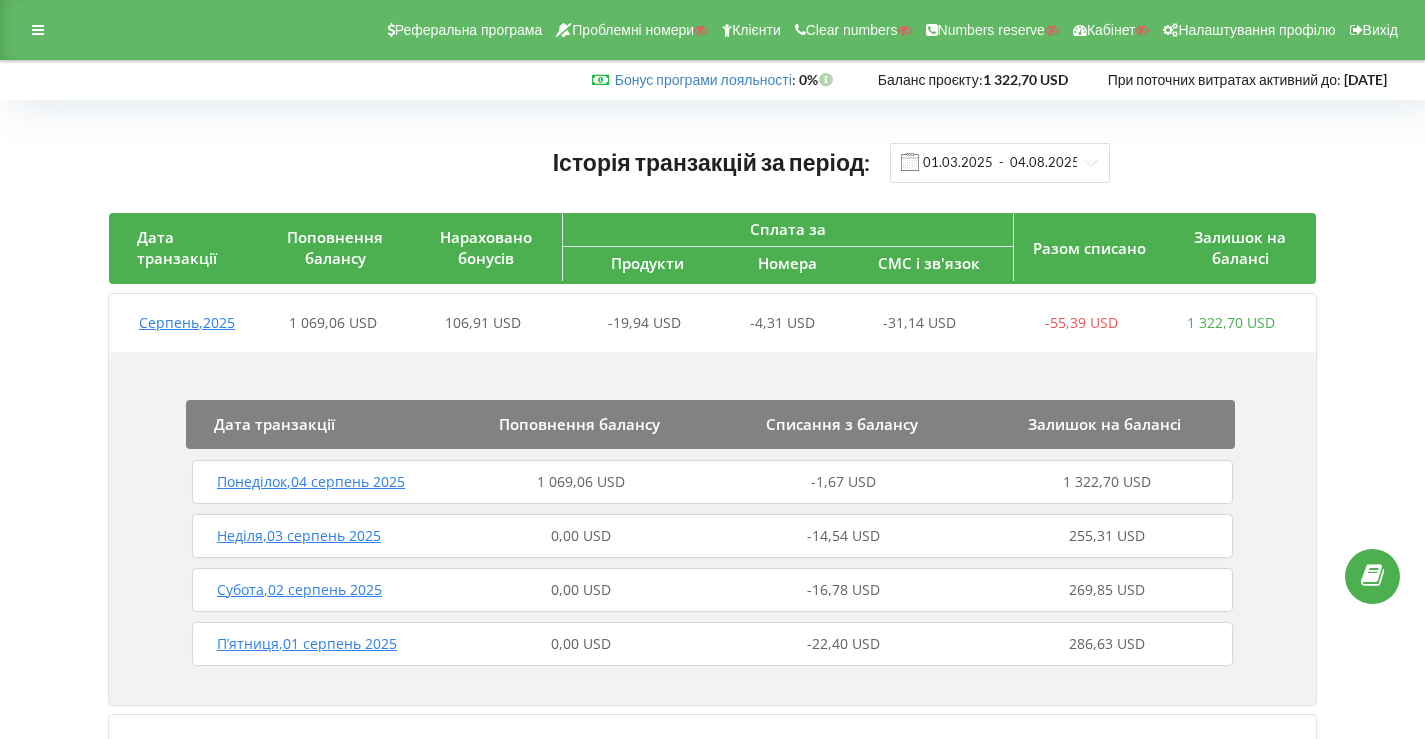 click on "1 069,06 USD" at bounding box center (581, 481) 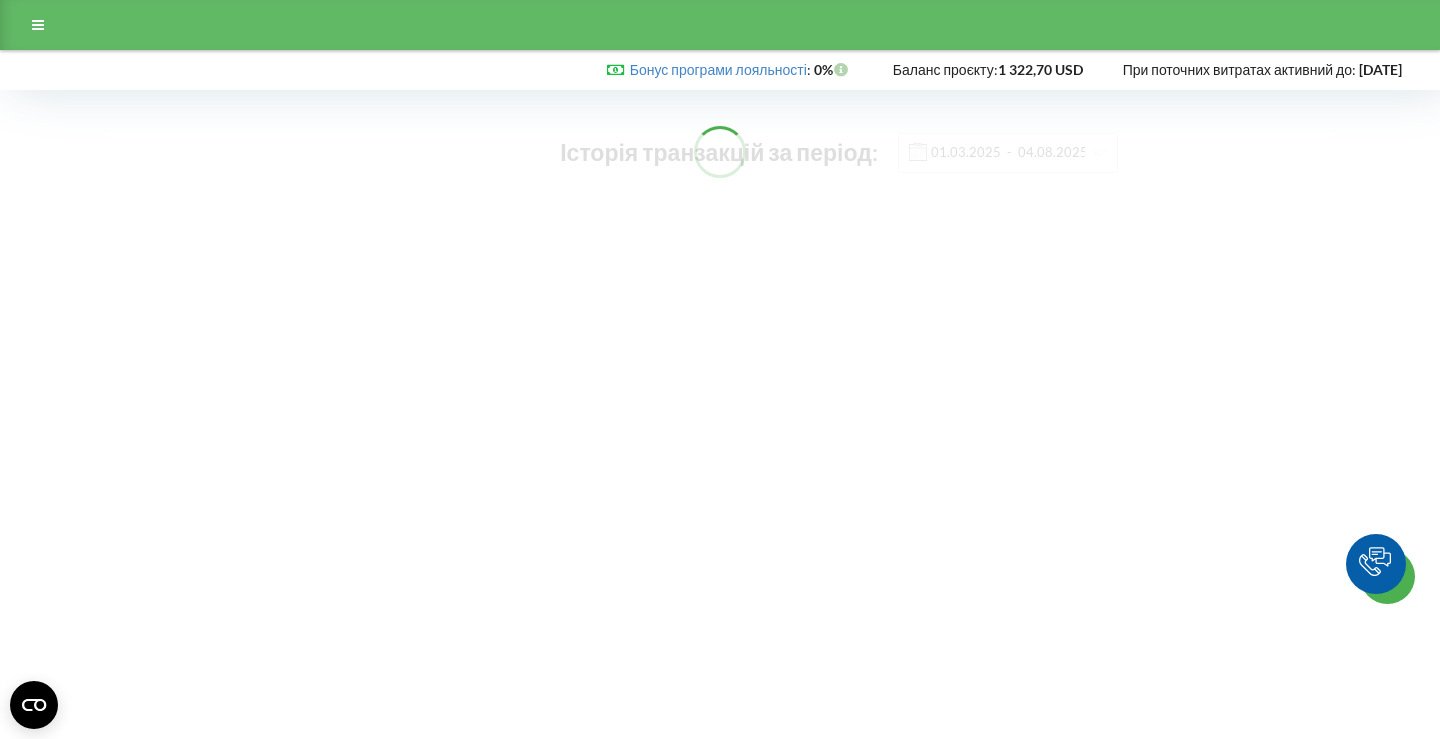 scroll, scrollTop: 0, scrollLeft: 0, axis: both 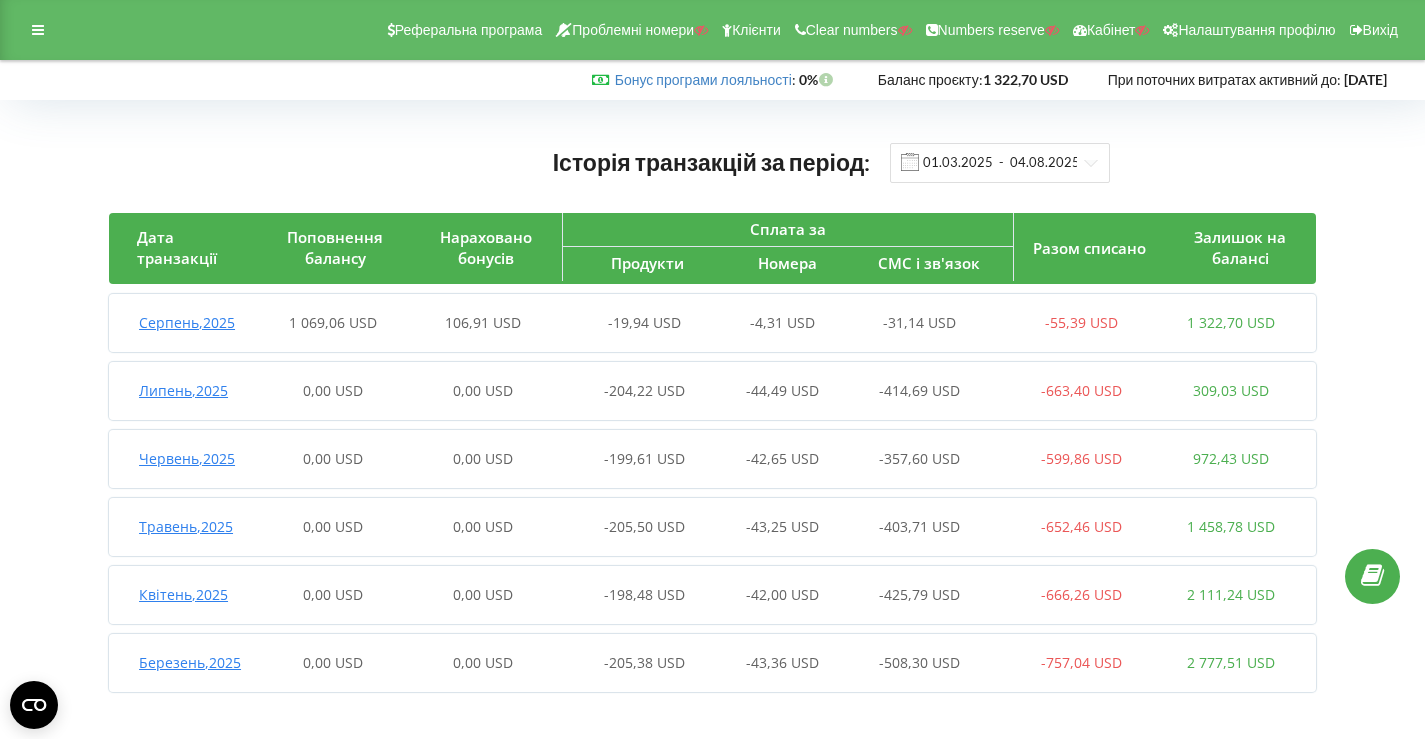 click on "[DATE] [TIME] [MONTH] , [YEAR] 1 069,06 USD 106,91 USD -19,94 USD -4,31 USD -31,14 USD -55,39 USD 1 322,70 USD" at bounding box center [707, 323] 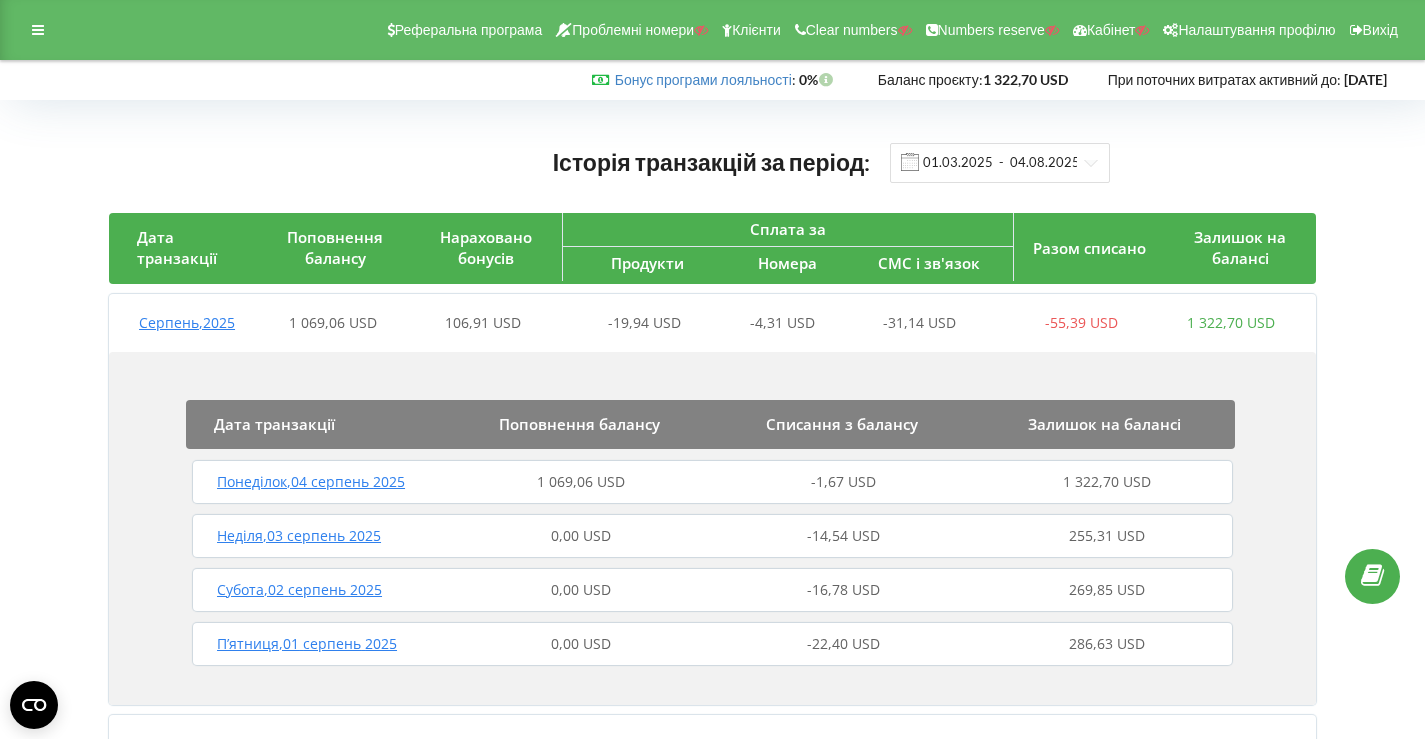 click on "Понеділок ,  04   серпень   2025 1 069,06 USD -1,67 USD 1 322,70 USD" at bounding box center [712, 482] 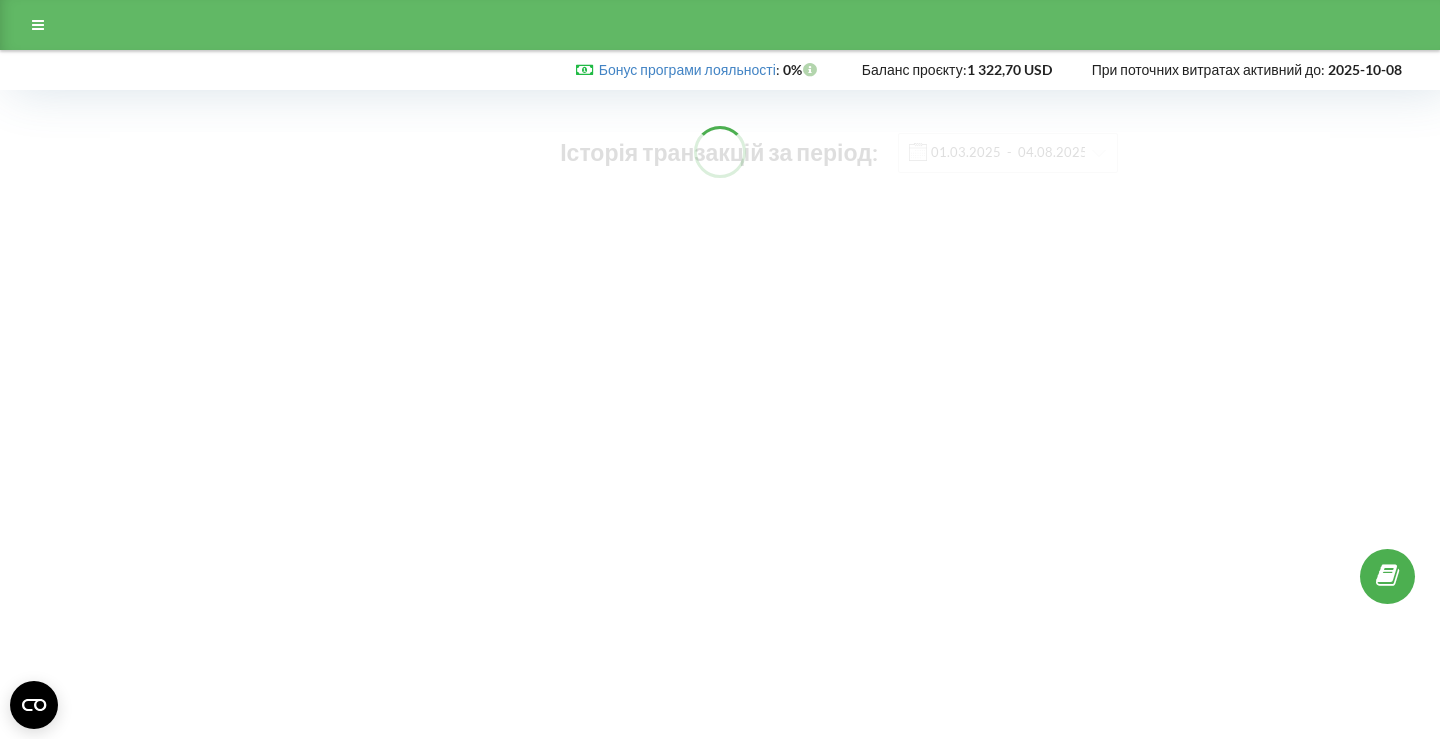 scroll, scrollTop: 0, scrollLeft: 0, axis: both 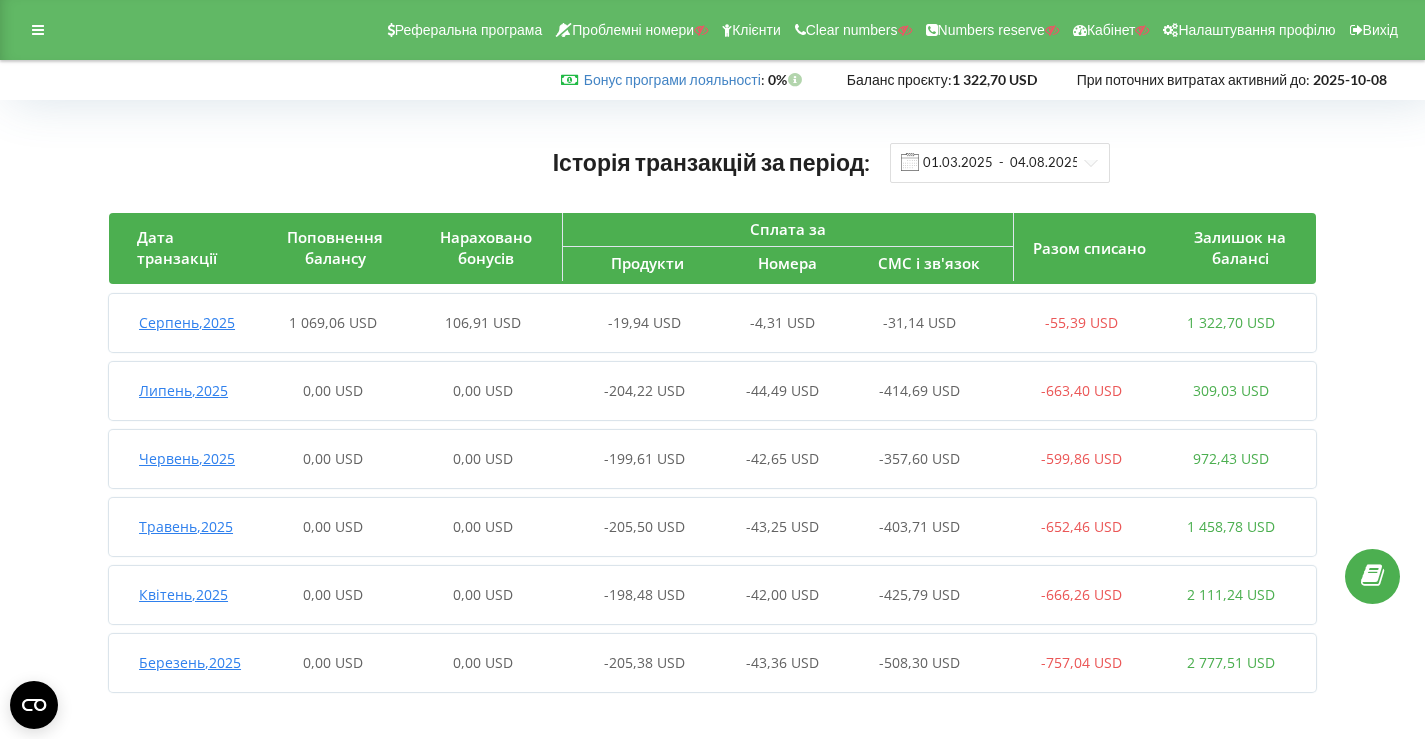 click on "106,91 USD" at bounding box center [483, 323] 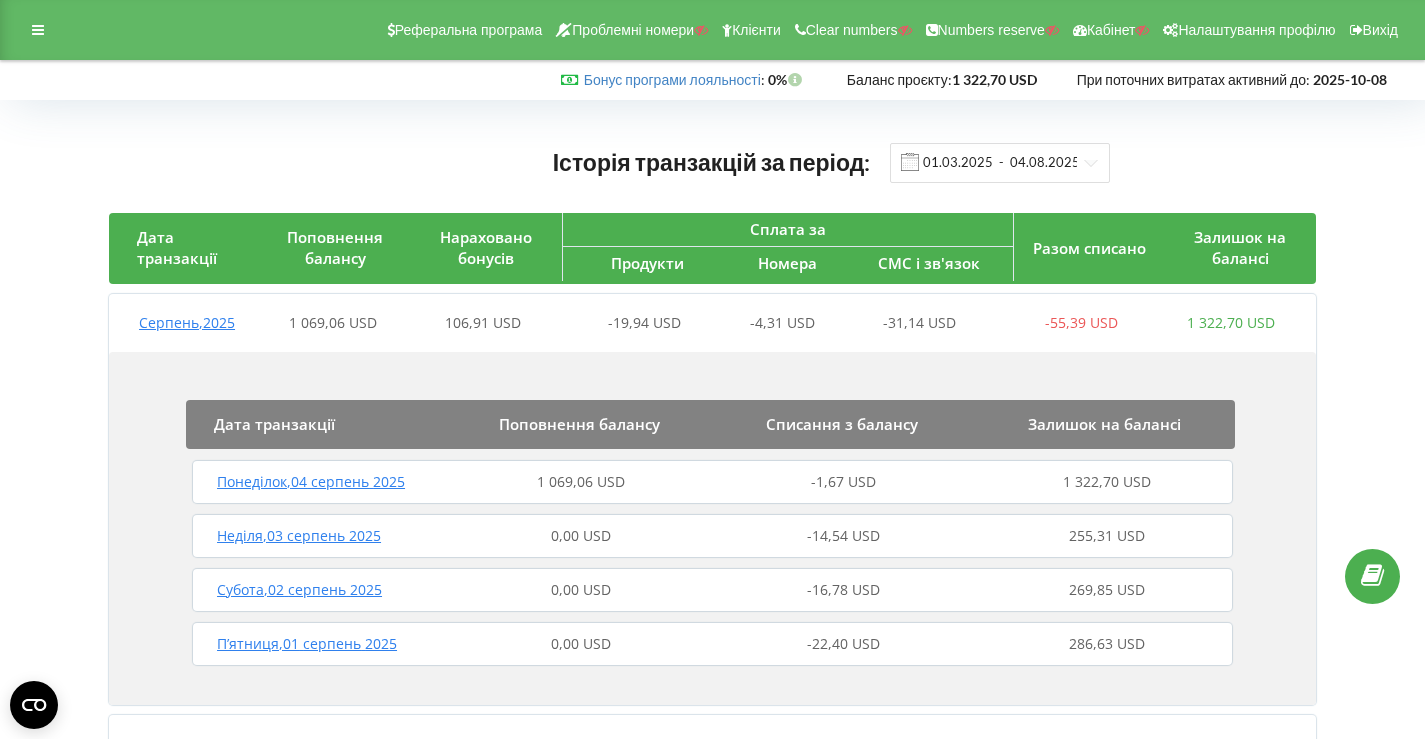 click on "[DAY_OF_WEEK] , 04 [MONTH] 2025 1 069,06 USD -1,67 USD 1 322,70 USD" at bounding box center [712, 482] 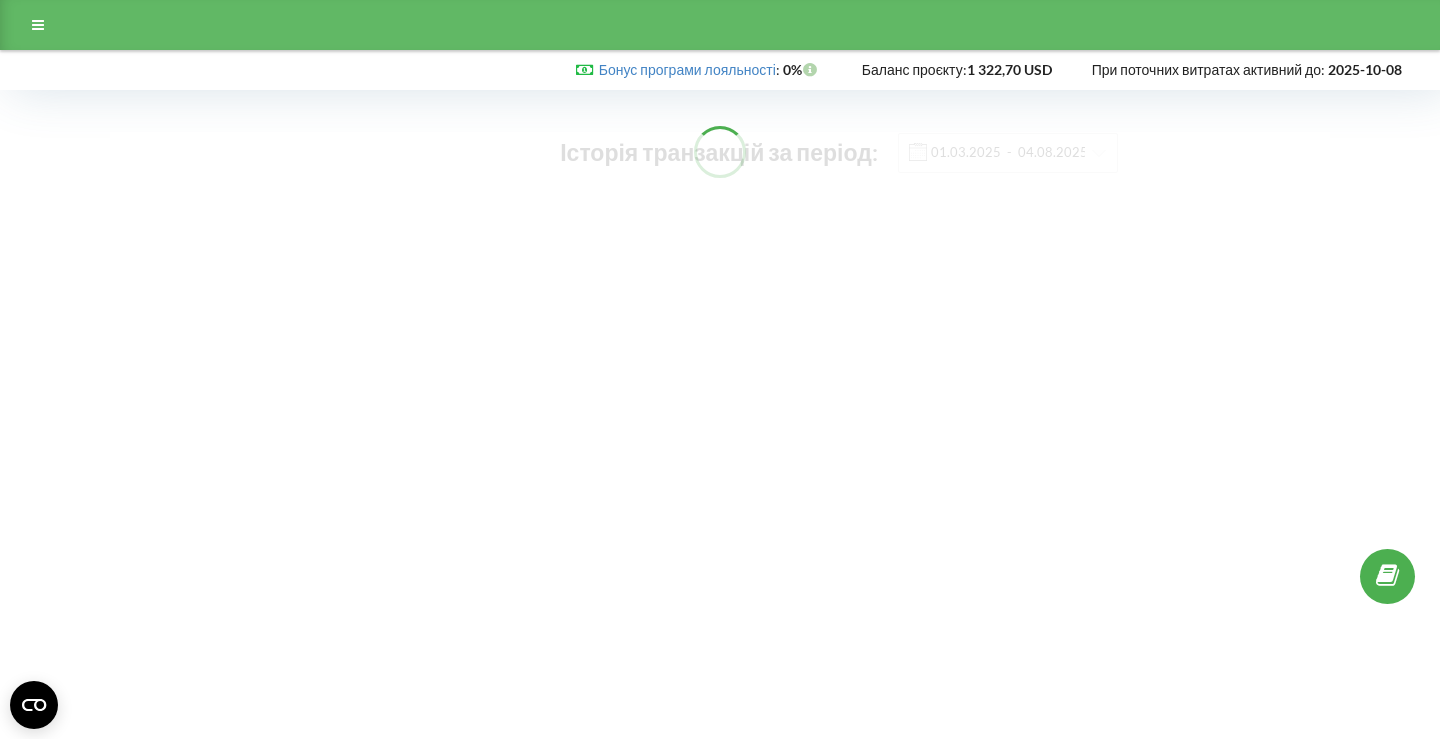 scroll, scrollTop: 0, scrollLeft: 0, axis: both 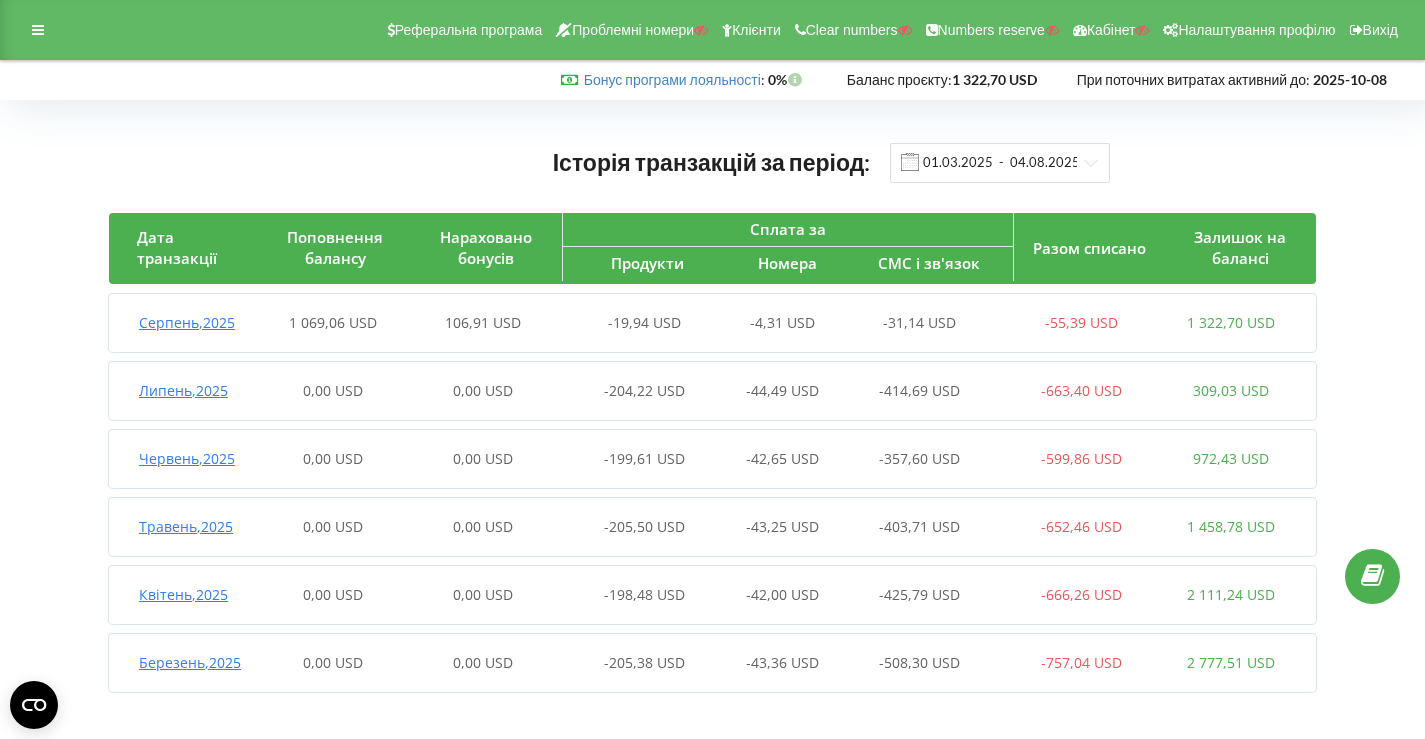 click on "Серпень ,  2025 1 069,06 USD 106,91 USD -19,94 USD -4,31 USD -31,14 USD -55,39 USD 1 322,70 USD" at bounding box center (707, 323) 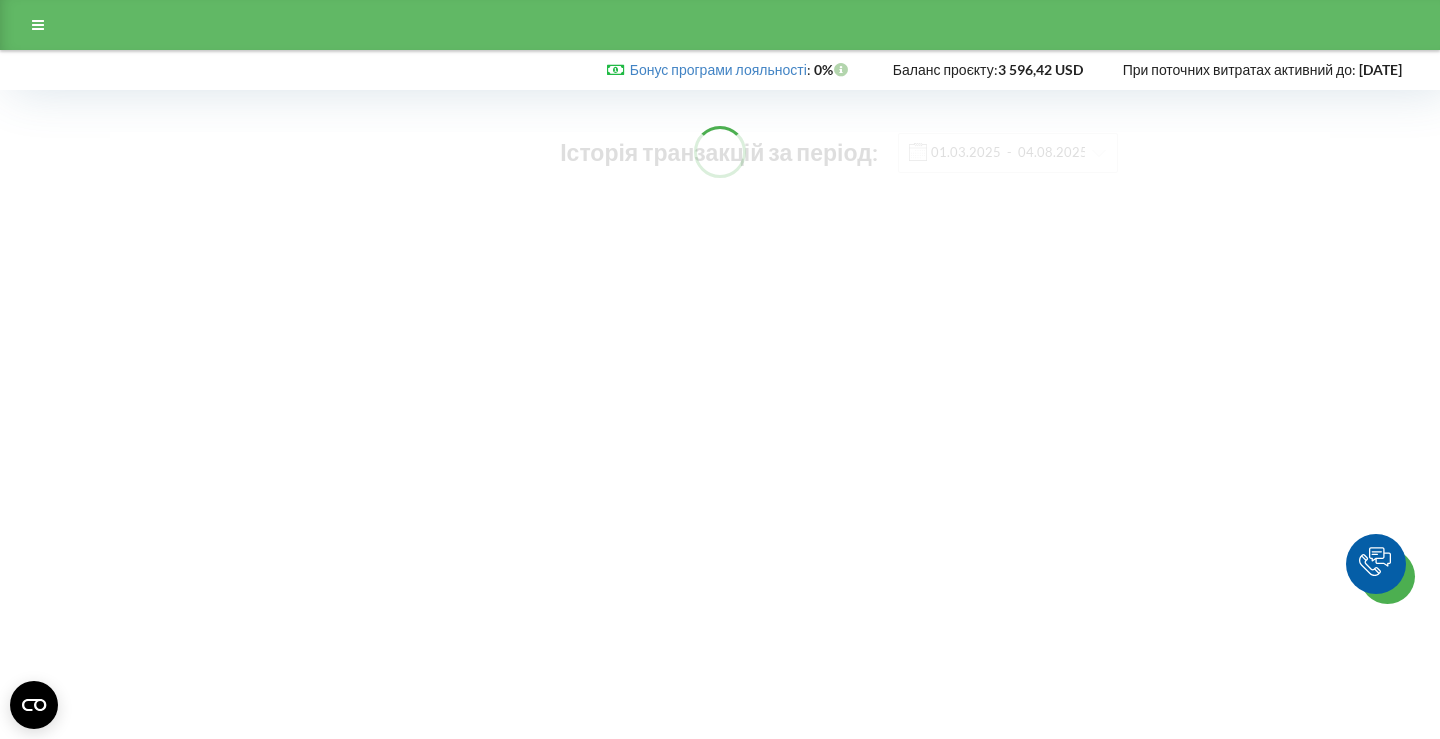 scroll, scrollTop: 0, scrollLeft: 0, axis: both 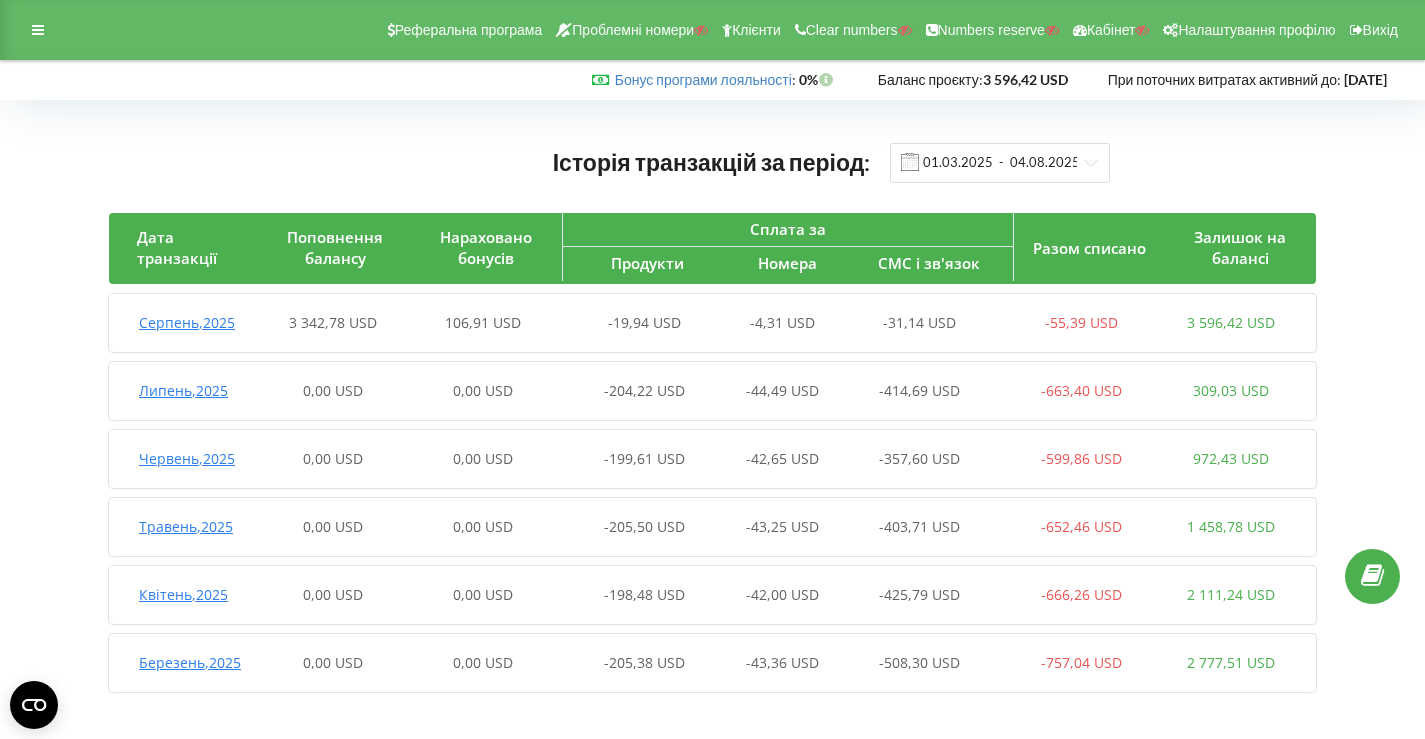 click on "3 342,78 USD" at bounding box center [334, 323] 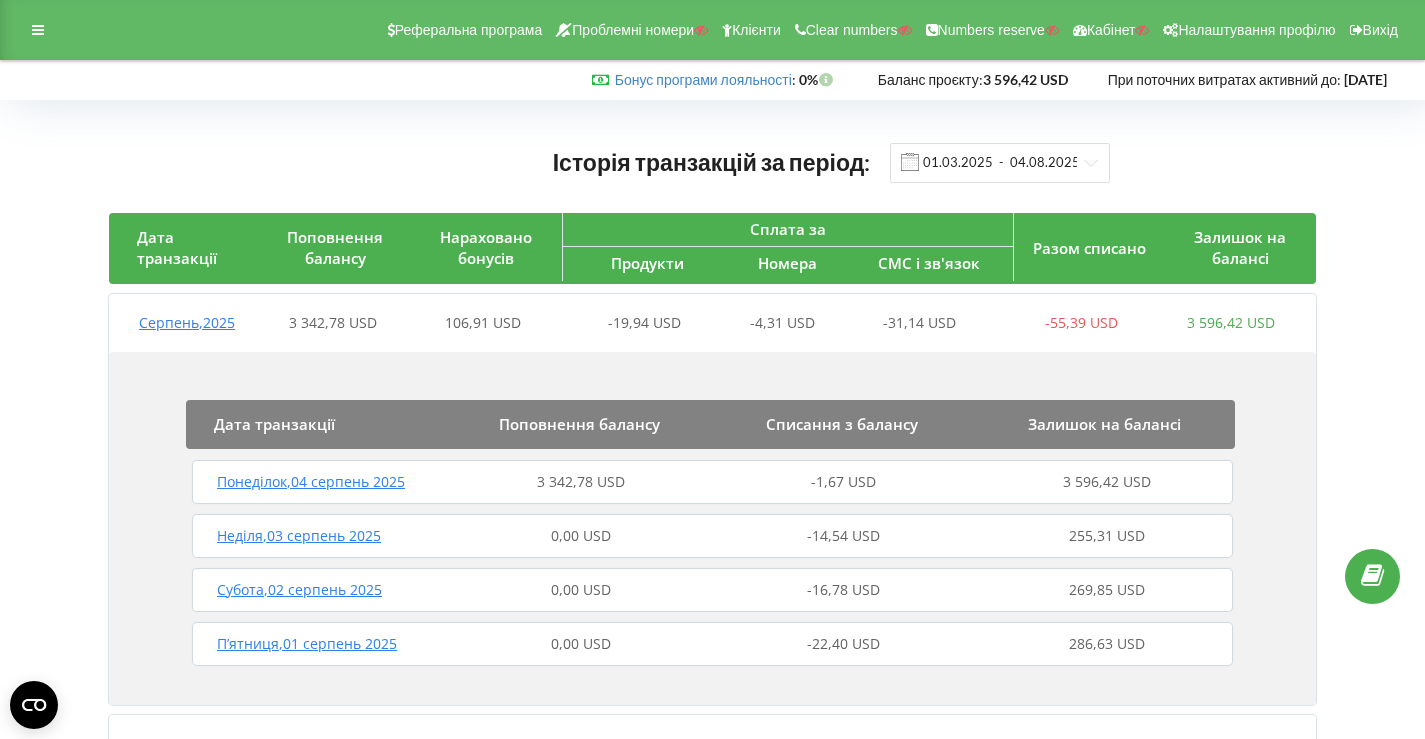 click on "3 342,78 USD" at bounding box center (581, 481) 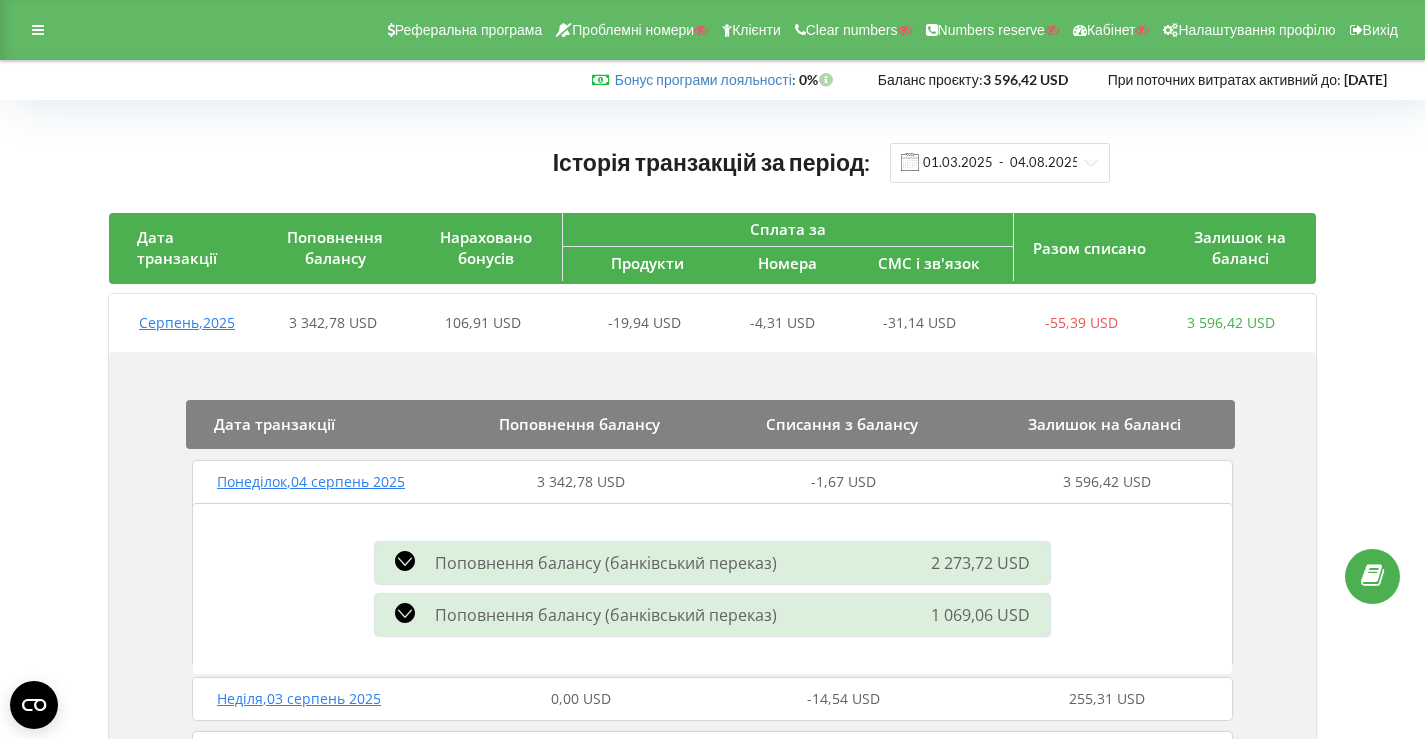 click on "Реферальна програма Проблемні номери Клієнти Clear numbers Numbers reserve Кабінет Налаштування профілю Вихід" at bounding box center [712, 30] 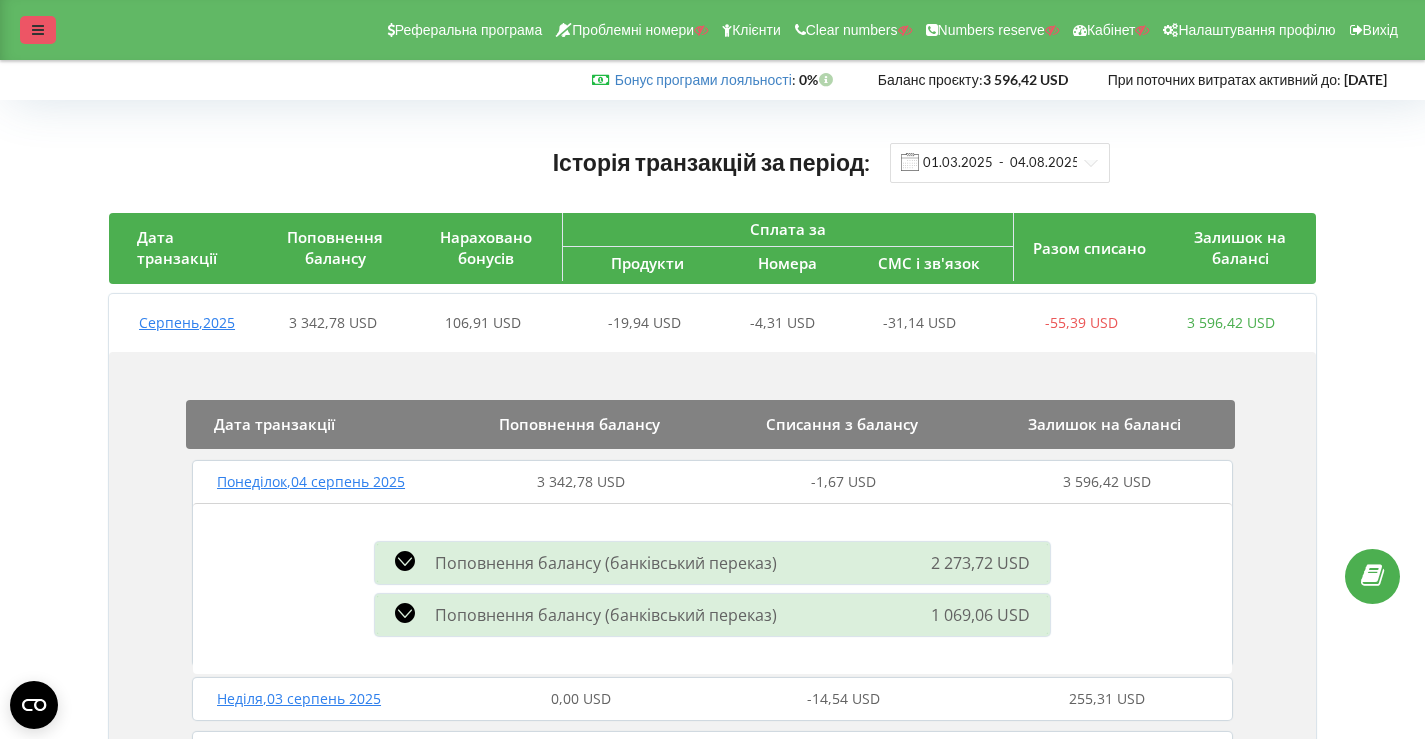click at bounding box center [38, 30] 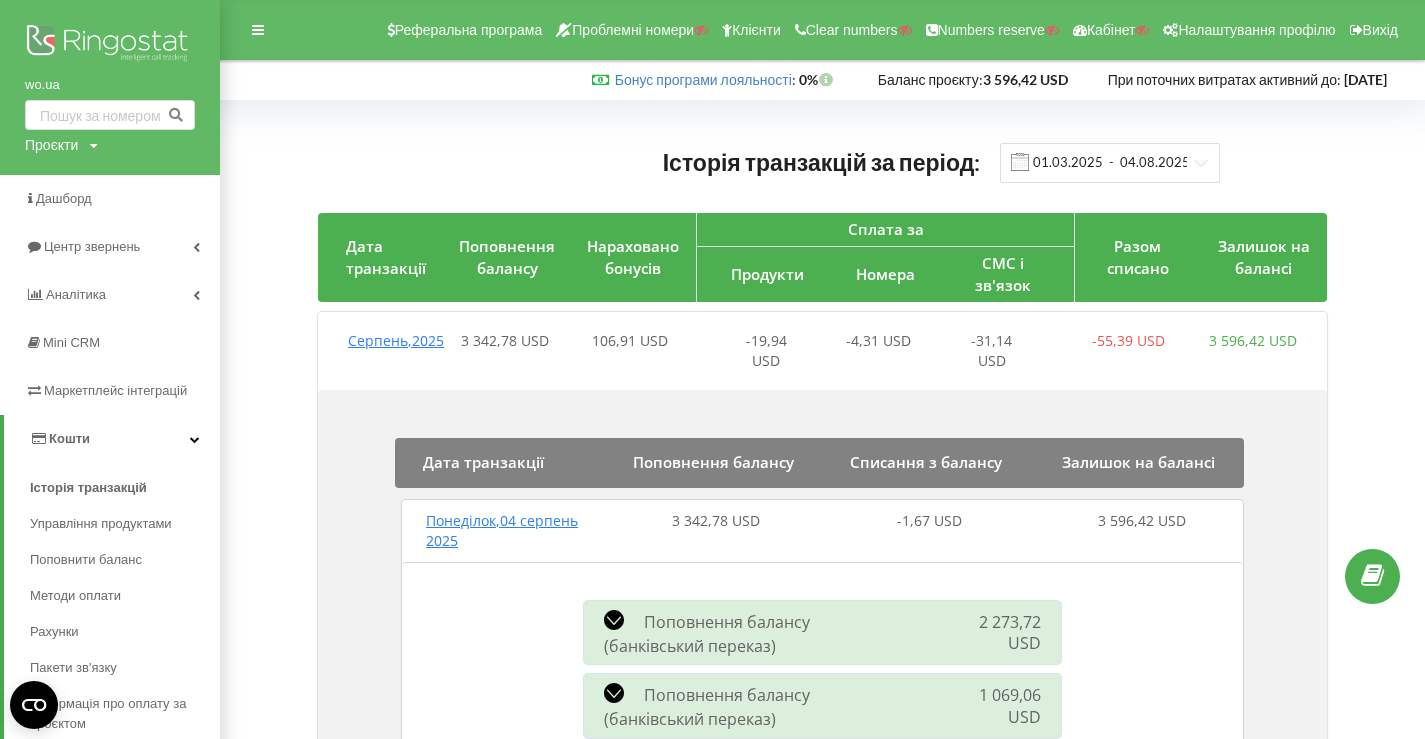click at bounding box center [110, 45] 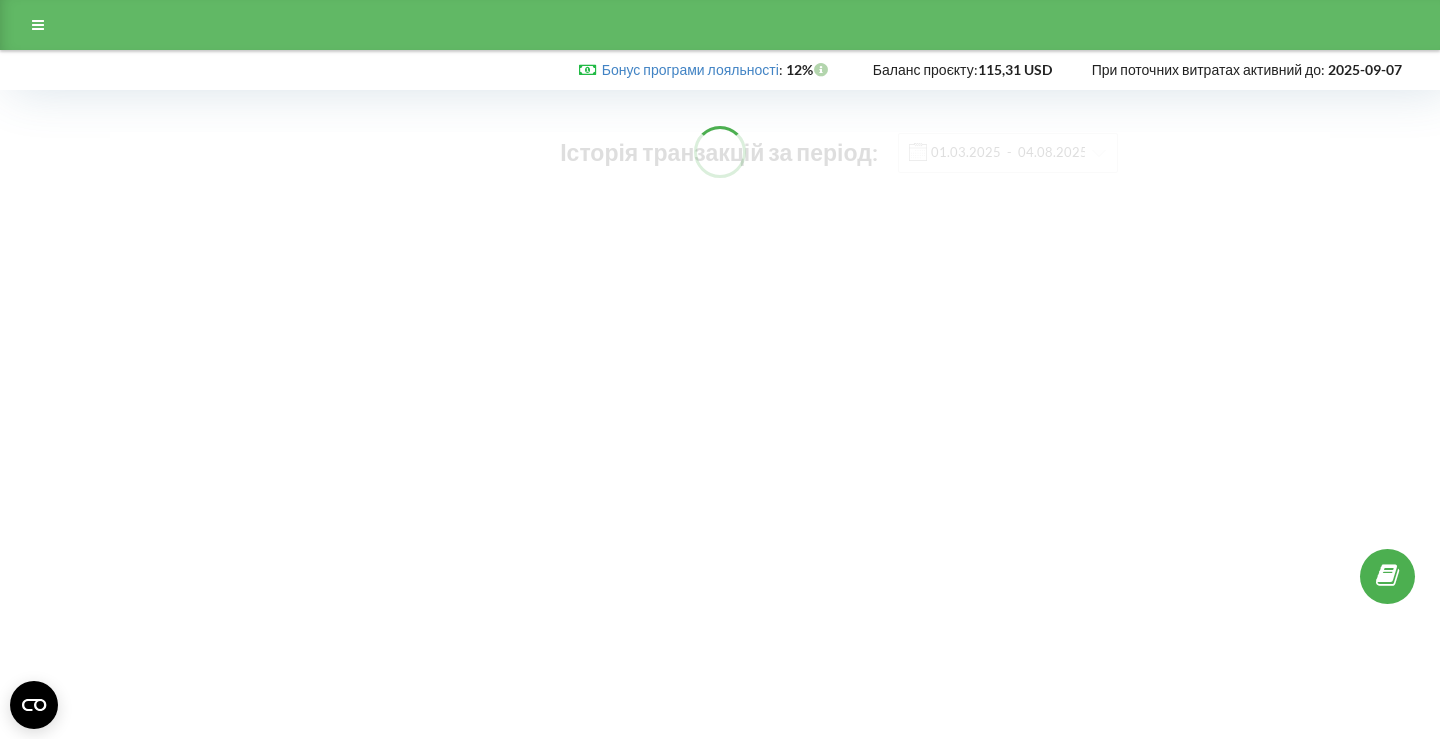 scroll, scrollTop: 0, scrollLeft: 0, axis: both 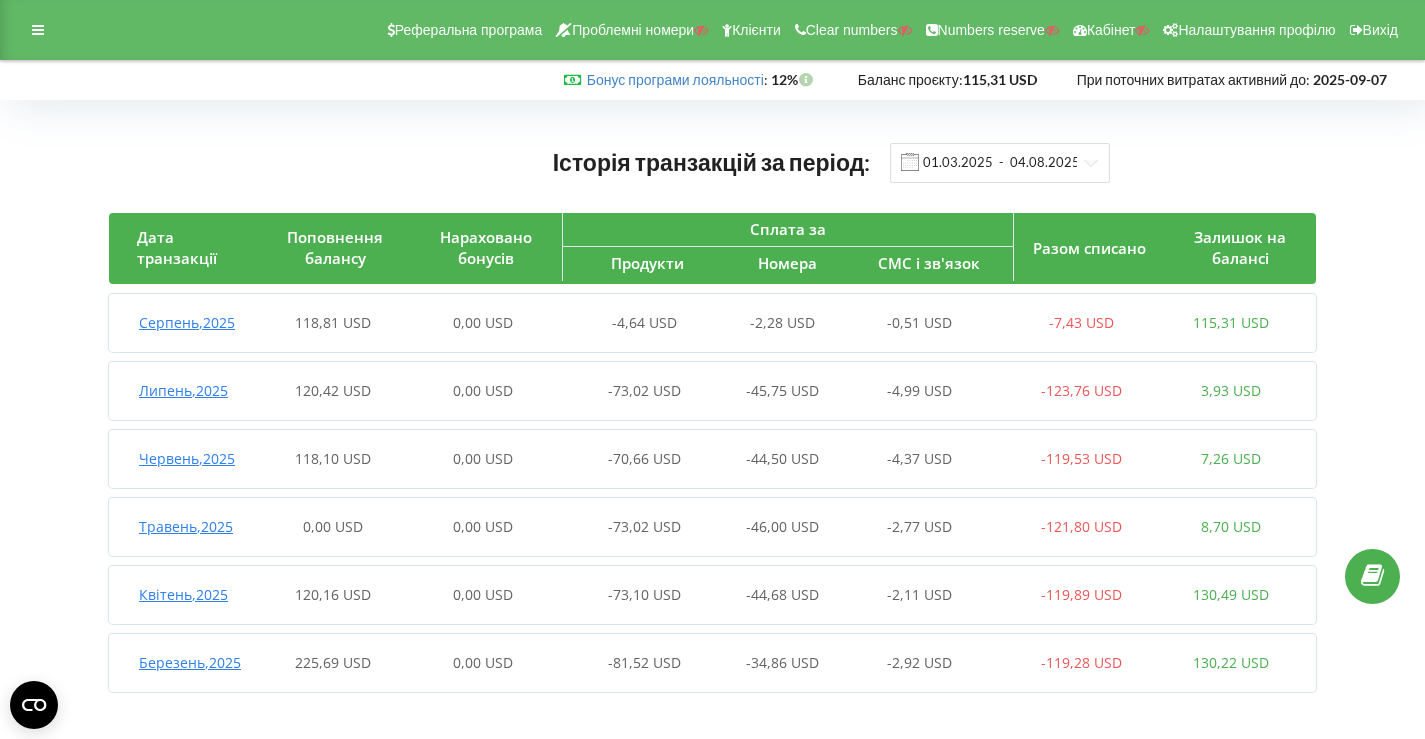 click on "Серпень ,  2025 118,81 USD 0,00 USD -4,64 USD -2,28 USD -0,51 USD -7,43 USD 115,31 USD" at bounding box center [707, 323] 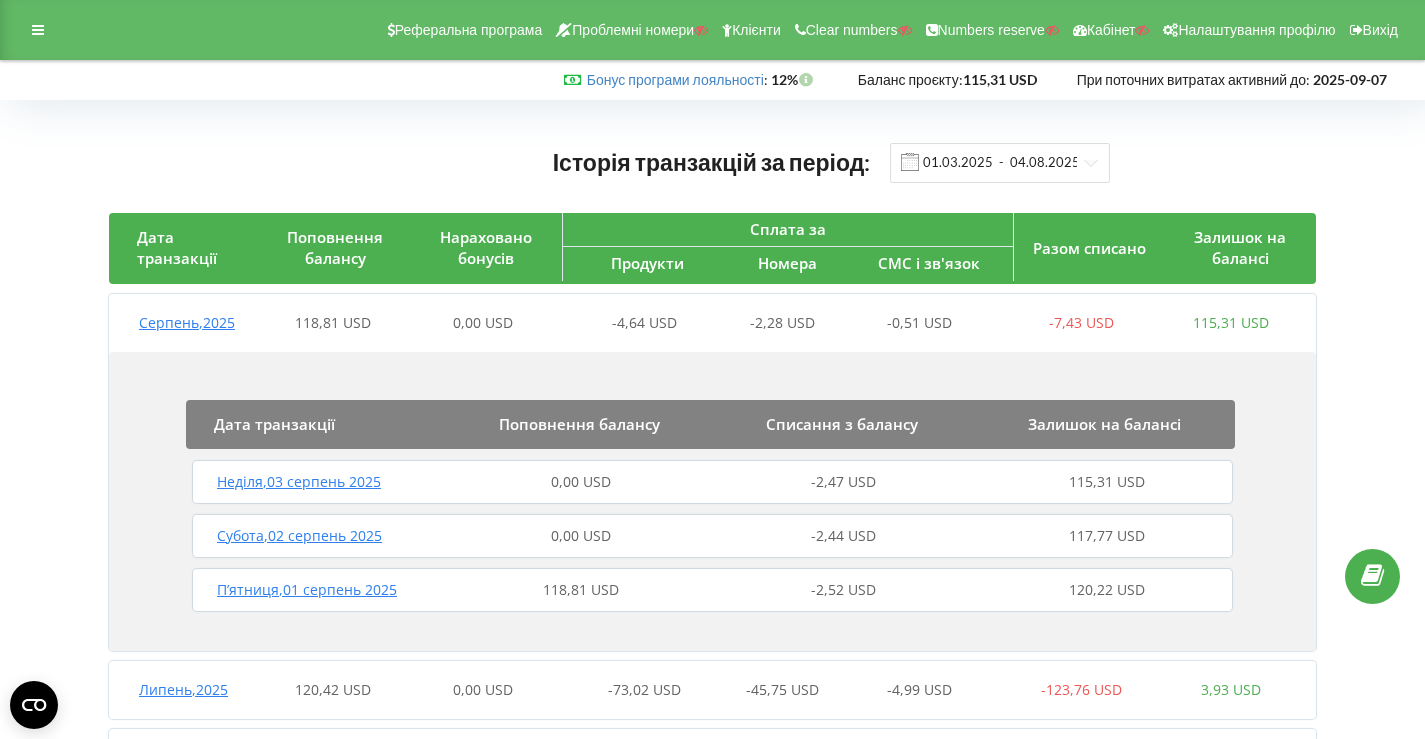 click on "П’ятниця ,  01   серпень   2025 118,81 USD -2,52 USD 120,22 USD" at bounding box center (712, 590) 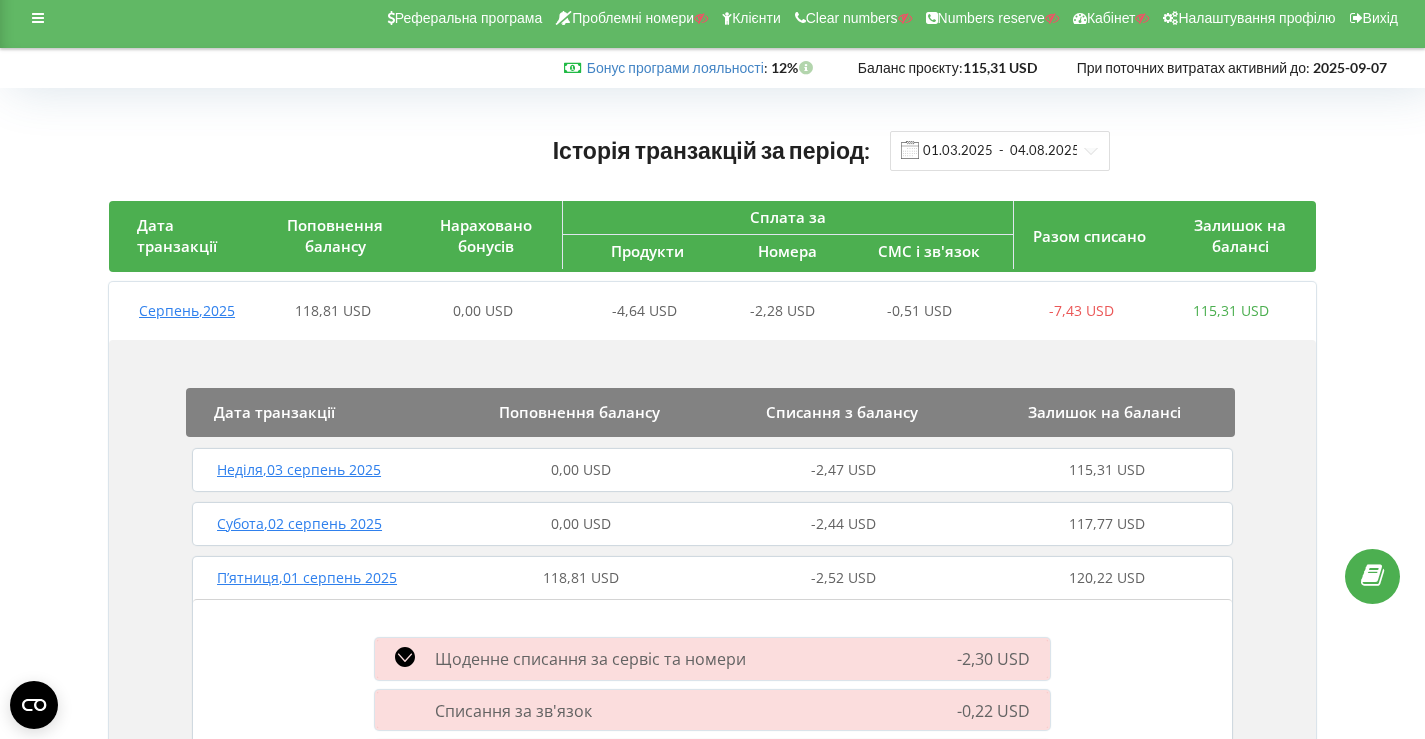 scroll, scrollTop: 0, scrollLeft: 0, axis: both 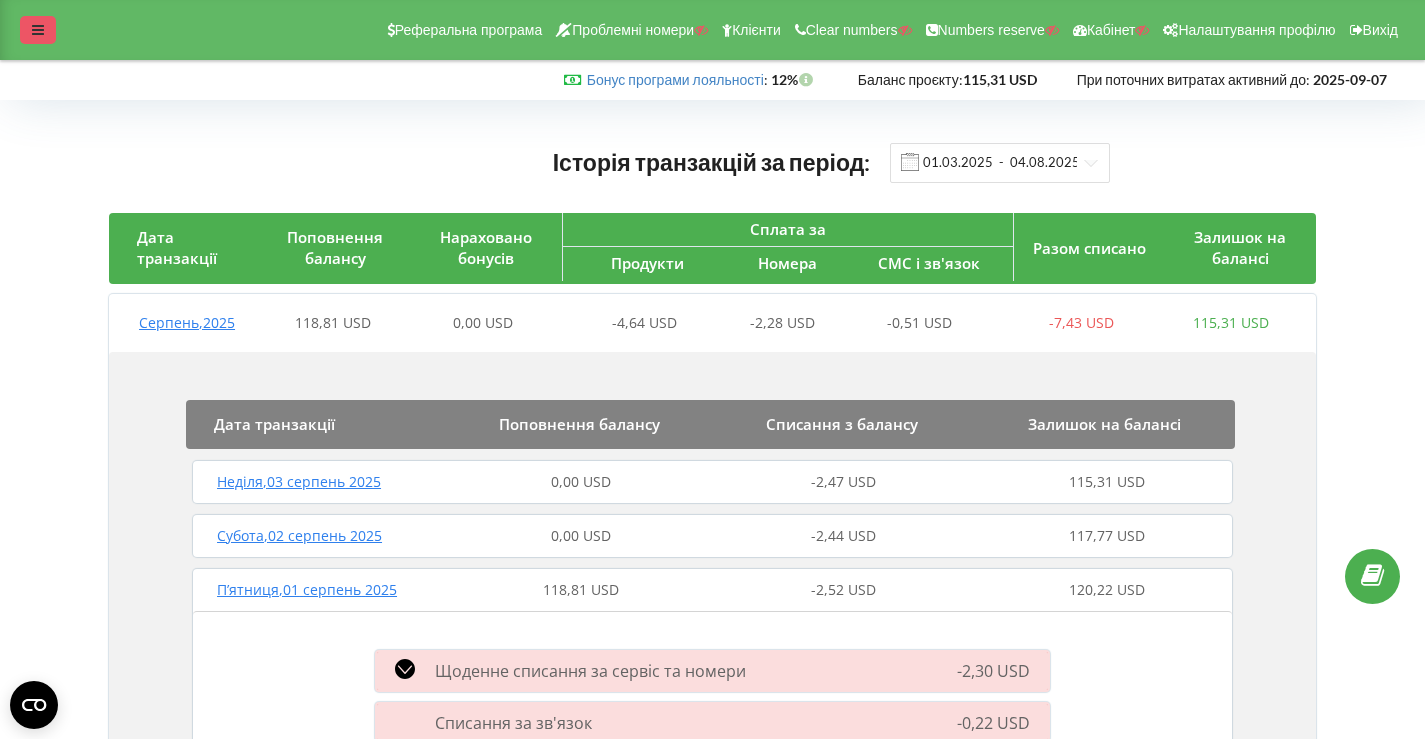 click at bounding box center (38, 30) 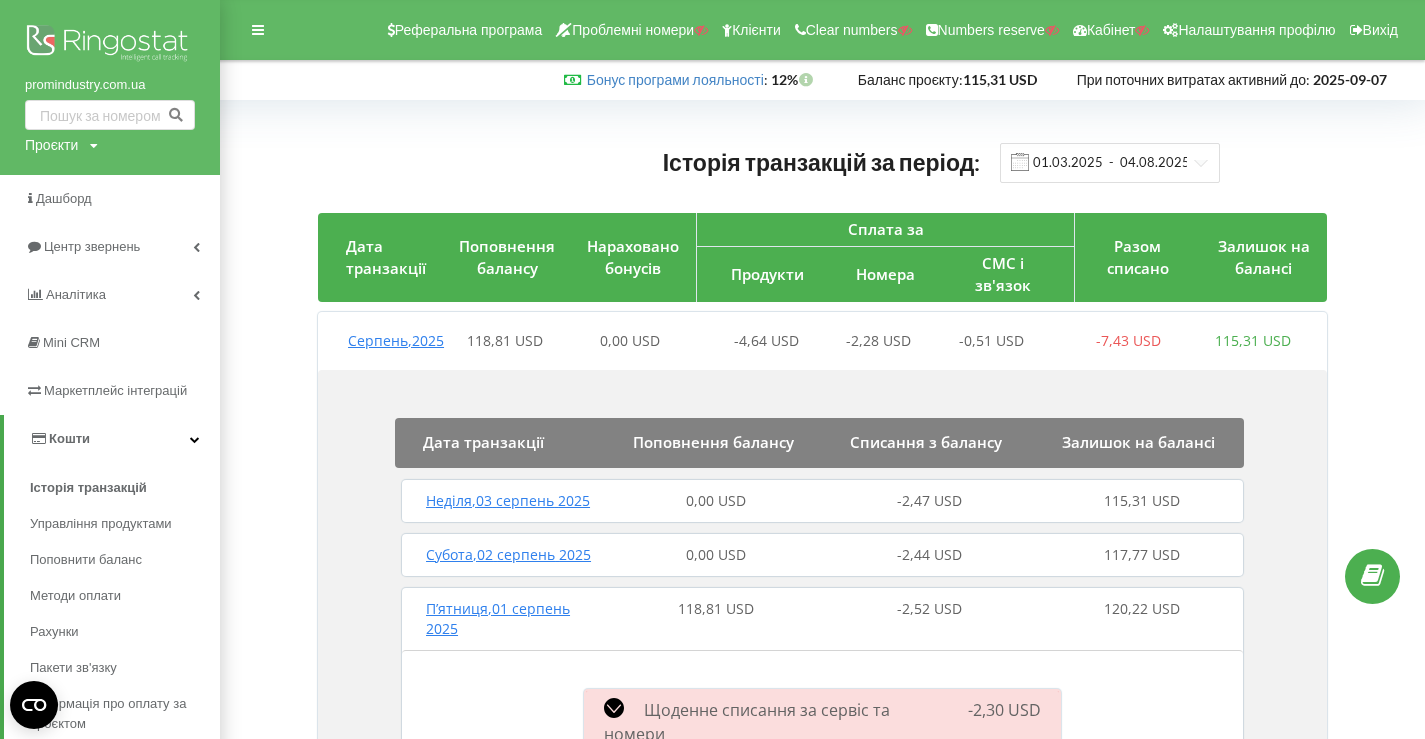 click at bounding box center (110, 45) 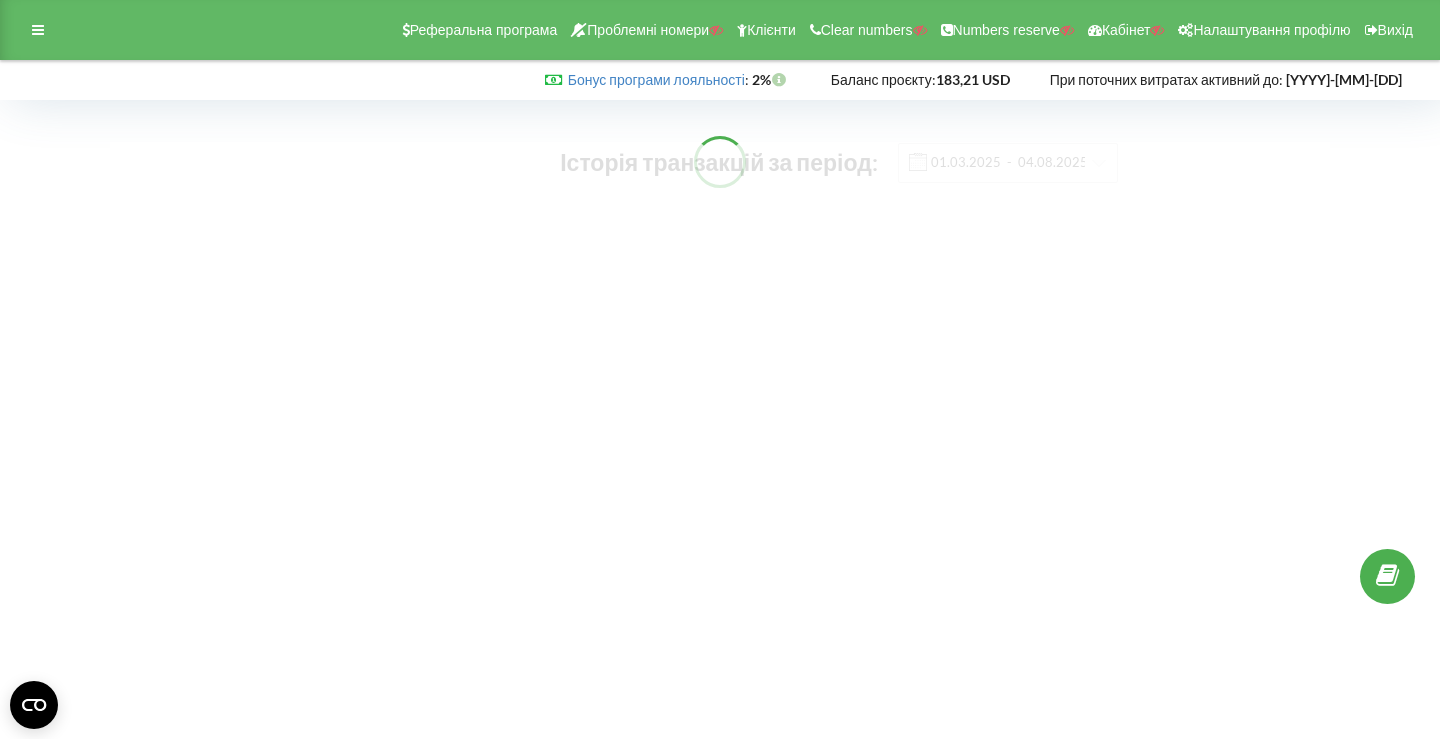 scroll, scrollTop: 0, scrollLeft: 0, axis: both 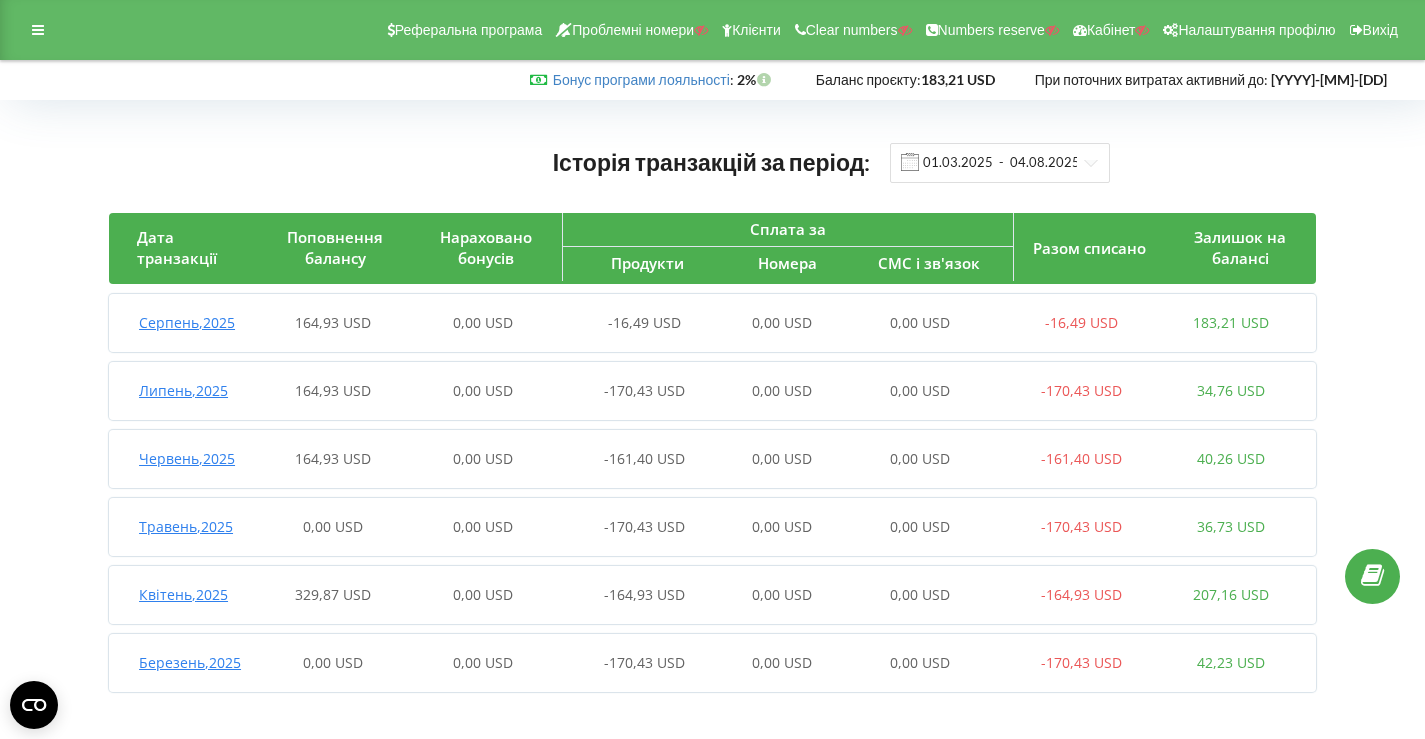 click on "-16,49 USD" at bounding box center (644, 322) 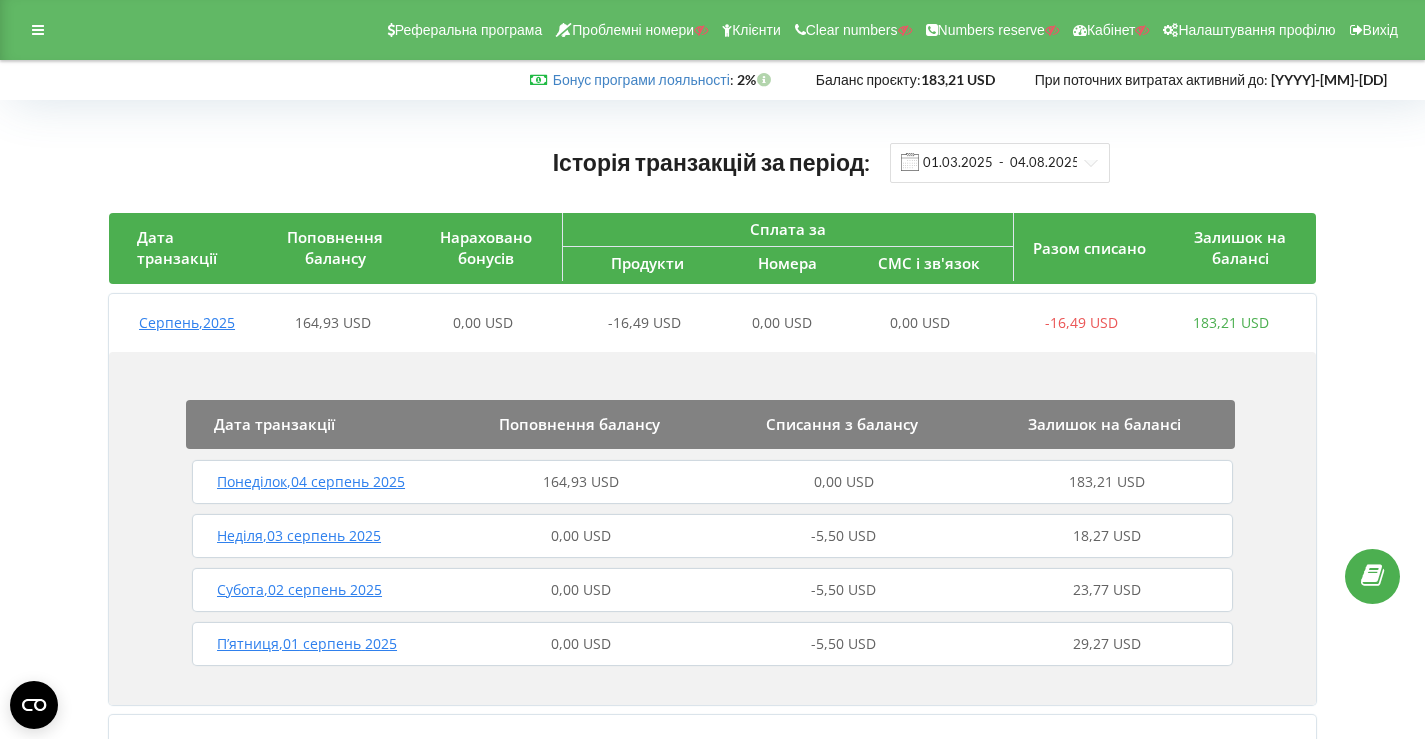 click on "[DAY] ,  [DD]   [MONTH]   [YYYY] [PRICE] [PRICE] [PRICE]" at bounding box center [712, 482] 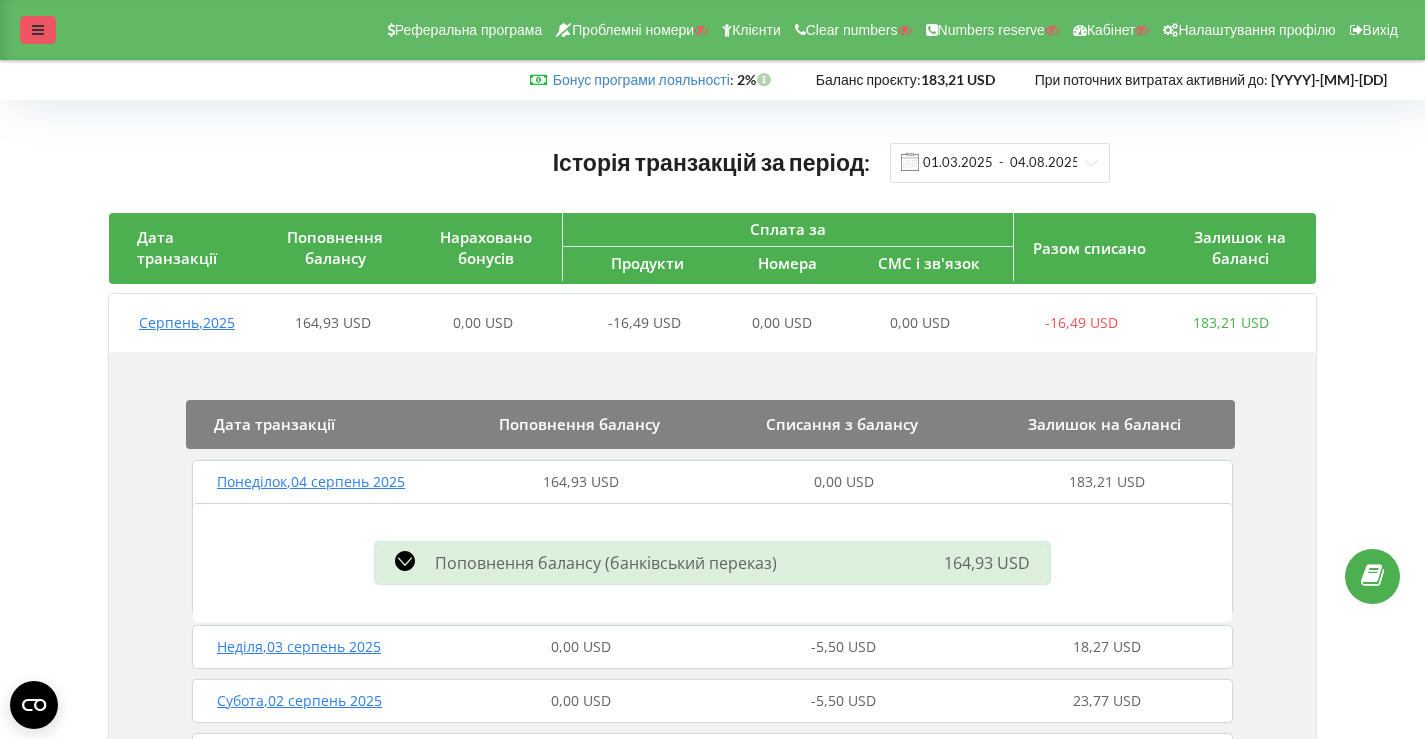 click at bounding box center (38, 30) 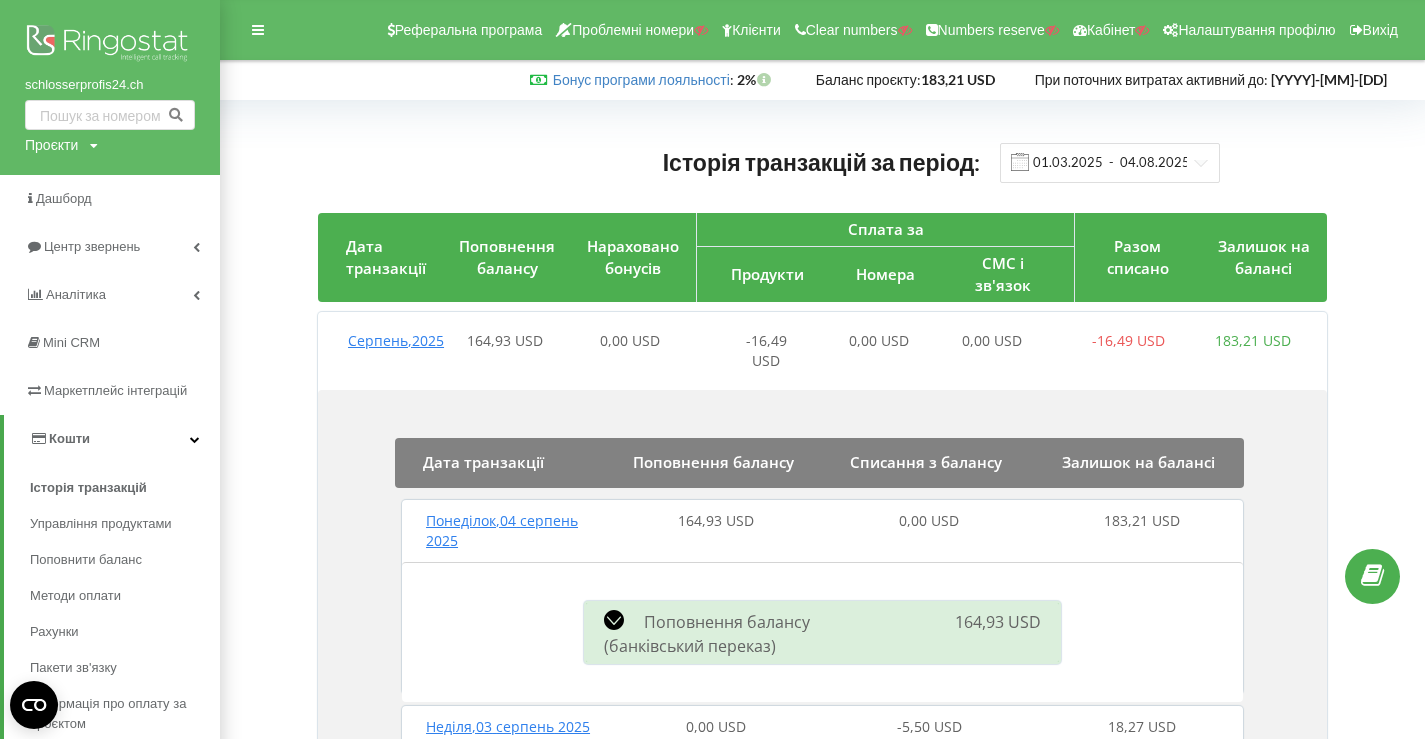 click at bounding box center [110, 45] 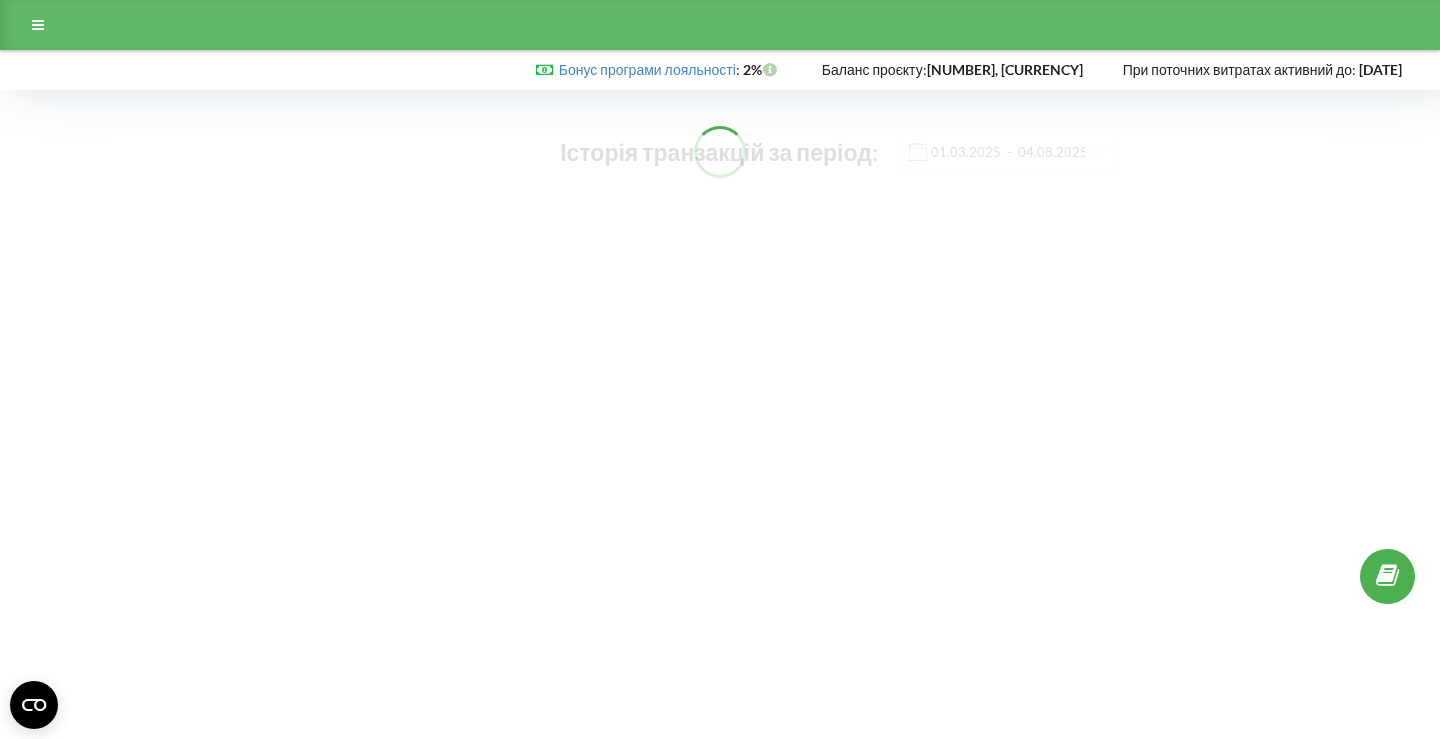 scroll, scrollTop: 0, scrollLeft: 0, axis: both 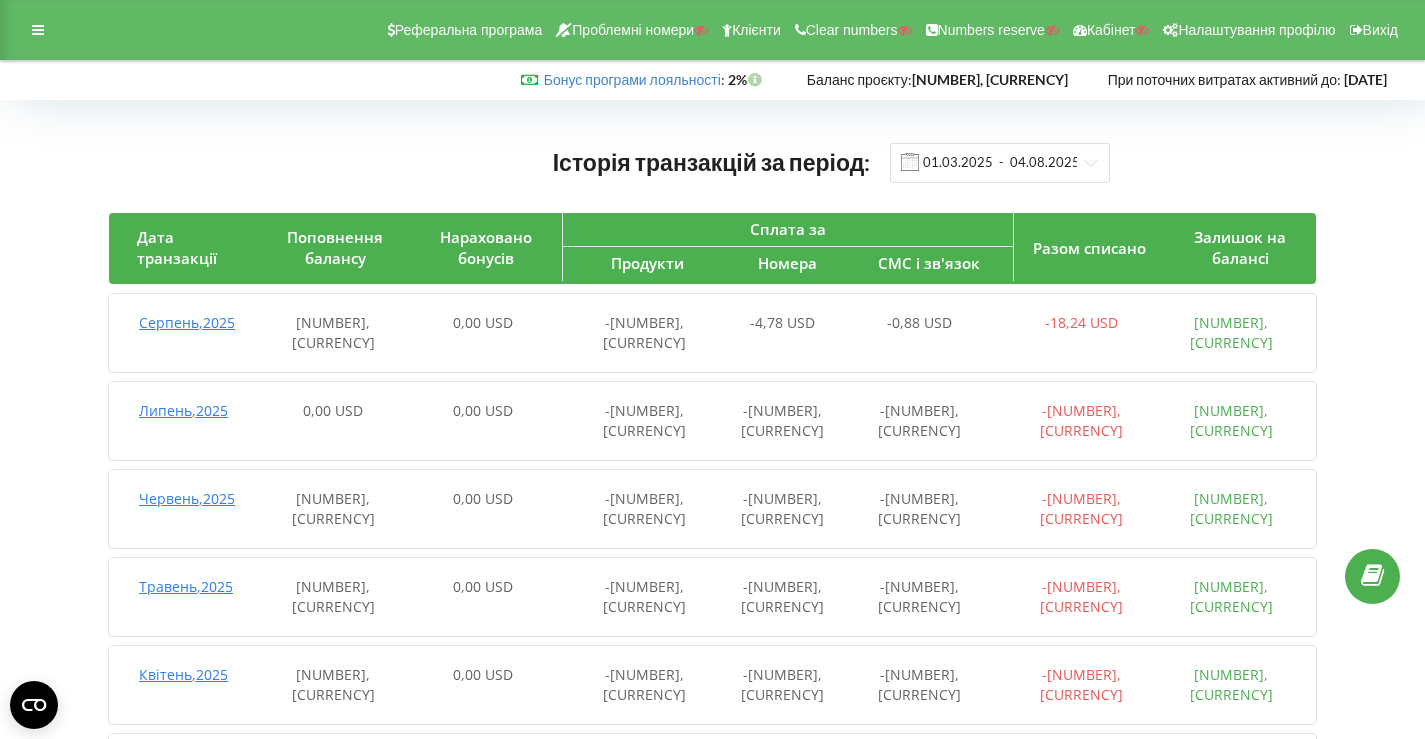 click on "0,00 USD" at bounding box center [483, 333] 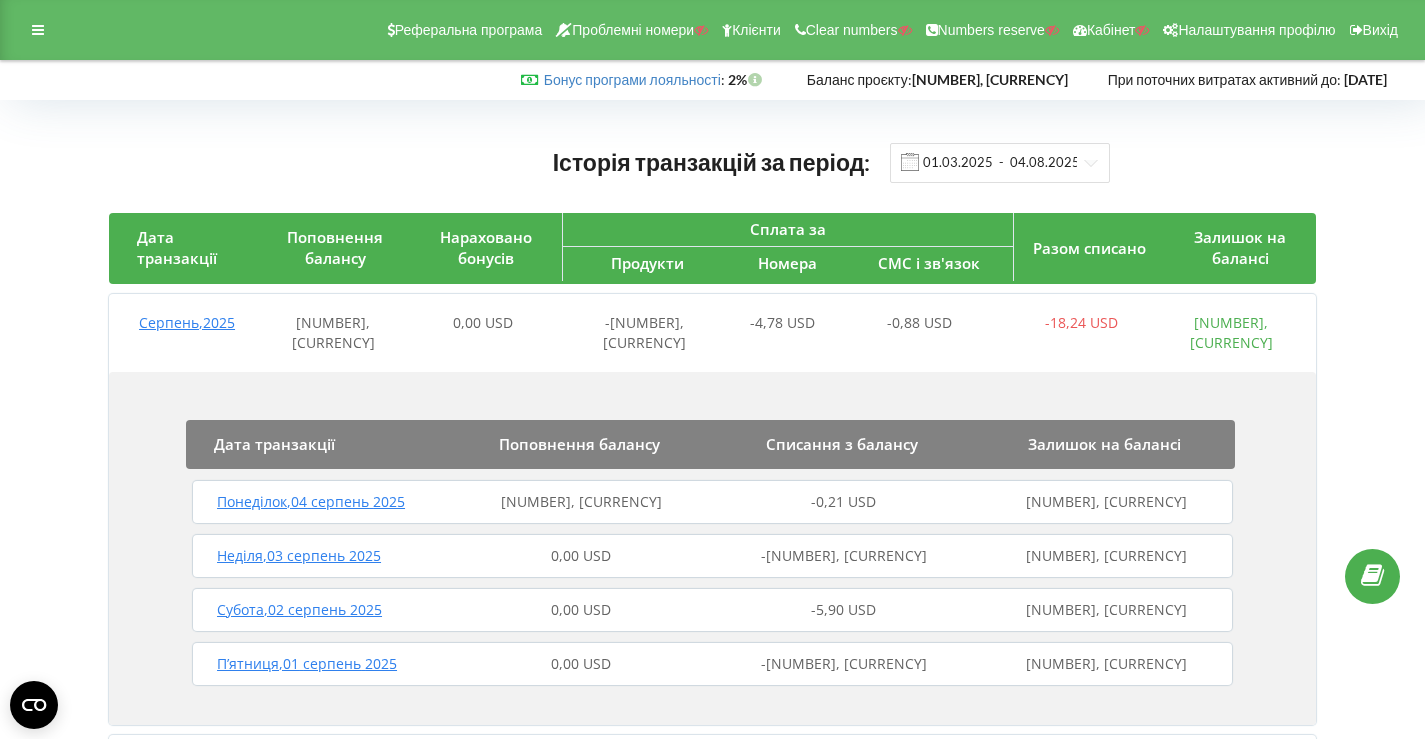click on "203,71 USD" at bounding box center [581, 502] 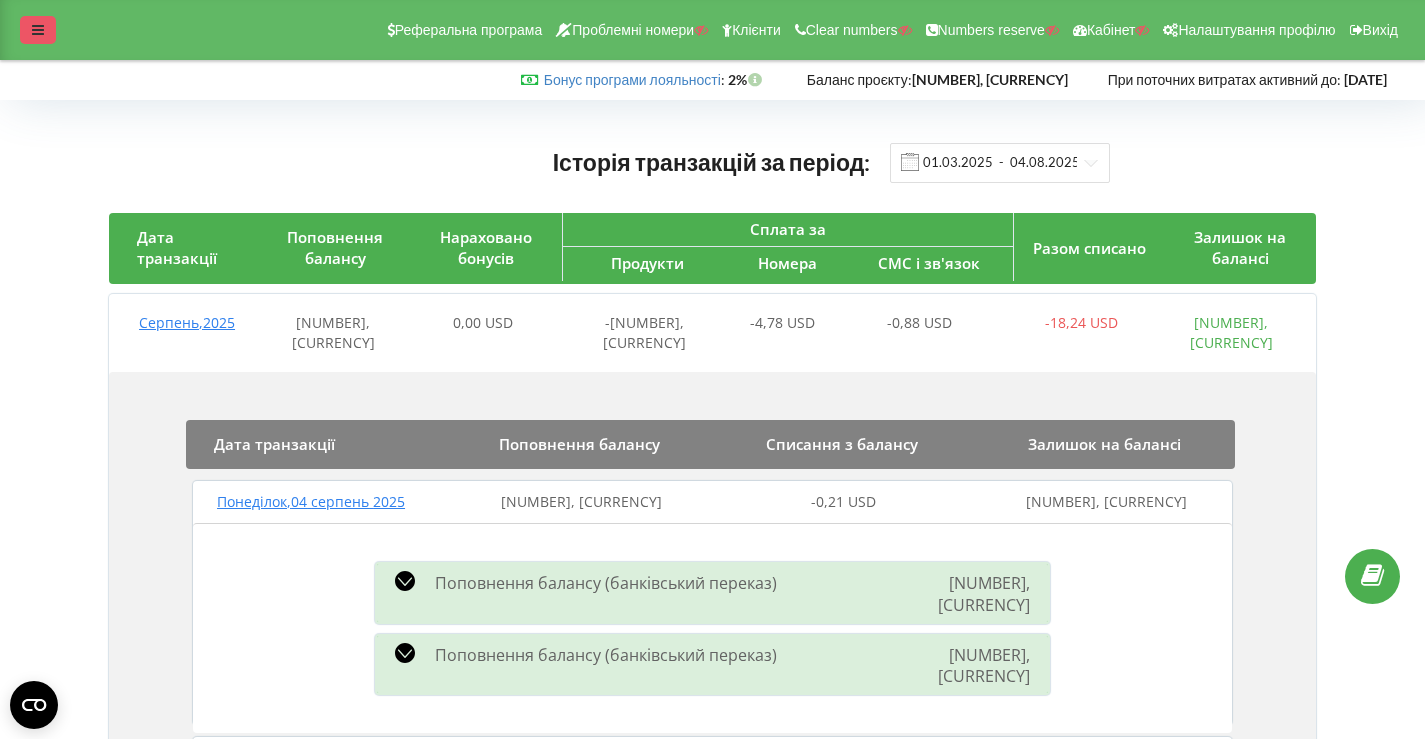 click at bounding box center [38, 30] 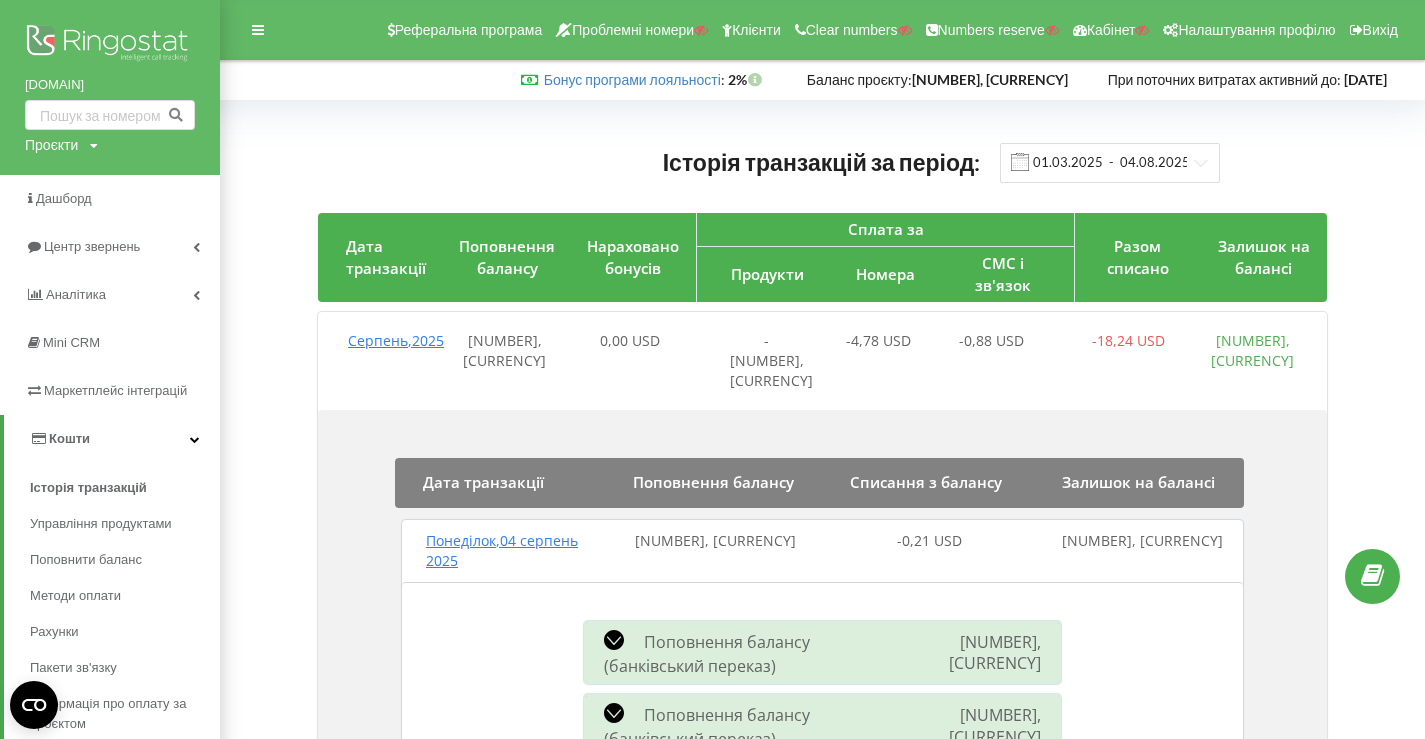 click at bounding box center [110, 45] 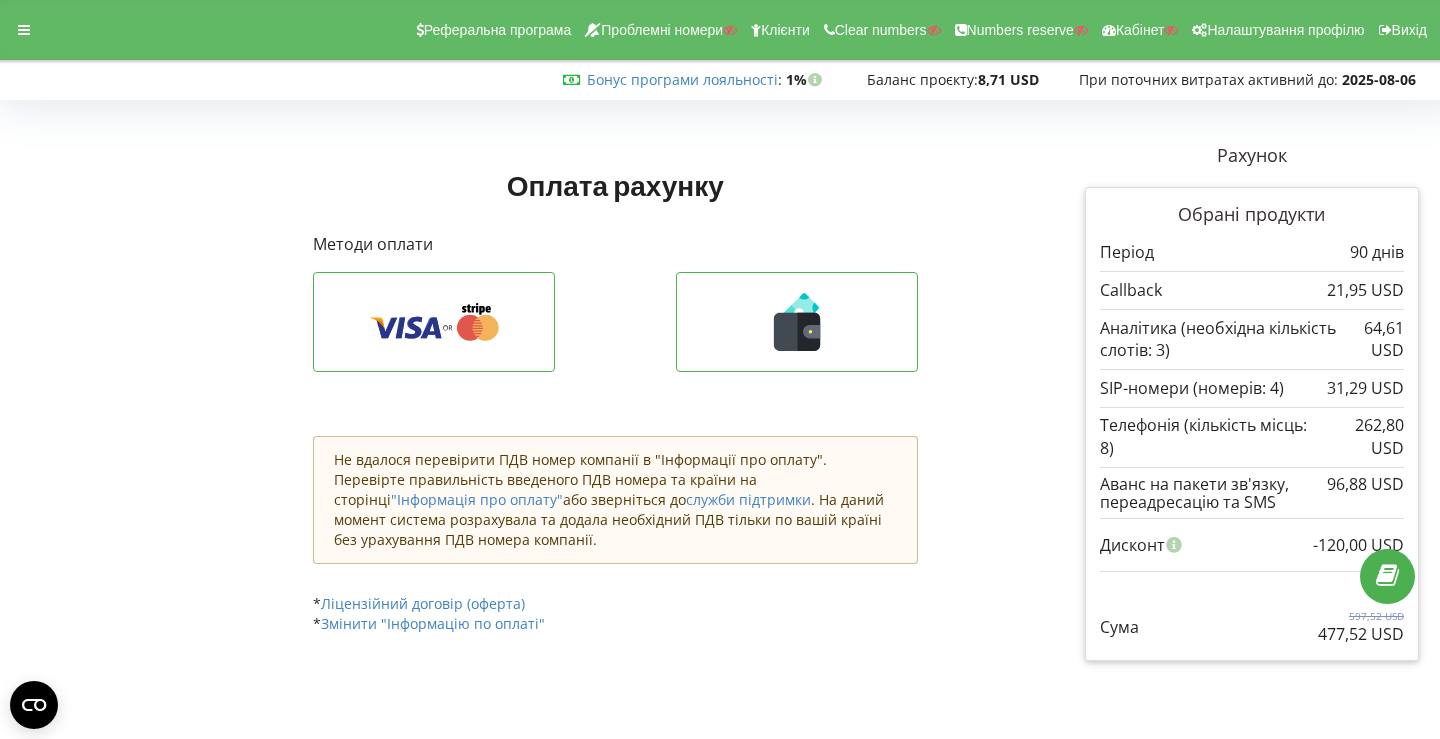 scroll, scrollTop: 0, scrollLeft: 0, axis: both 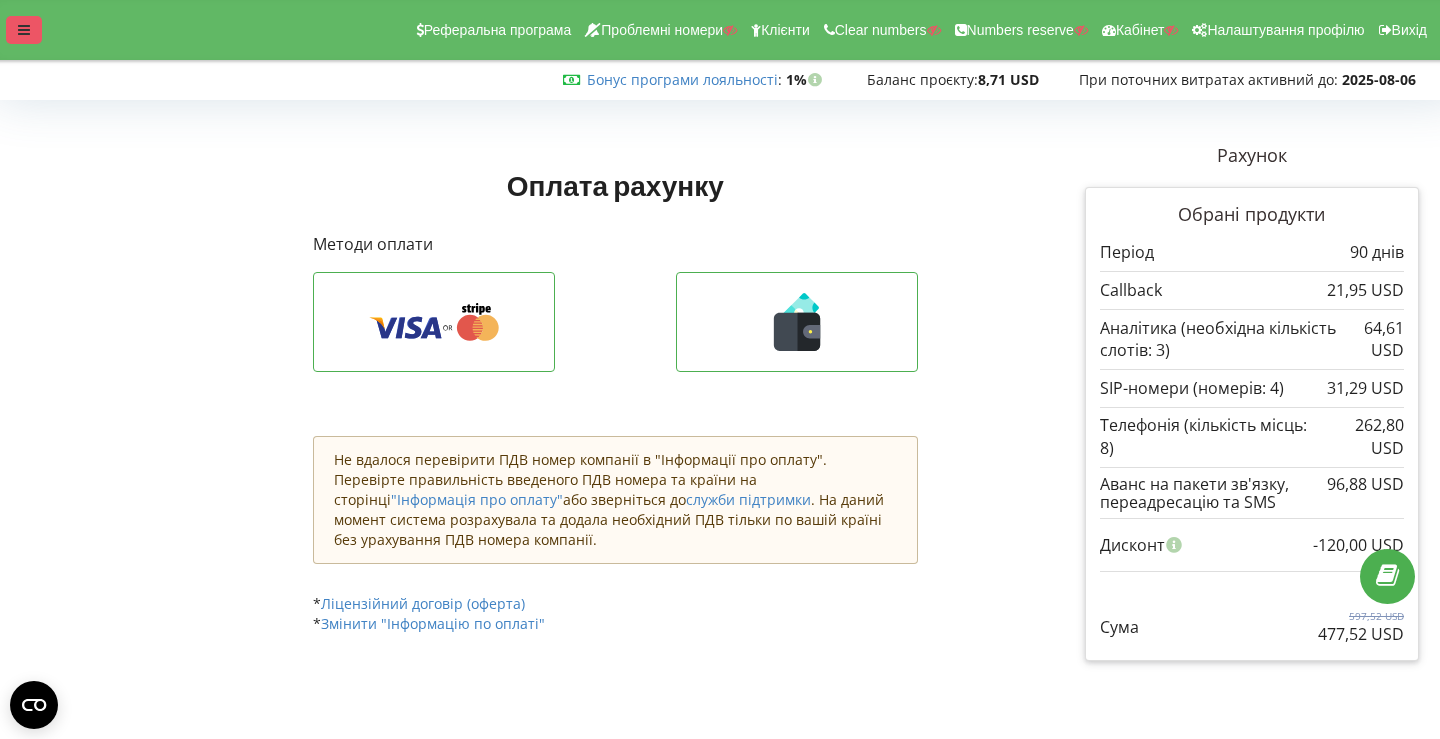 click at bounding box center [24, 30] 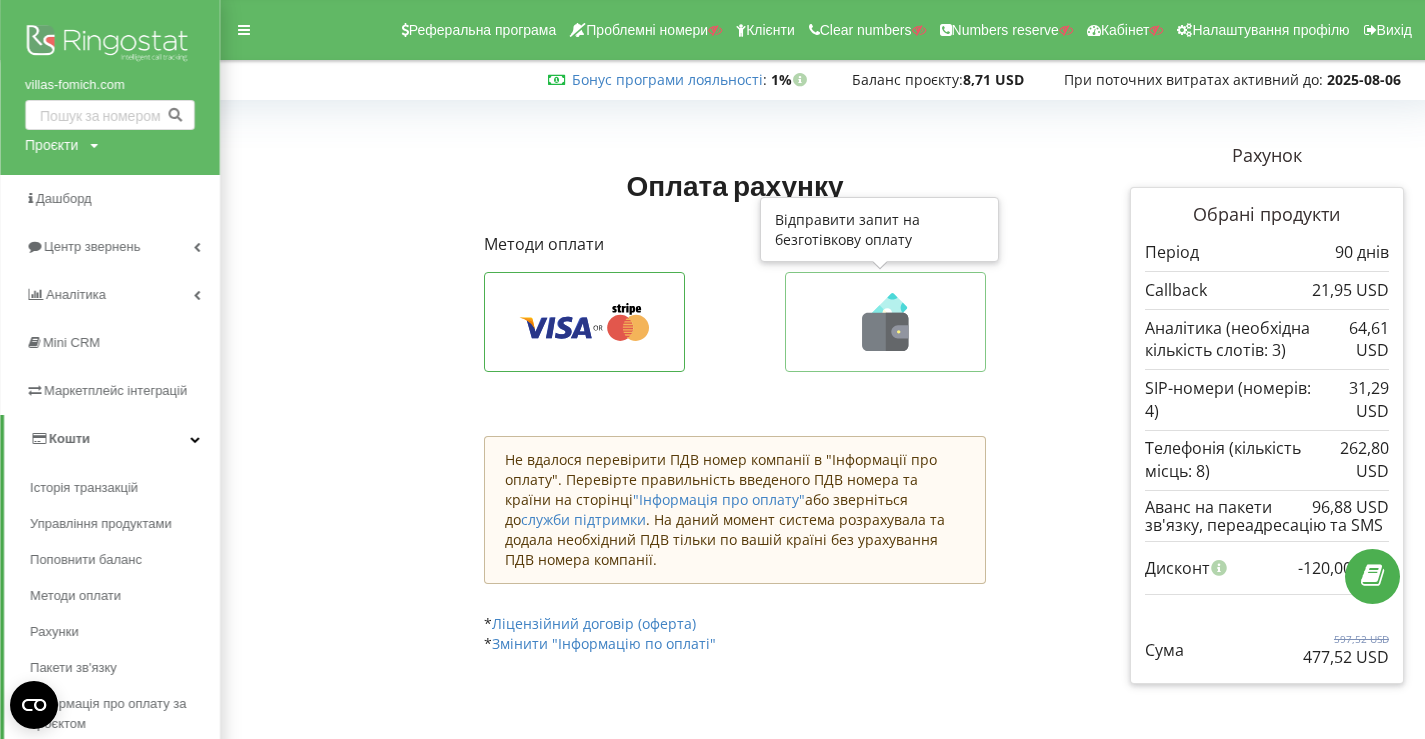 click at bounding box center [885, 322] 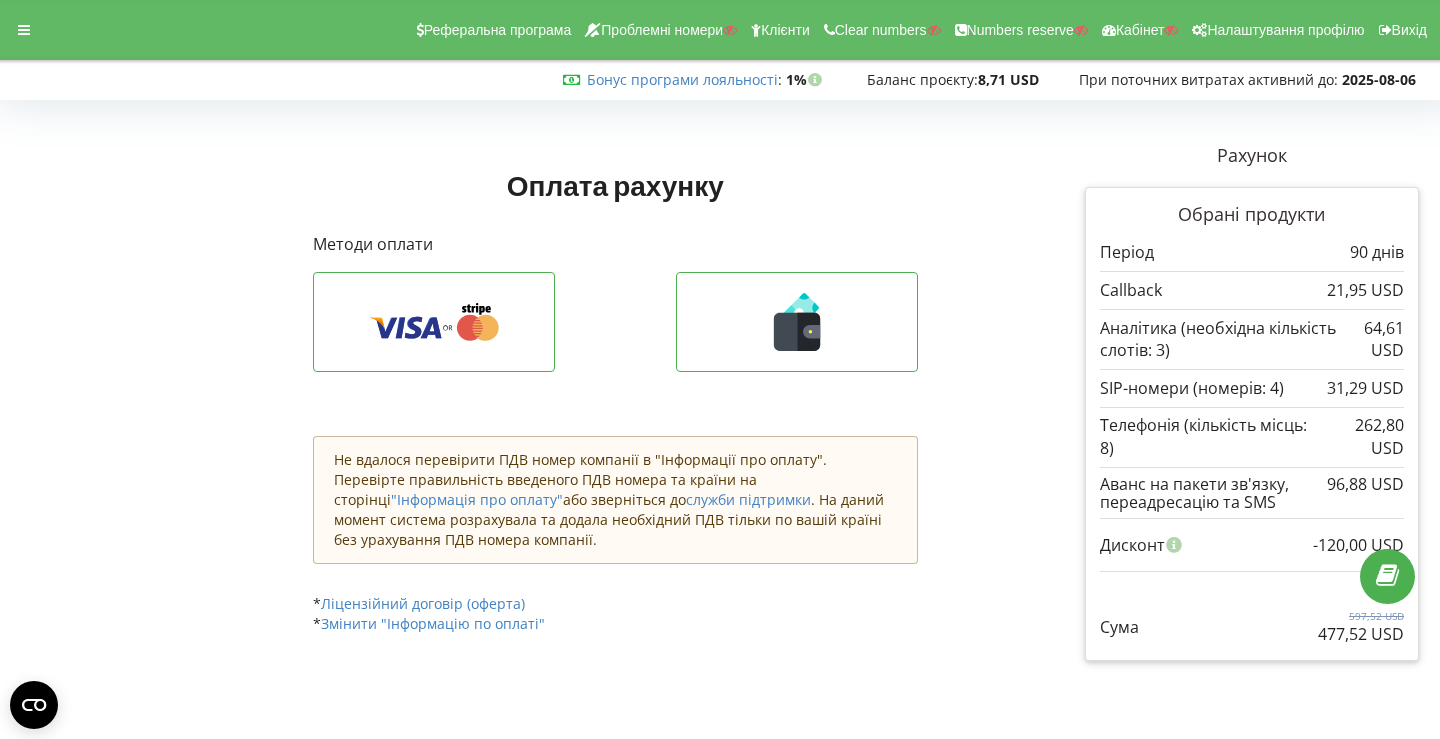 scroll, scrollTop: 0, scrollLeft: 0, axis: both 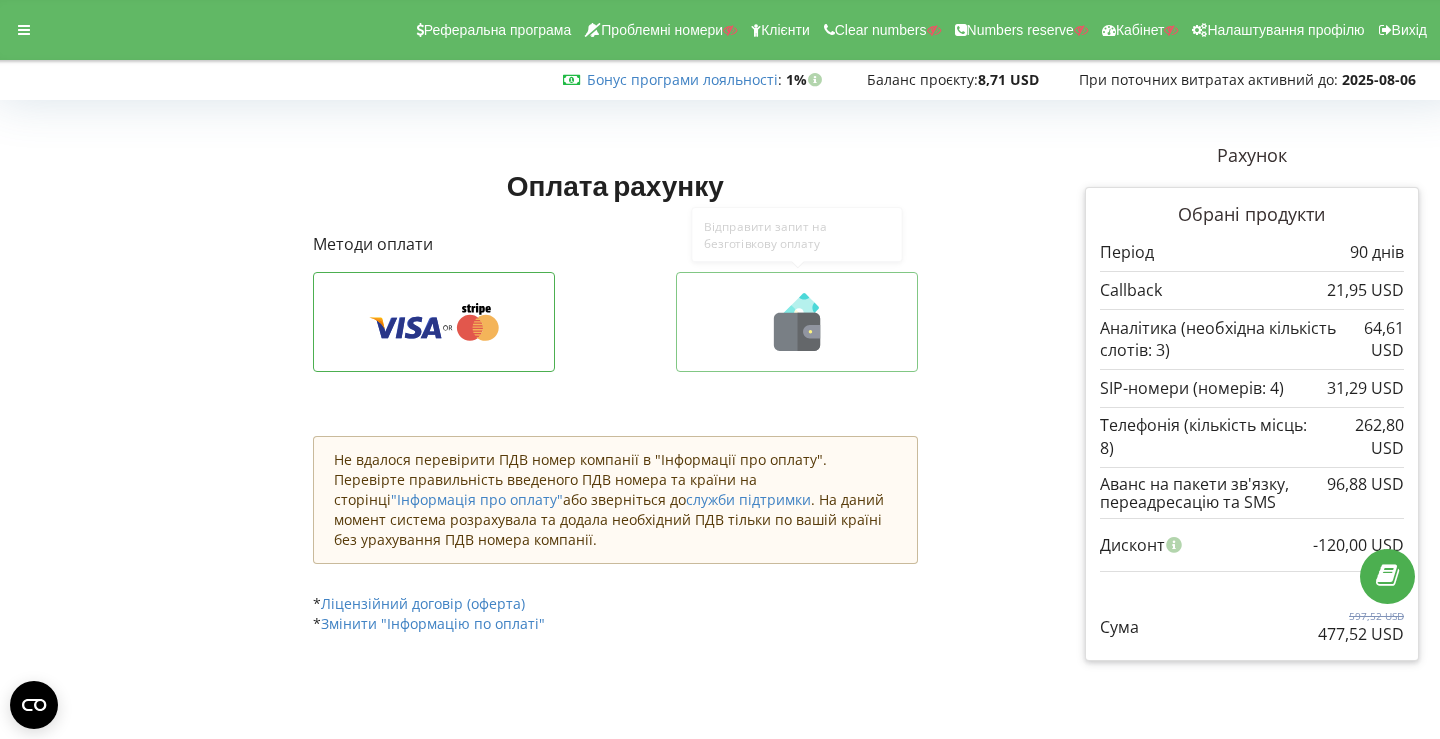 click 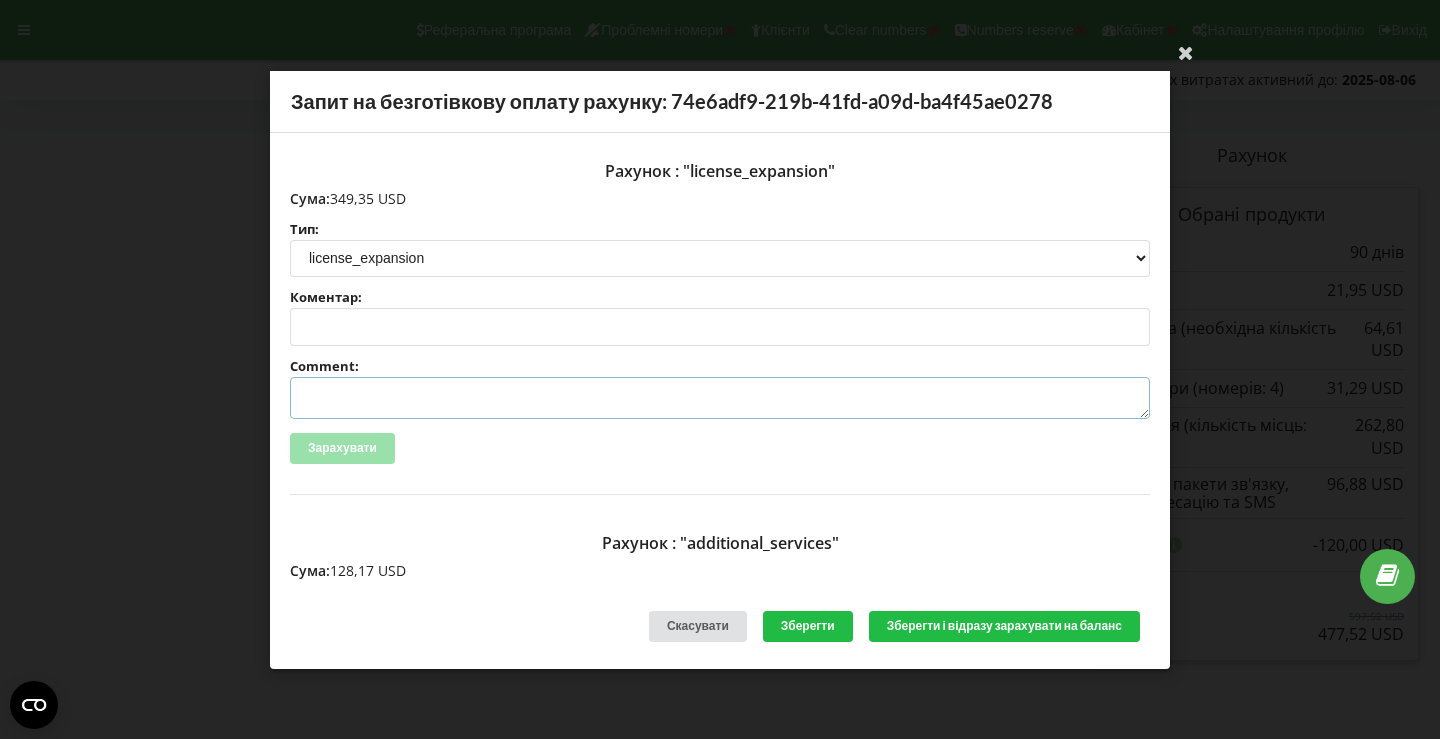 click on "Comment:" at bounding box center [720, 398] 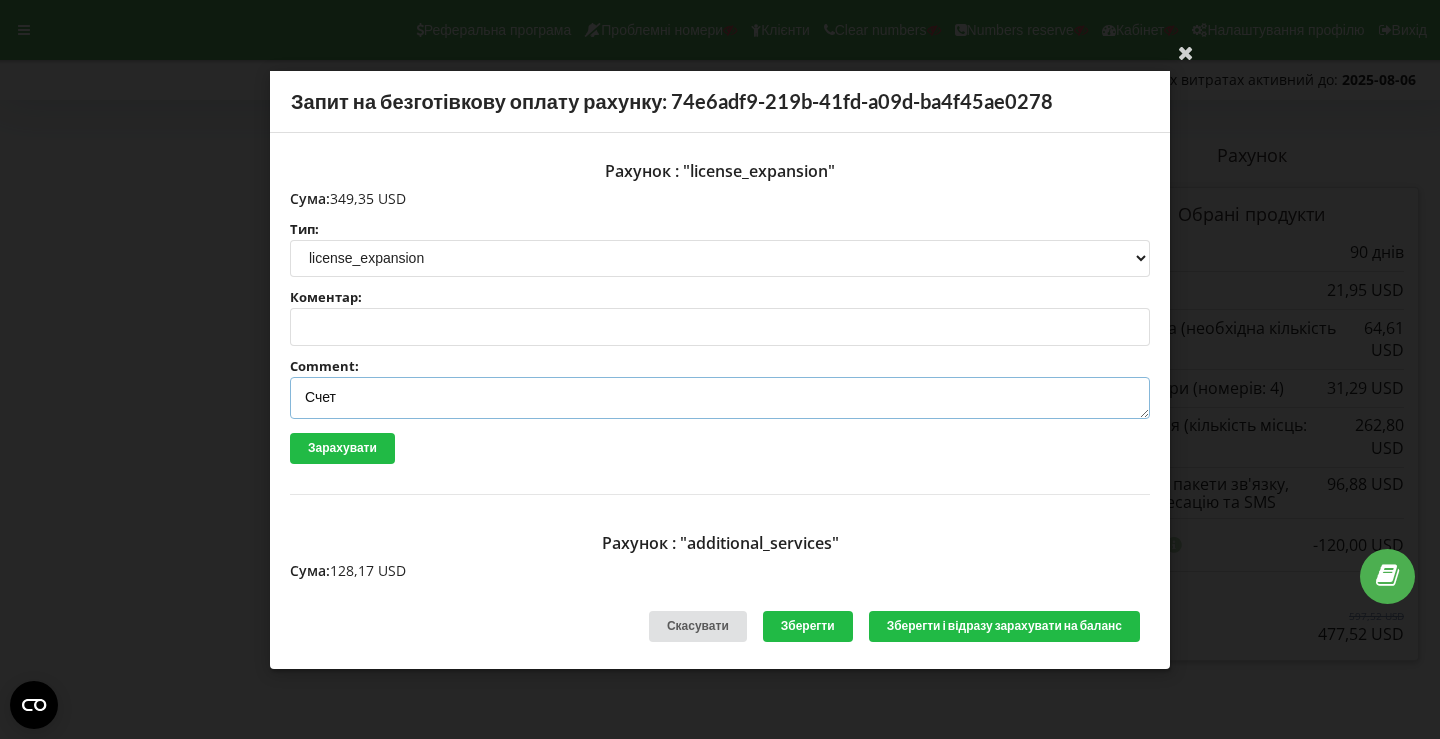 paste on "№R-04991 від 22.07.2025" 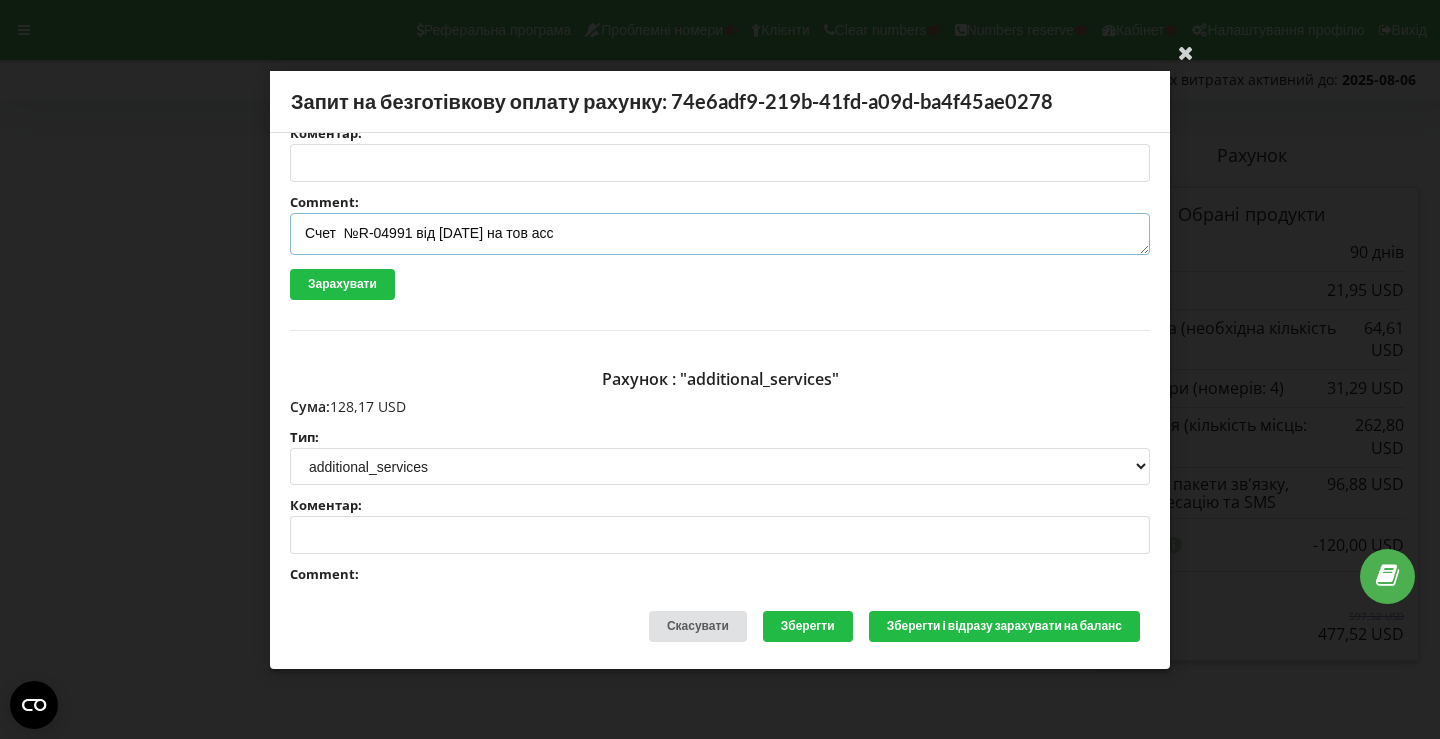 scroll, scrollTop: 421, scrollLeft: 0, axis: vertical 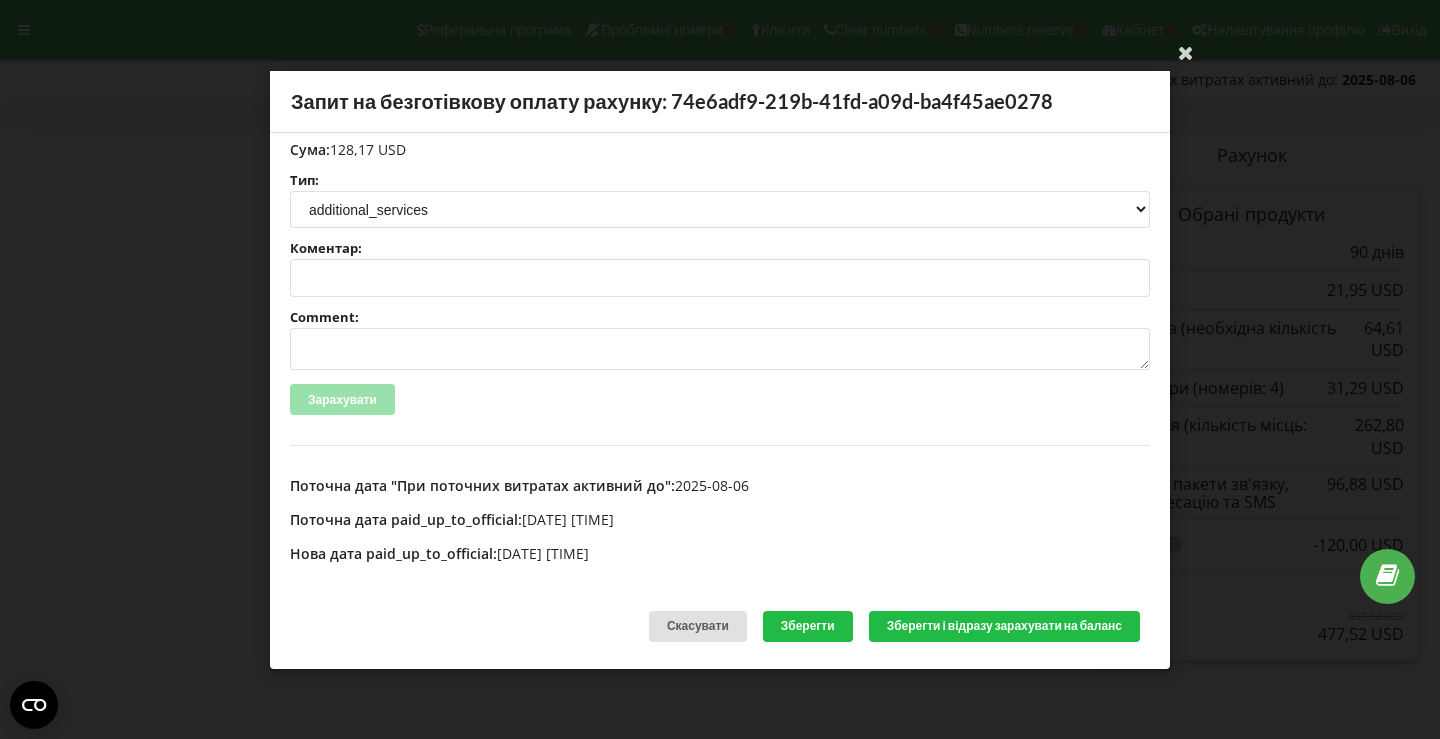 type on "Счет  №R-04991 від 22.07.2025 на тов асс" 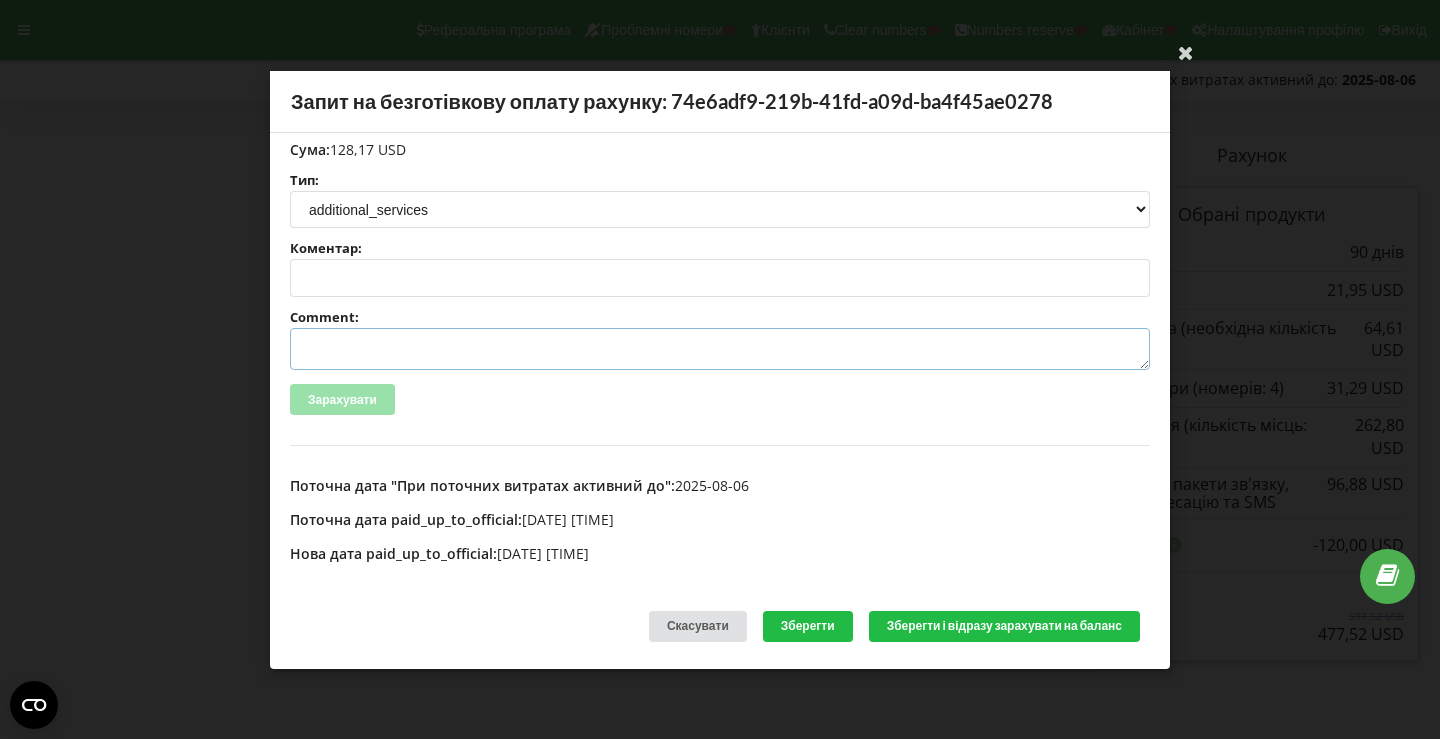 click on "Comment:" at bounding box center (720, 349) 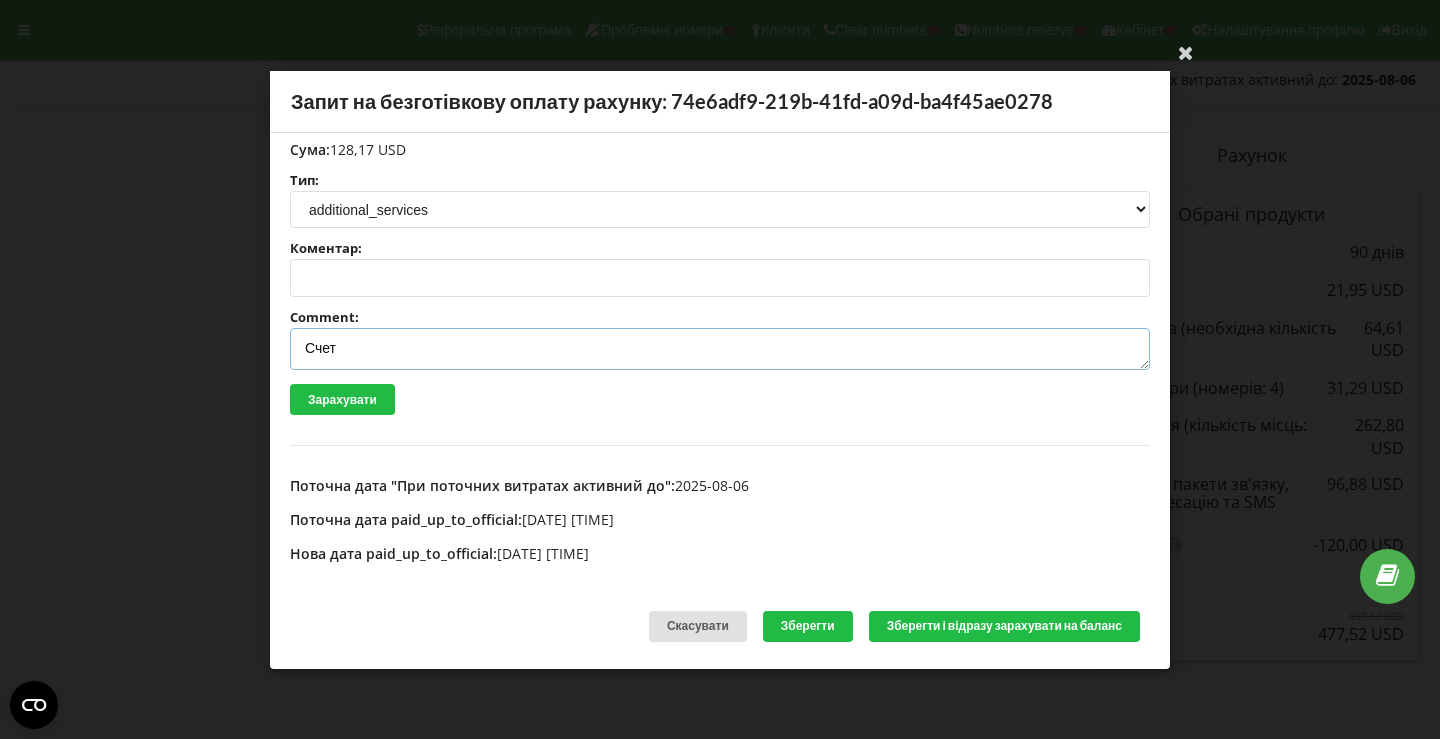 paste on "№R-04992 від 22.07.2025" 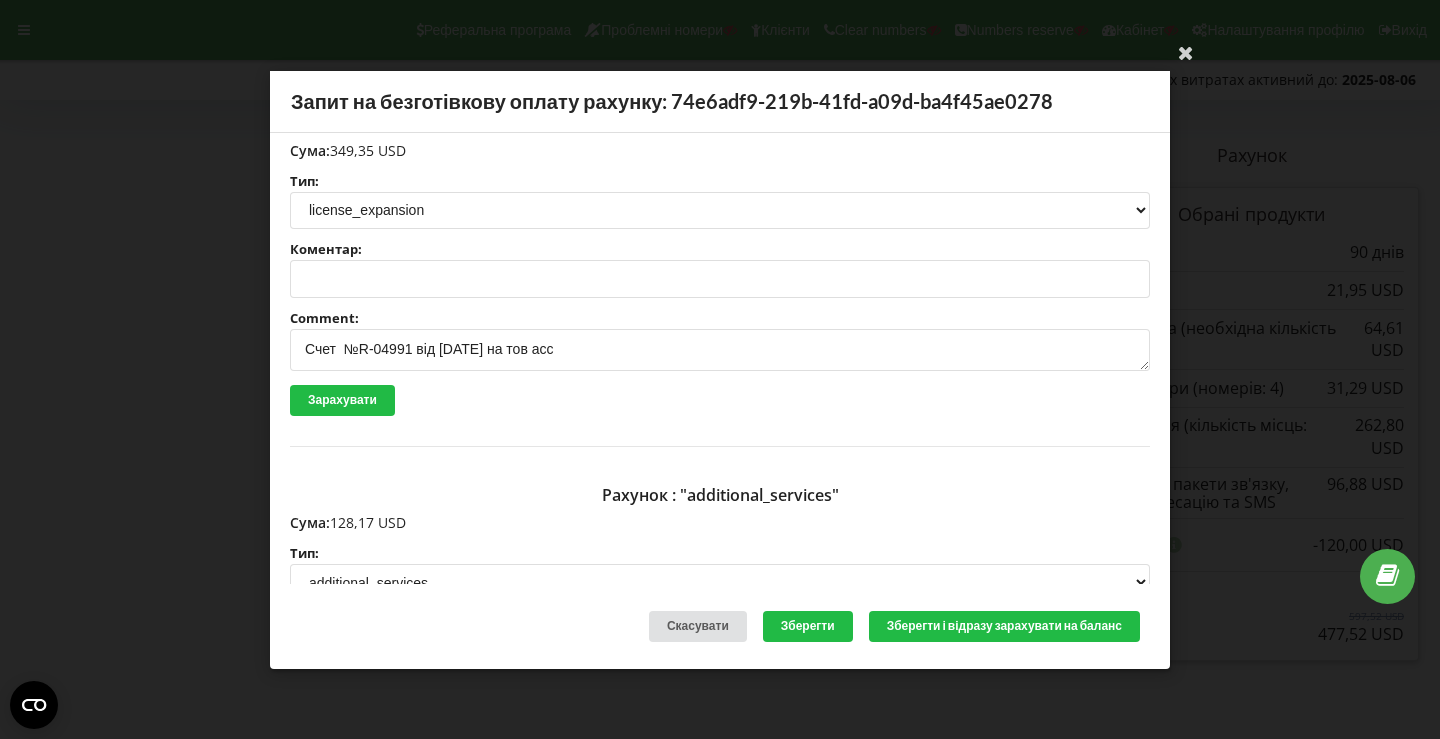 scroll, scrollTop: 0, scrollLeft: 0, axis: both 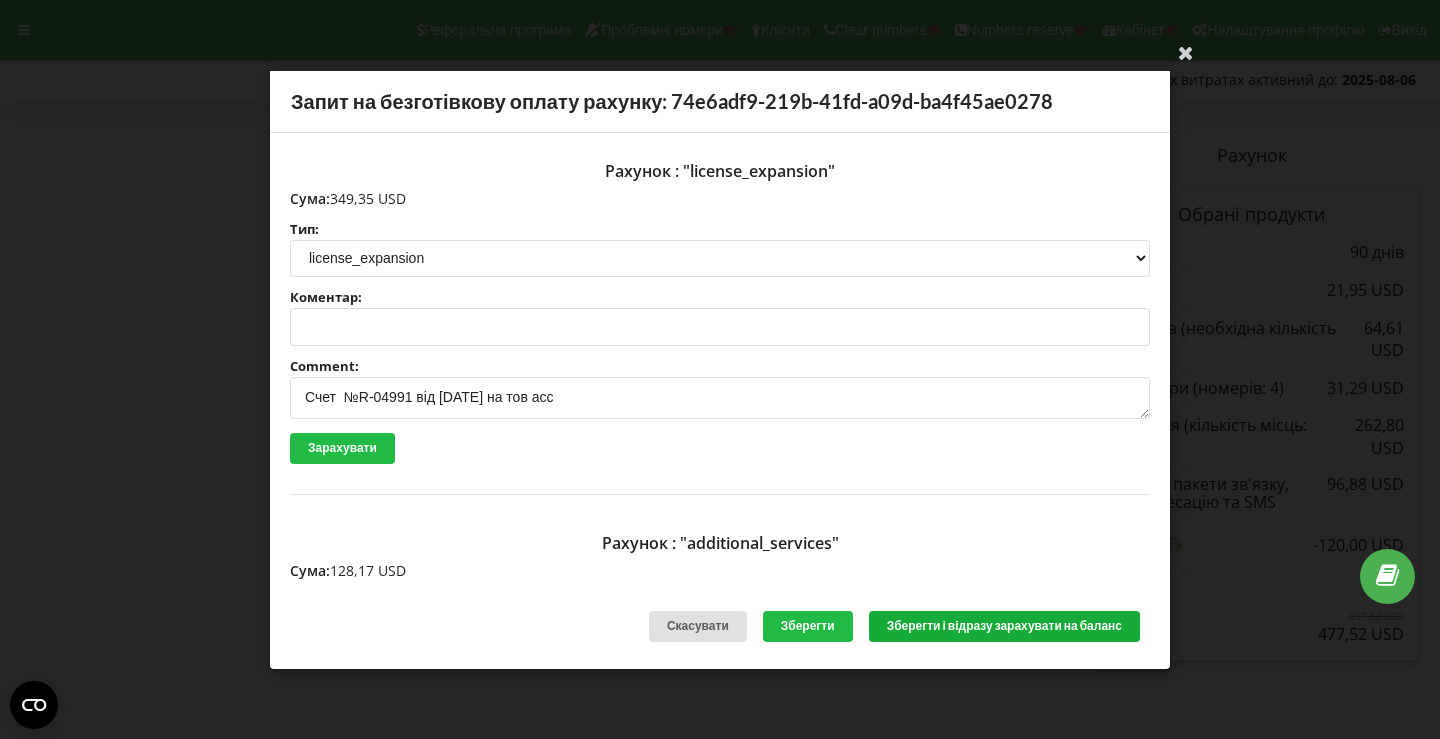 type on "Счет  №R-04992 від 22.07.2025 на тов асс" 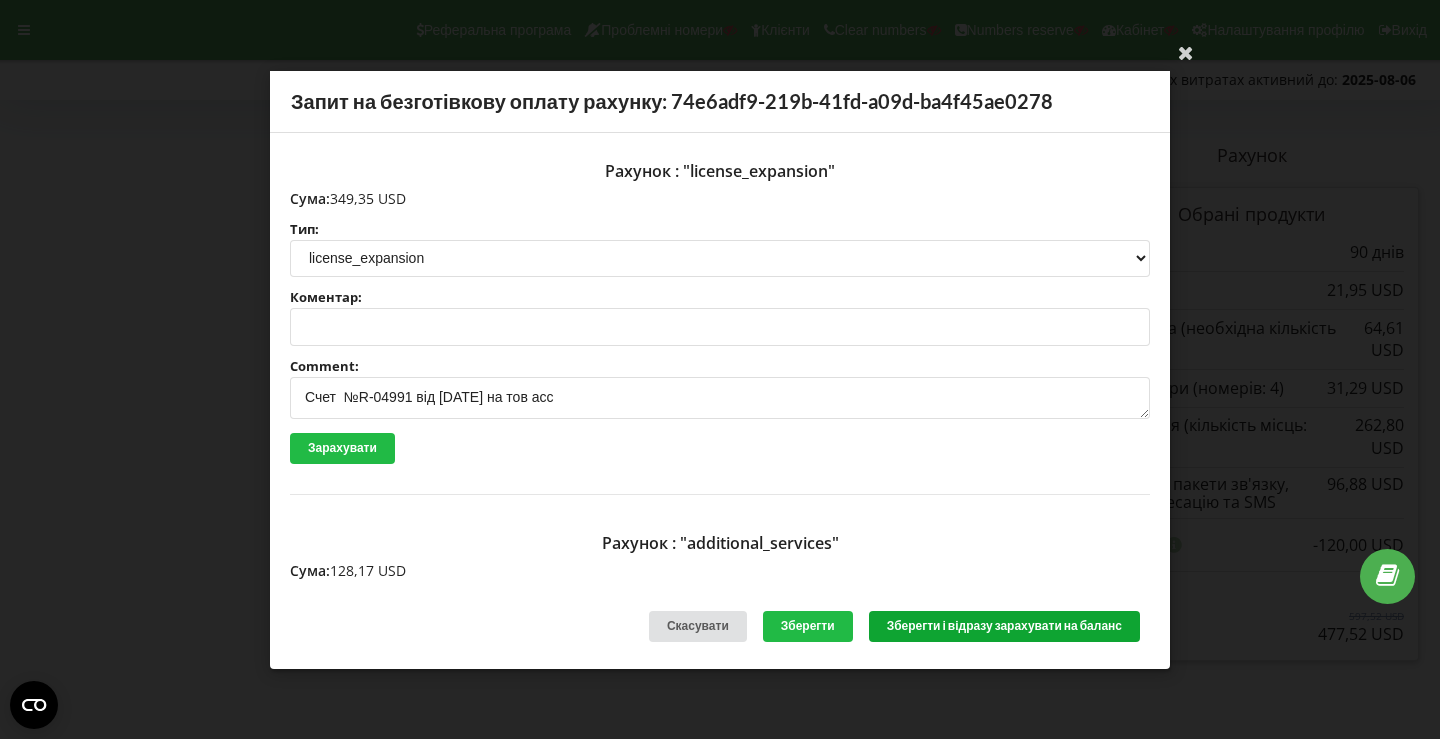 click on "Зберегти і відразу зарахувати на баланс" at bounding box center (1004, 626) 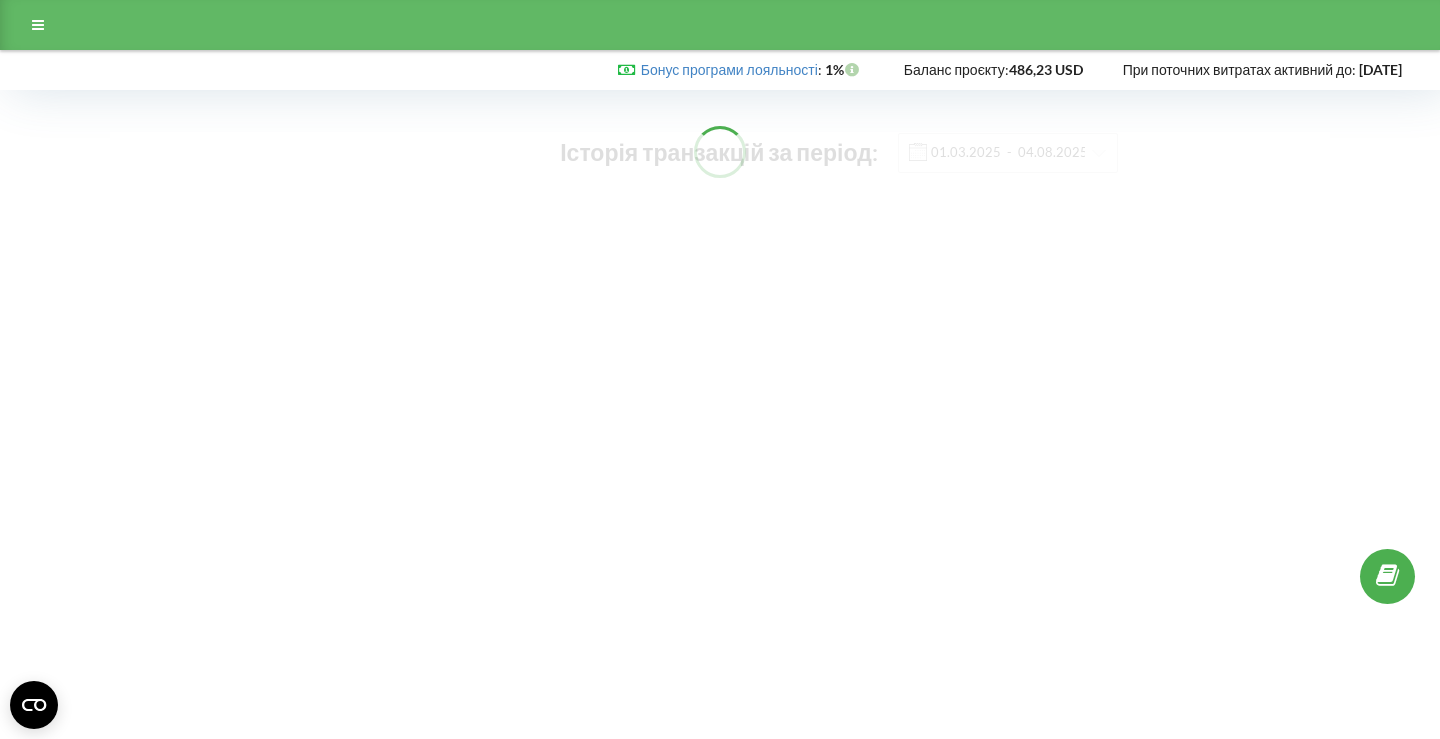 scroll, scrollTop: 0, scrollLeft: 0, axis: both 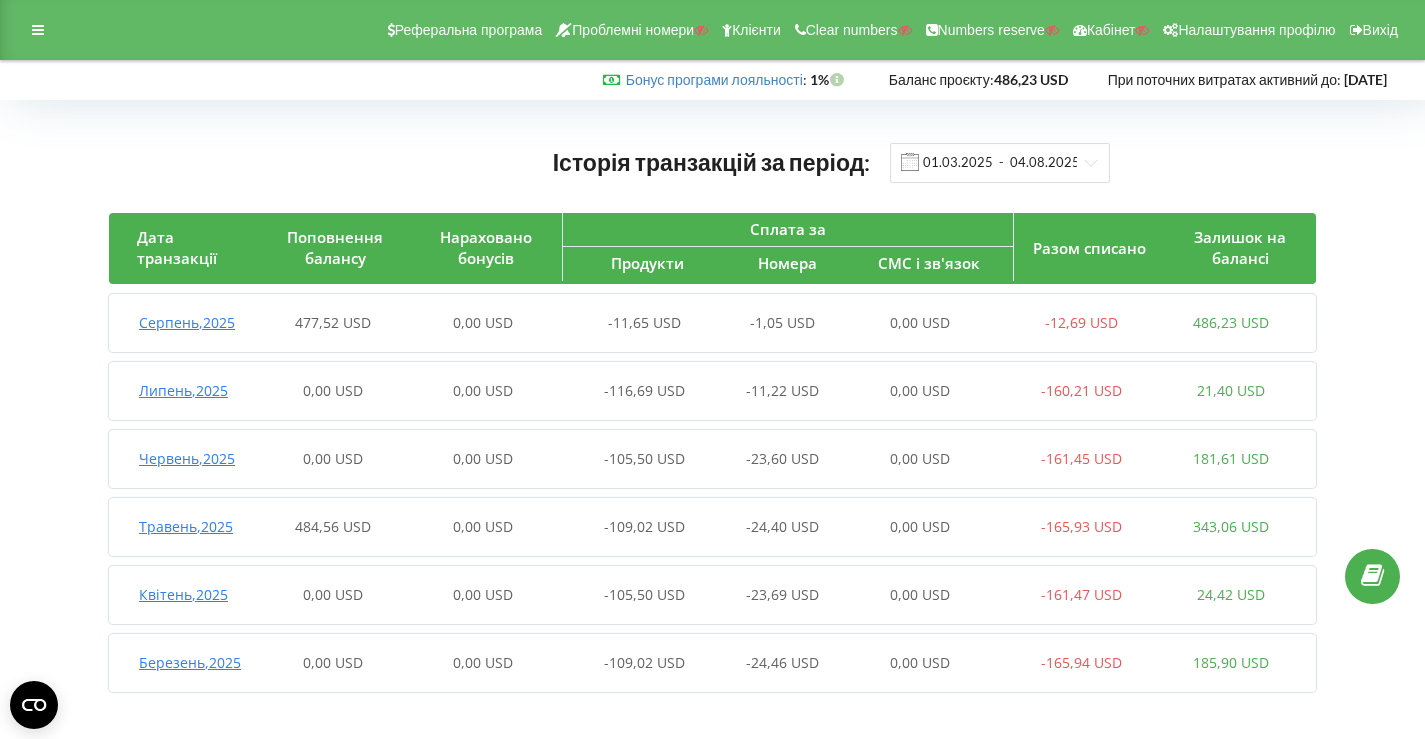 click on "0,00 USD" at bounding box center (483, 322) 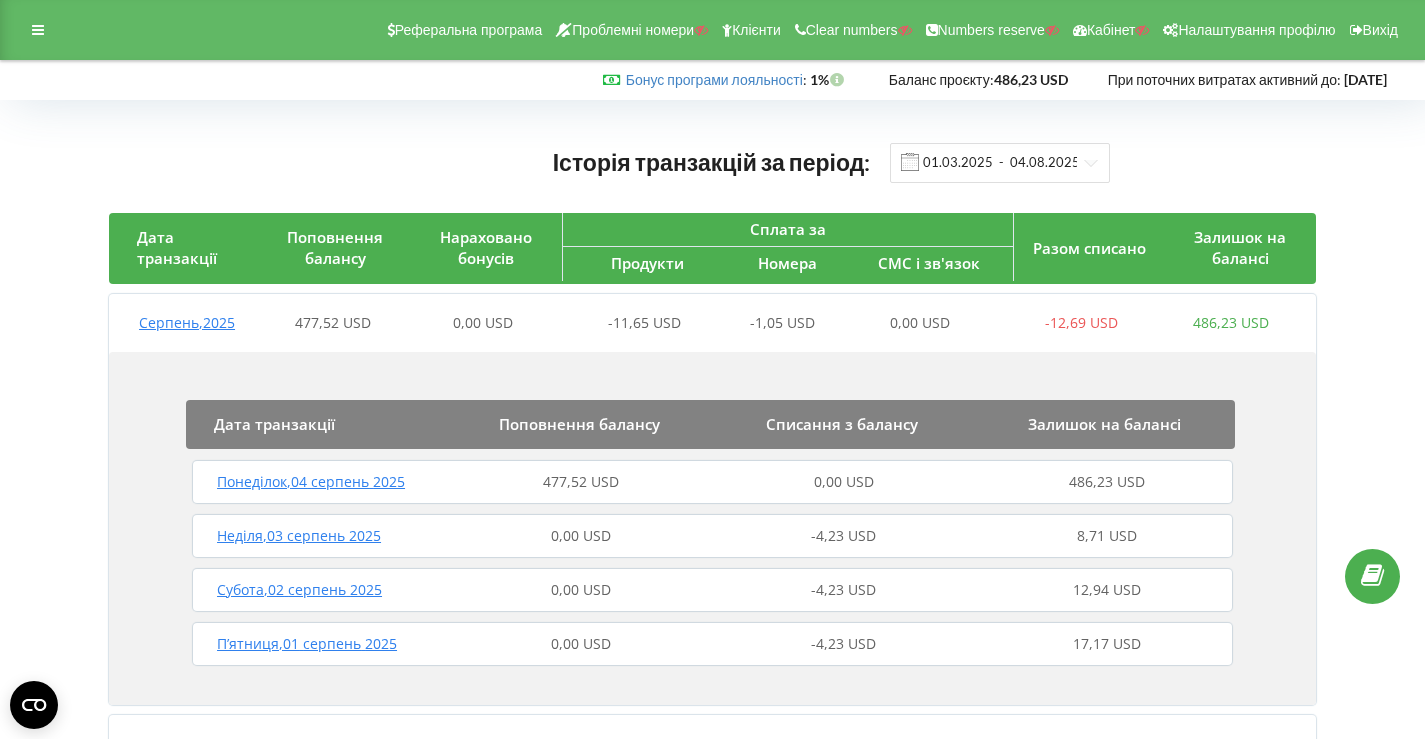 click on "Понеділок ,  04   серпень   2025 477,52 USD 0,00 USD 486,23 USD" at bounding box center [712, 482] 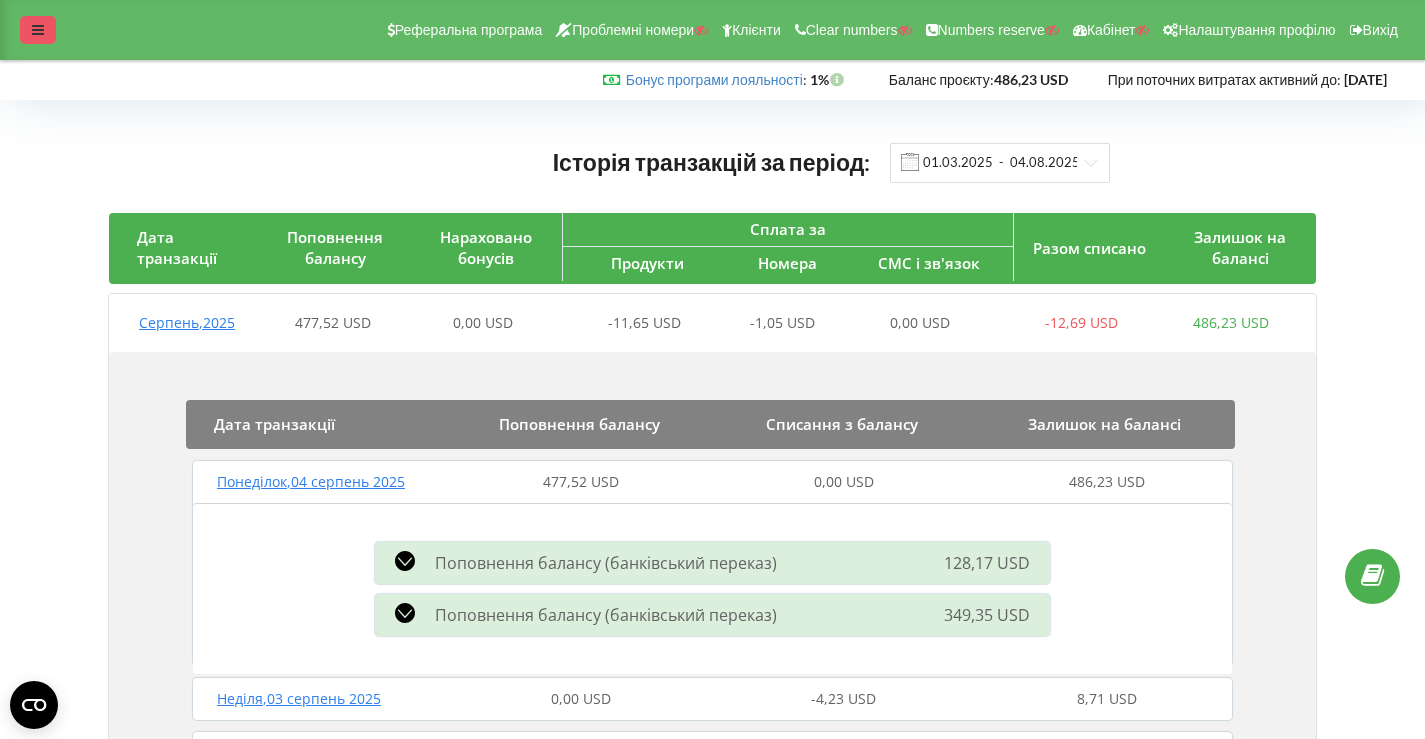 click at bounding box center [38, 30] 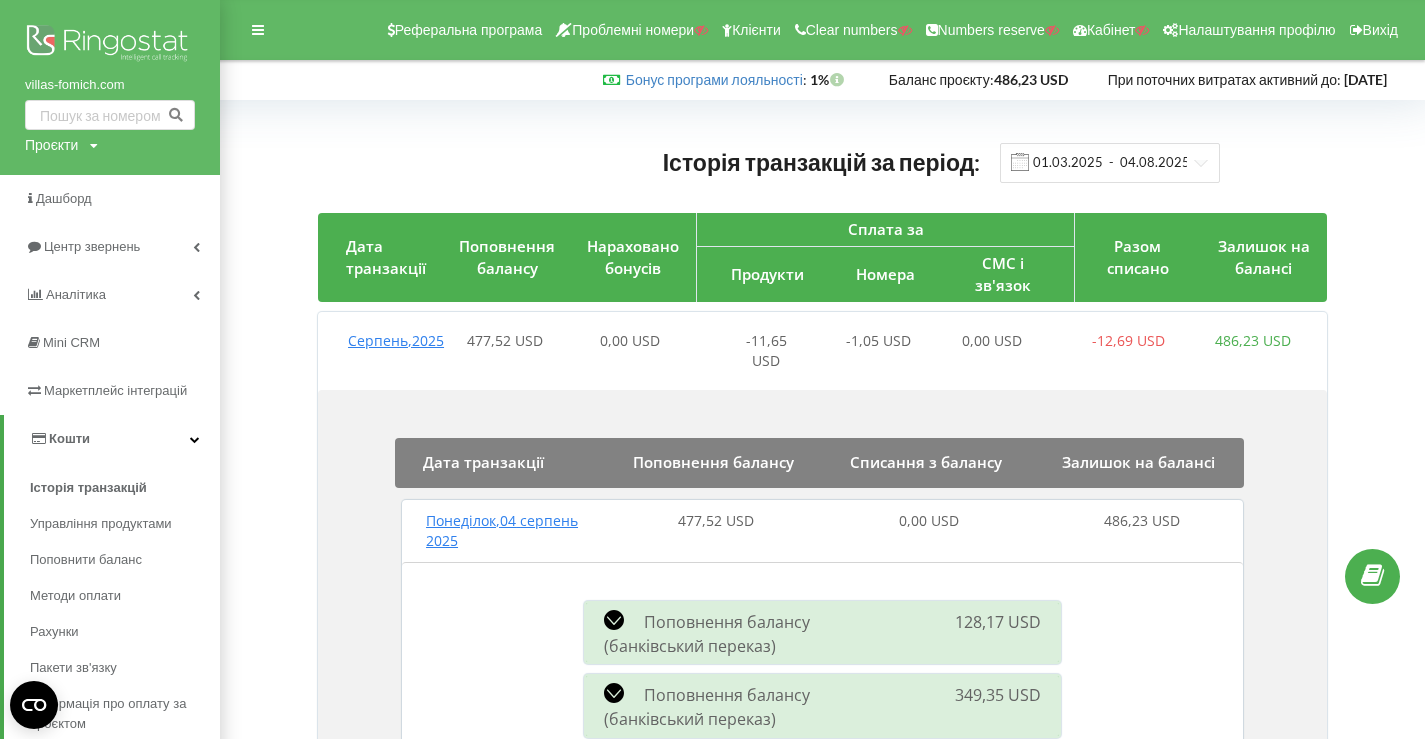 click at bounding box center (110, 45) 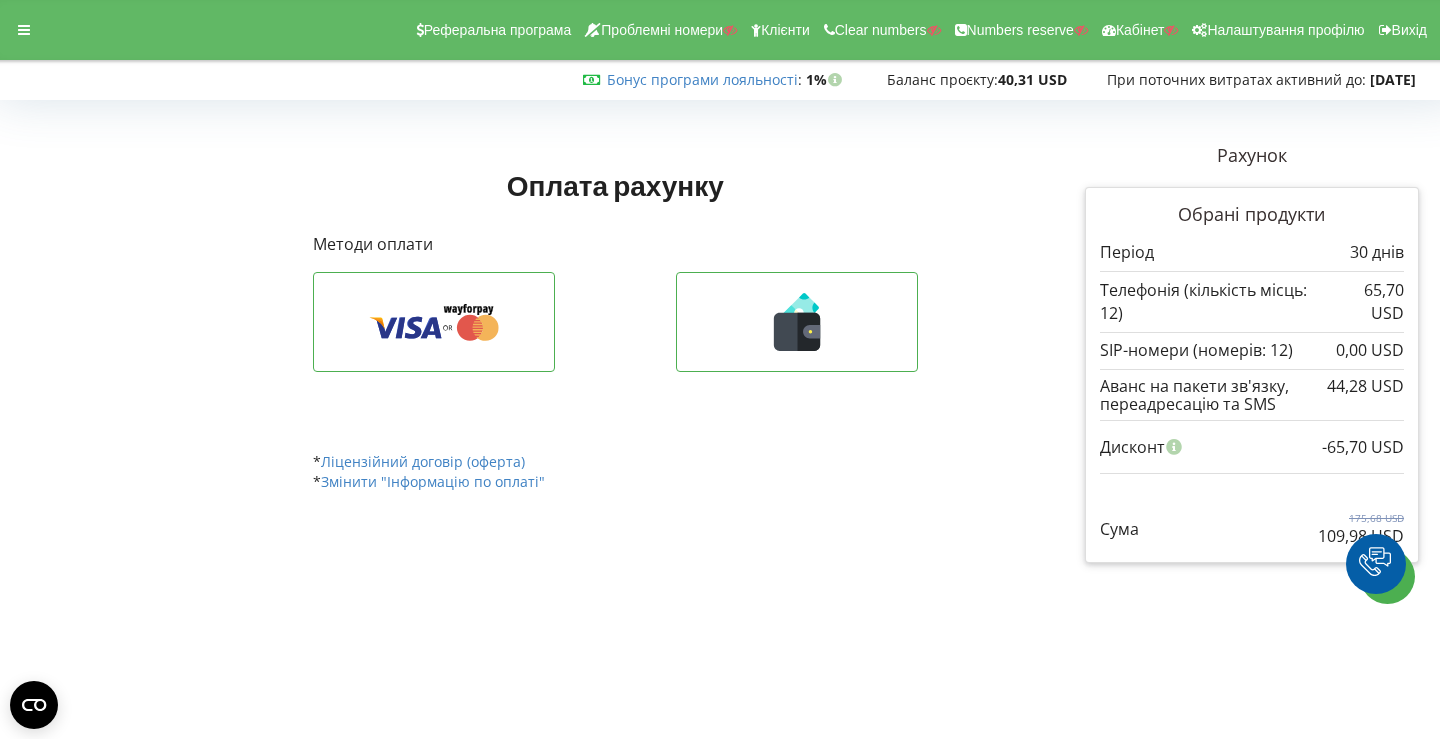 scroll, scrollTop: 0, scrollLeft: 0, axis: both 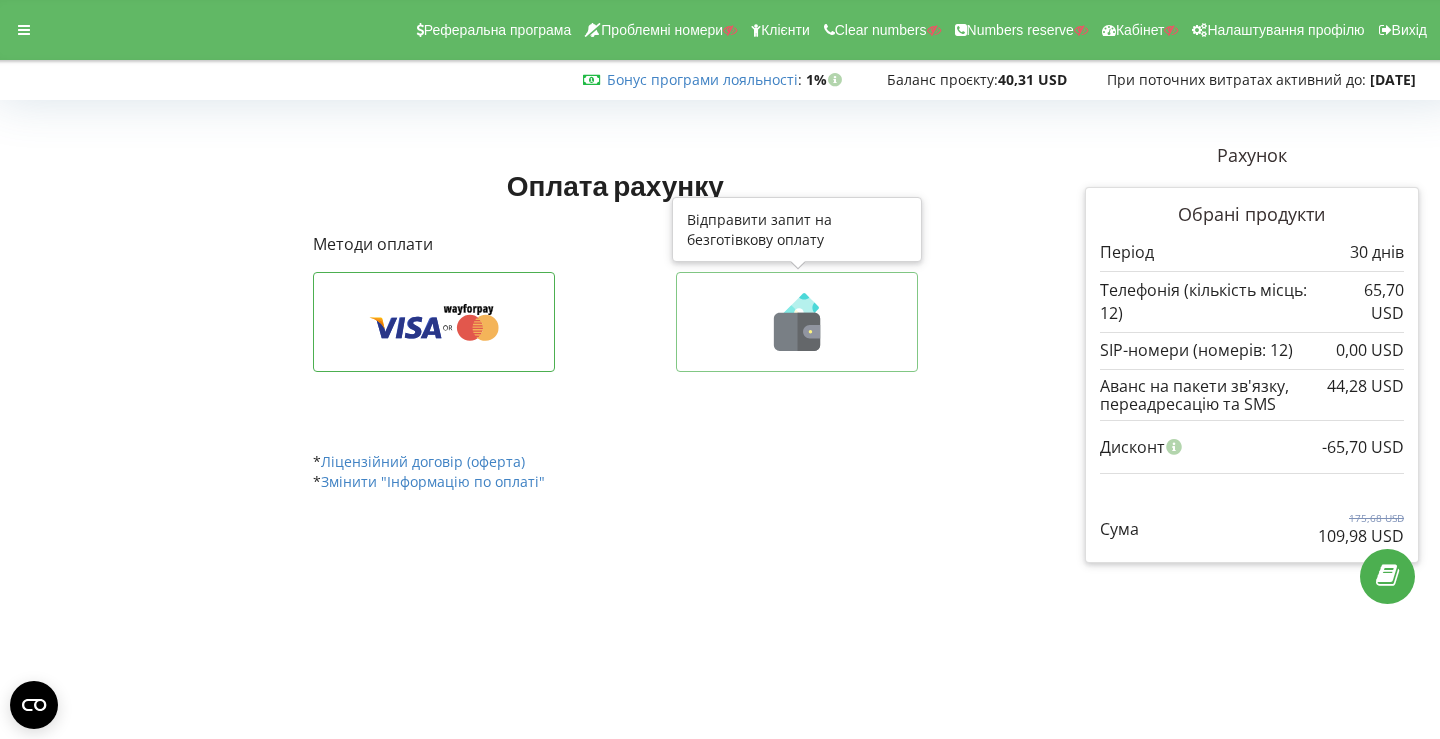 click at bounding box center (797, 322) 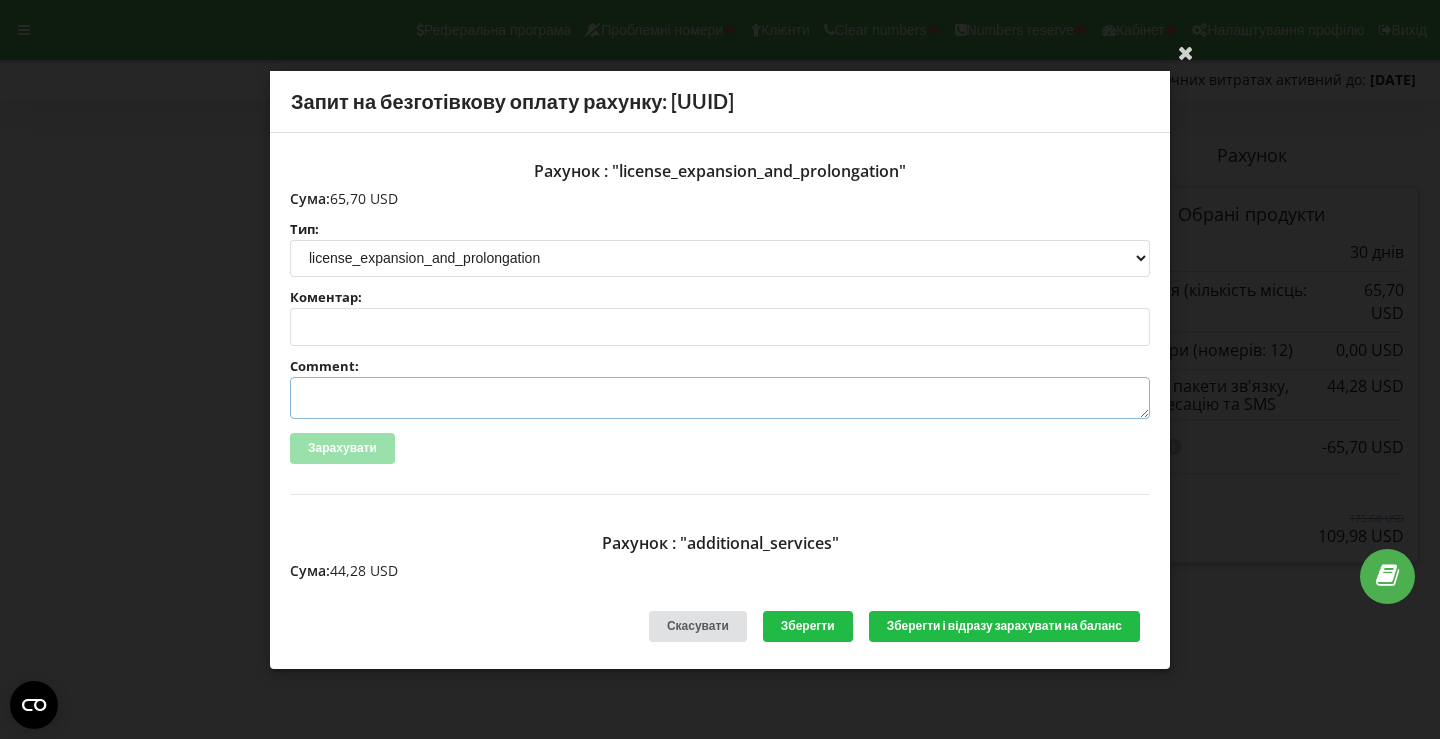 click on "Comment:" at bounding box center (720, 398) 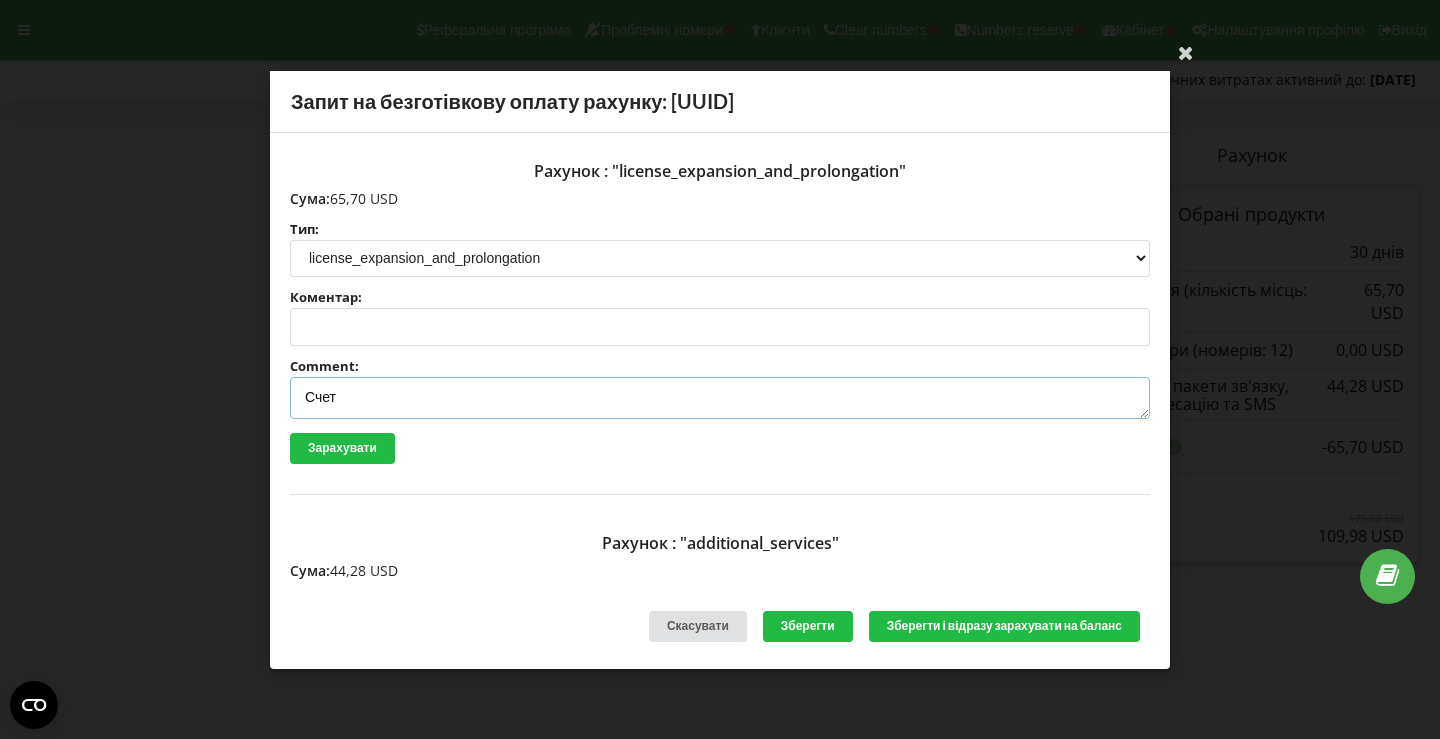 paste on "№R-05139 від [DATE]" 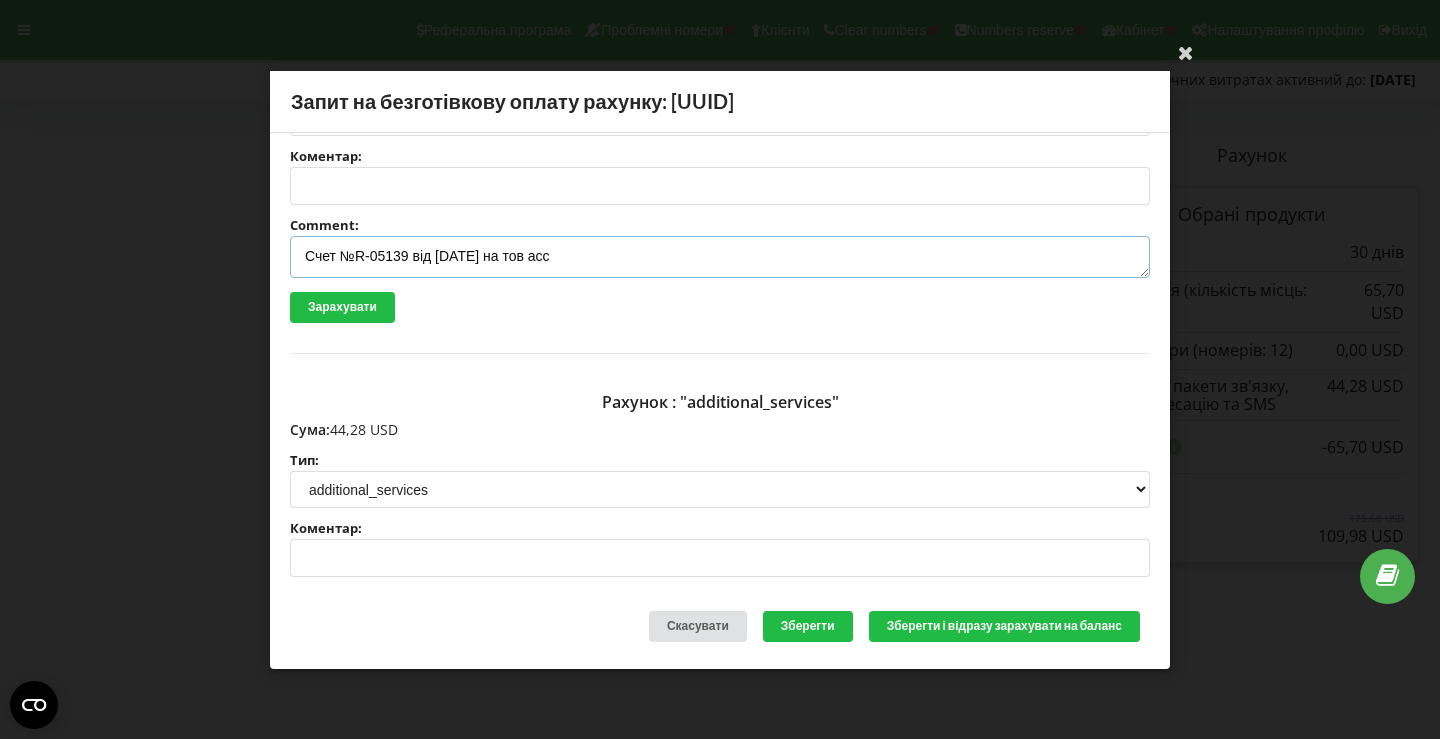 scroll, scrollTop: 421, scrollLeft: 0, axis: vertical 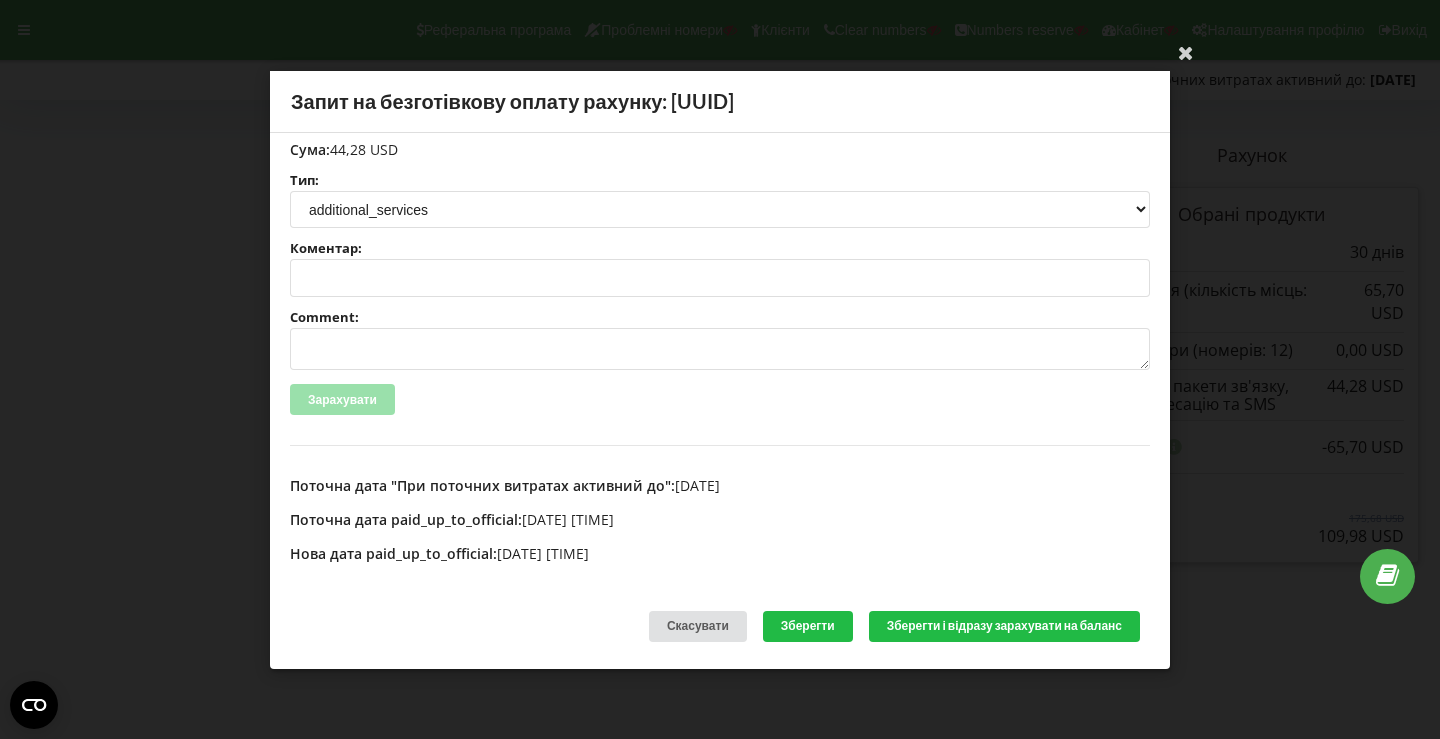 type on "Счет №R-05139 від [DATE] на тов асс" 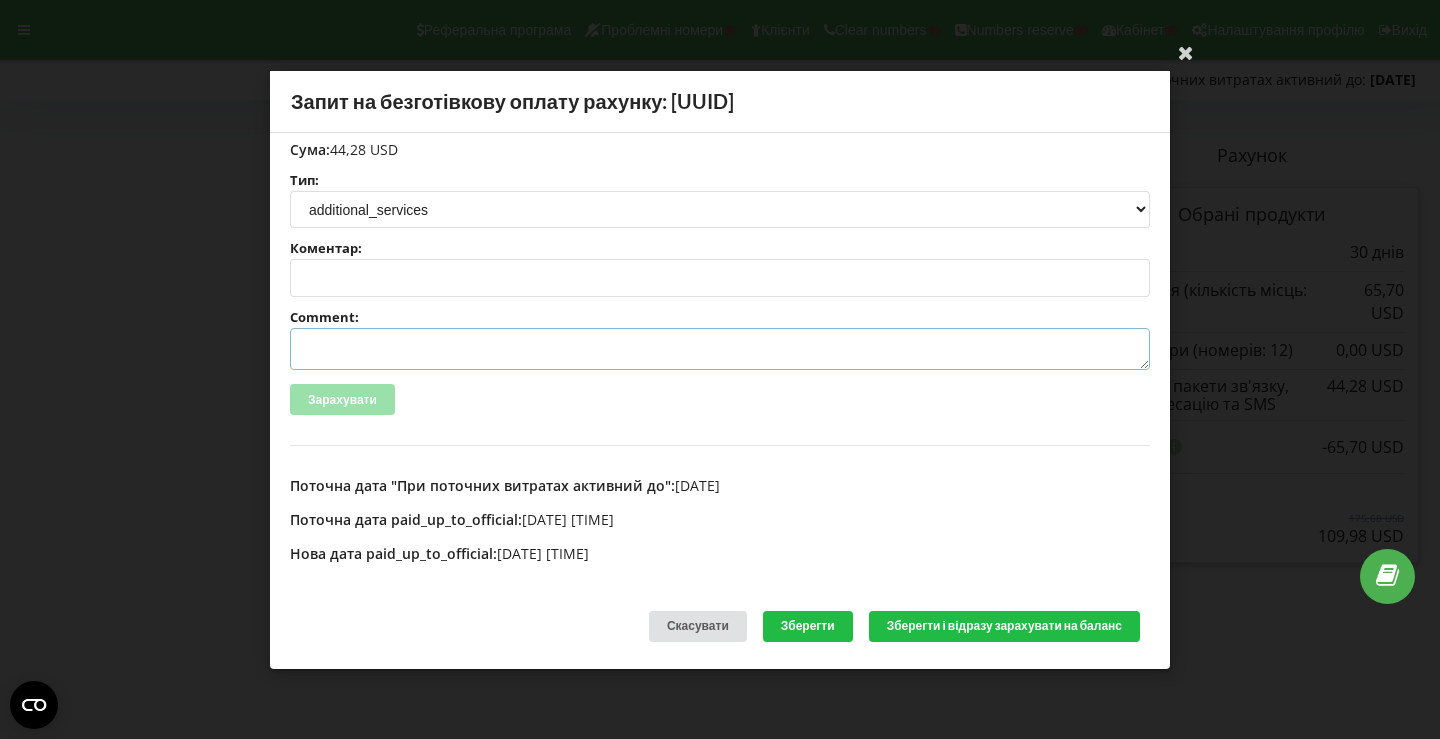 click on "Comment:" at bounding box center (720, 349) 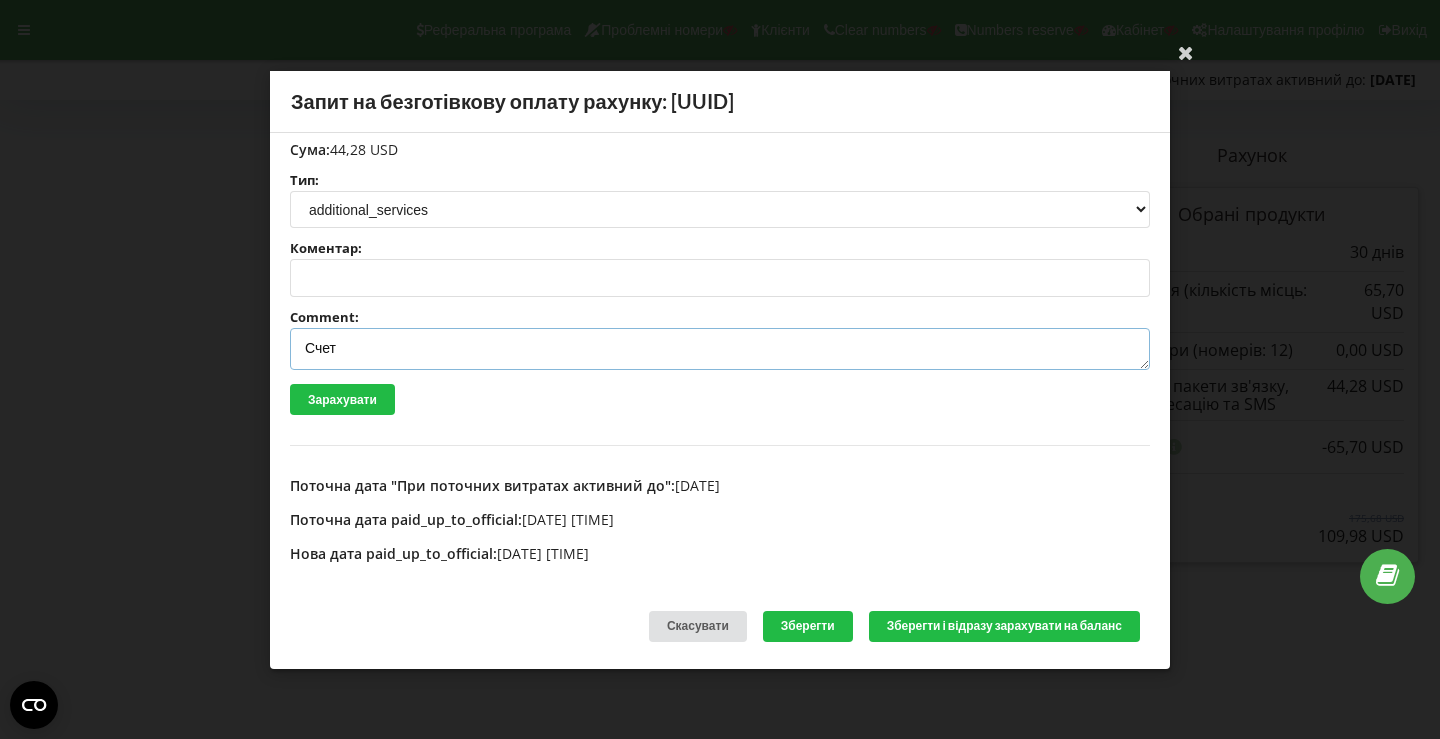 paste on "№R-05140 від [DATE]" 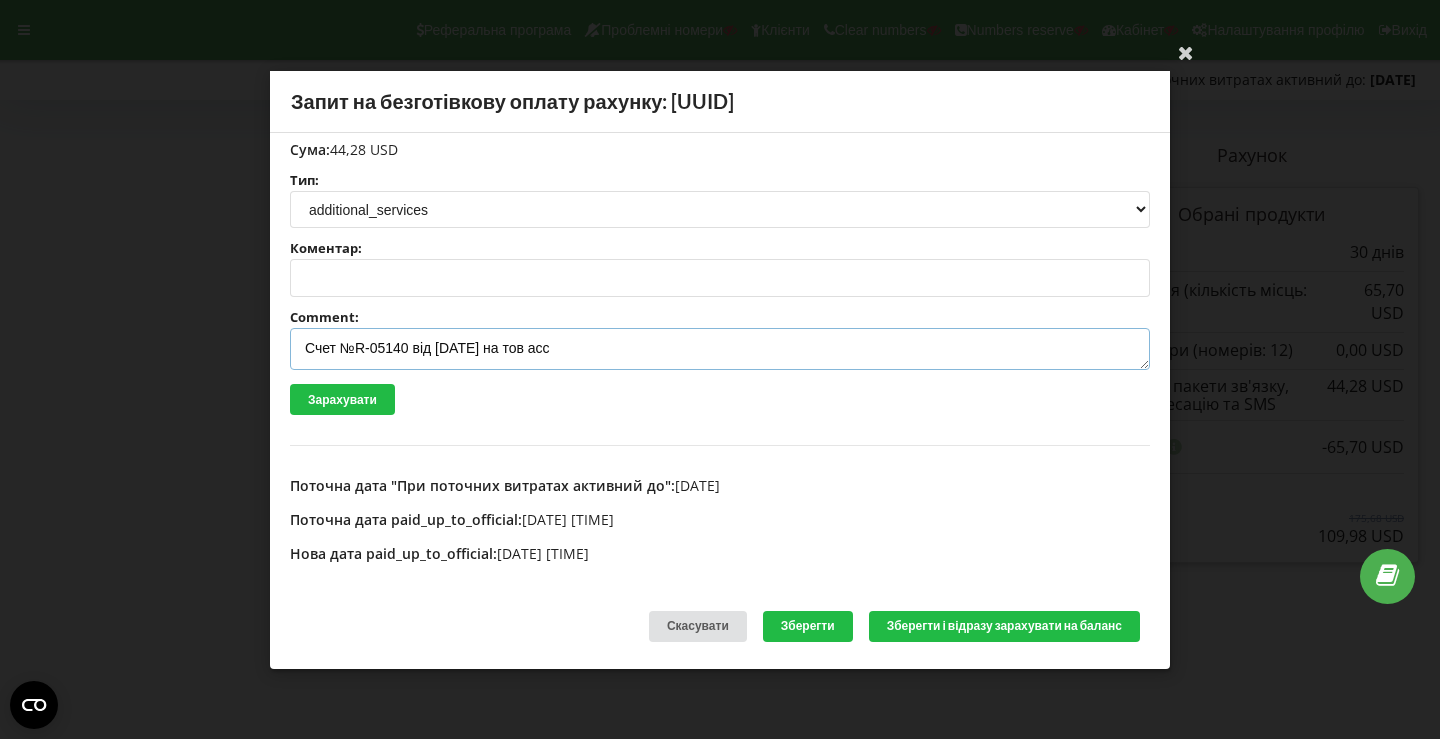 scroll, scrollTop: 0, scrollLeft: 0, axis: both 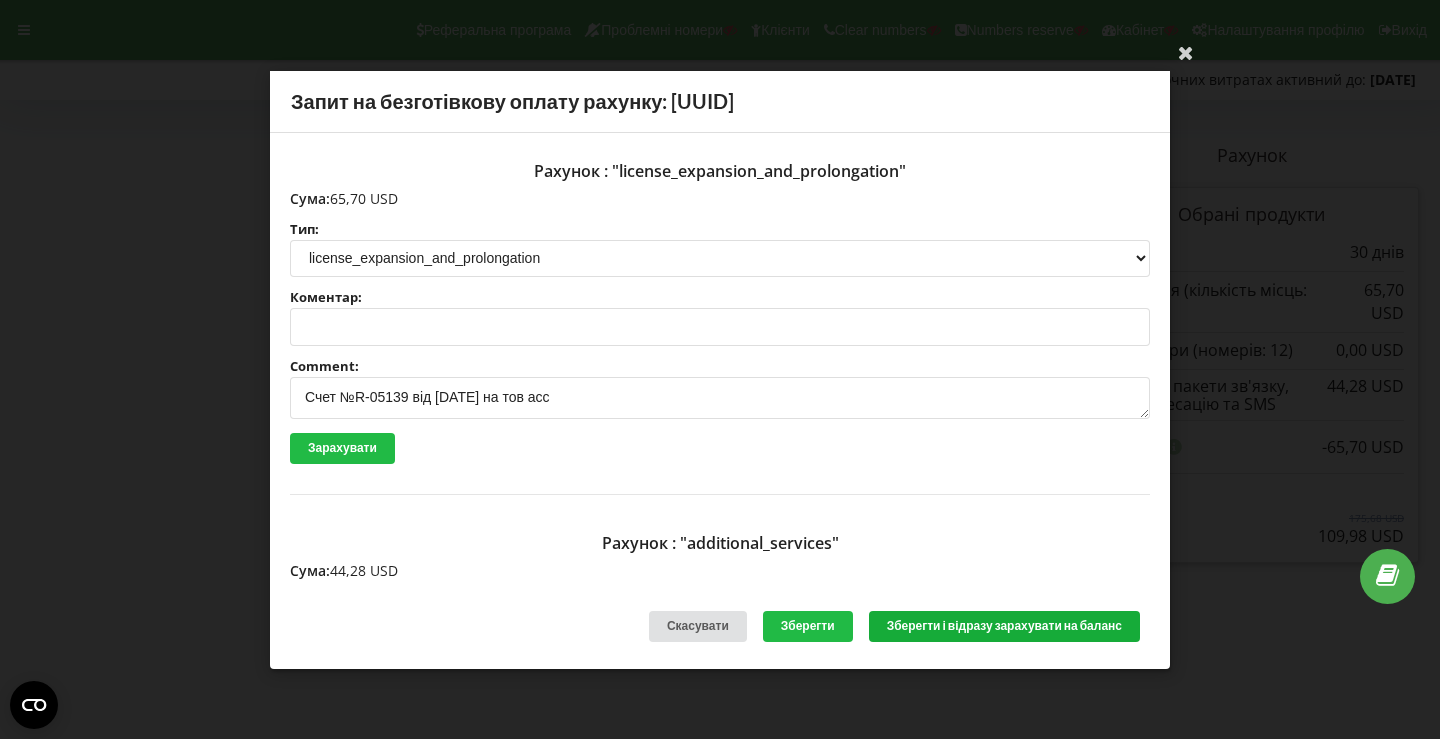 type on "Счет №R-05140 від [DATE] на тов асс" 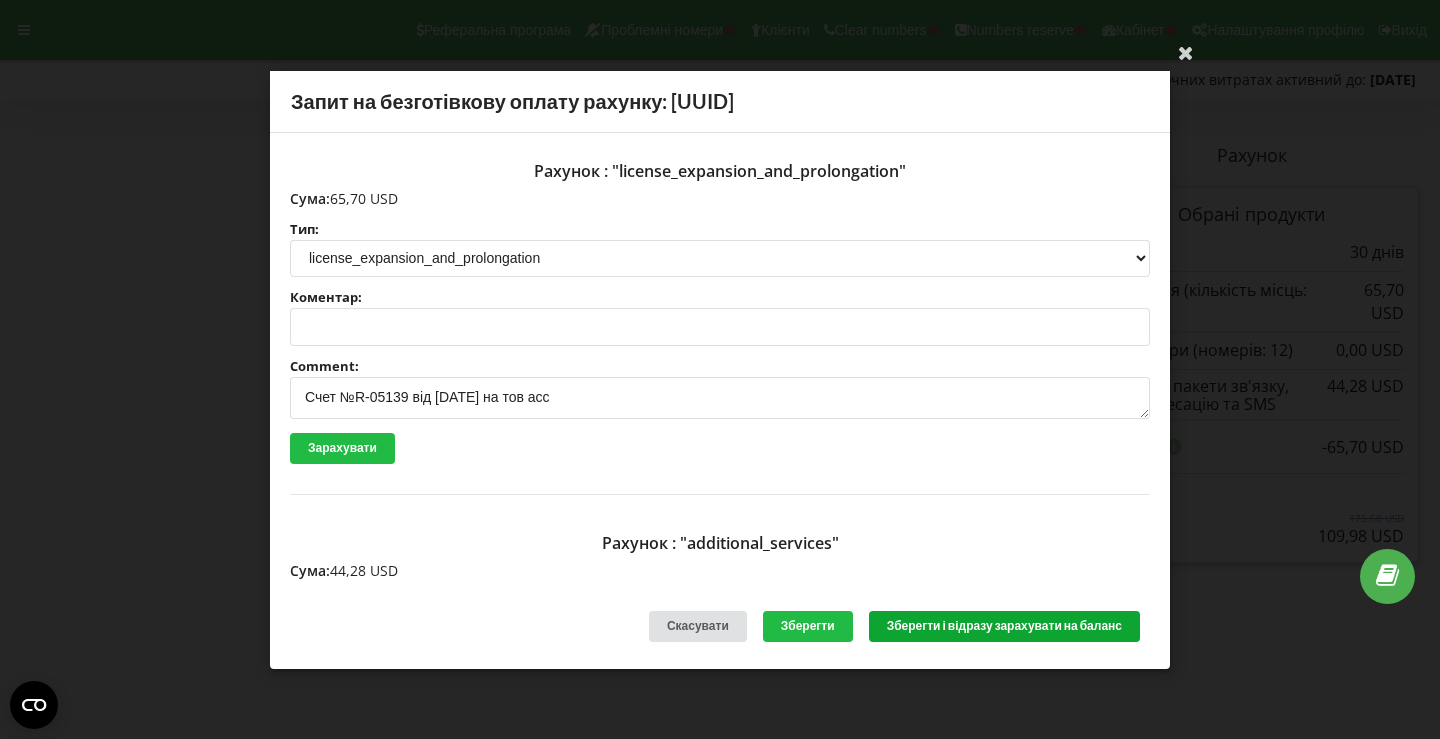 click on "Зберегти і відразу зарахувати на баланс" at bounding box center (1004, 626) 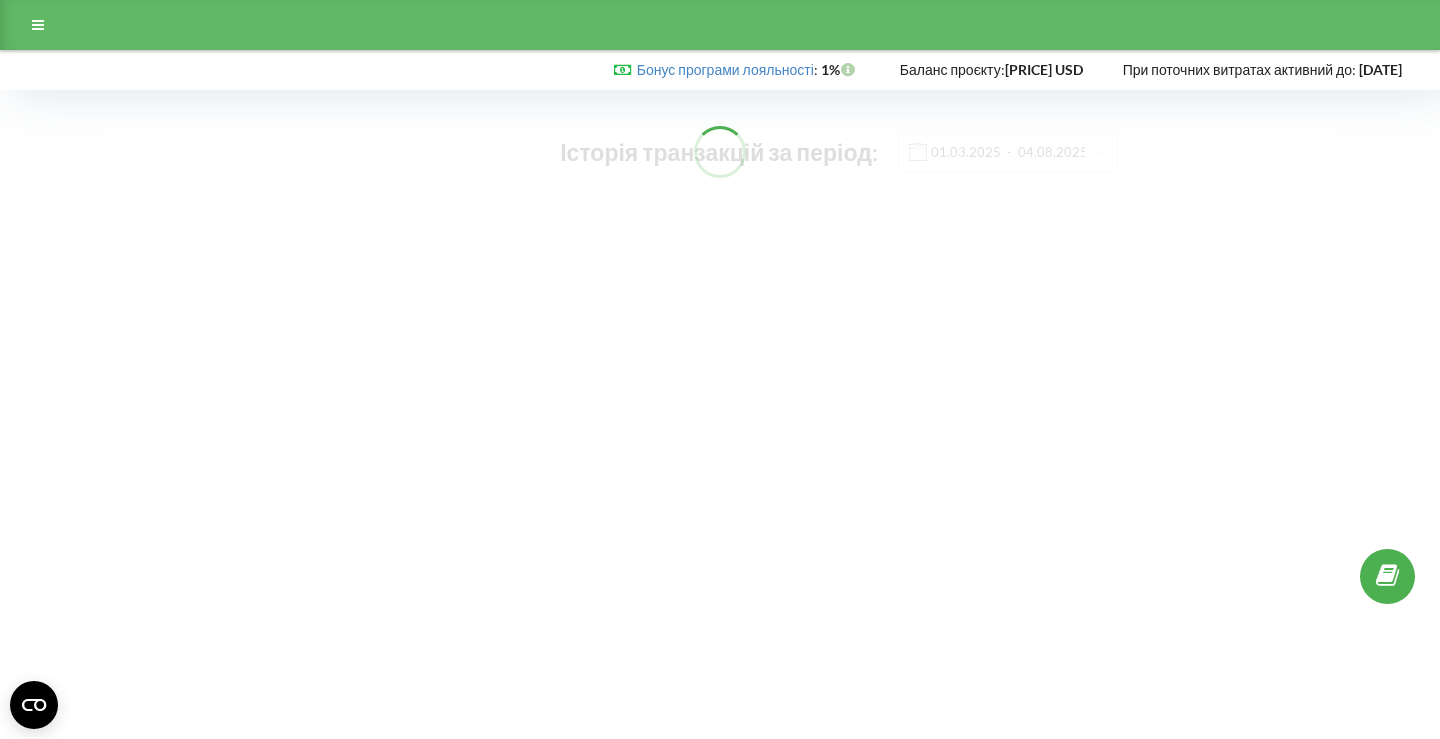 scroll, scrollTop: 0, scrollLeft: 0, axis: both 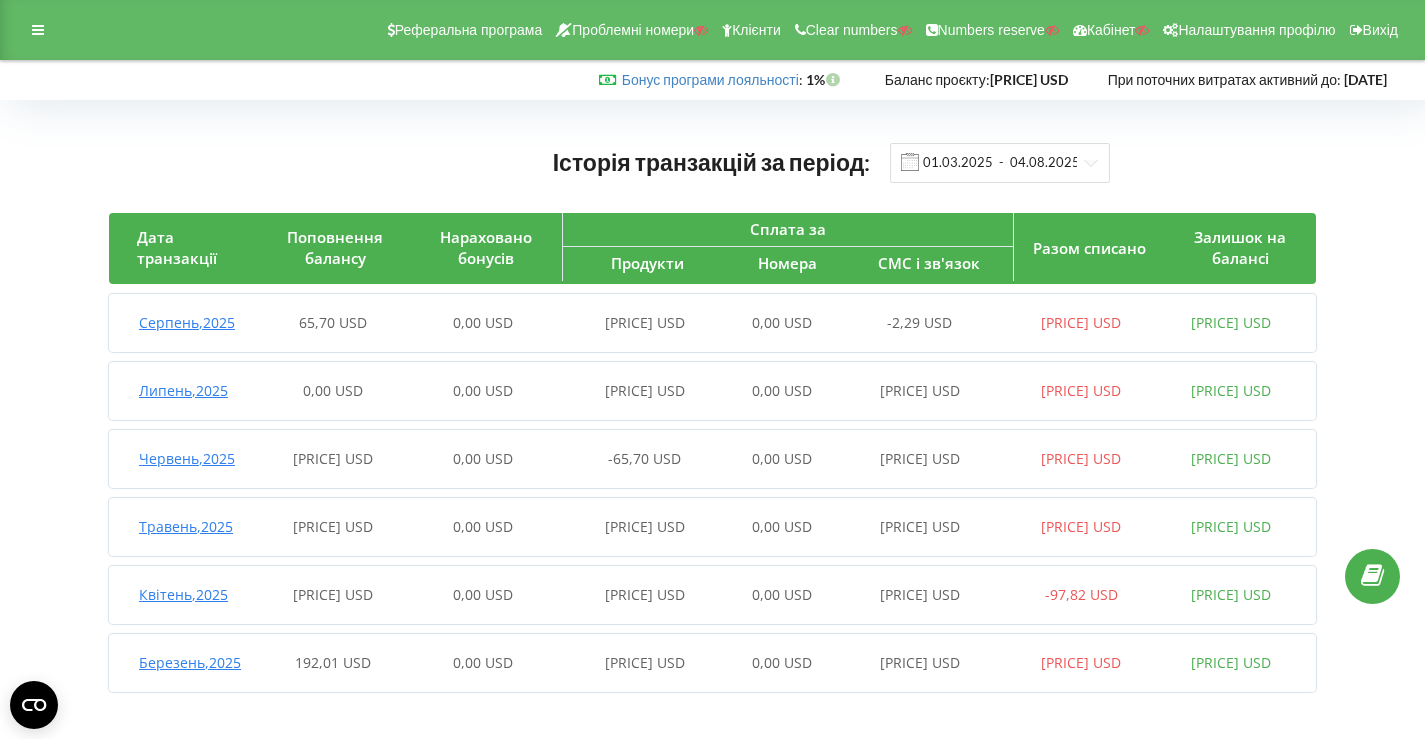 click on "0,00 USD" at bounding box center [483, 323] 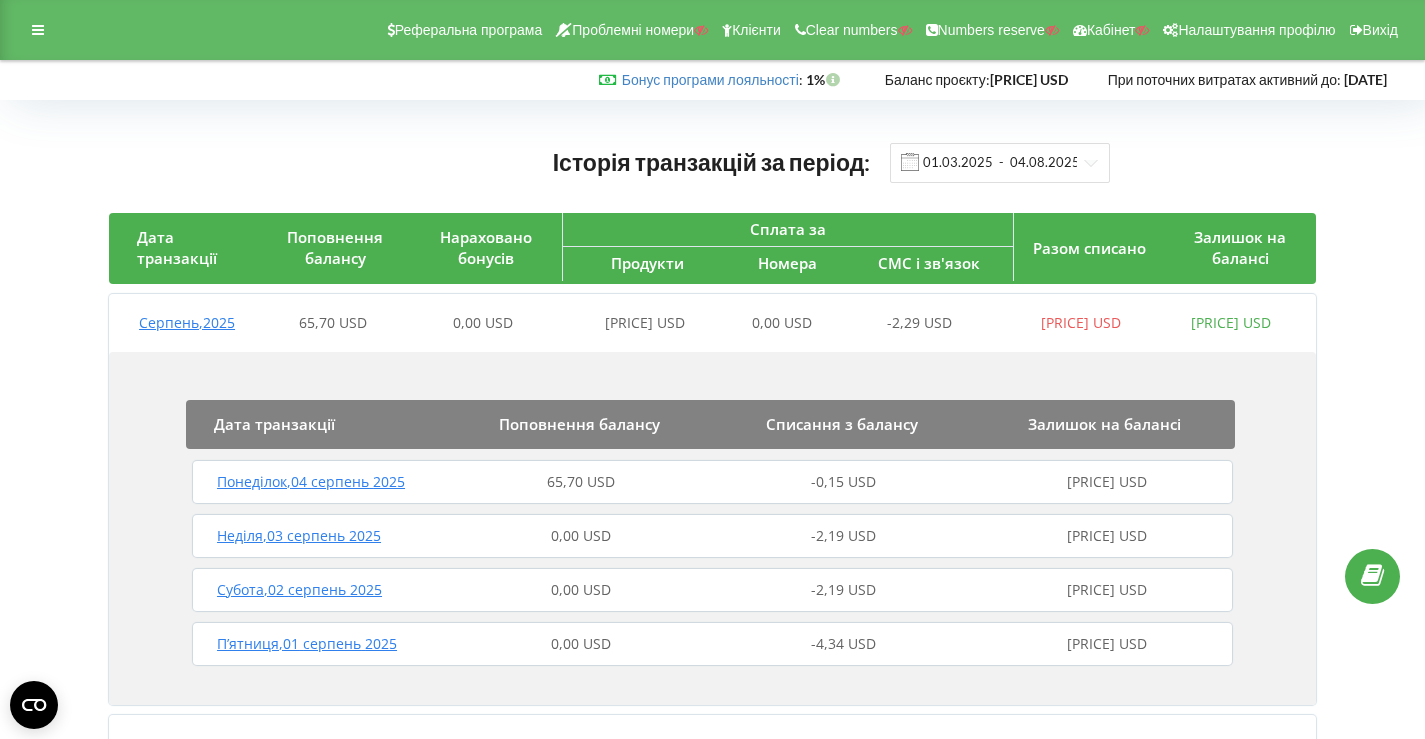 click on "65,70 USD" at bounding box center (581, 481) 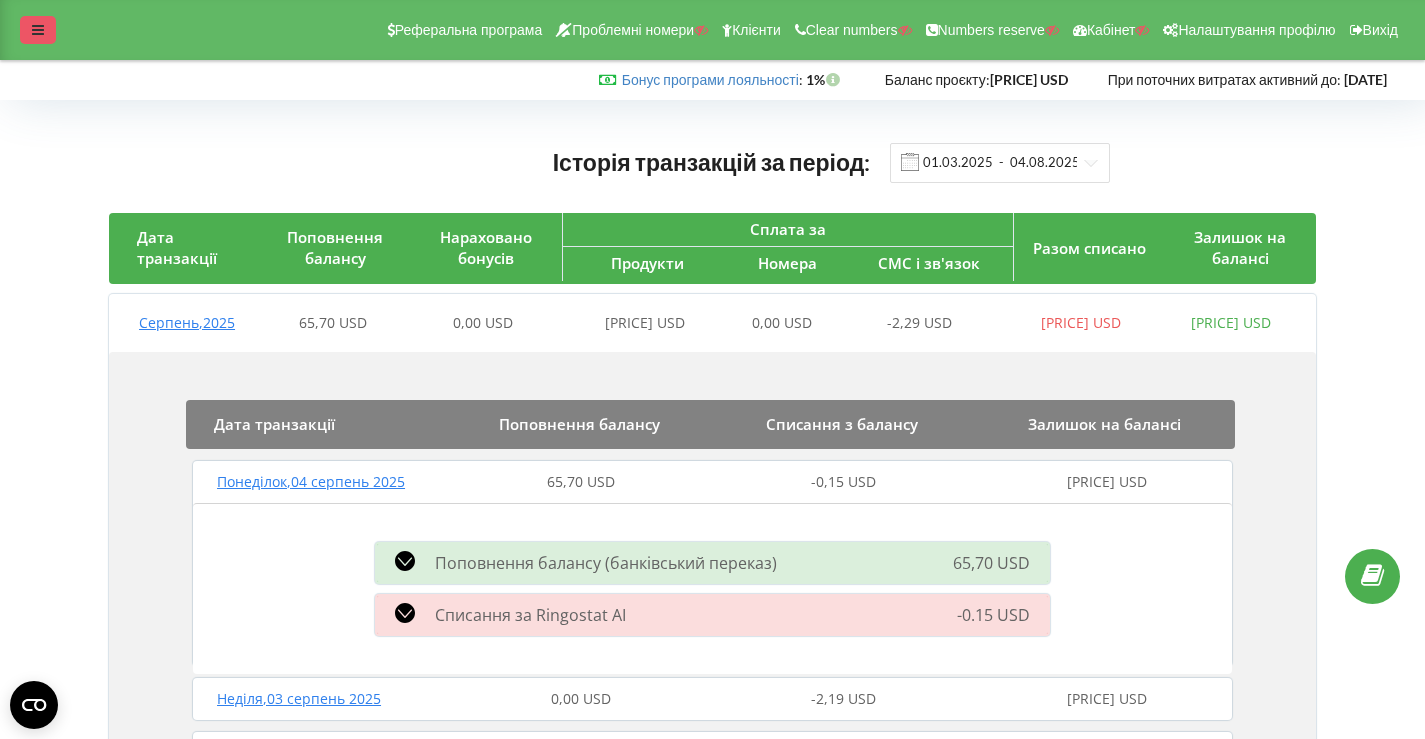 click at bounding box center (38, 30) 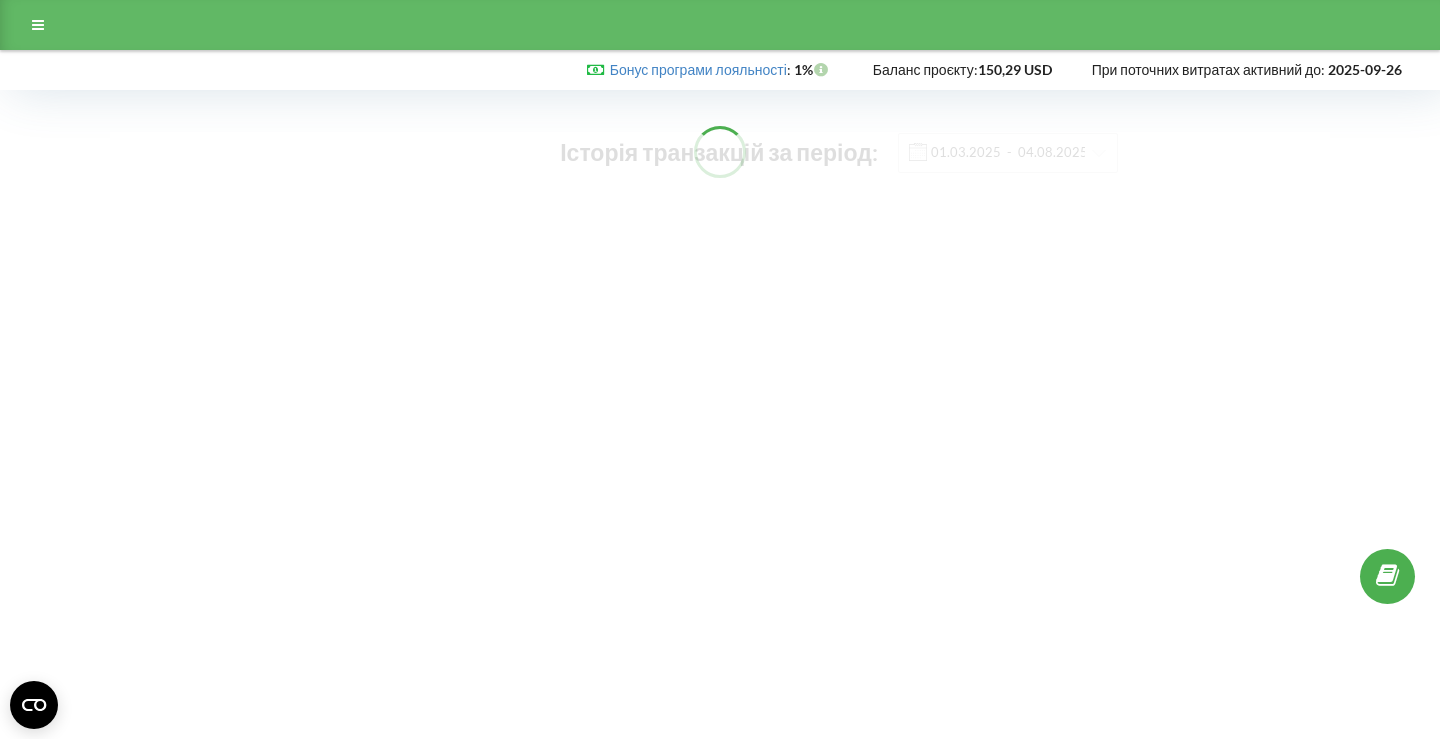 scroll, scrollTop: 0, scrollLeft: 0, axis: both 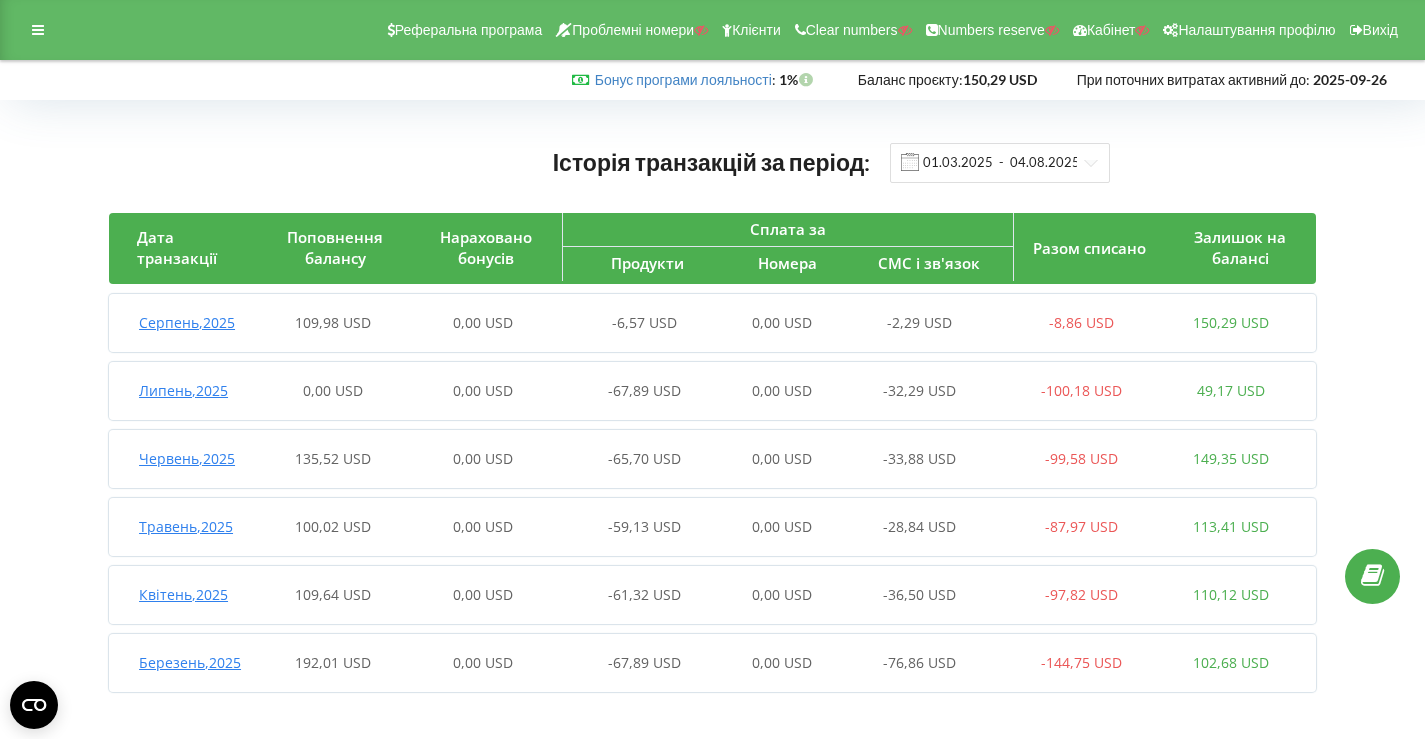click on "109,98 USD" at bounding box center (334, 323) 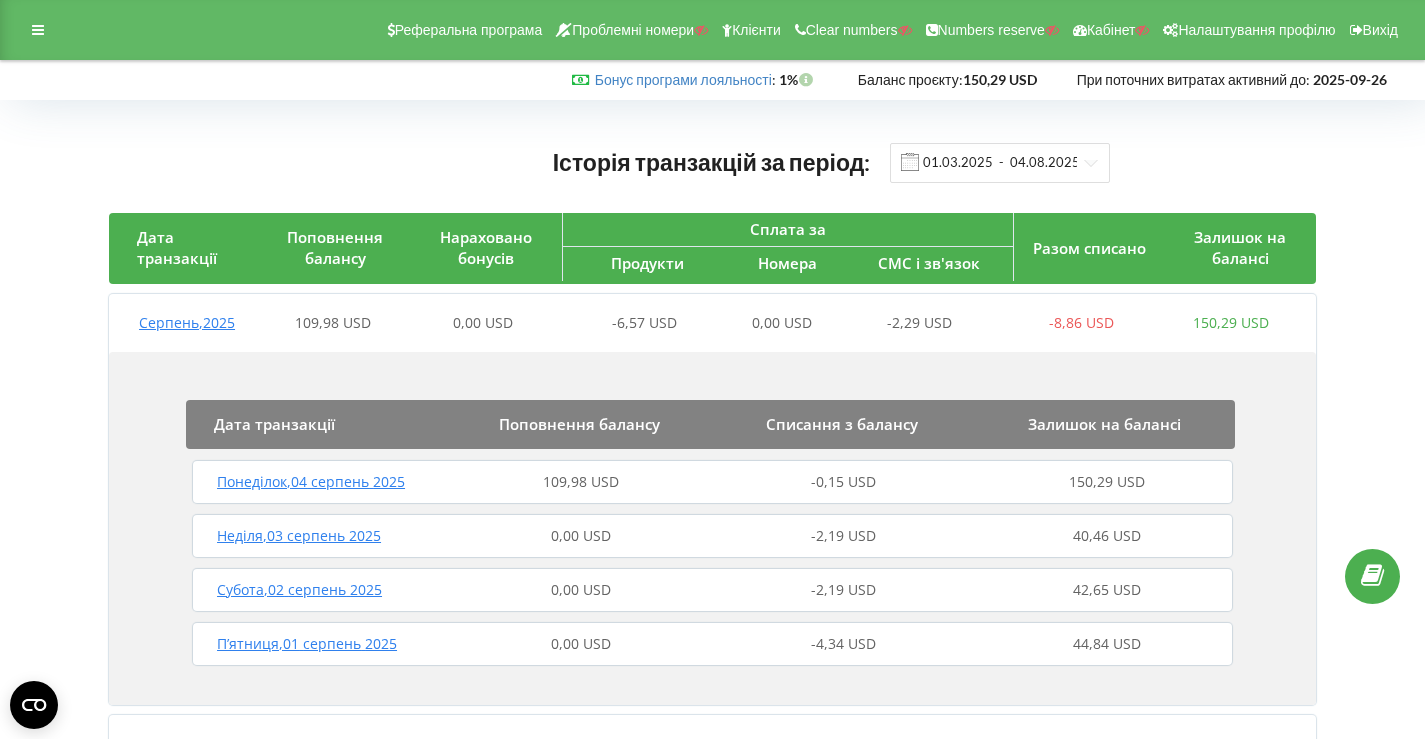 click on "109,98 USD" at bounding box center (581, 482) 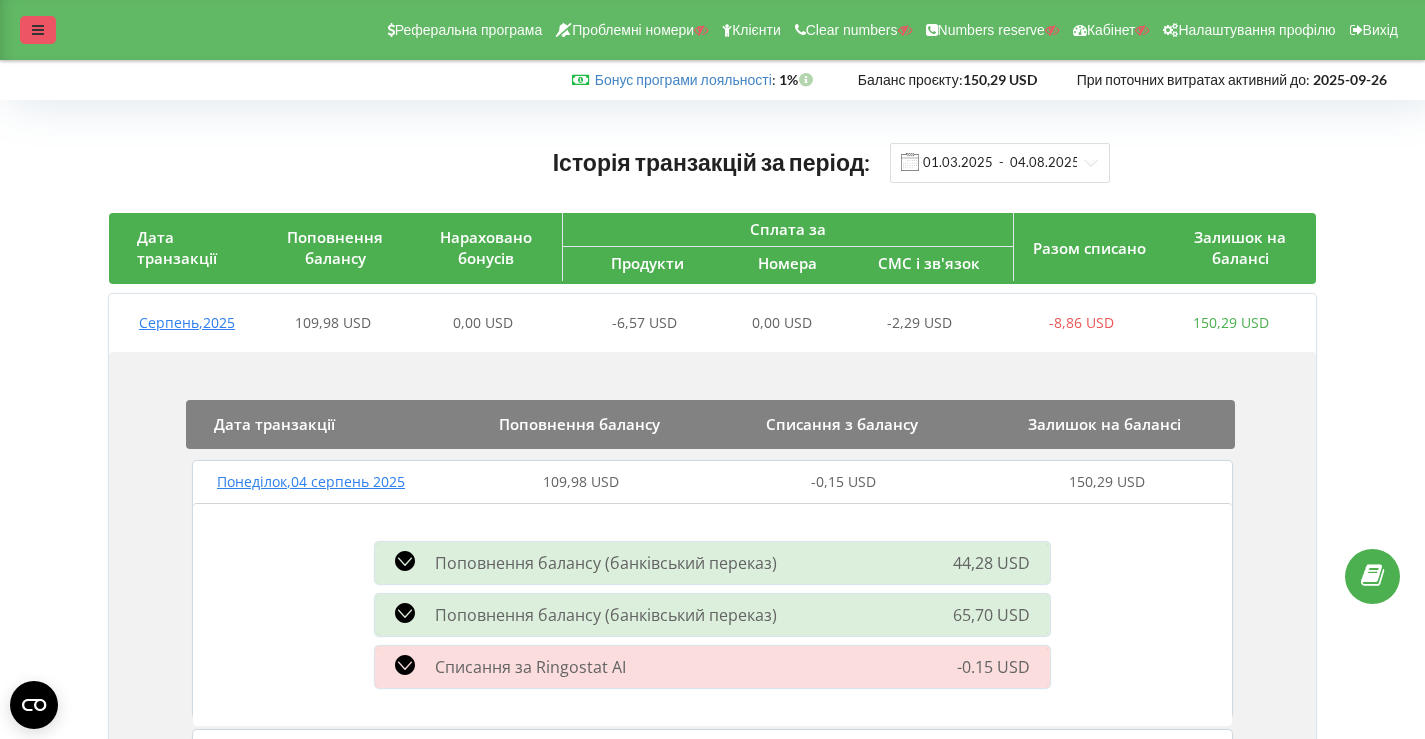 click at bounding box center [38, 30] 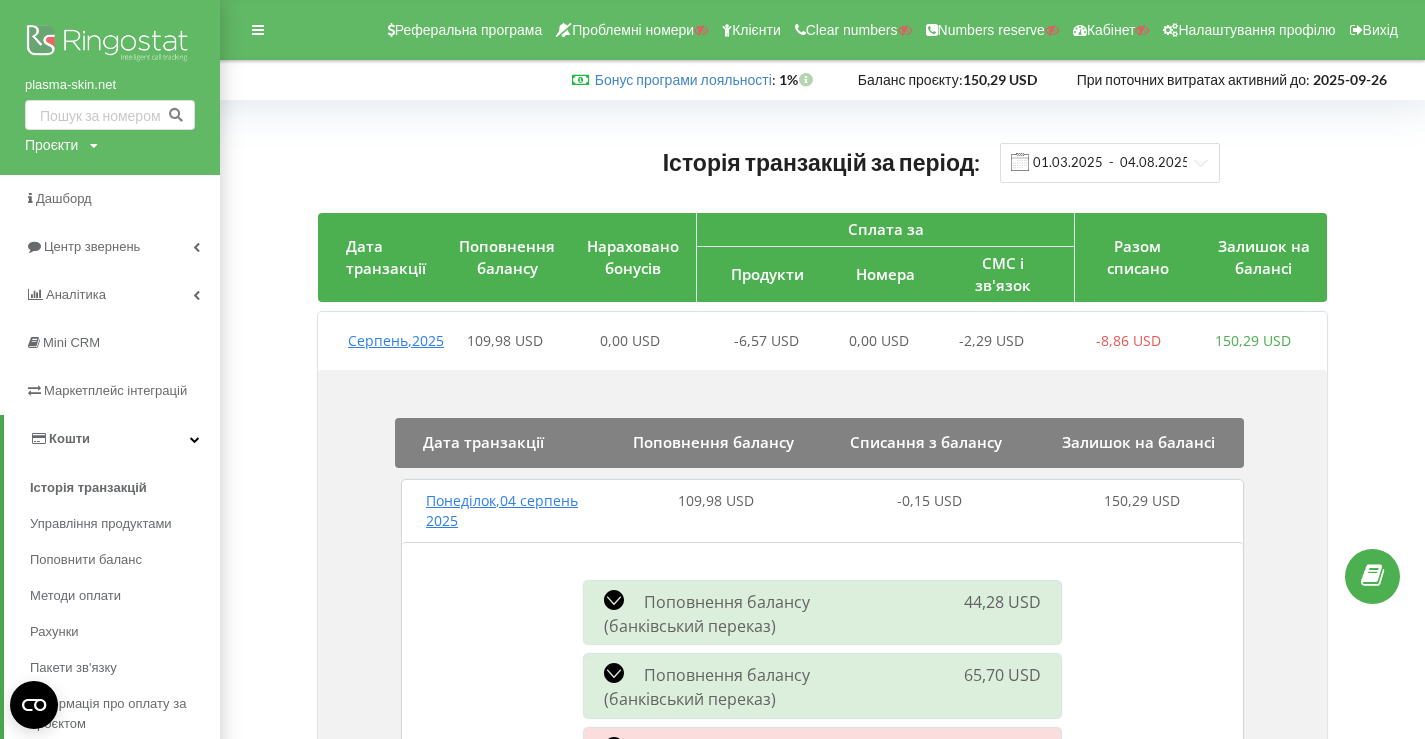click at bounding box center [110, 45] 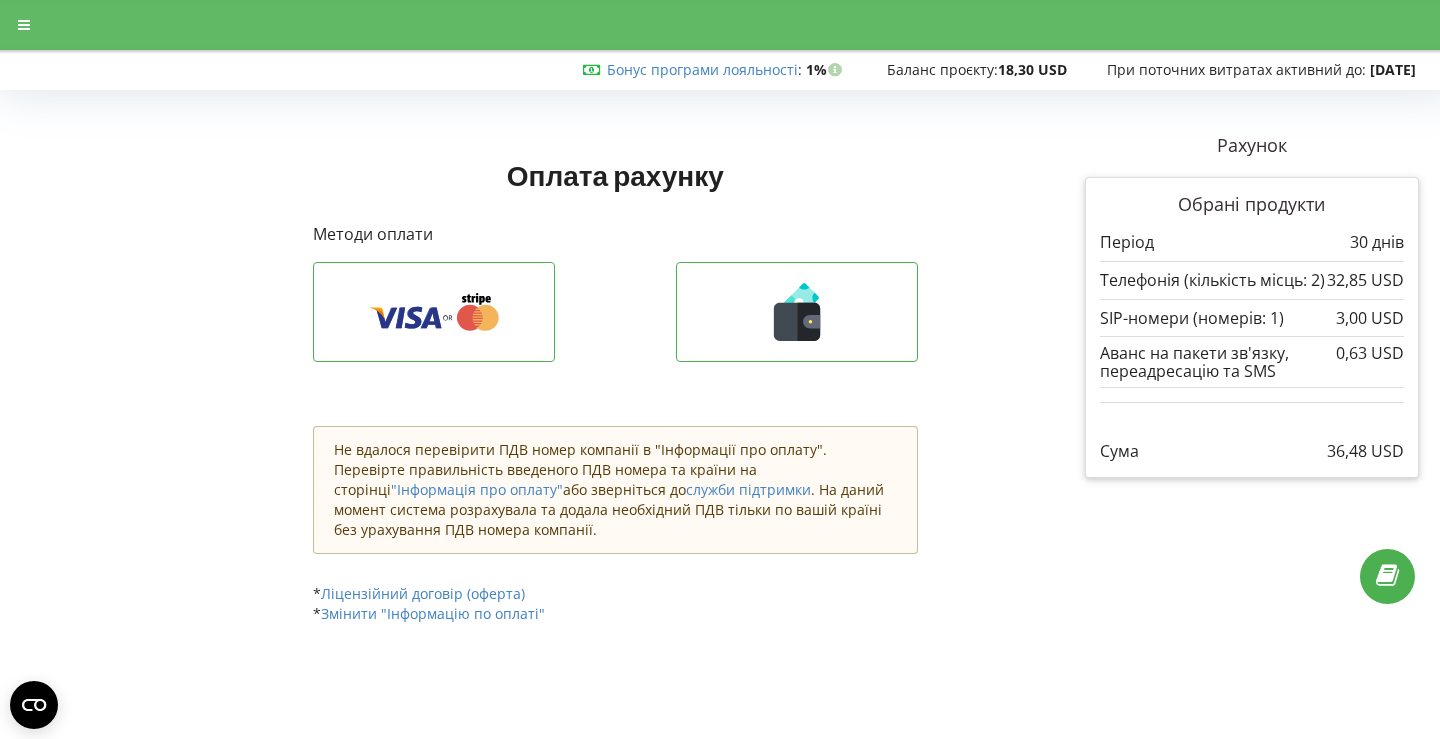 scroll, scrollTop: 0, scrollLeft: 0, axis: both 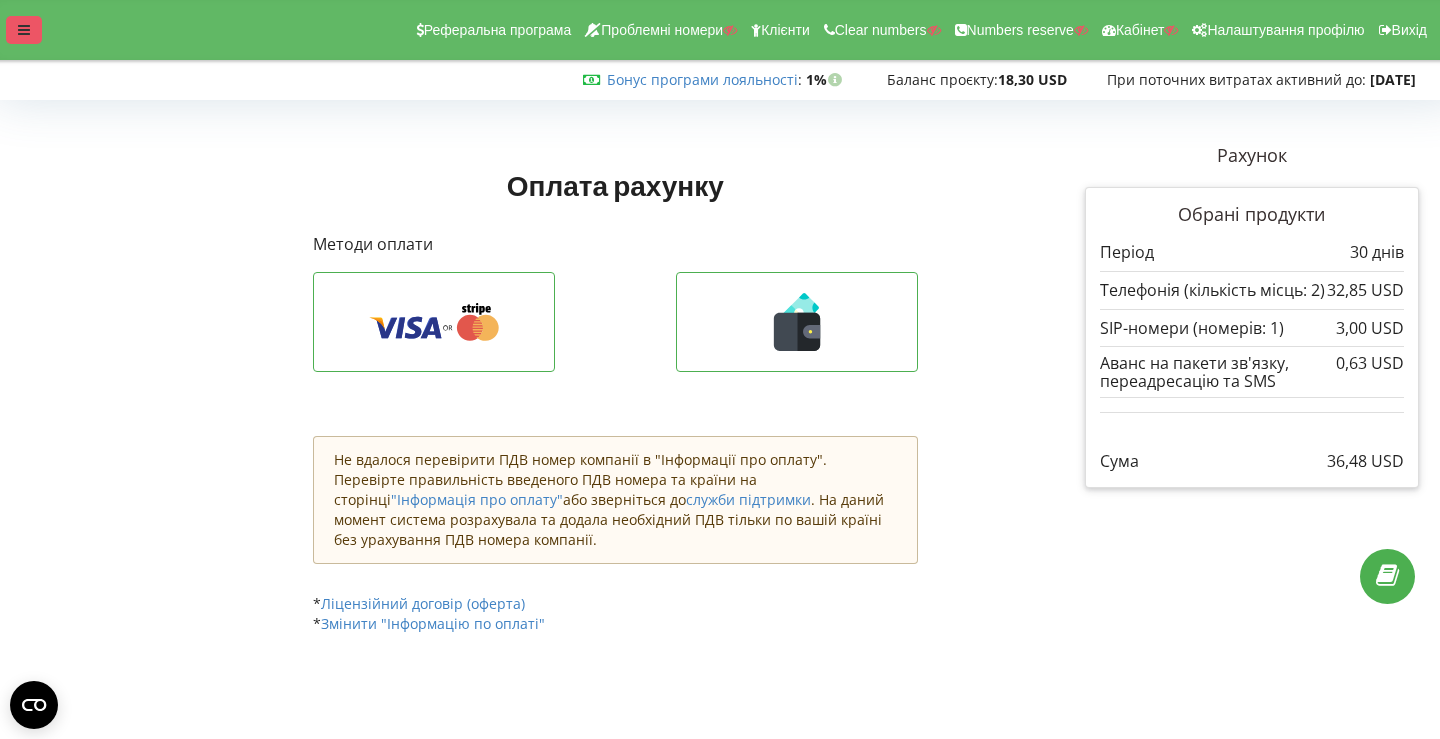 click at bounding box center [24, 30] 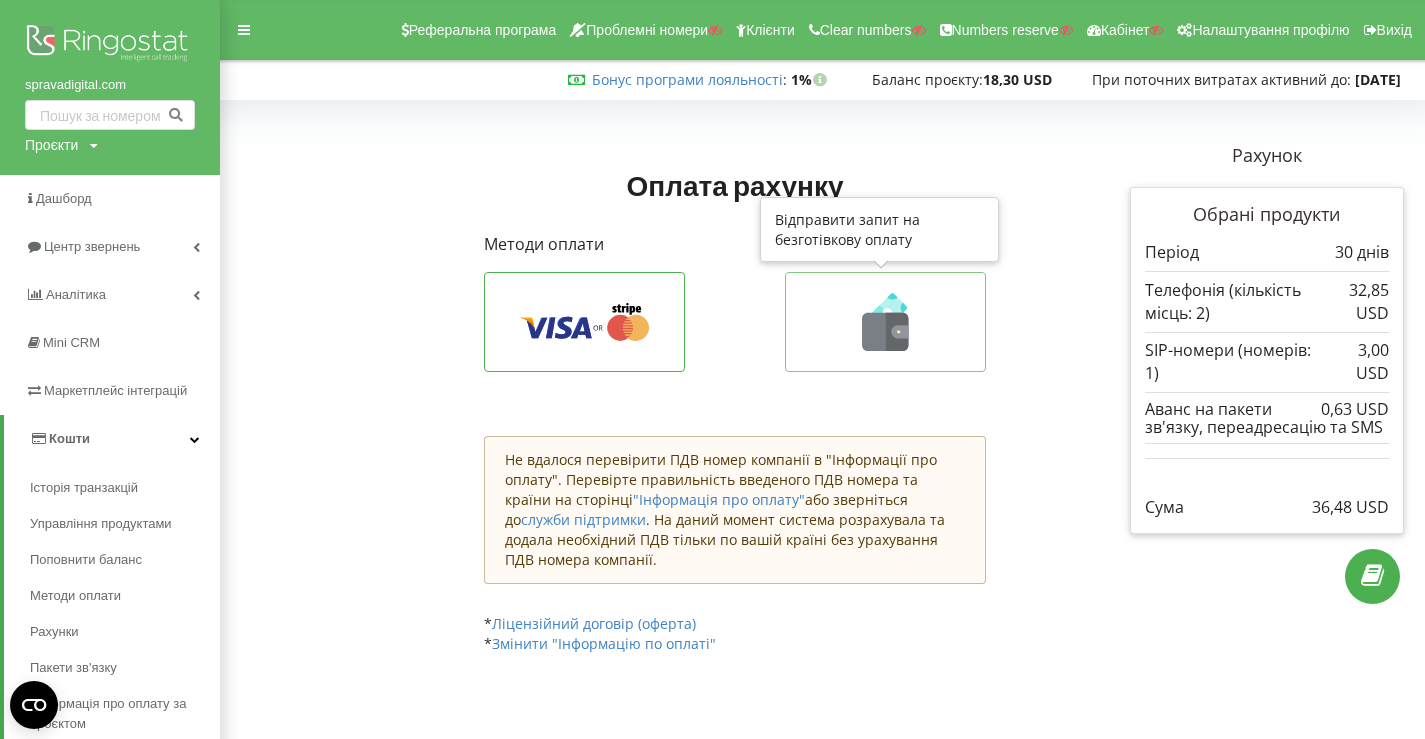 click 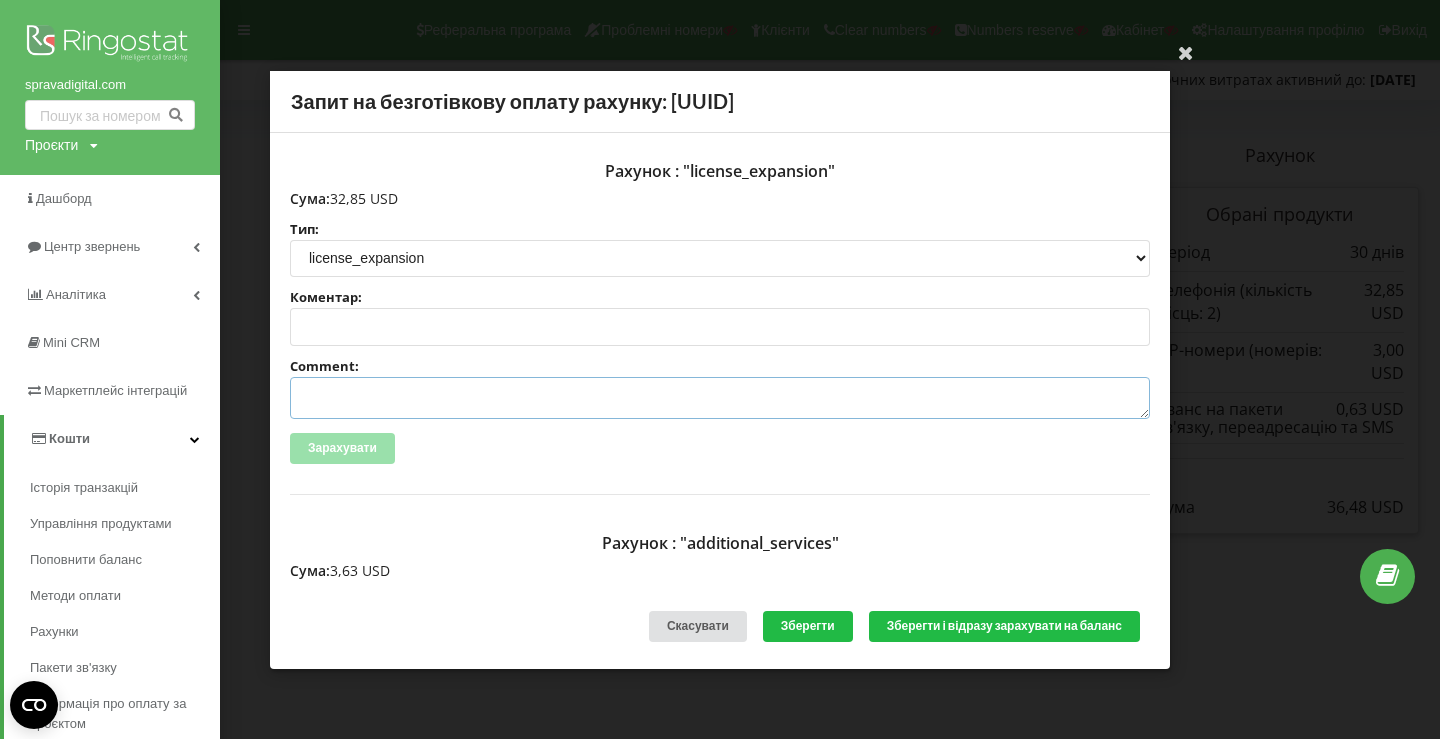 click on "Comment:" at bounding box center (720, 398) 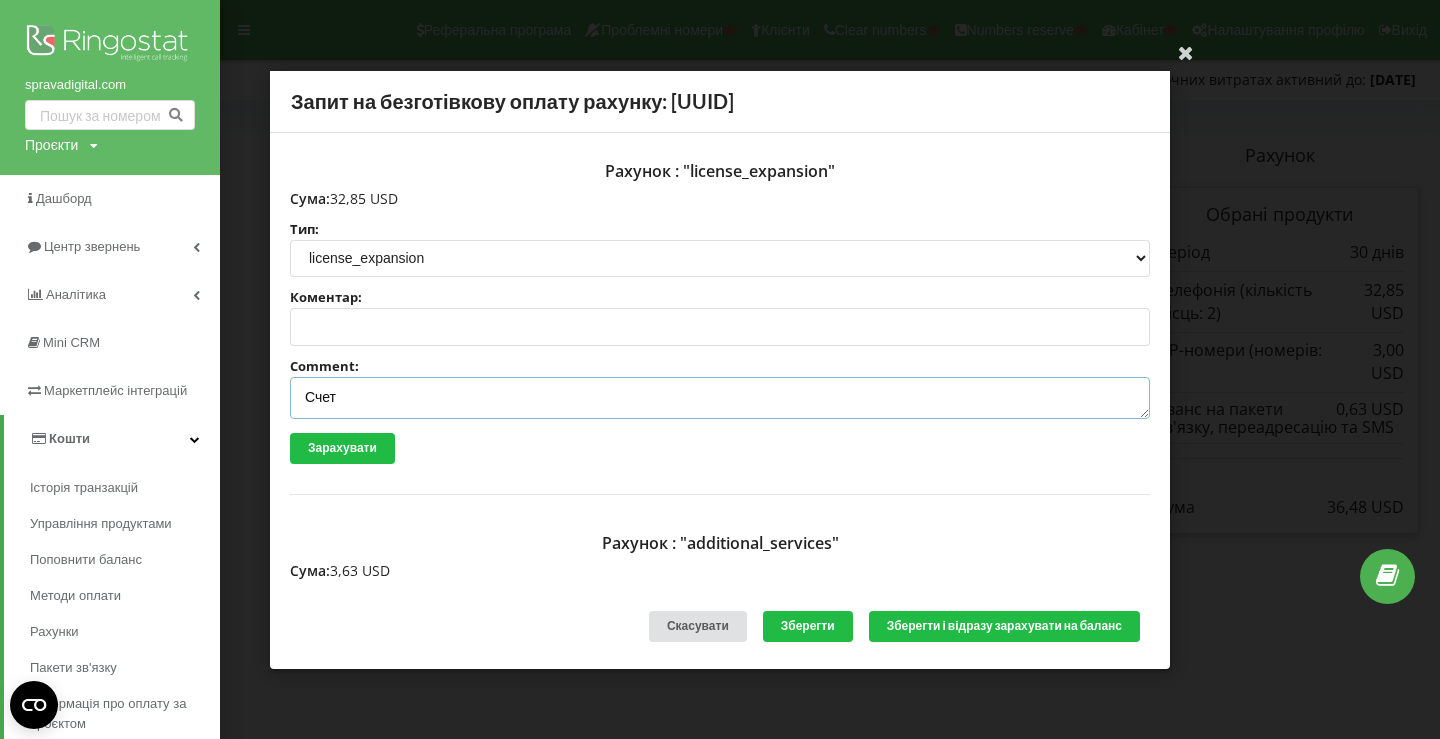 paste on "№R-05180 від 29.07.2025" 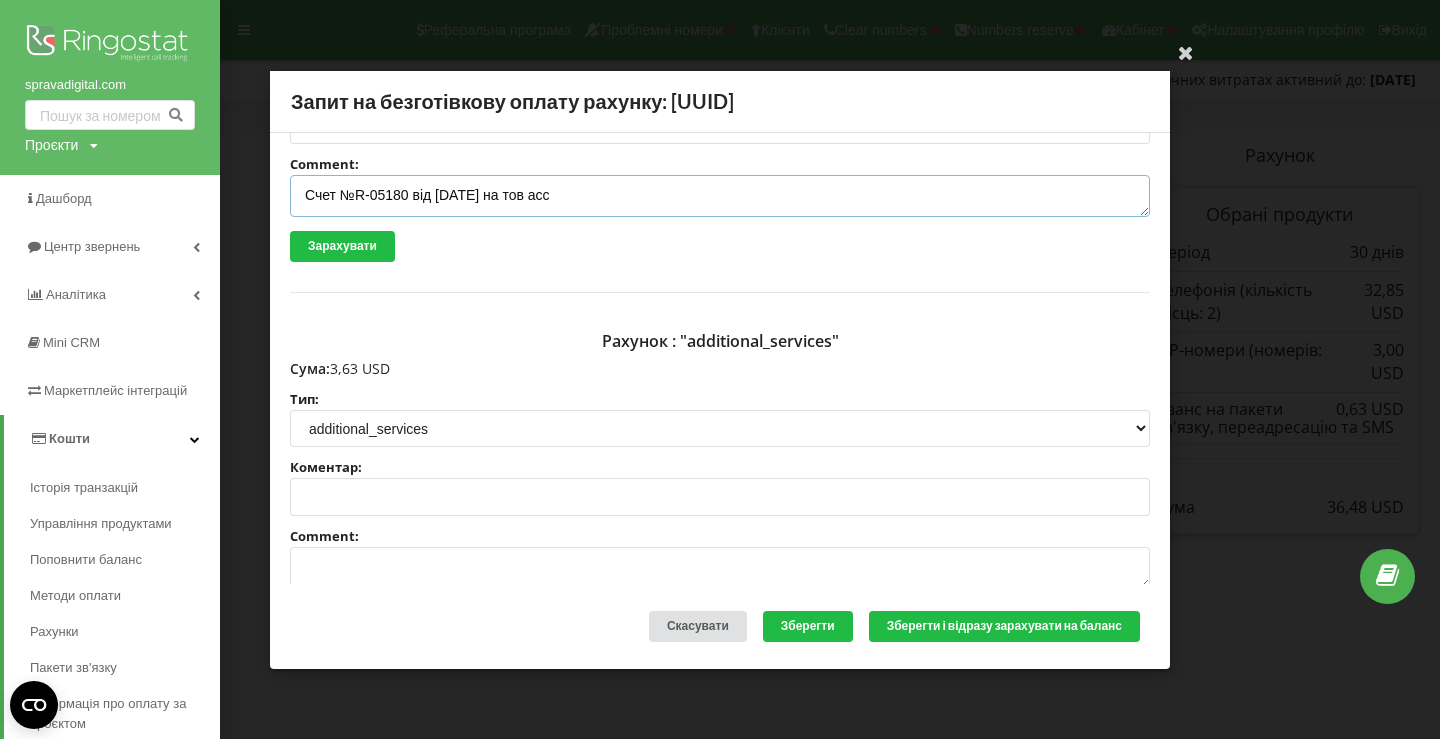scroll, scrollTop: 421, scrollLeft: 0, axis: vertical 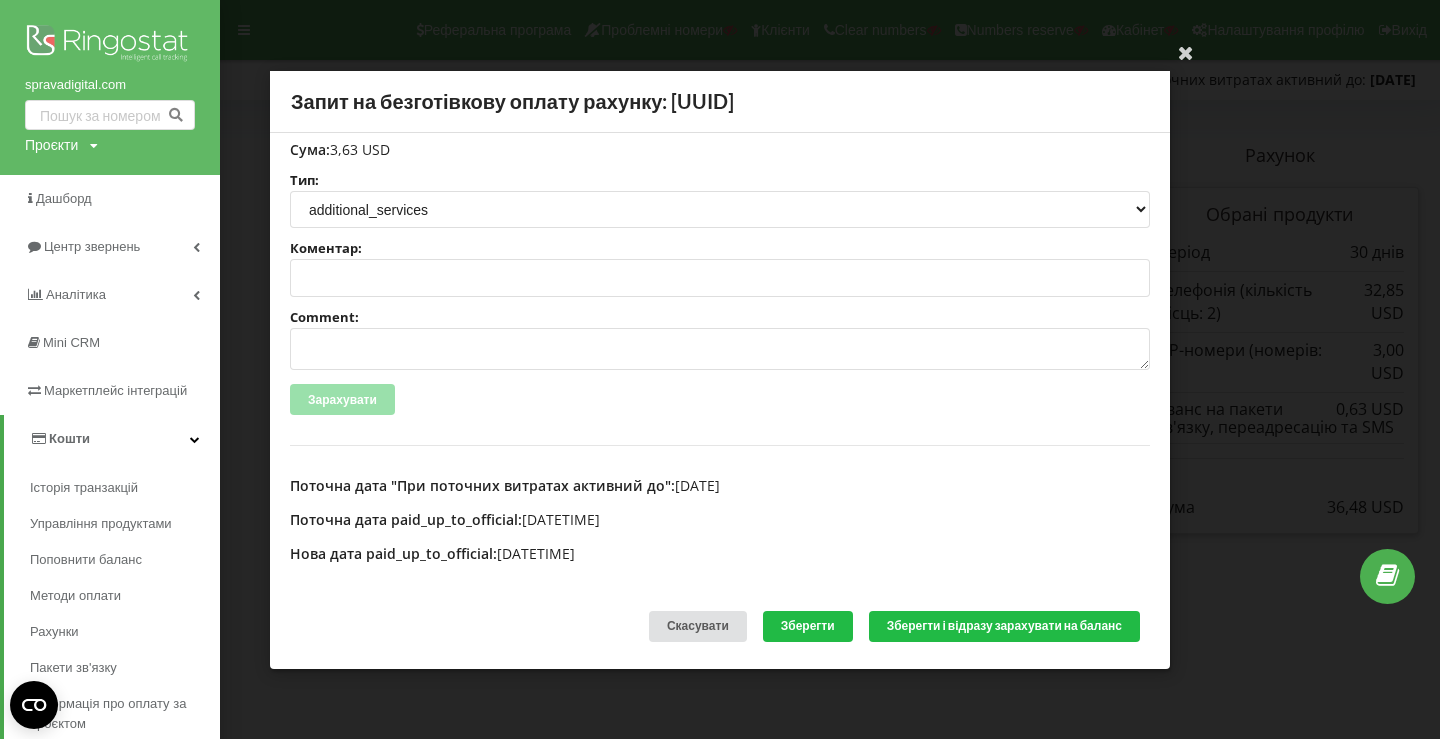type on "Счет №R-05180 від 29.07.2025 на тов асс" 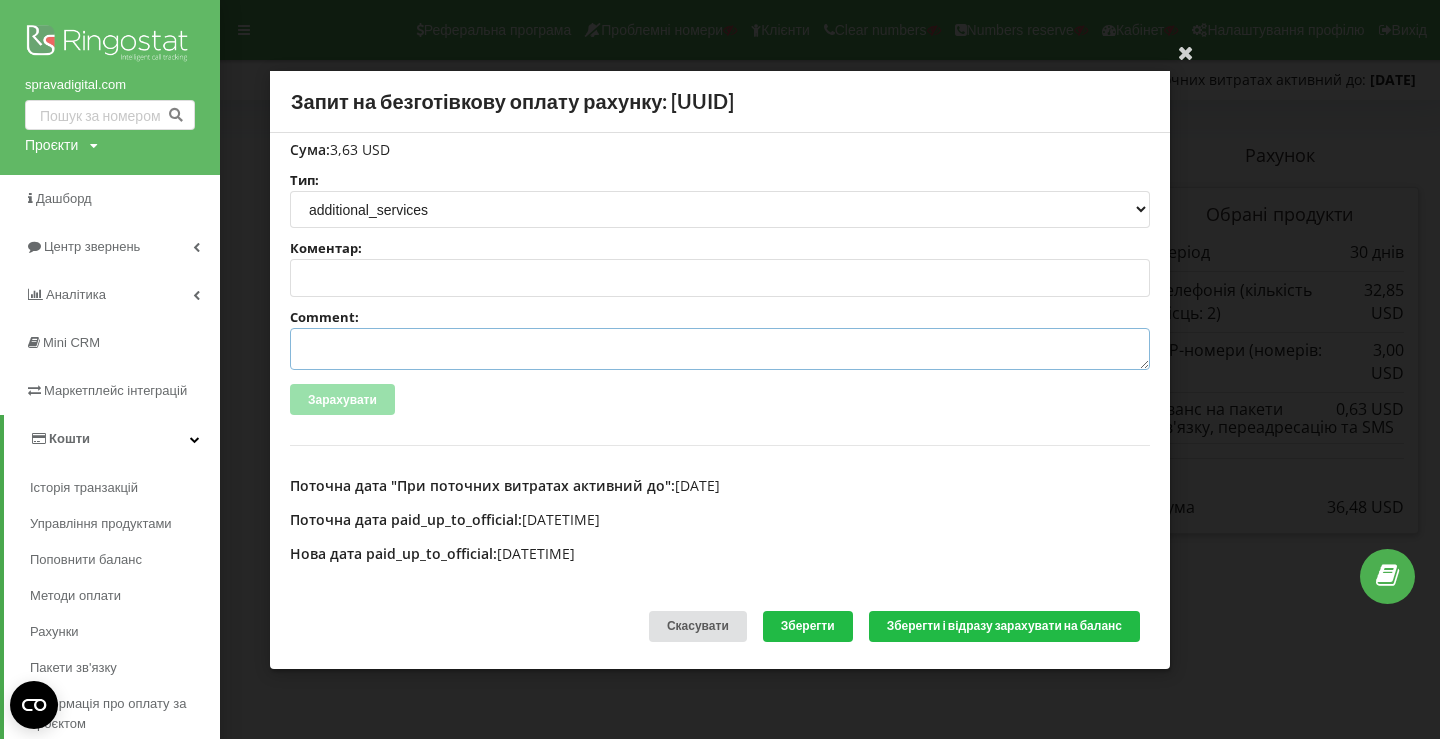 click on "Comment:" at bounding box center (720, 349) 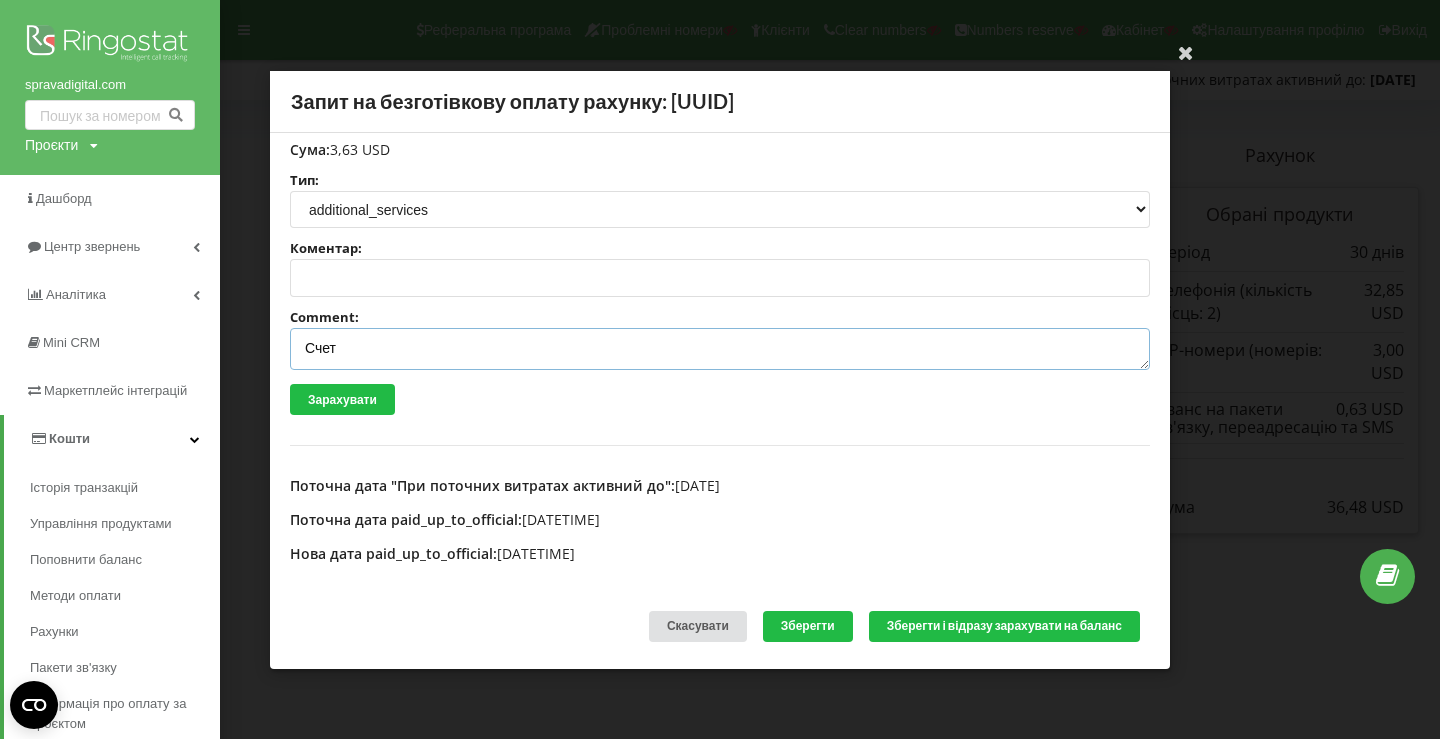paste on "№R-05181 від 29.07.2025" 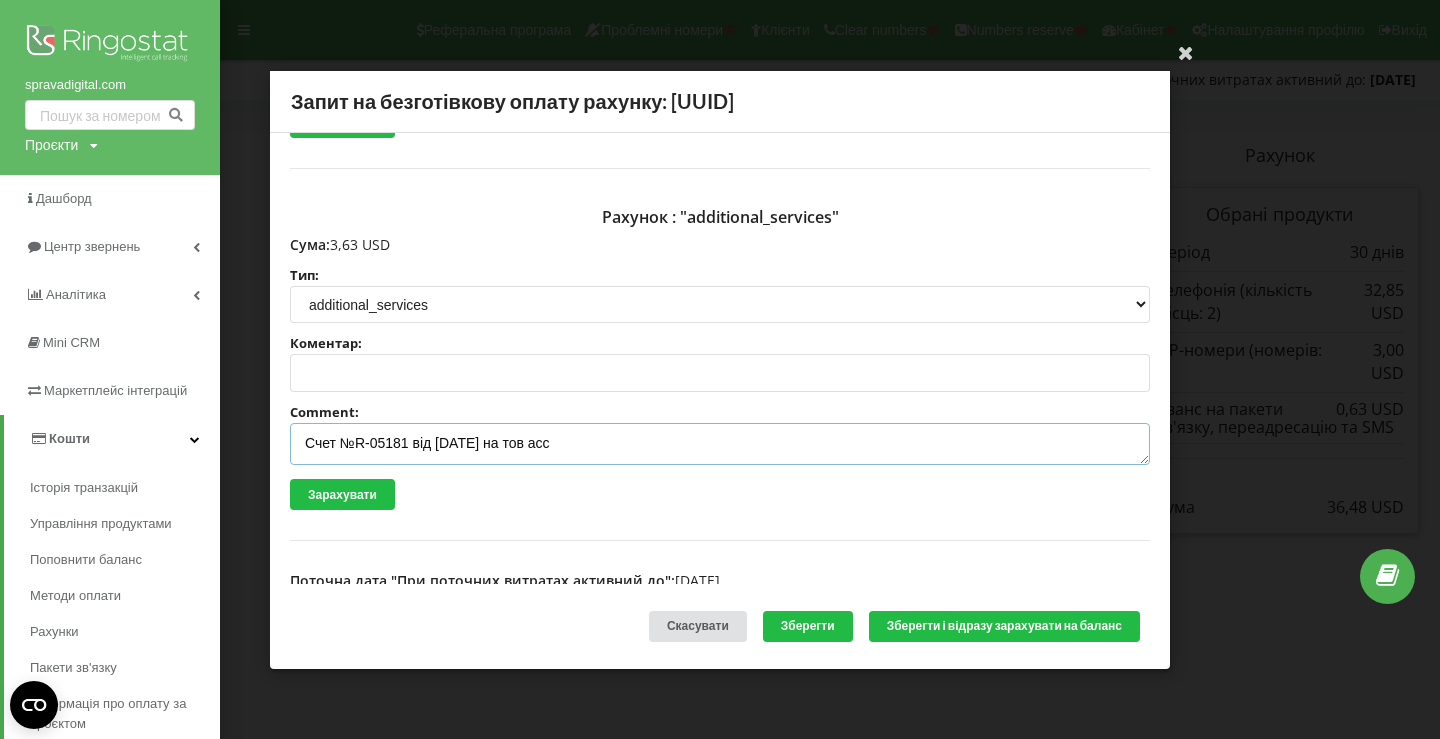 scroll, scrollTop: 421, scrollLeft: 0, axis: vertical 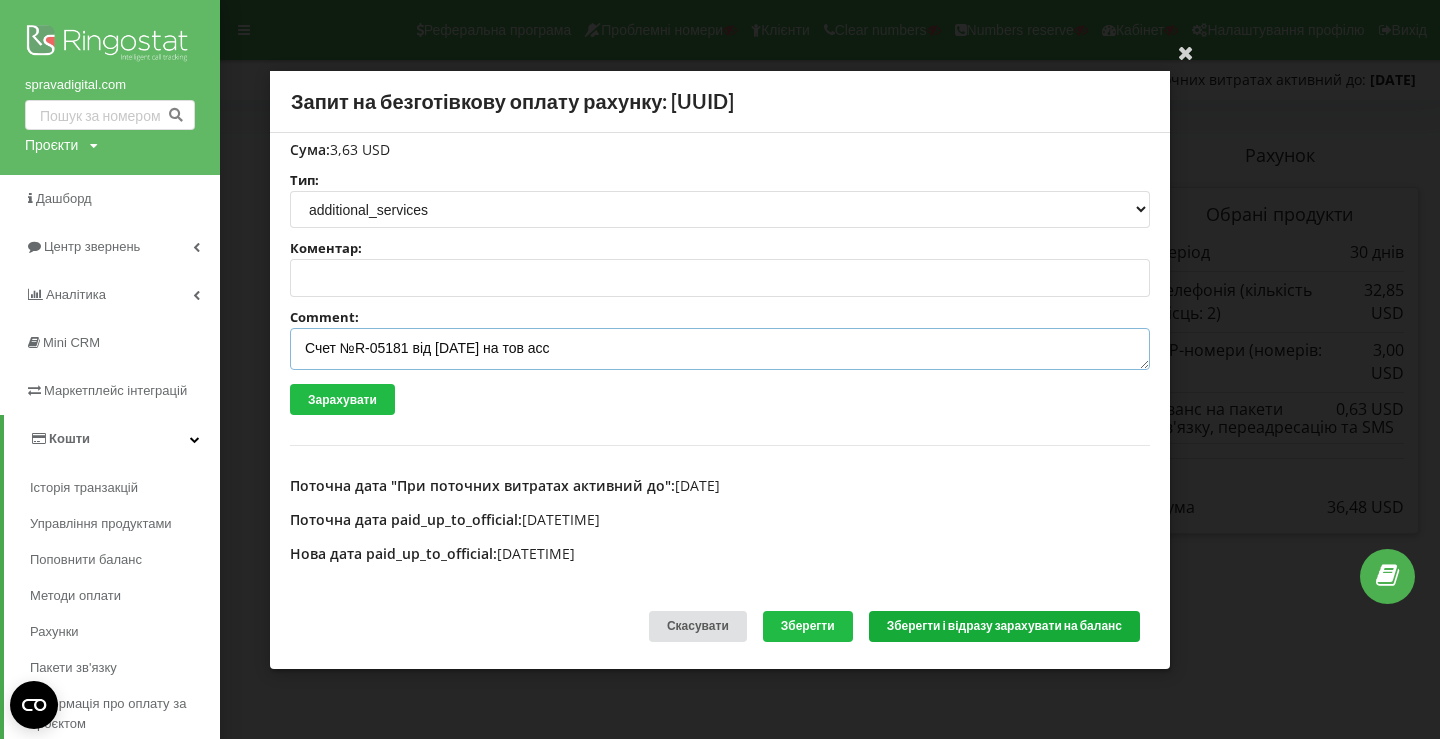 type on "Счет №R-05181 від 29.07.2025 на тов асс" 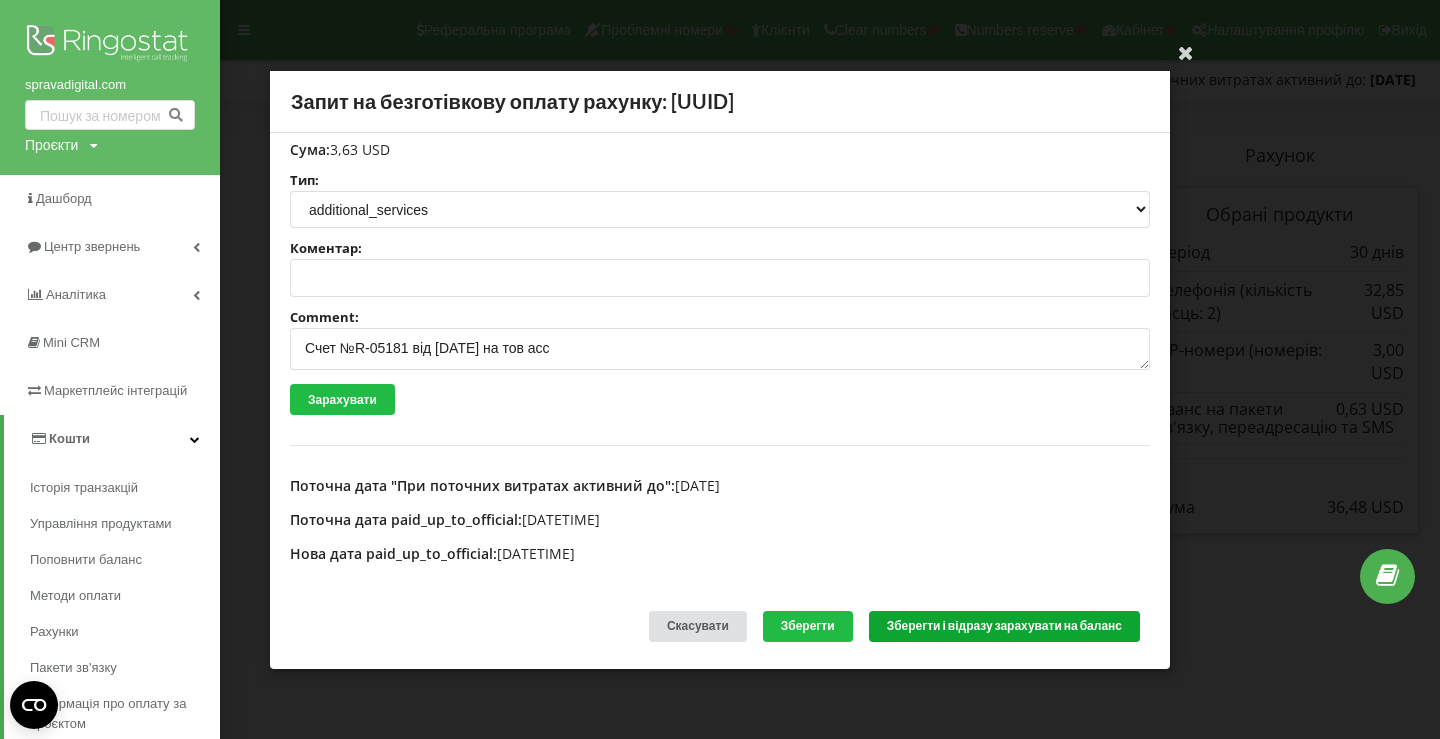 click on "Зберегти і відразу зарахувати на баланс" at bounding box center (1004, 626) 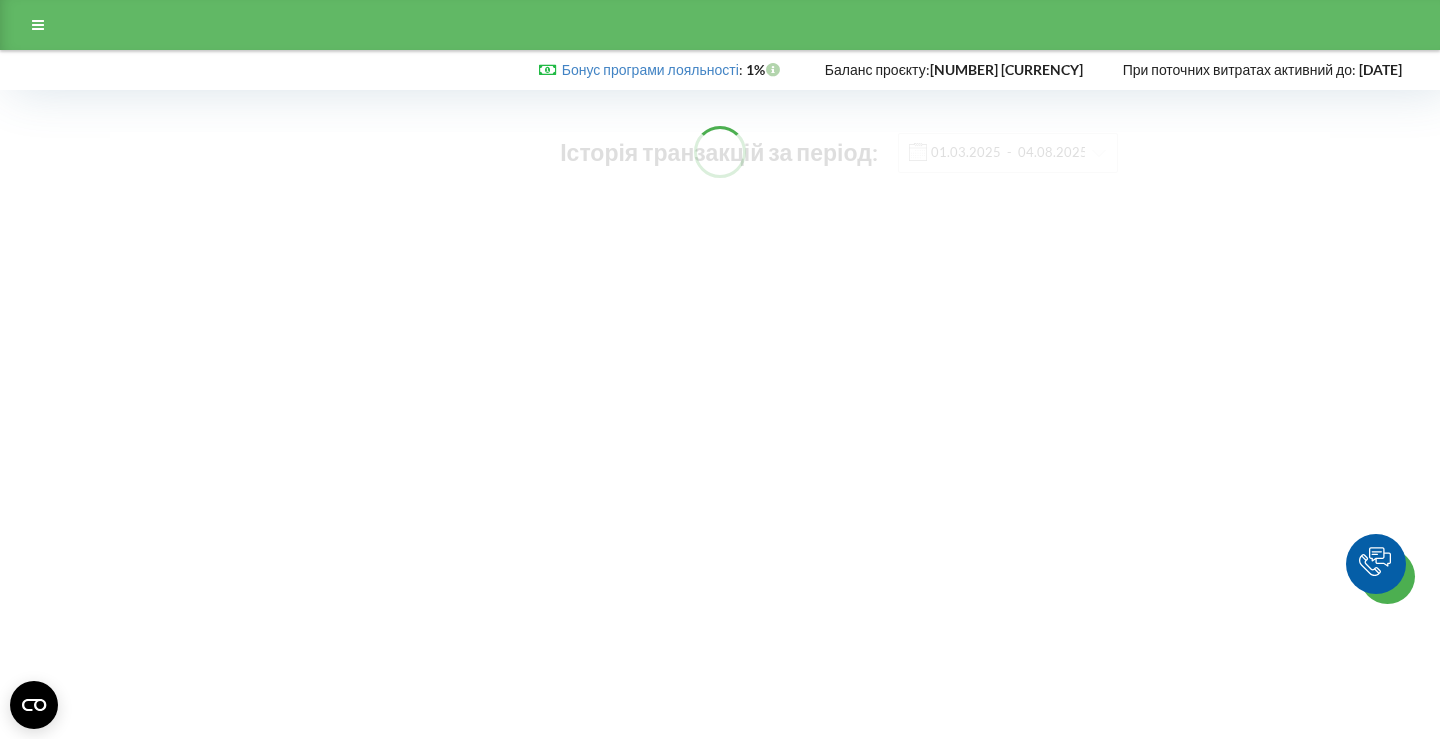 scroll, scrollTop: 0, scrollLeft: 0, axis: both 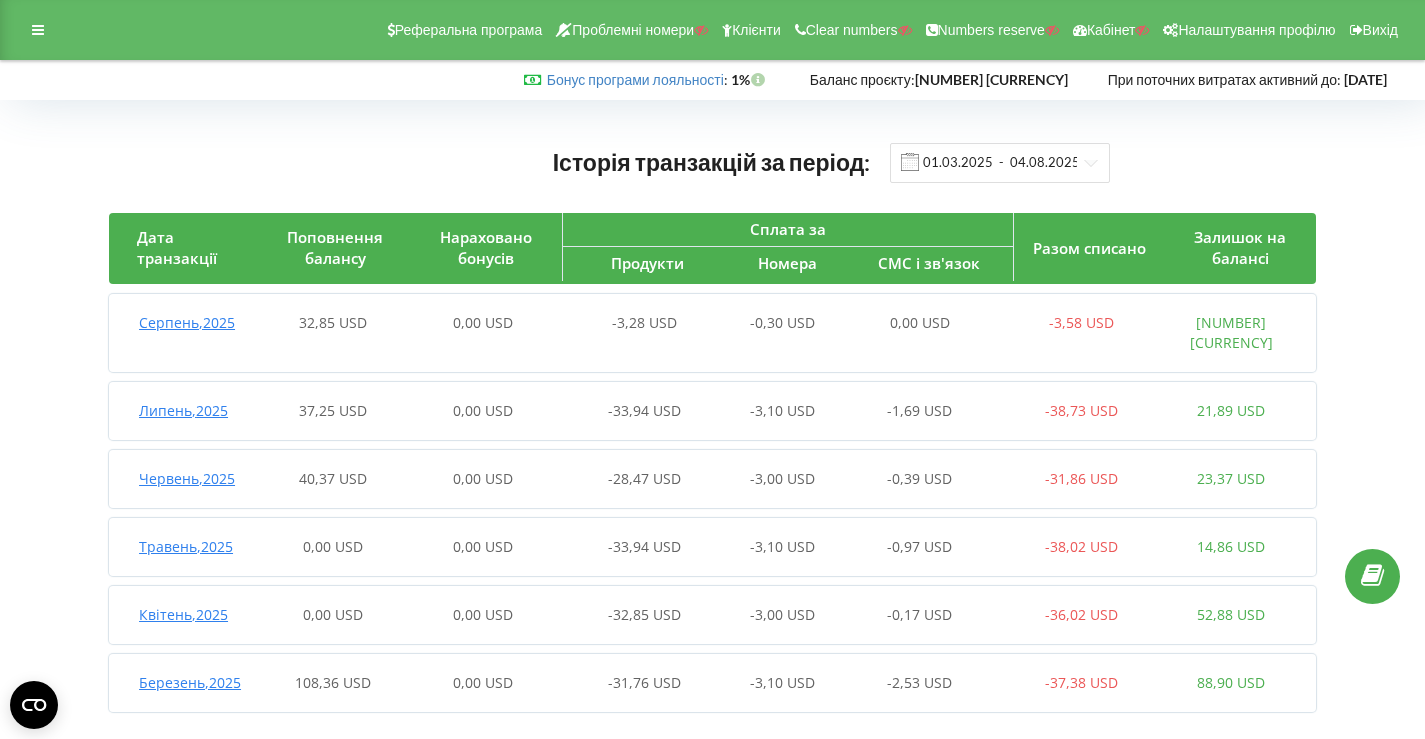 click on "-3,28 USD" at bounding box center [644, 322] 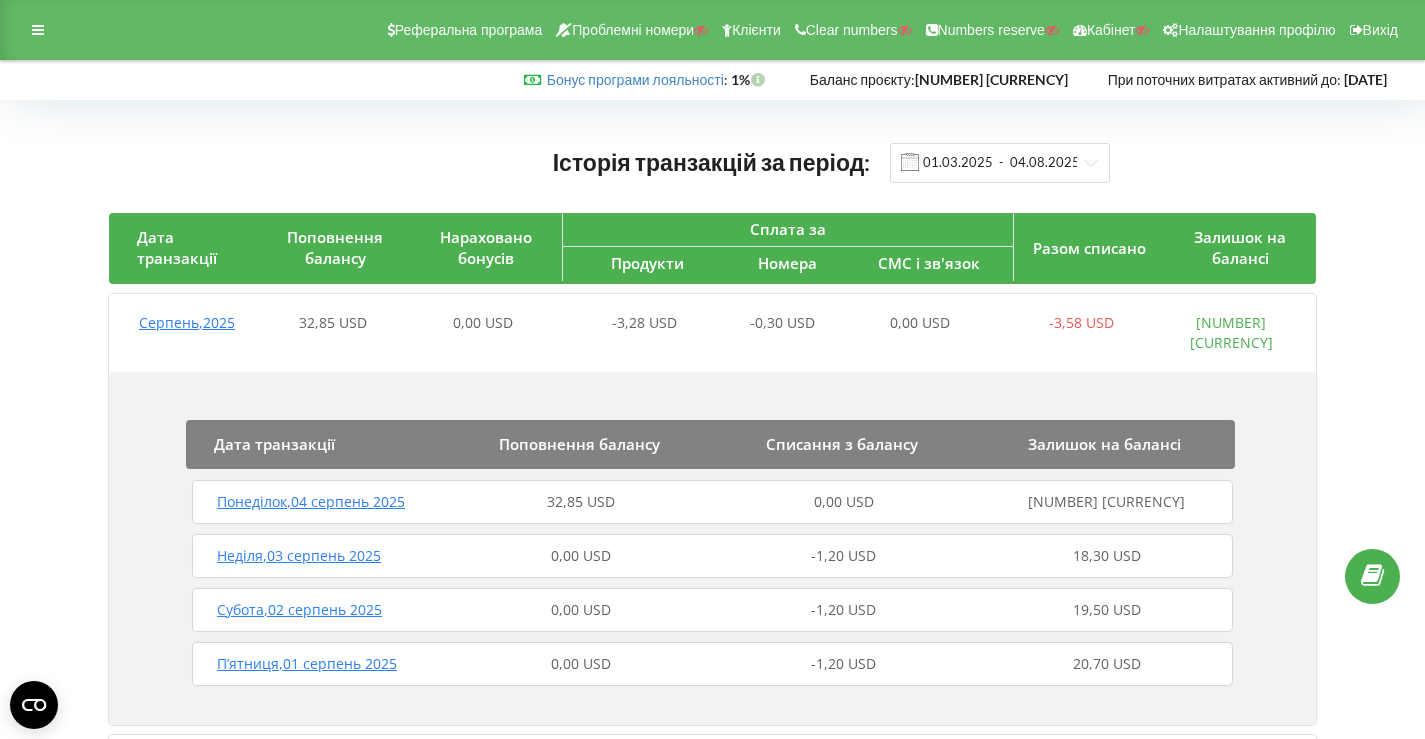 click on "32,85 USD" at bounding box center (581, 501) 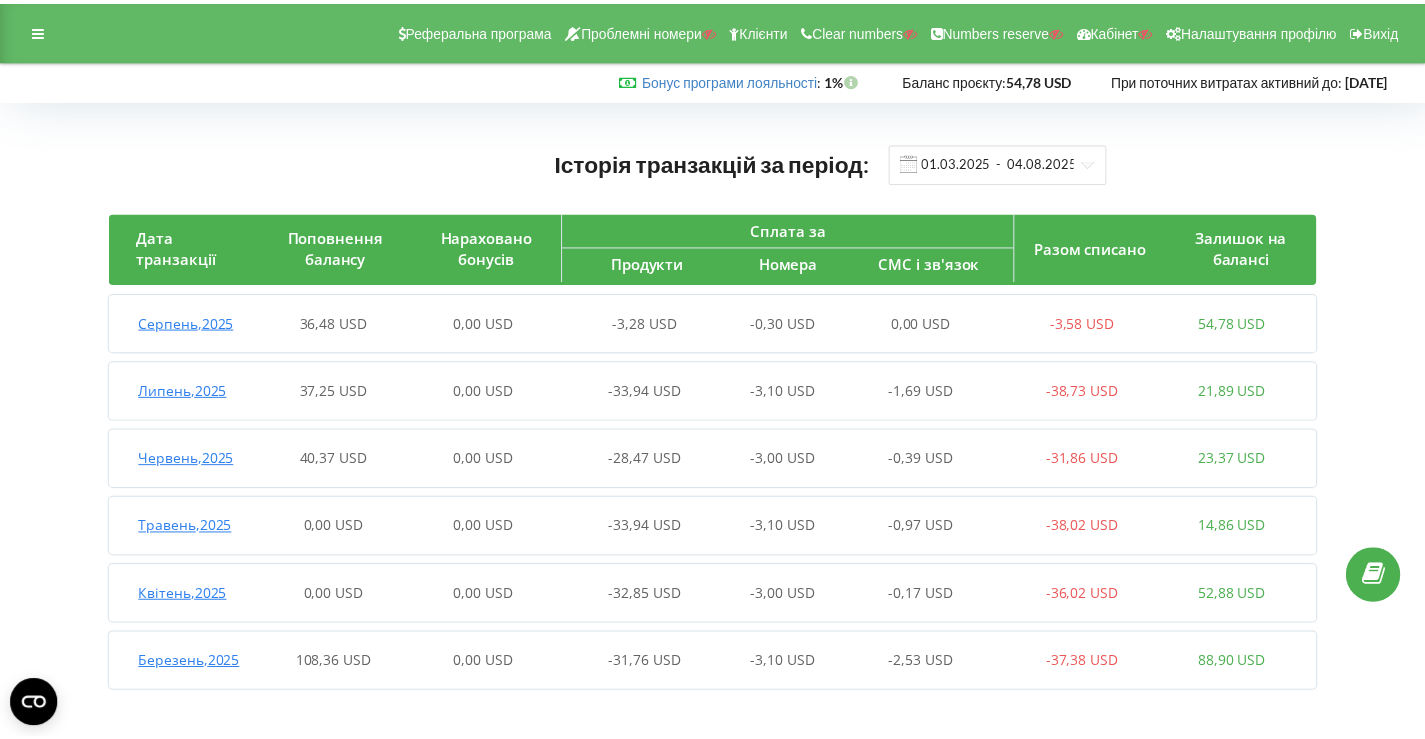 scroll, scrollTop: 0, scrollLeft: 0, axis: both 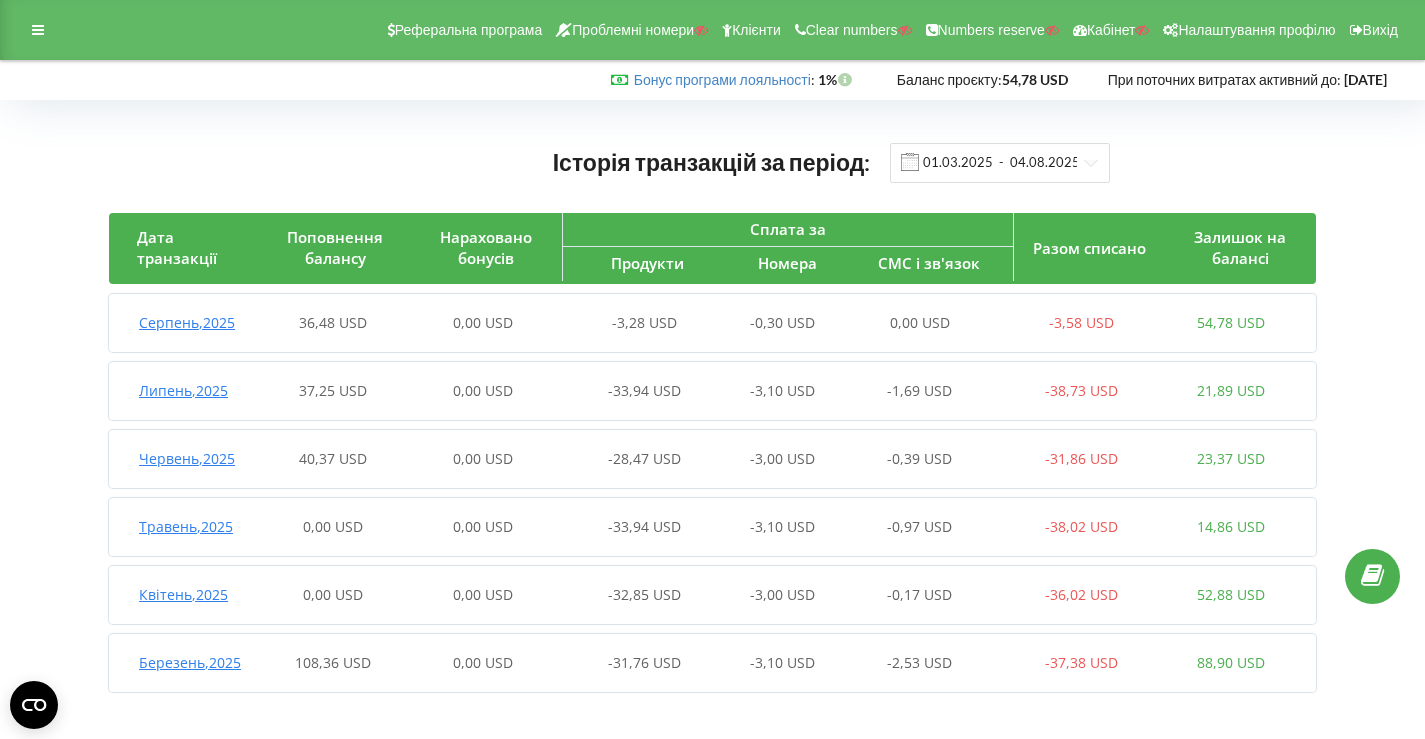 click on "[MONTH] ,  [YEAR] [PRICE] [CURRENCY] [PRICE] [CURRENCY] [PRICE] [CURRENCY] [PRICE] [CURRENCY] [PRICE] [CURRENCY] [PRICE] [CURRENCY] [PRICE] [CURRENCY]" at bounding box center [707, 323] 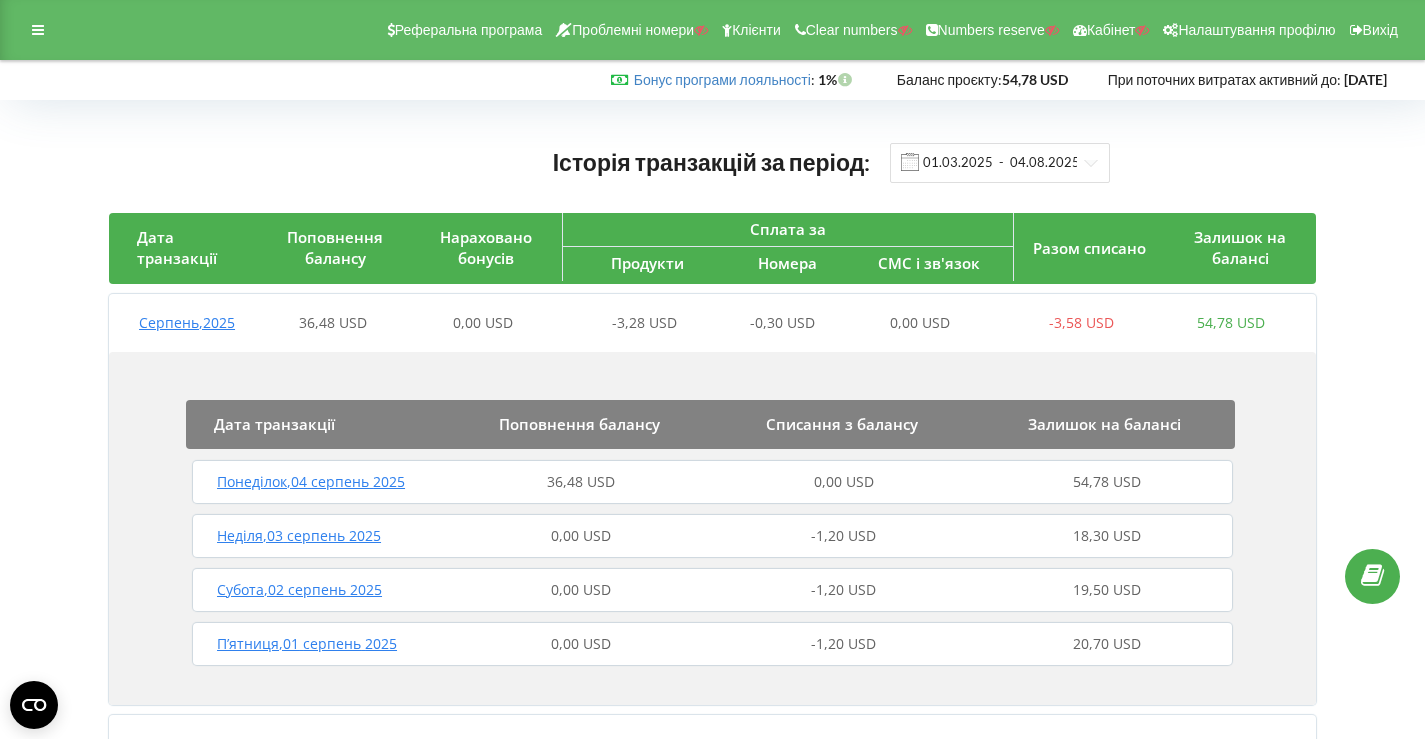 click on "[DAY_OF_WEEK] ,  [DAY]   [MONTH]   [YEAR] [PRICE] [CURRENCY] [PRICE] [CURRENCY] [PRICE] [CURRENCY]" at bounding box center [712, 482] 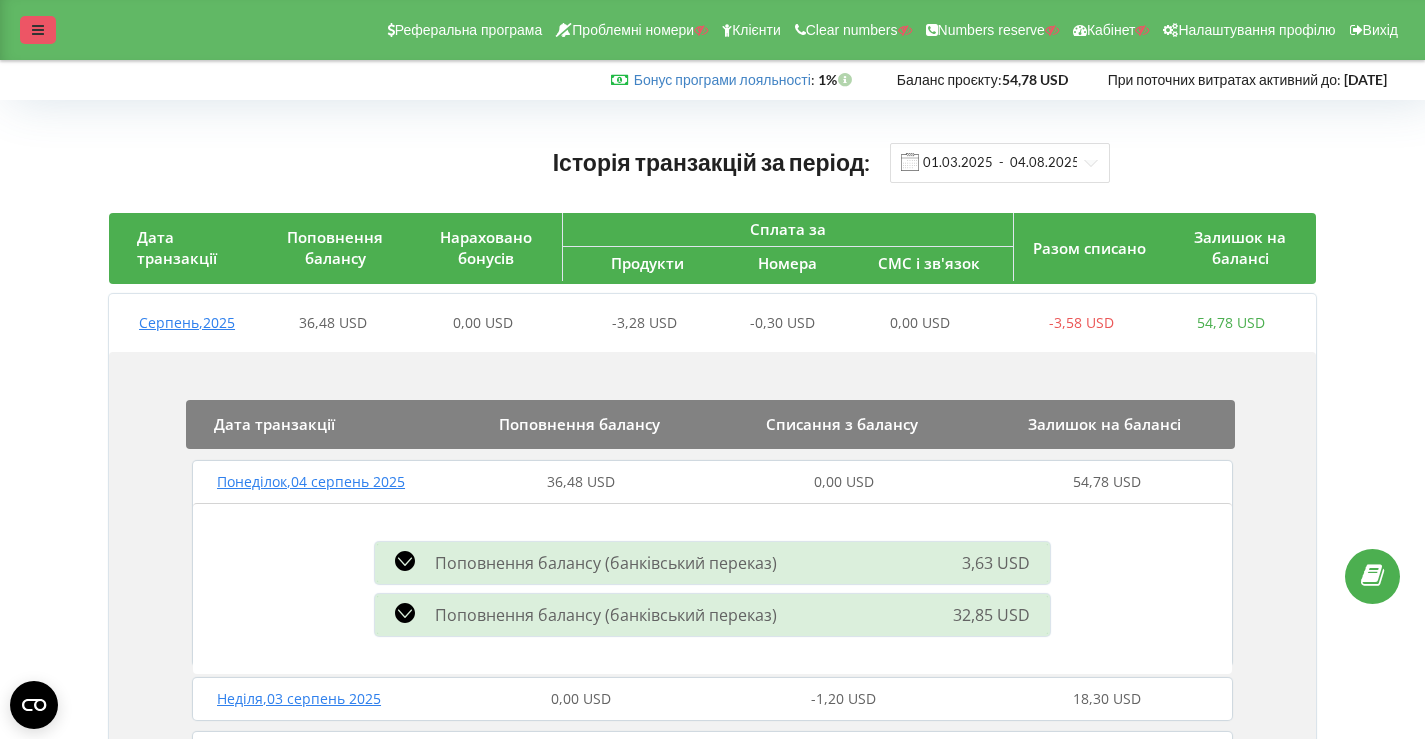 click at bounding box center (38, 30) 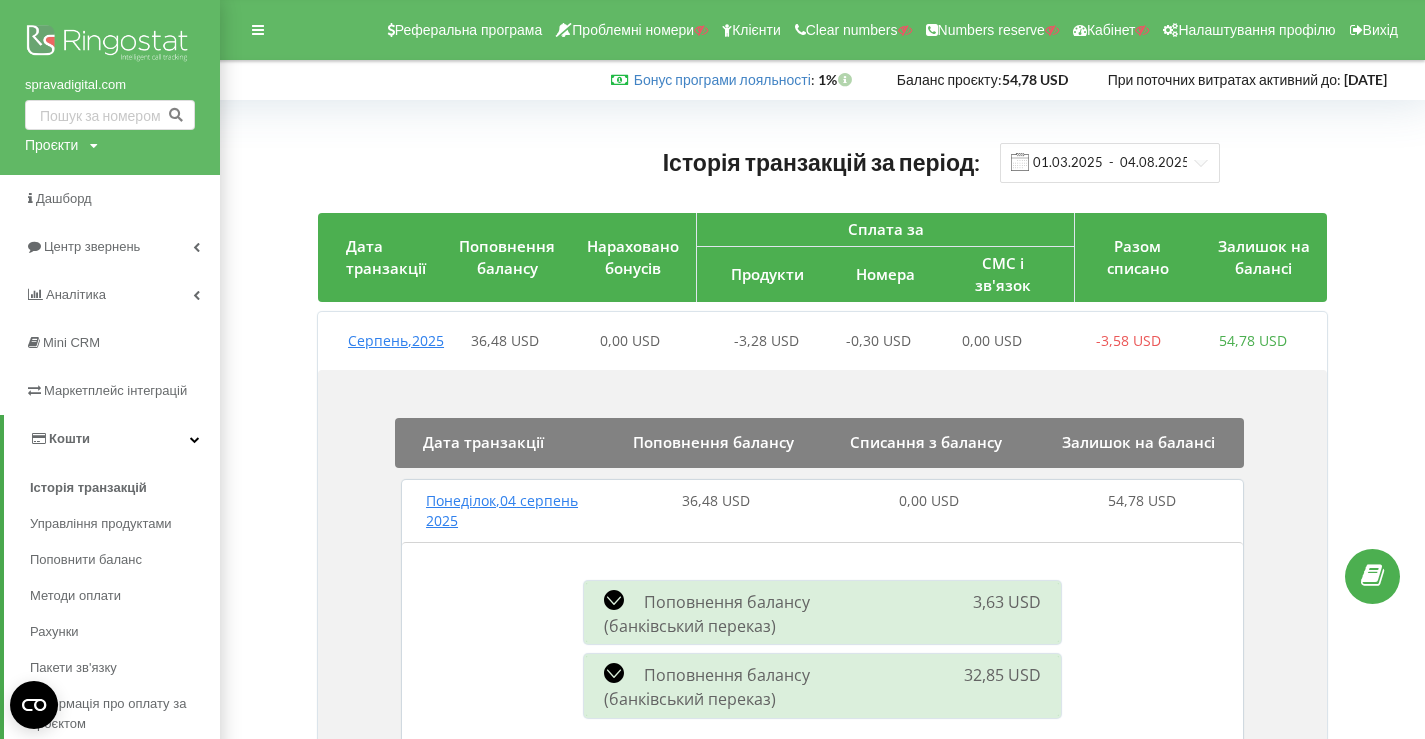 click at bounding box center [110, 45] 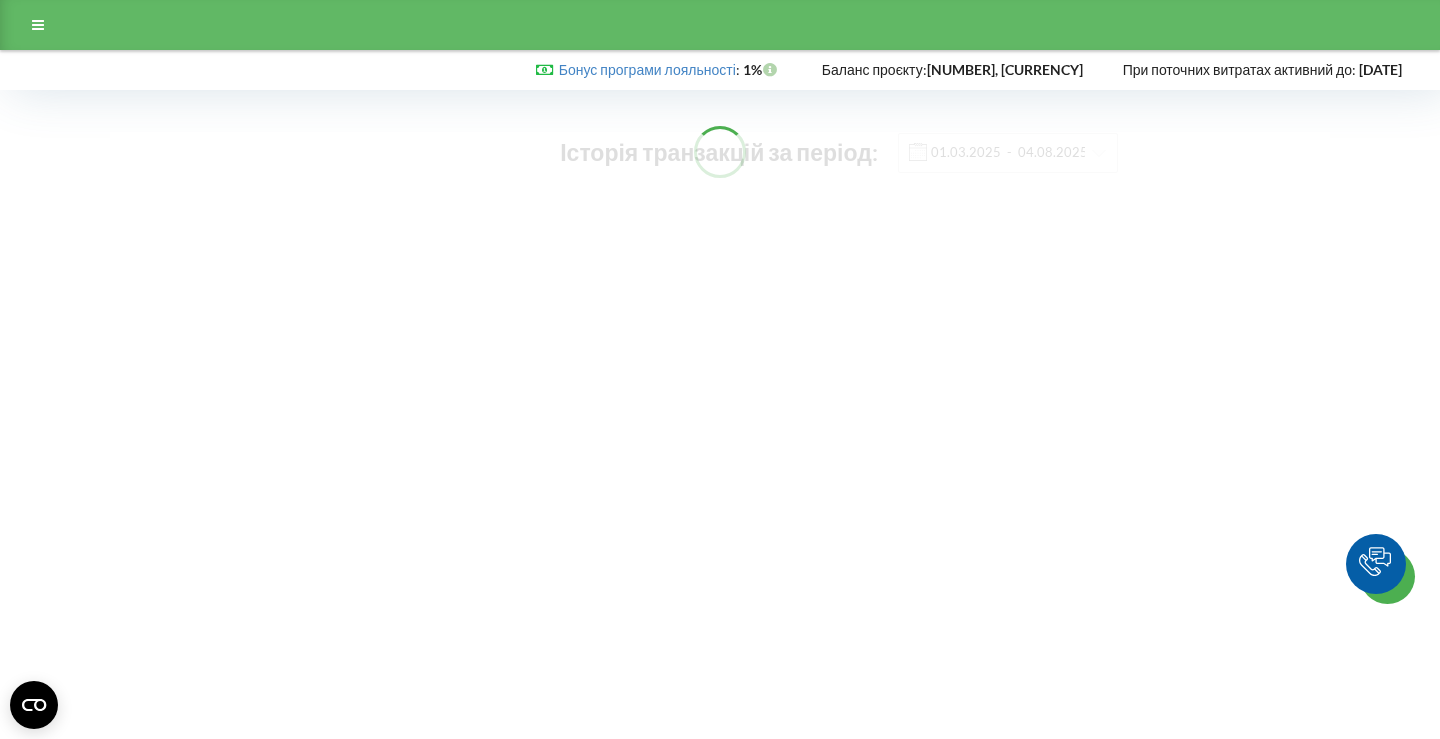 scroll, scrollTop: 0, scrollLeft: 0, axis: both 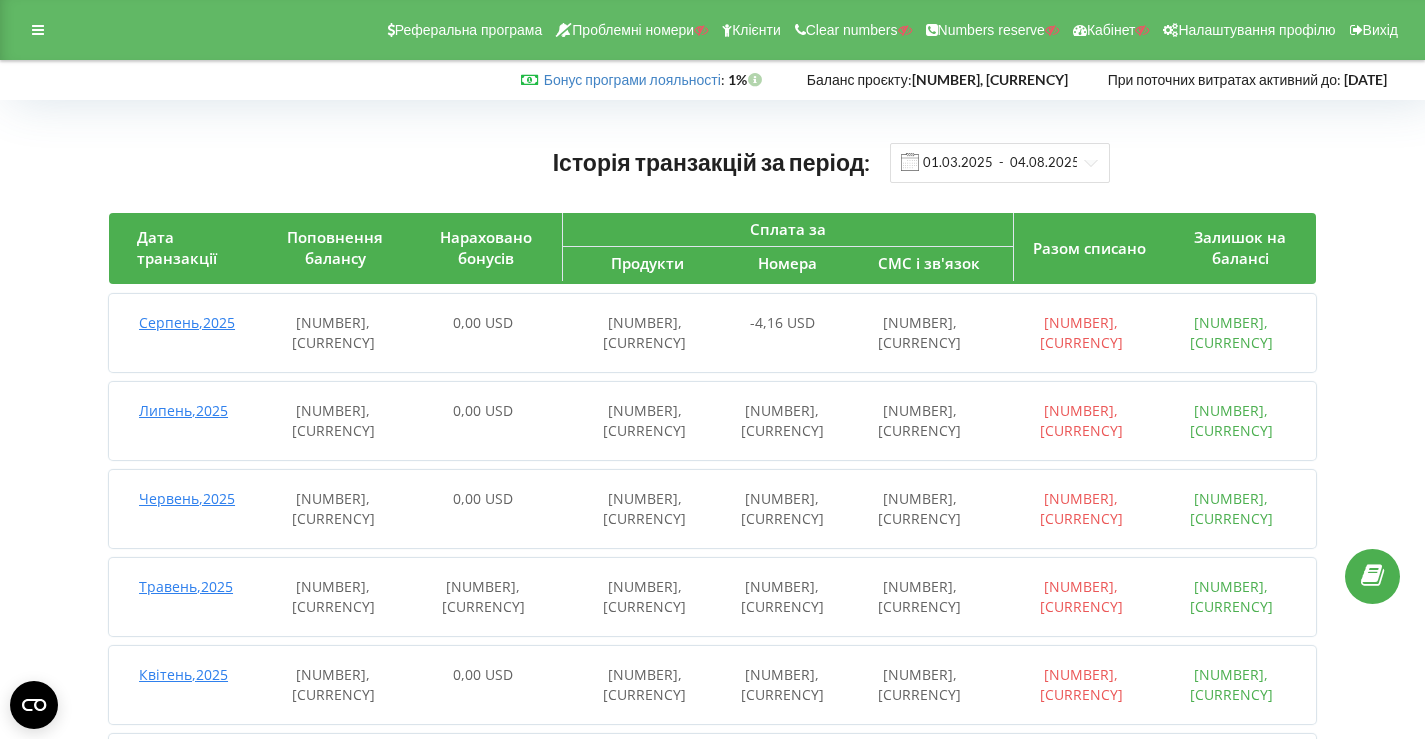 click on "[NUMBER], [CURRENCY]" at bounding box center [633, 333] 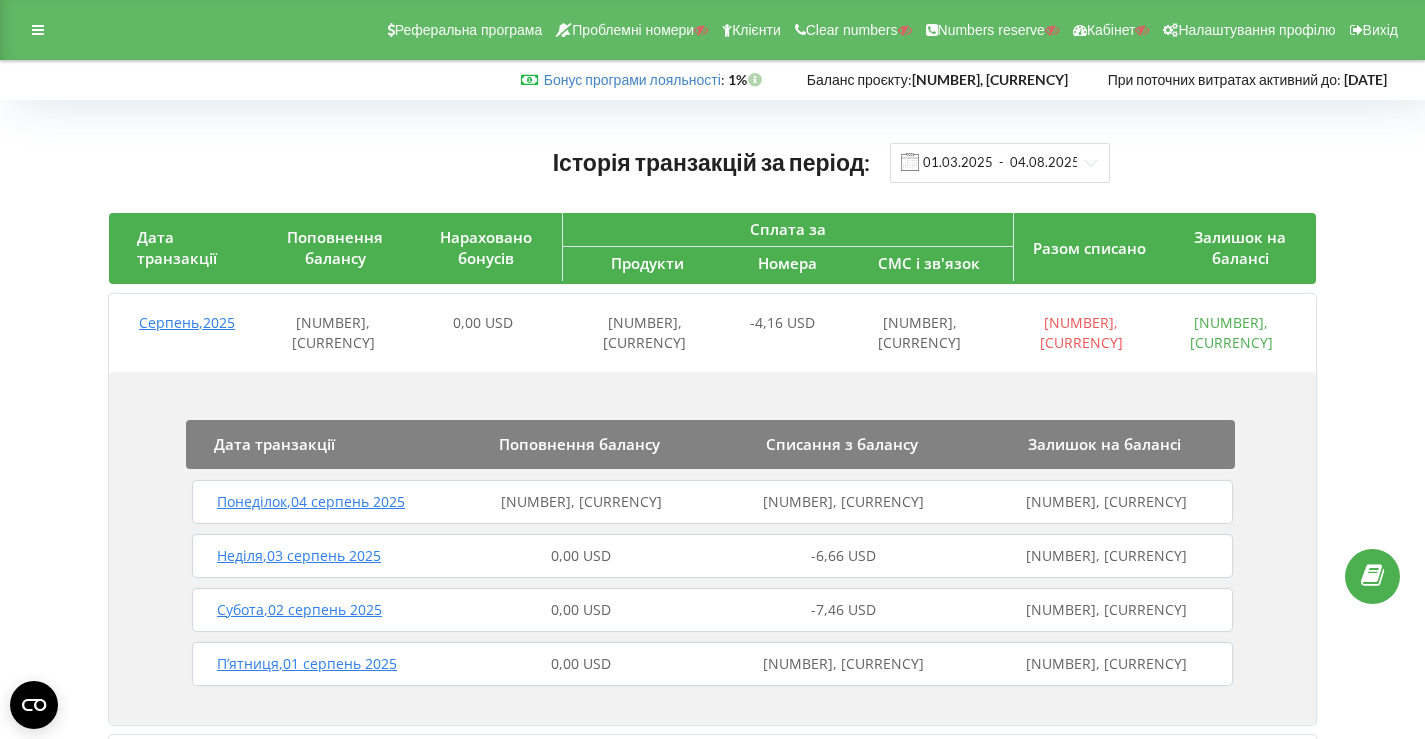 click on "[DAY] ,  [NUMBER]   [MONTH]   [YEAR] [NUMBER], [CURRENCY] [NUMBER], [CURRENCY]" at bounding box center [712, 502] 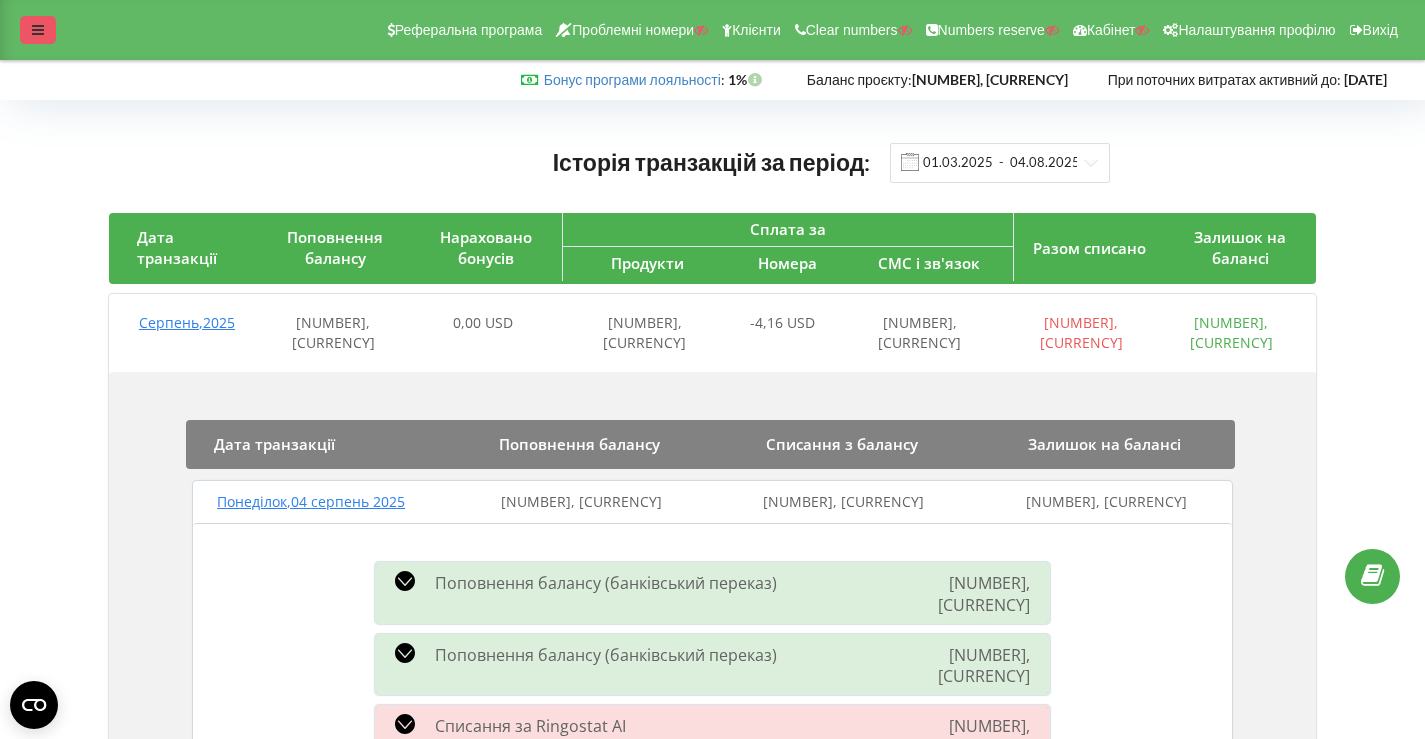 click at bounding box center [38, 30] 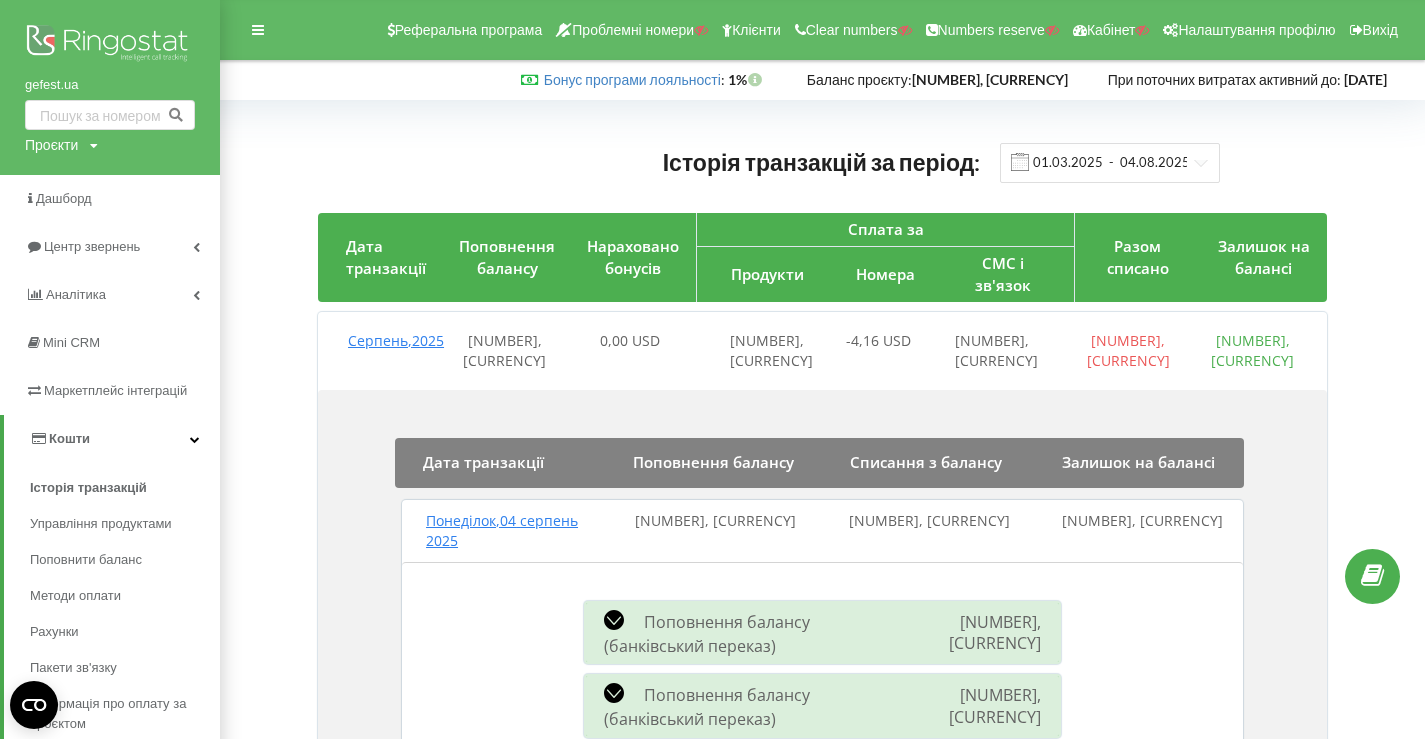 click at bounding box center (110, 45) 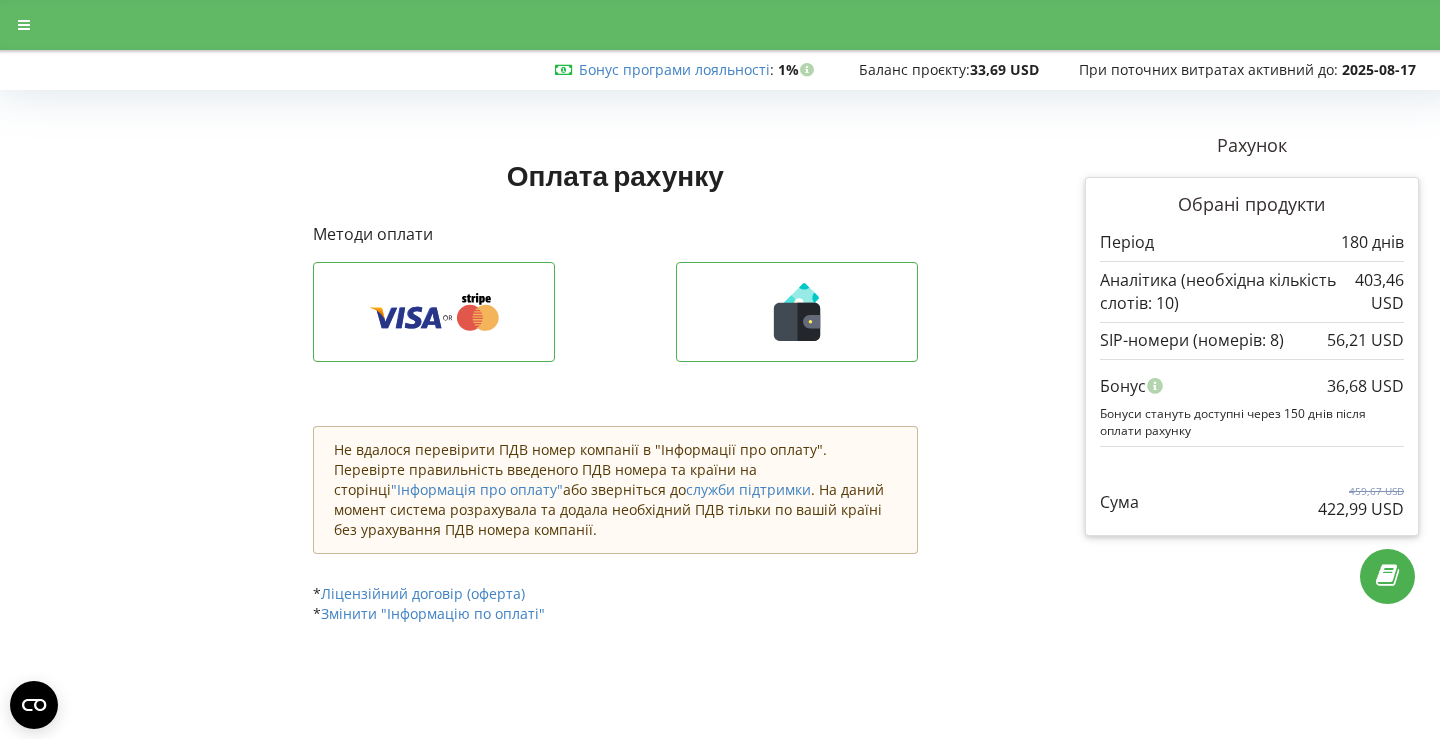 scroll, scrollTop: 0, scrollLeft: 0, axis: both 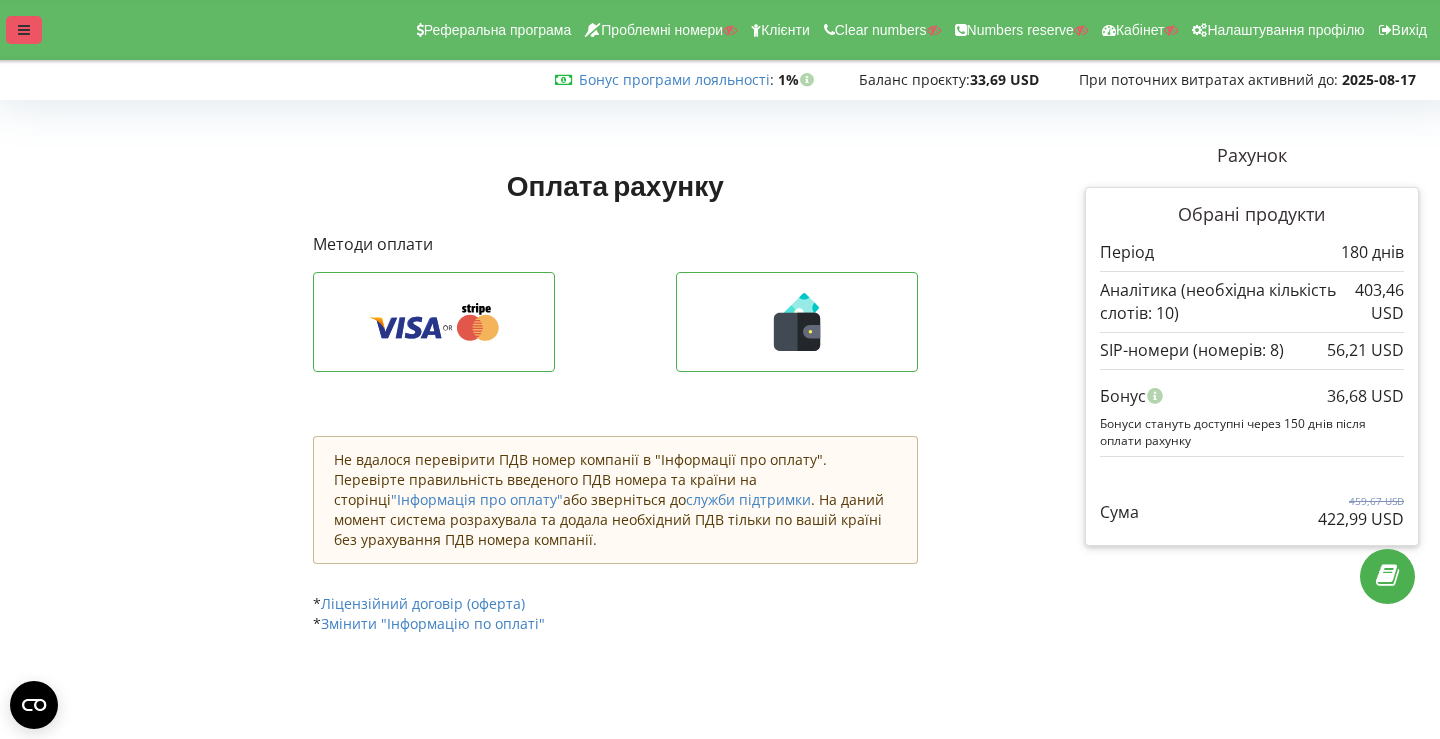 click at bounding box center (24, 30) 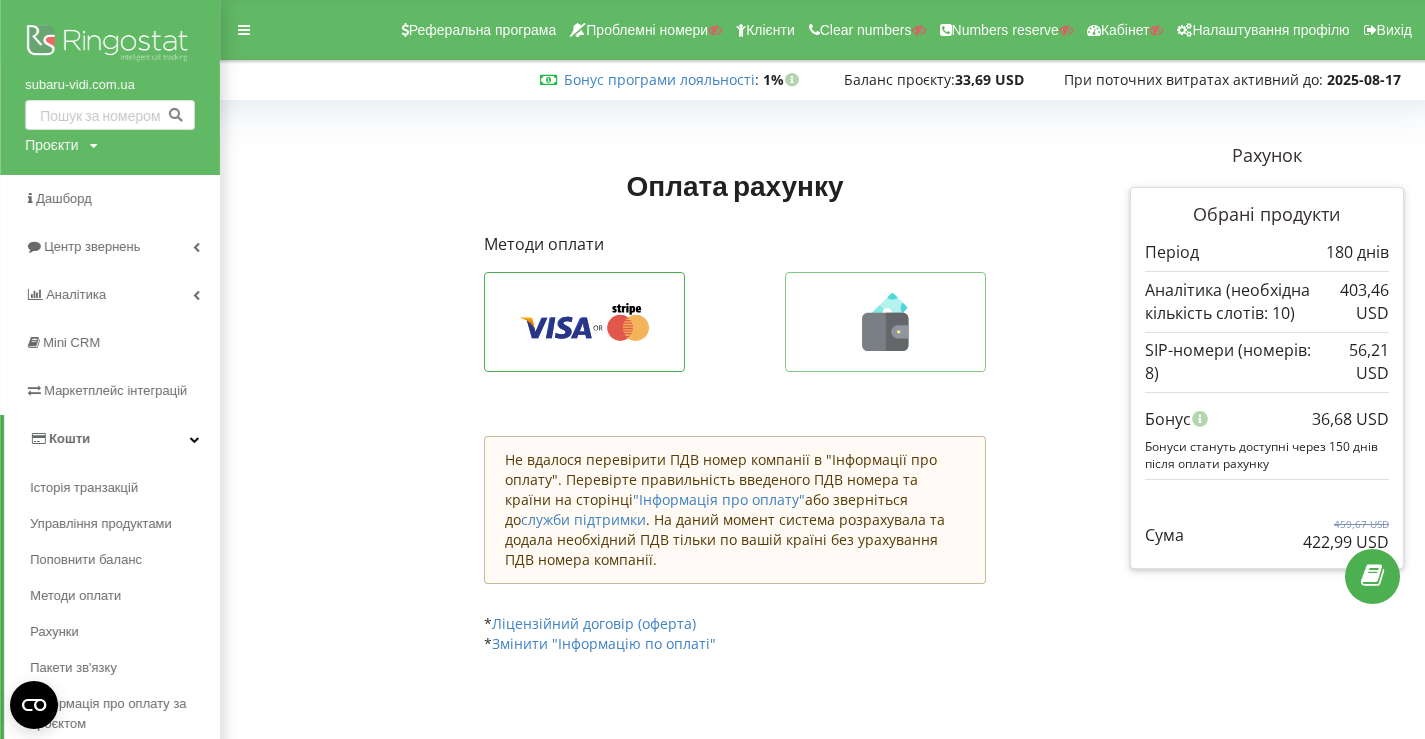 click 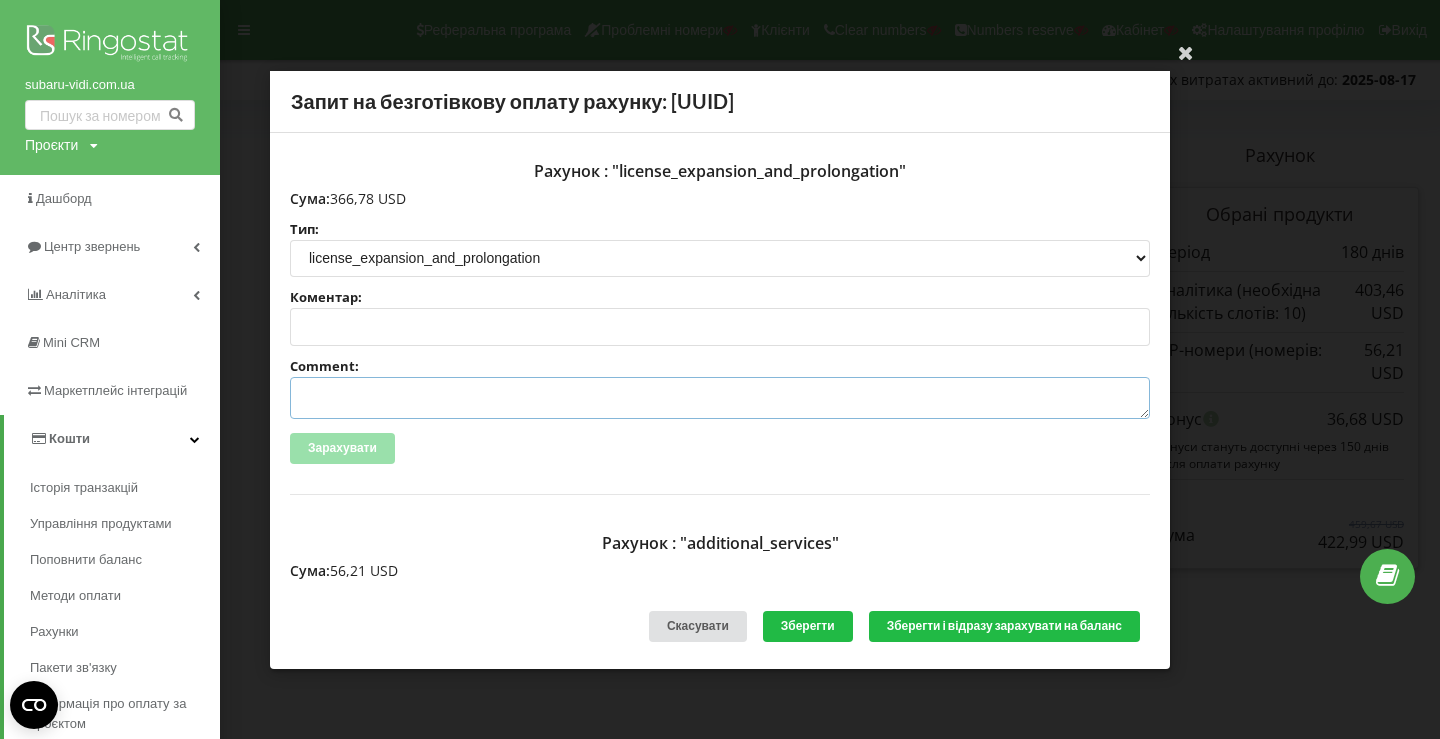 click on "Comment:" at bounding box center [720, 398] 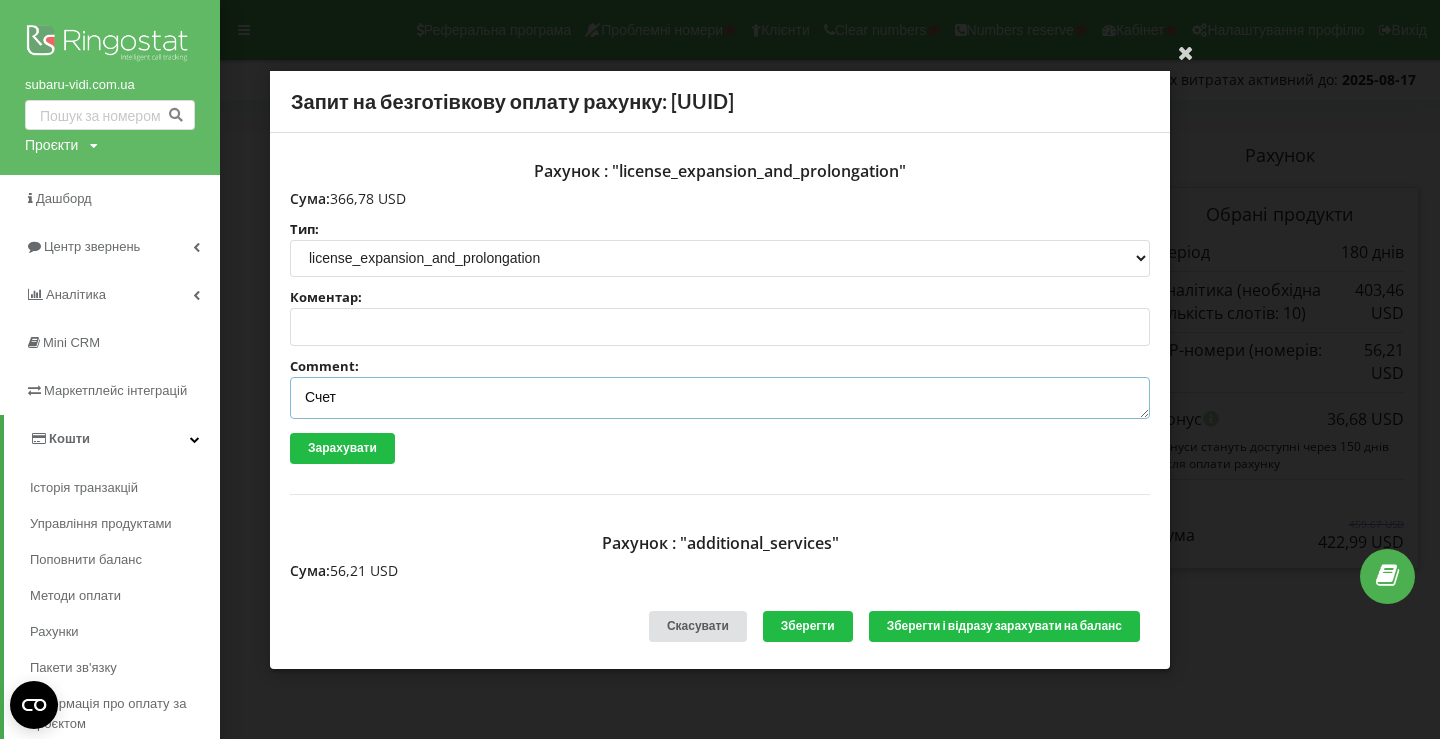 paste on "№R-05232 від 29.07.2025" 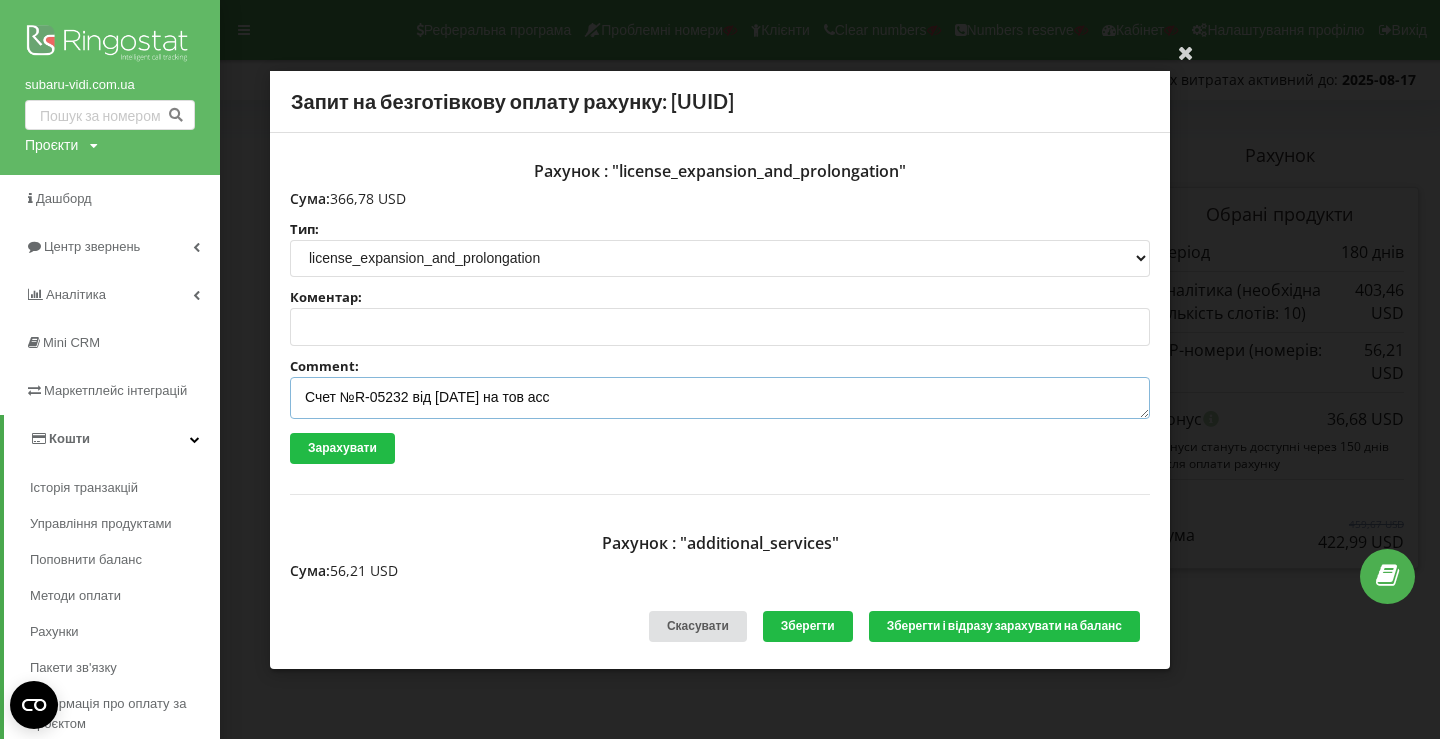 scroll, scrollTop: 421, scrollLeft: 0, axis: vertical 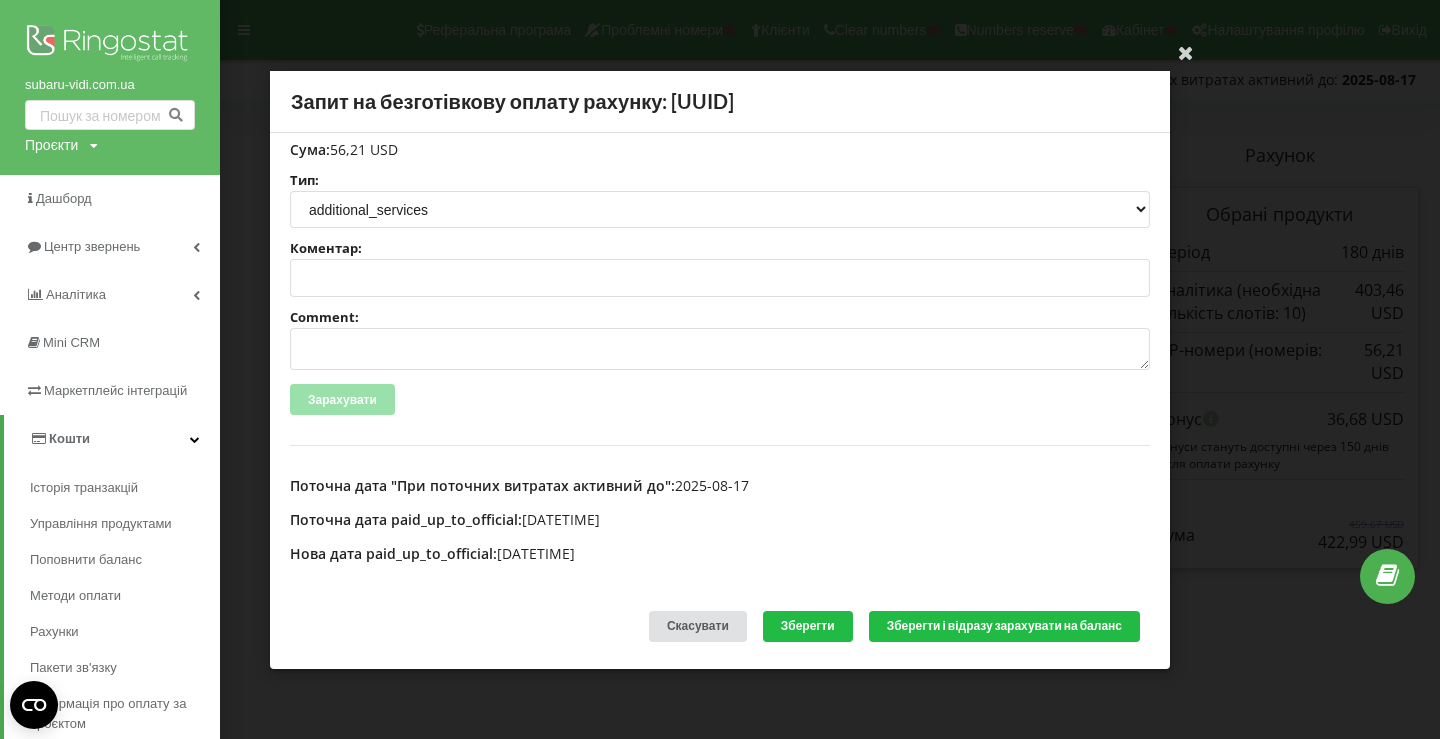 type on "Счет №R-05232 від 29.07.2025 на тов асс" 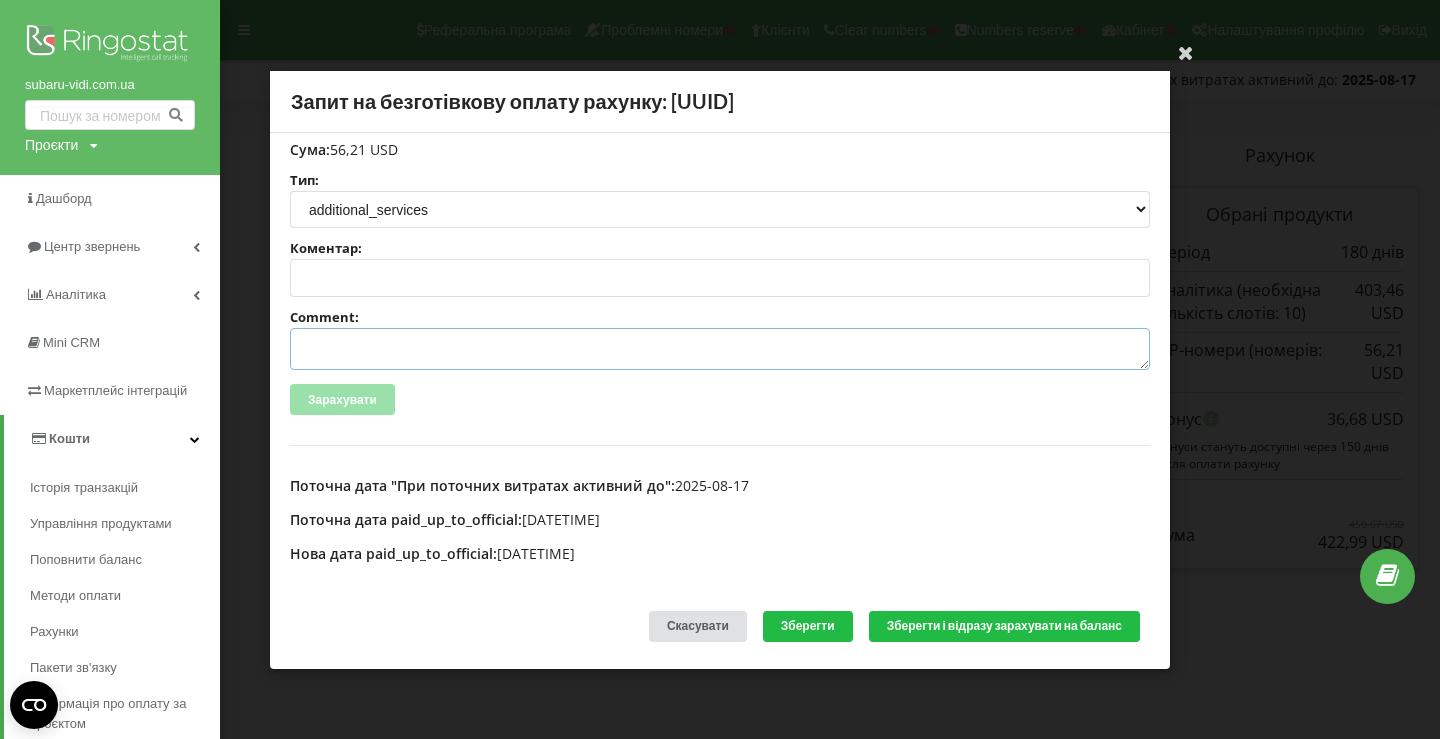 click on "Comment:" at bounding box center (720, 349) 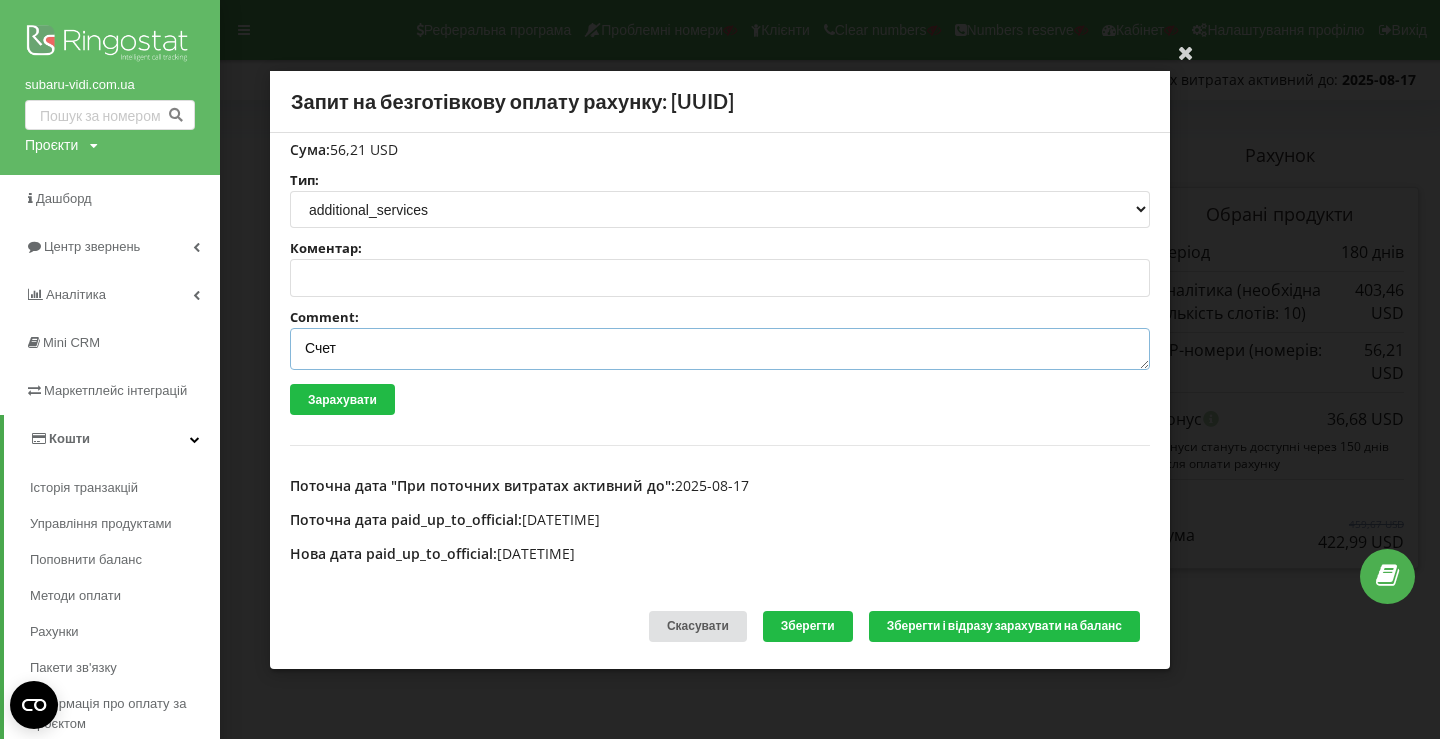 paste on "№R-05233 від 29.07.2025" 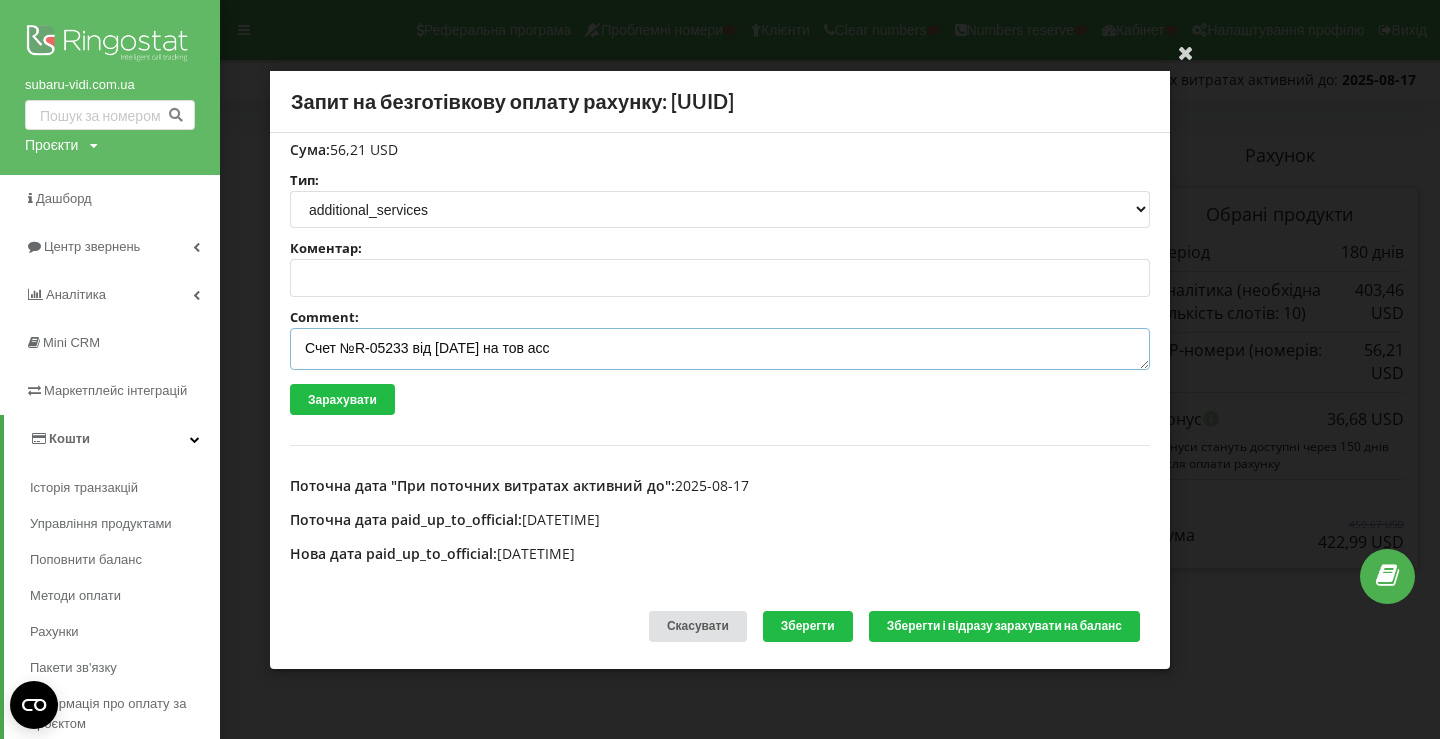 scroll, scrollTop: 0, scrollLeft: 0, axis: both 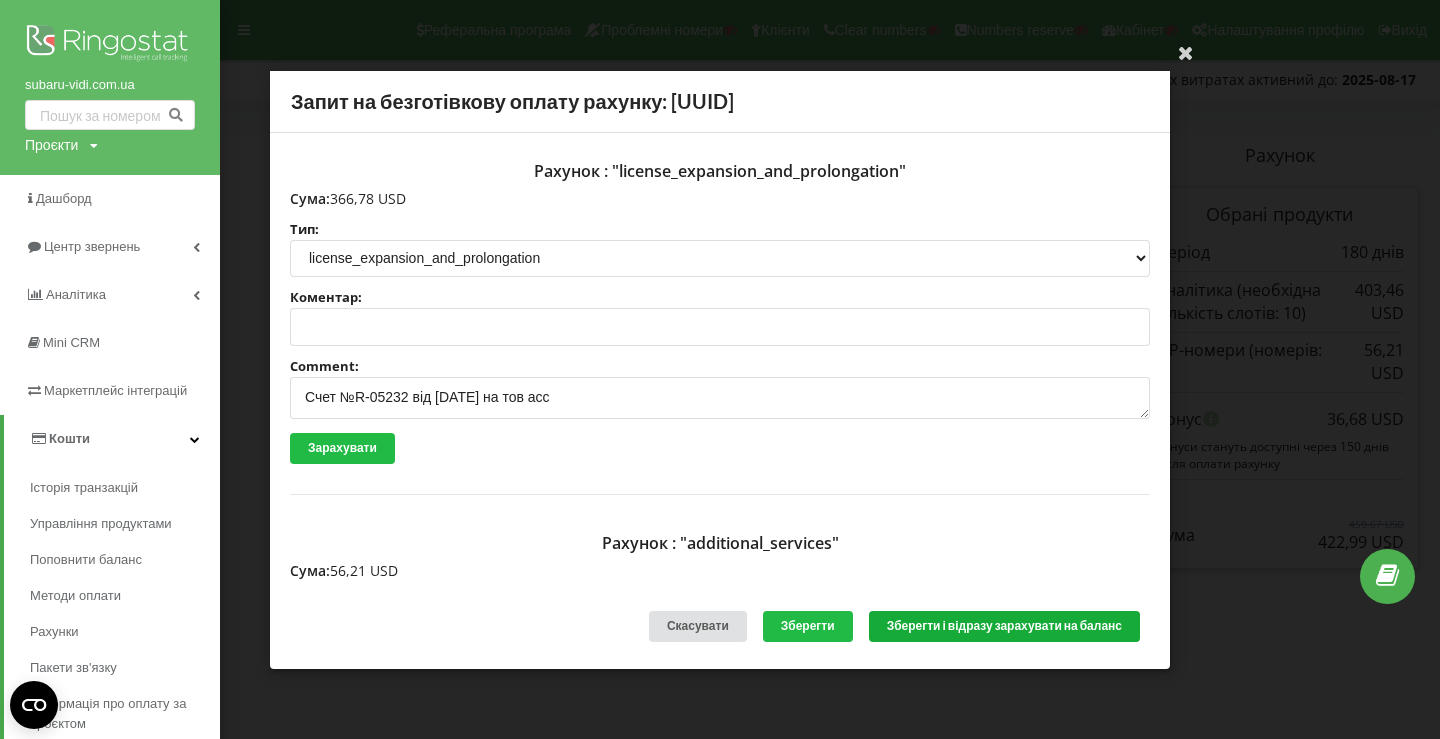 type on "Счет №R-05233 від 29.07.2025 на тов асс" 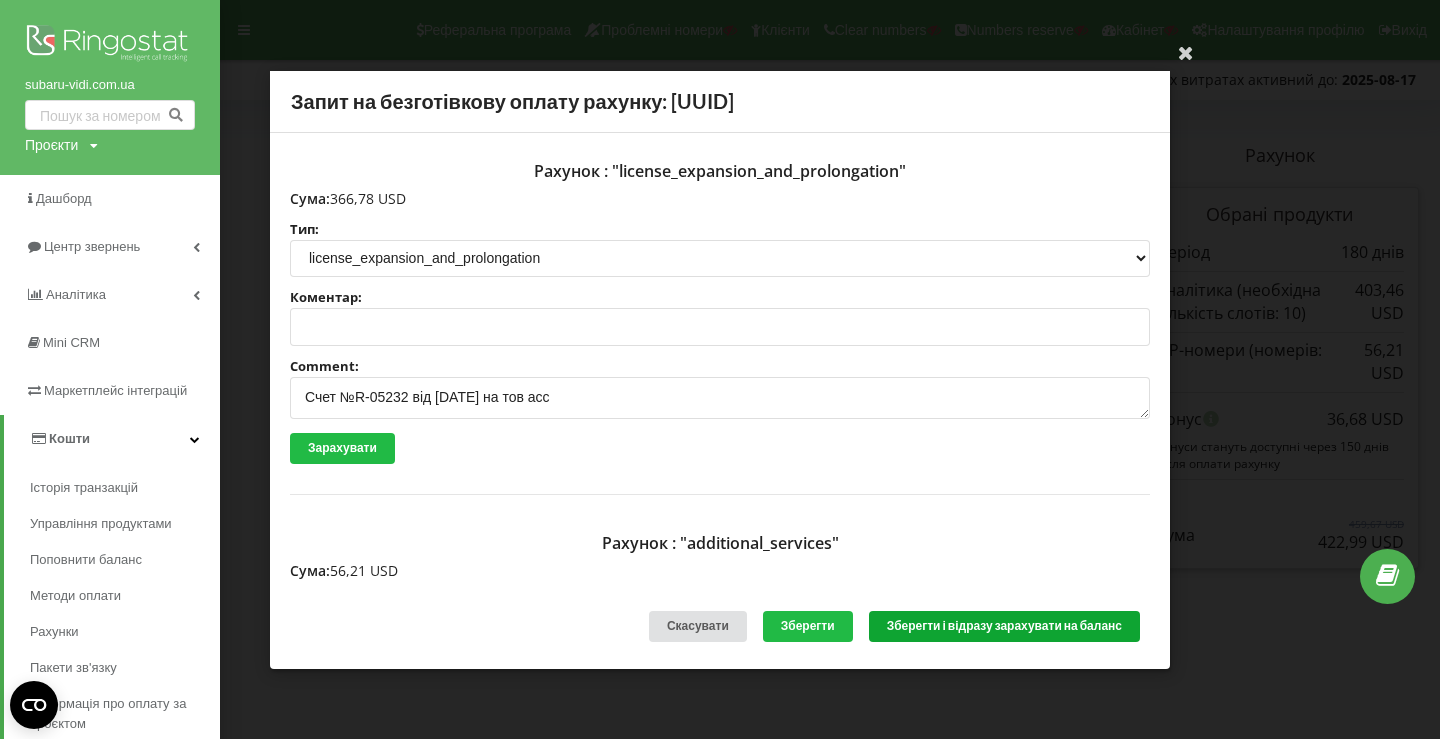 click on "Зберегти і відразу зарахувати на баланс" at bounding box center [1004, 626] 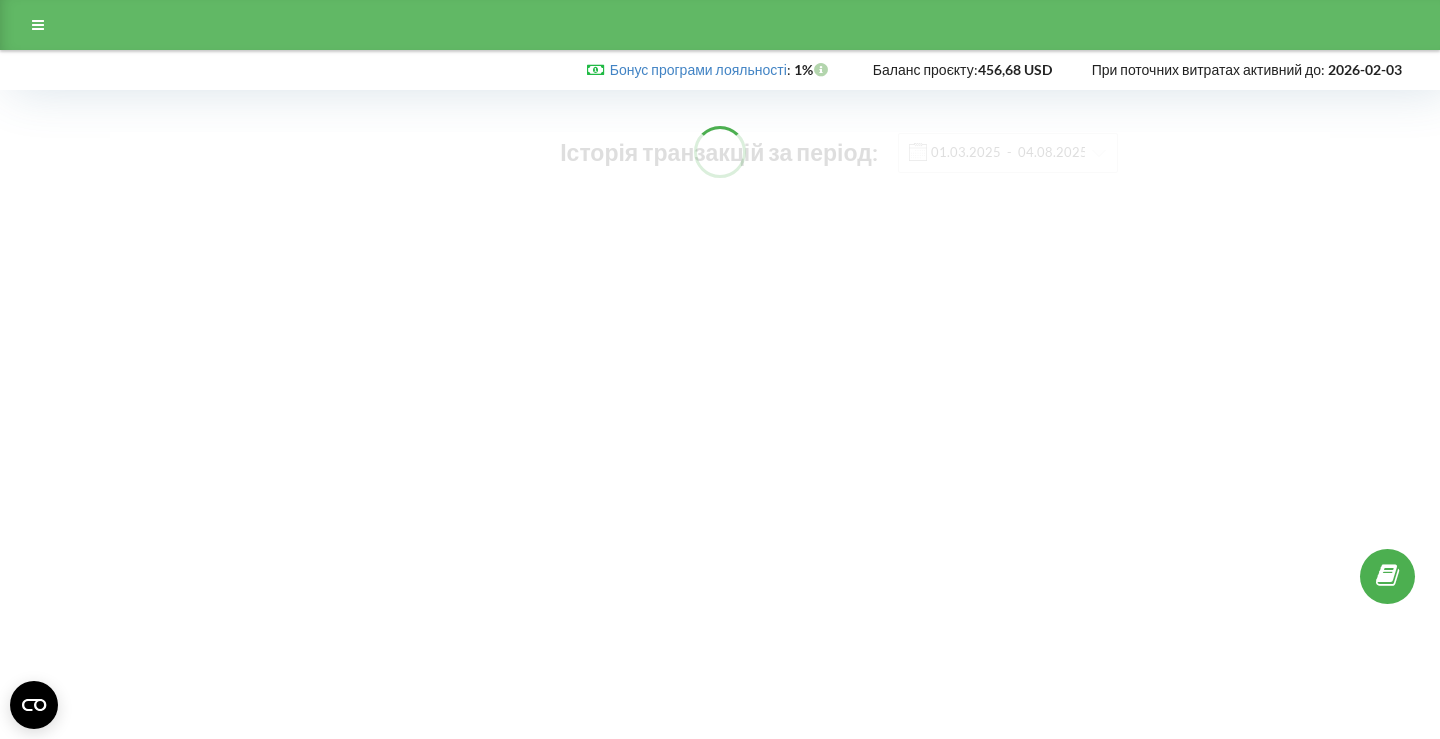 scroll, scrollTop: 0, scrollLeft: 0, axis: both 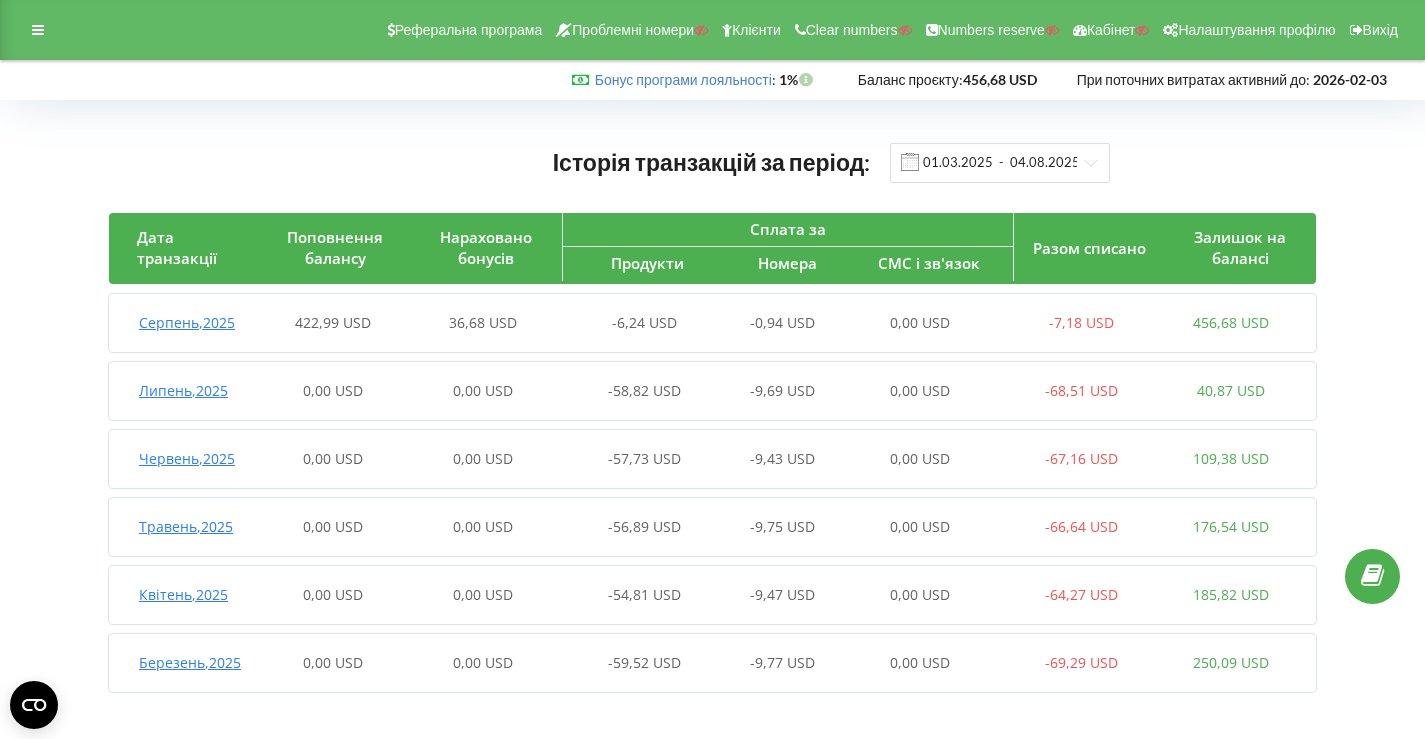 click on "36,68 USD" at bounding box center [483, 323] 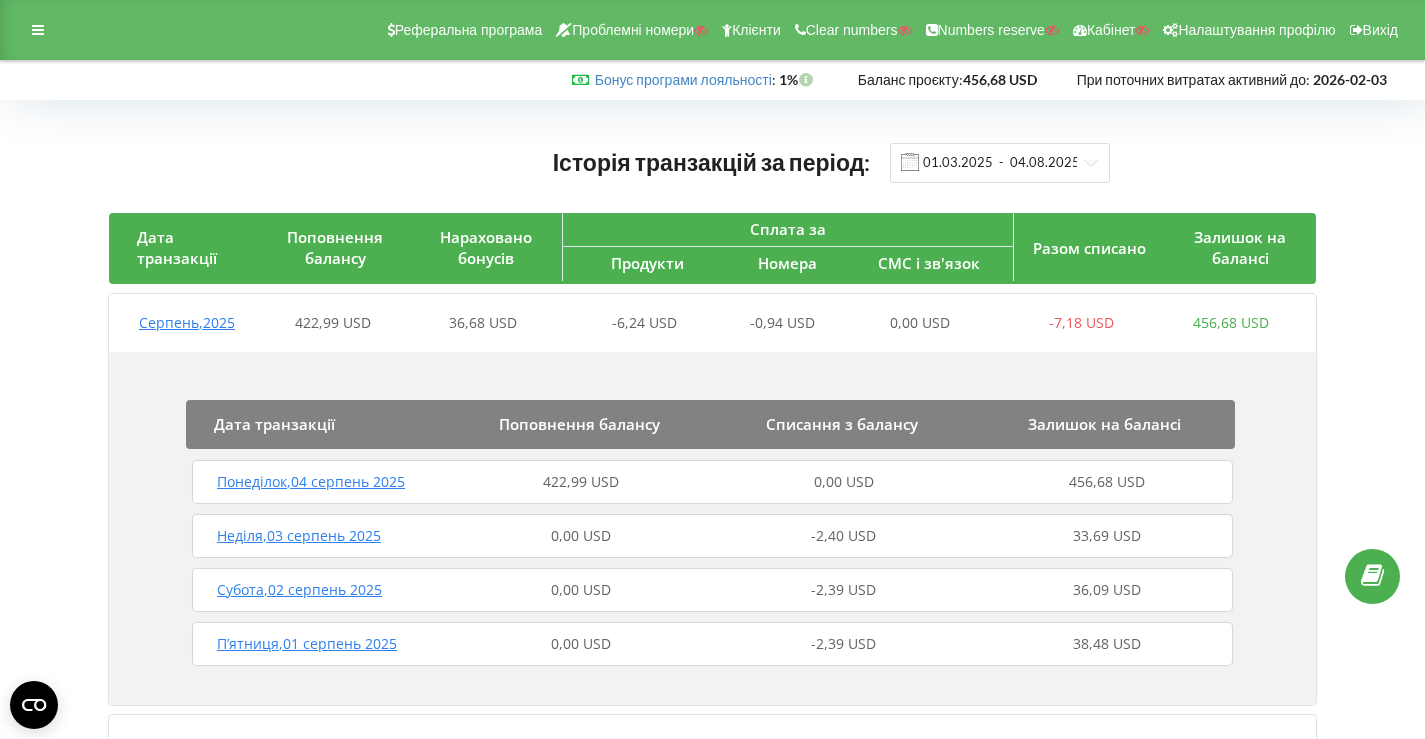 click on "Понеділок ,  04   серпень   2025 422,99 USD 0,00 USD 456,68 USD" at bounding box center [712, 482] 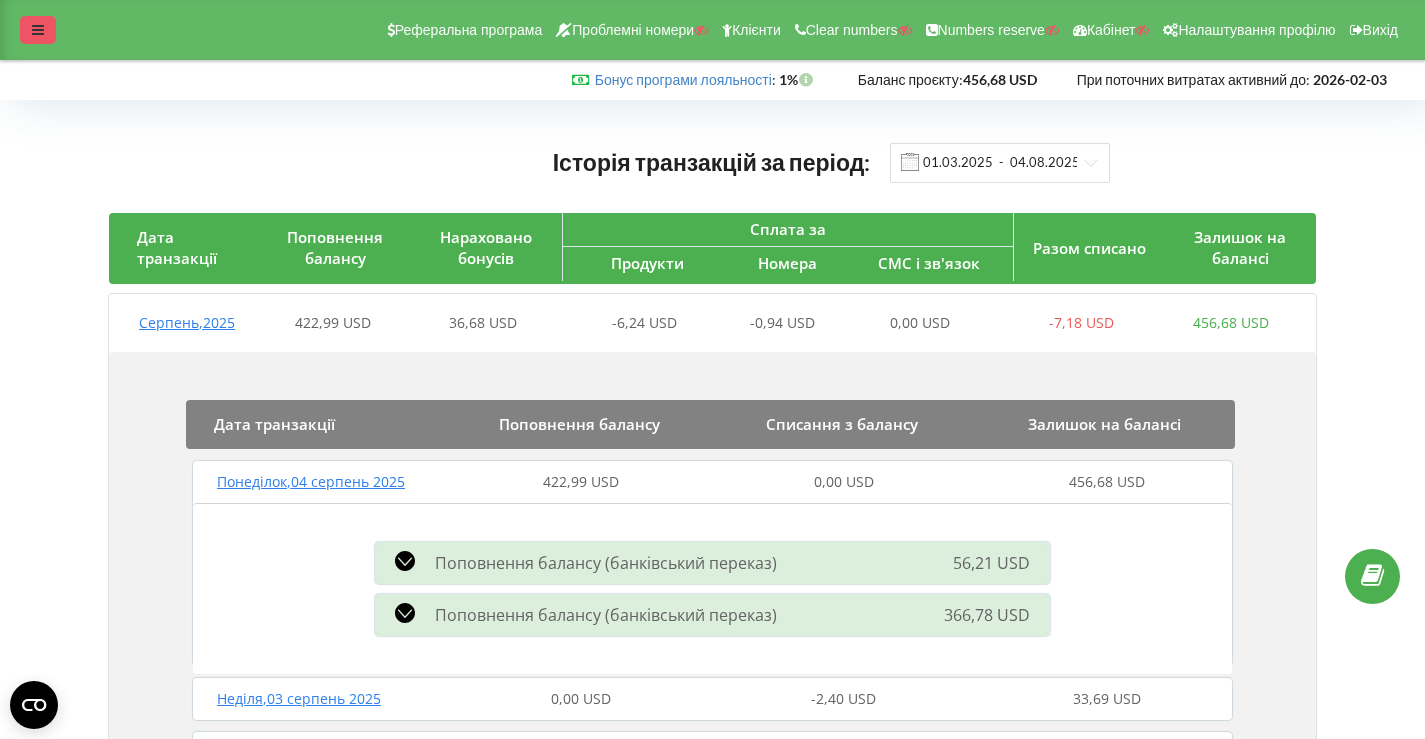 click at bounding box center [38, 30] 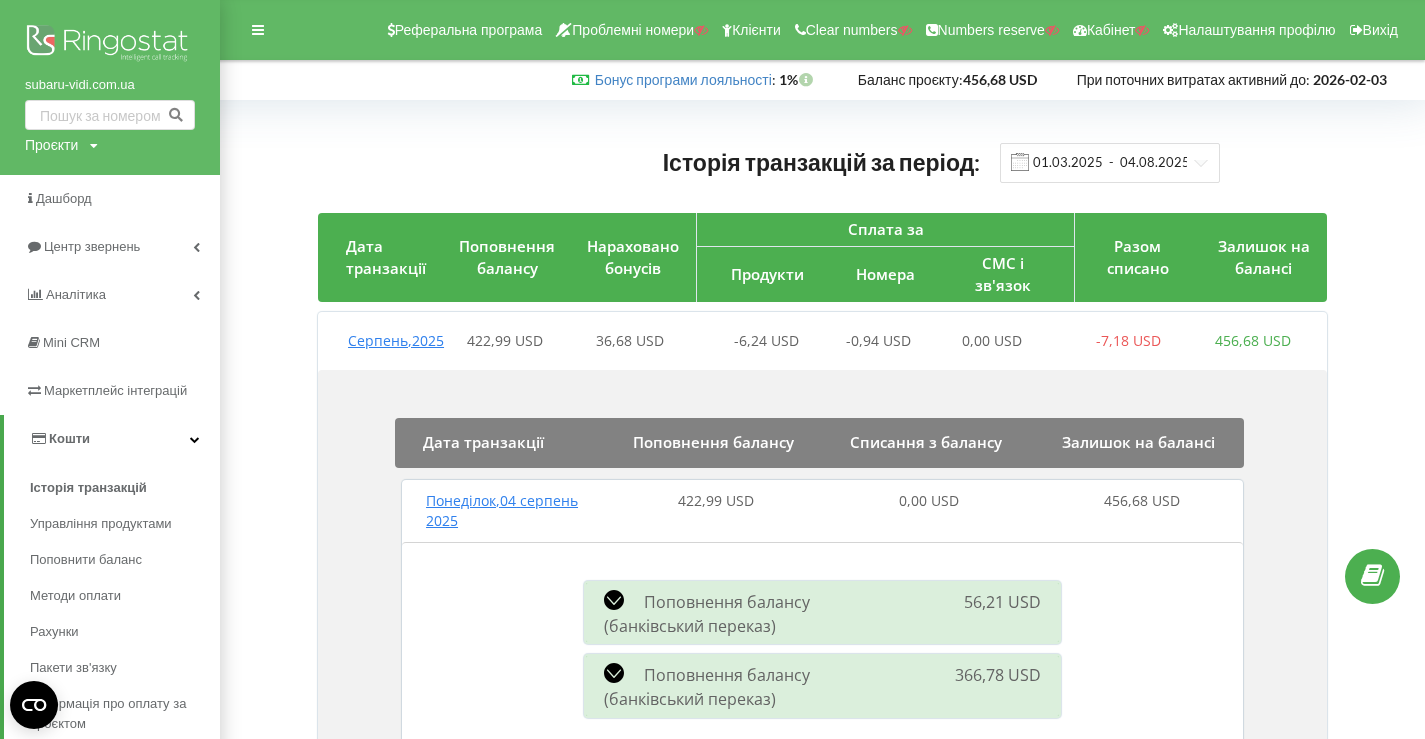 click at bounding box center [110, 45] 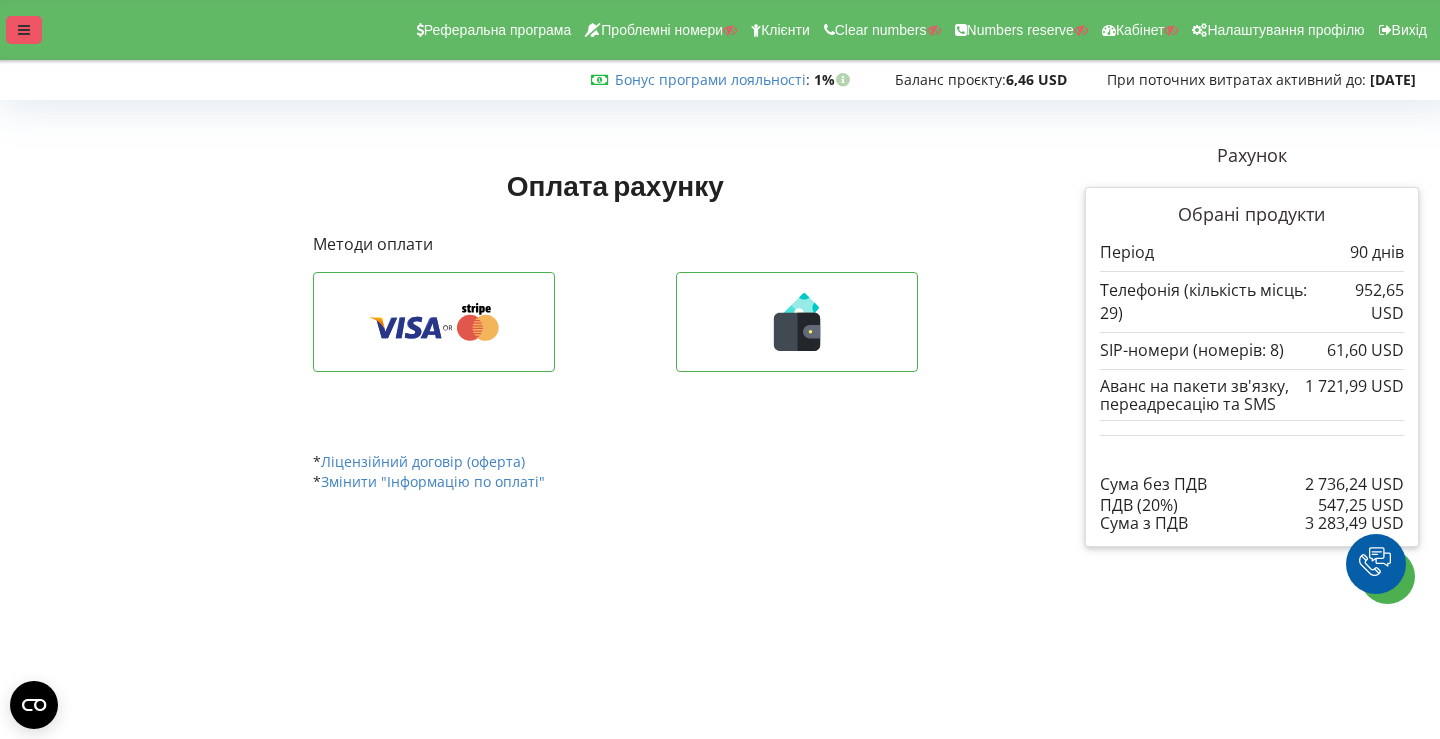 scroll, scrollTop: 0, scrollLeft: 0, axis: both 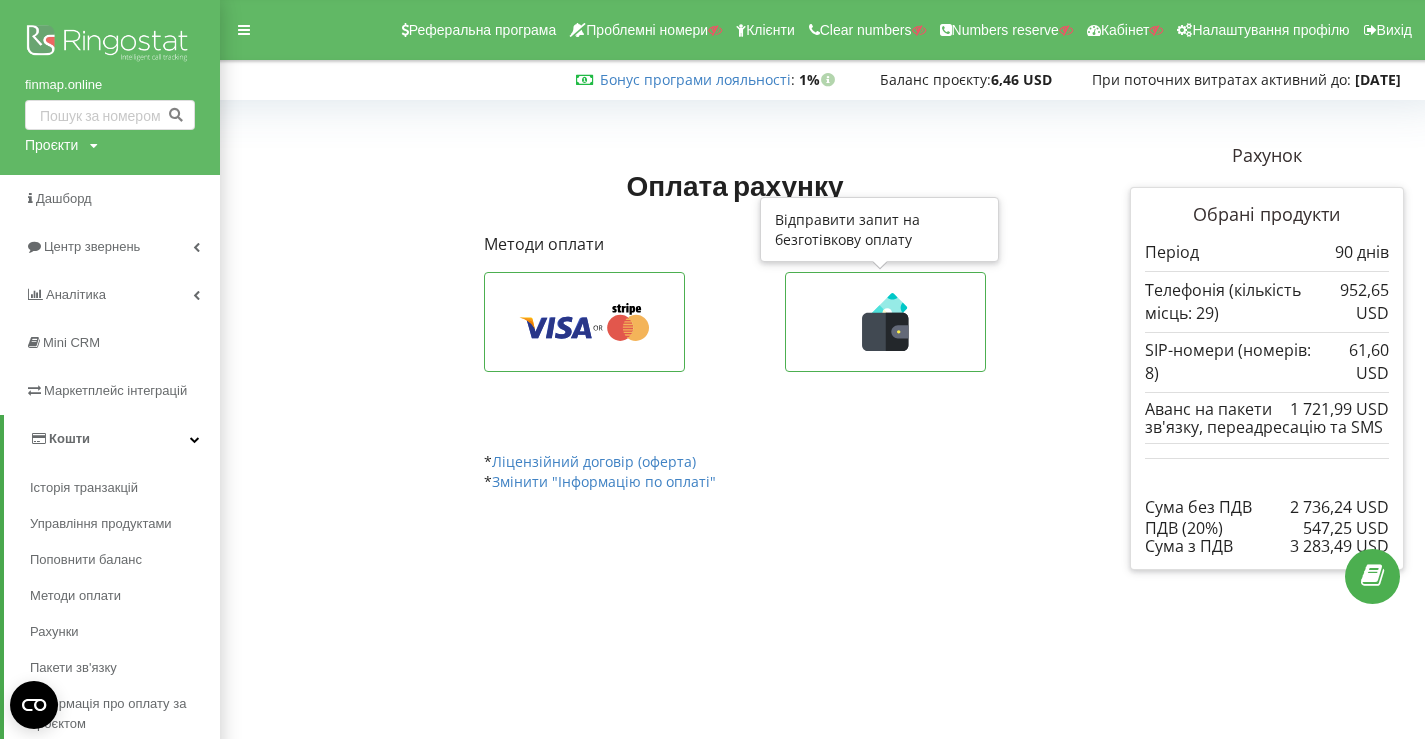click 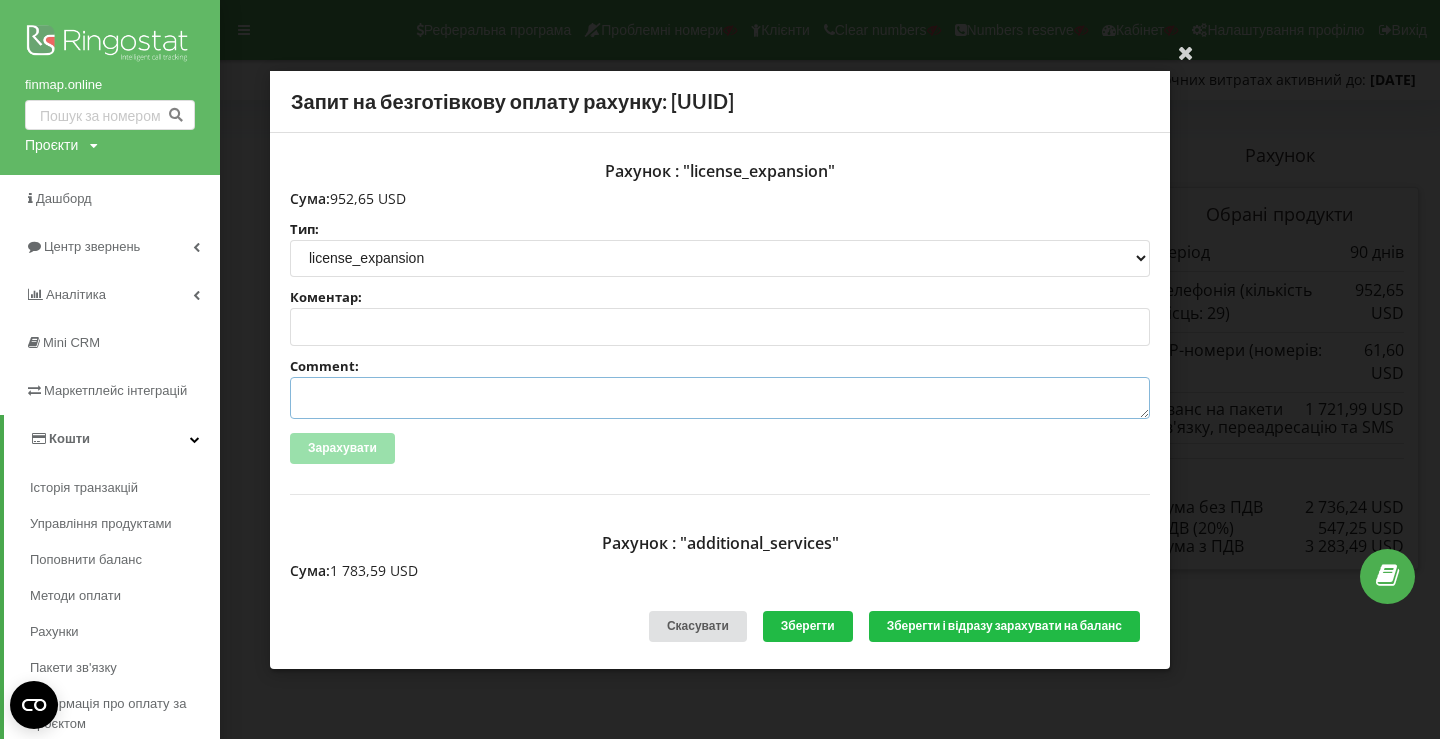 click on "Comment:" at bounding box center [720, 398] 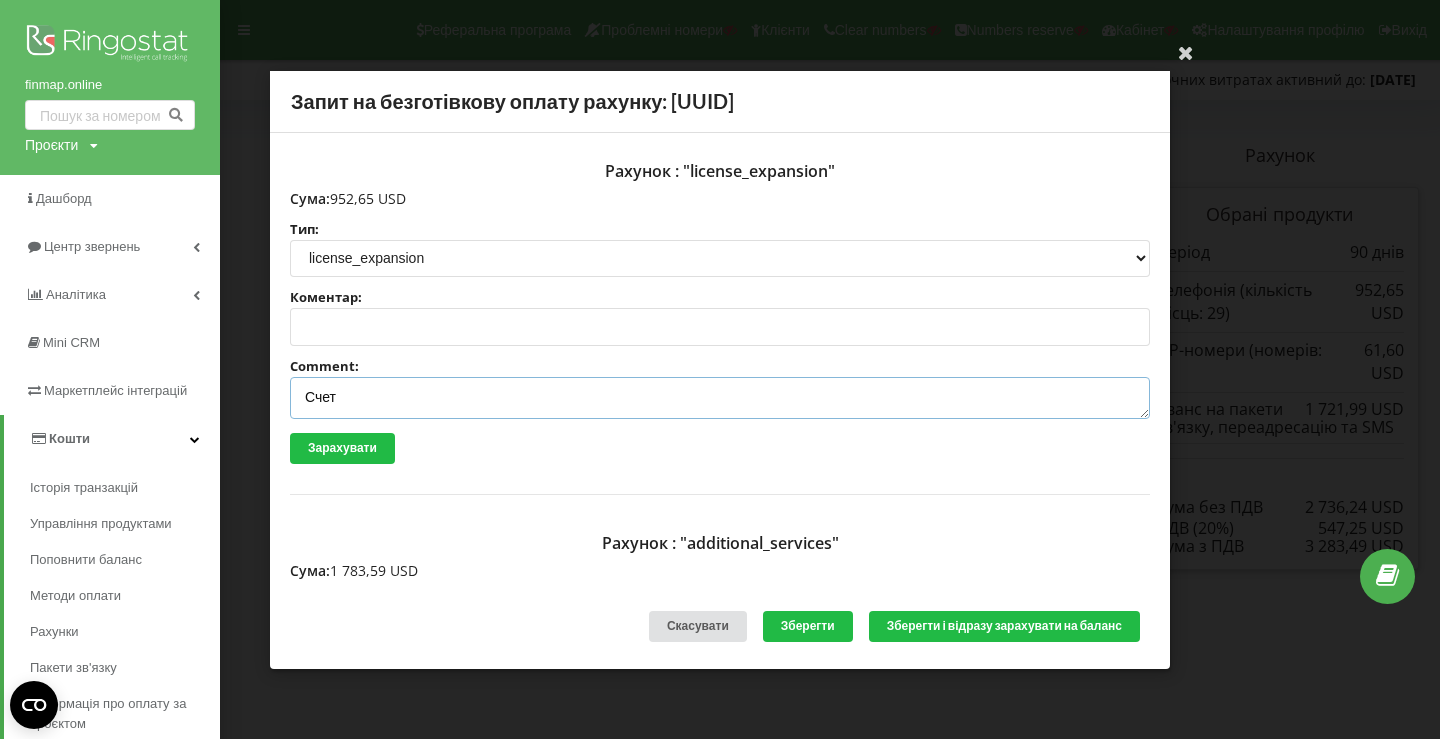 paste on "№R-05249 від [DATE]" 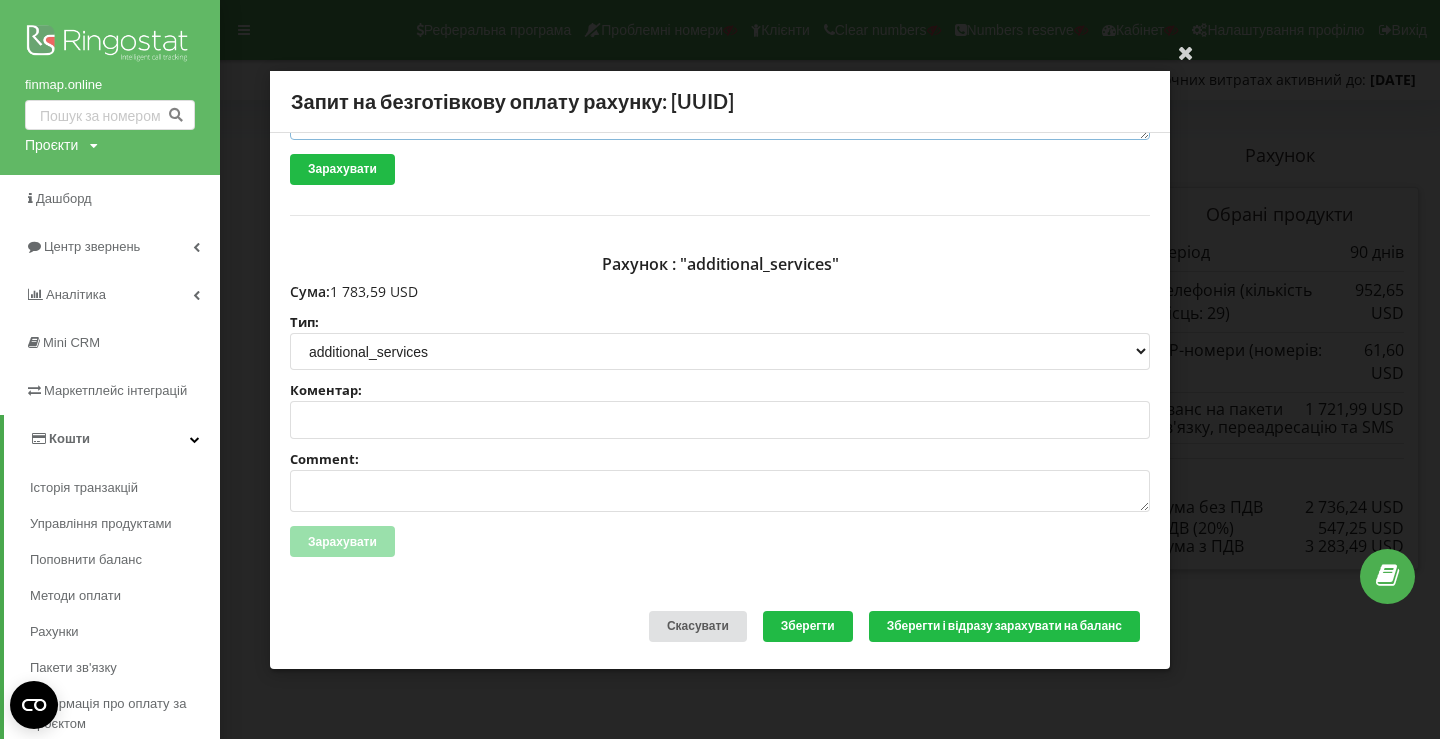 scroll, scrollTop: 421, scrollLeft: 0, axis: vertical 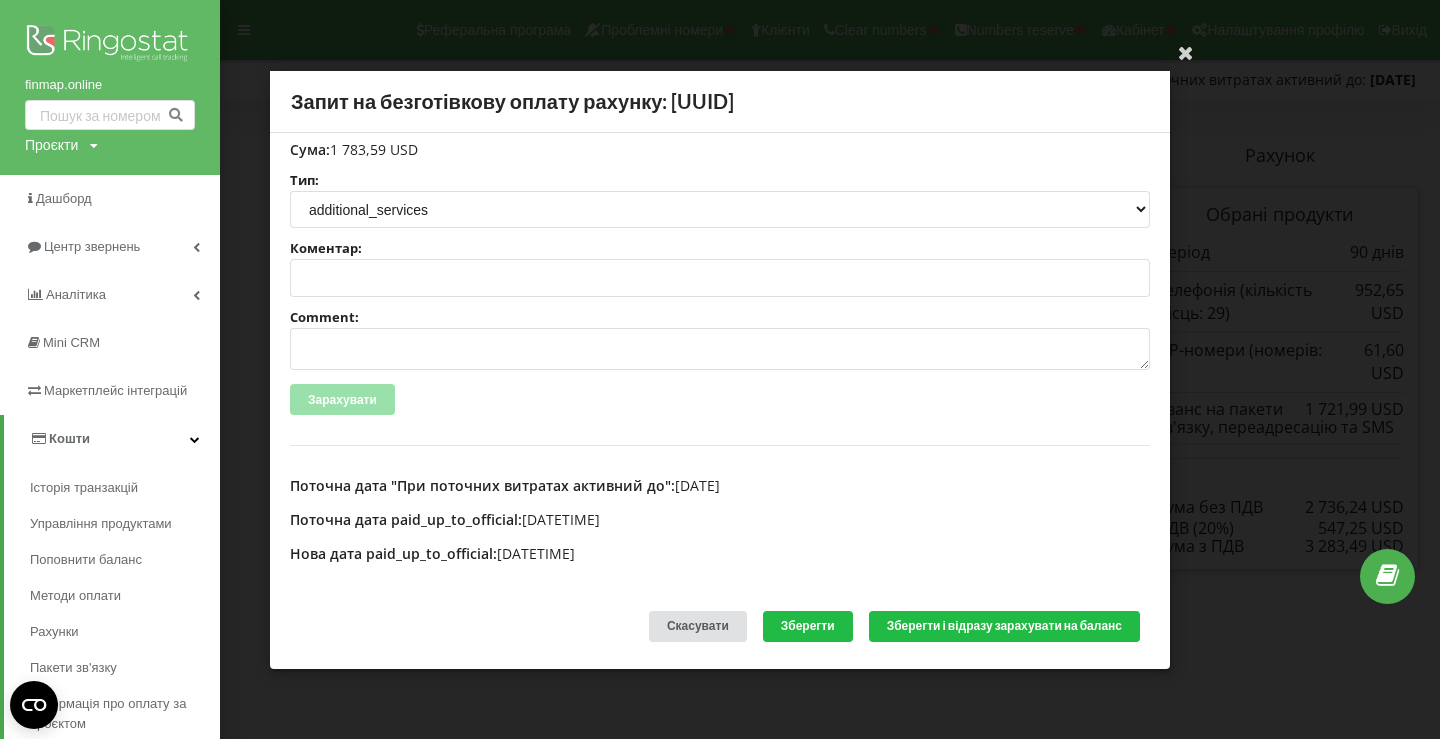 type on "Счет №R-05249 від [DATE] на тов асс" 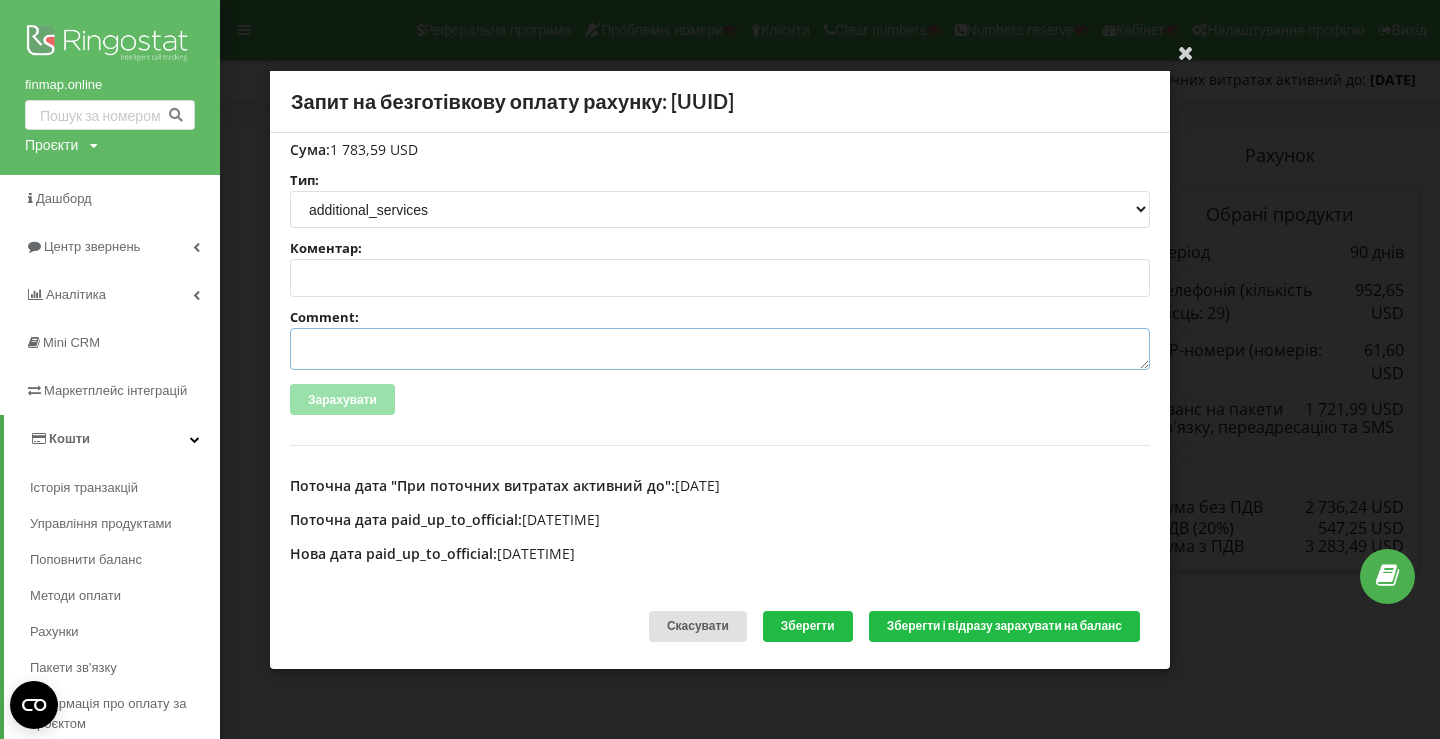 click on "Comment:" at bounding box center [720, 349] 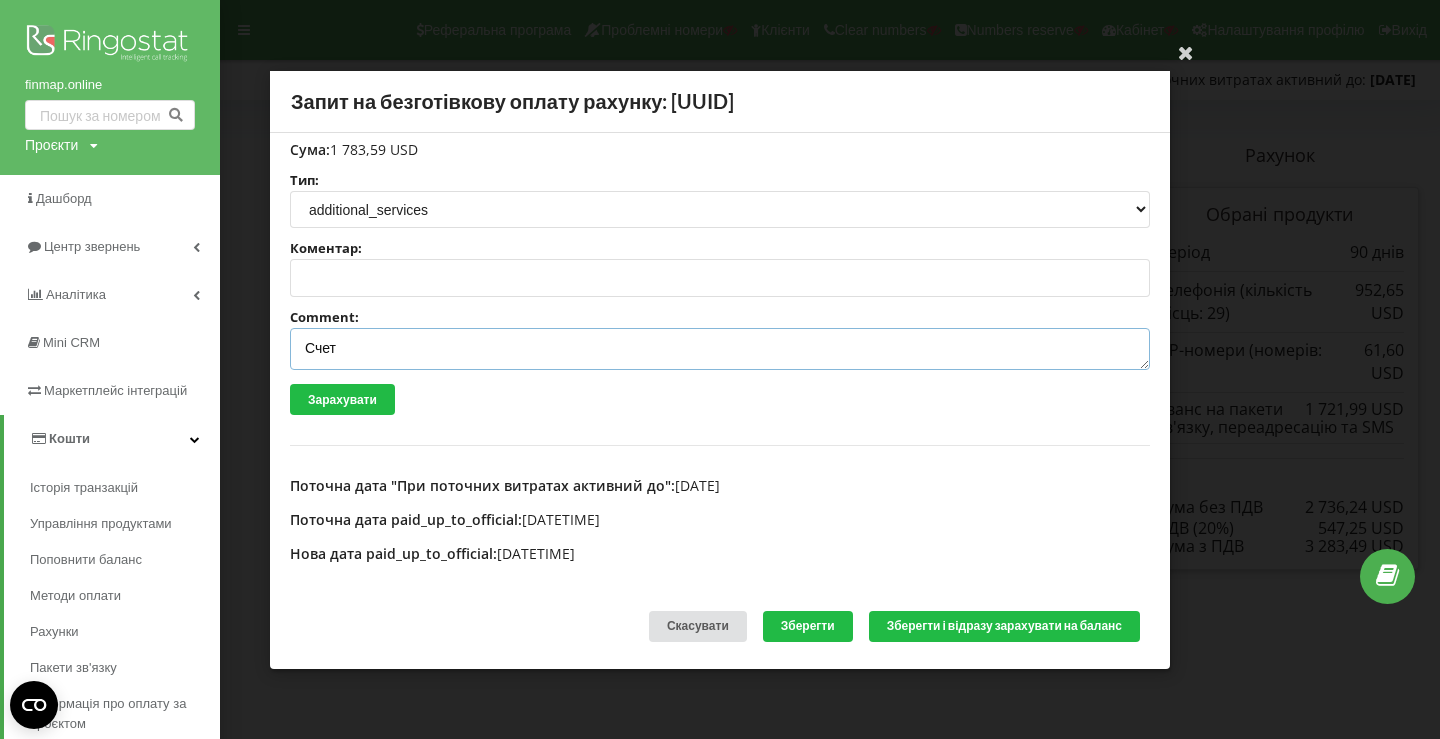 paste on "№R-05250 від 30.07.2025" 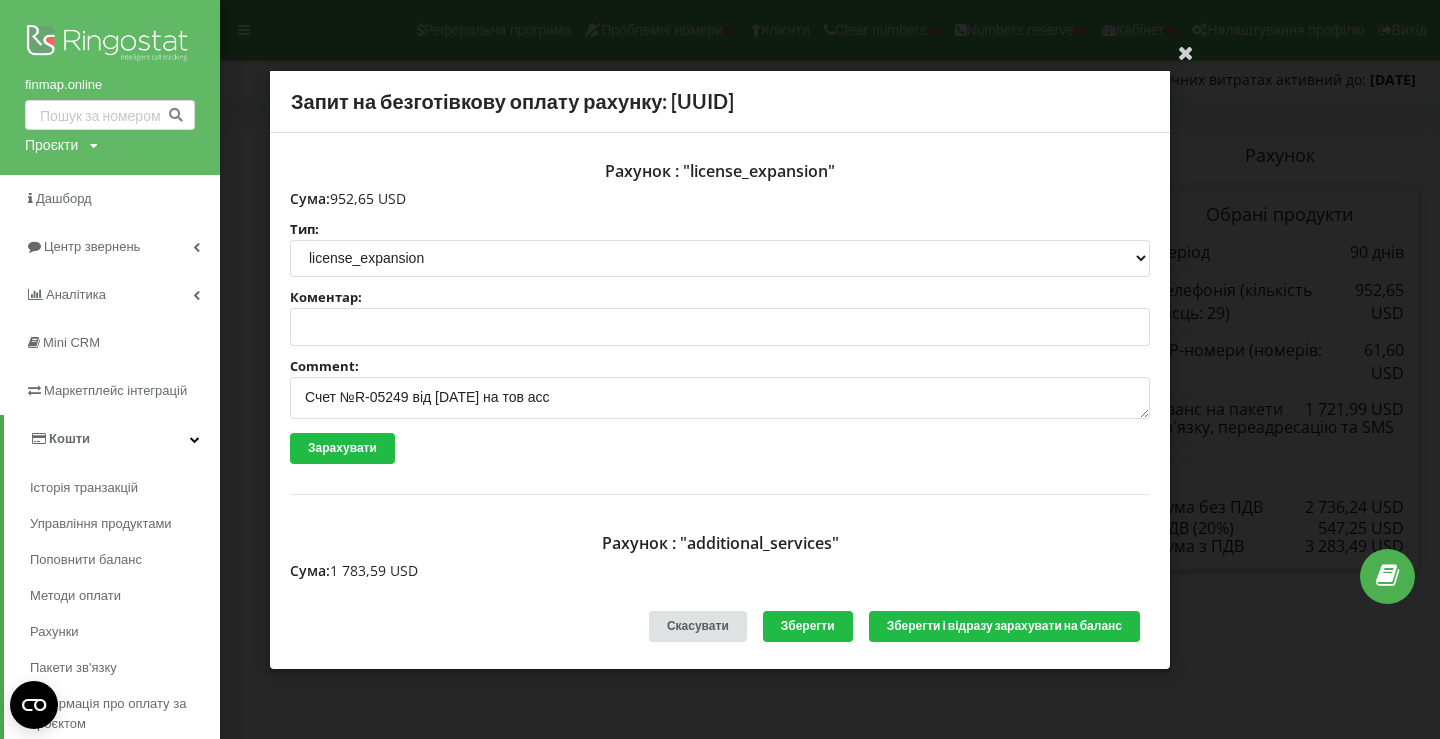 scroll, scrollTop: 421, scrollLeft: 0, axis: vertical 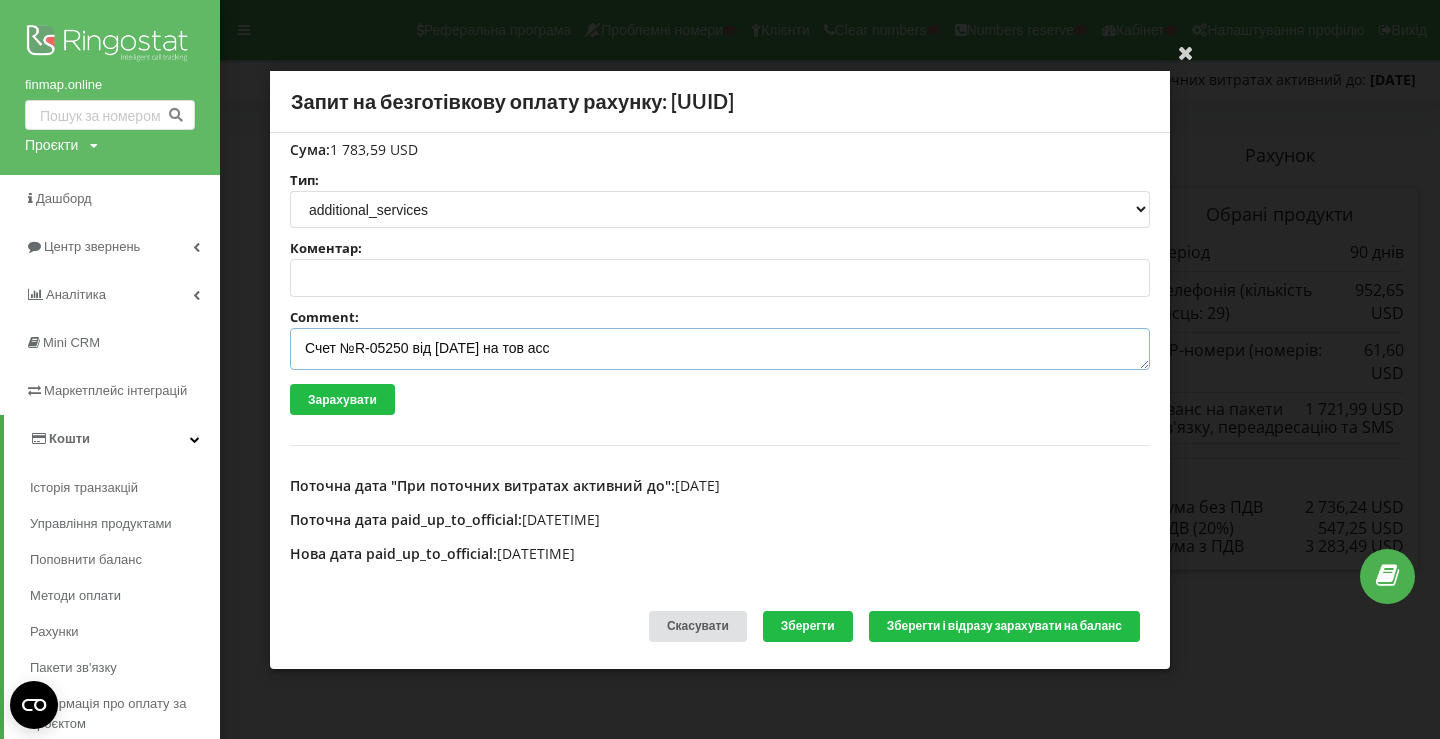 type on "Счет №R-05250 від 30.07.2025 на тов асс" 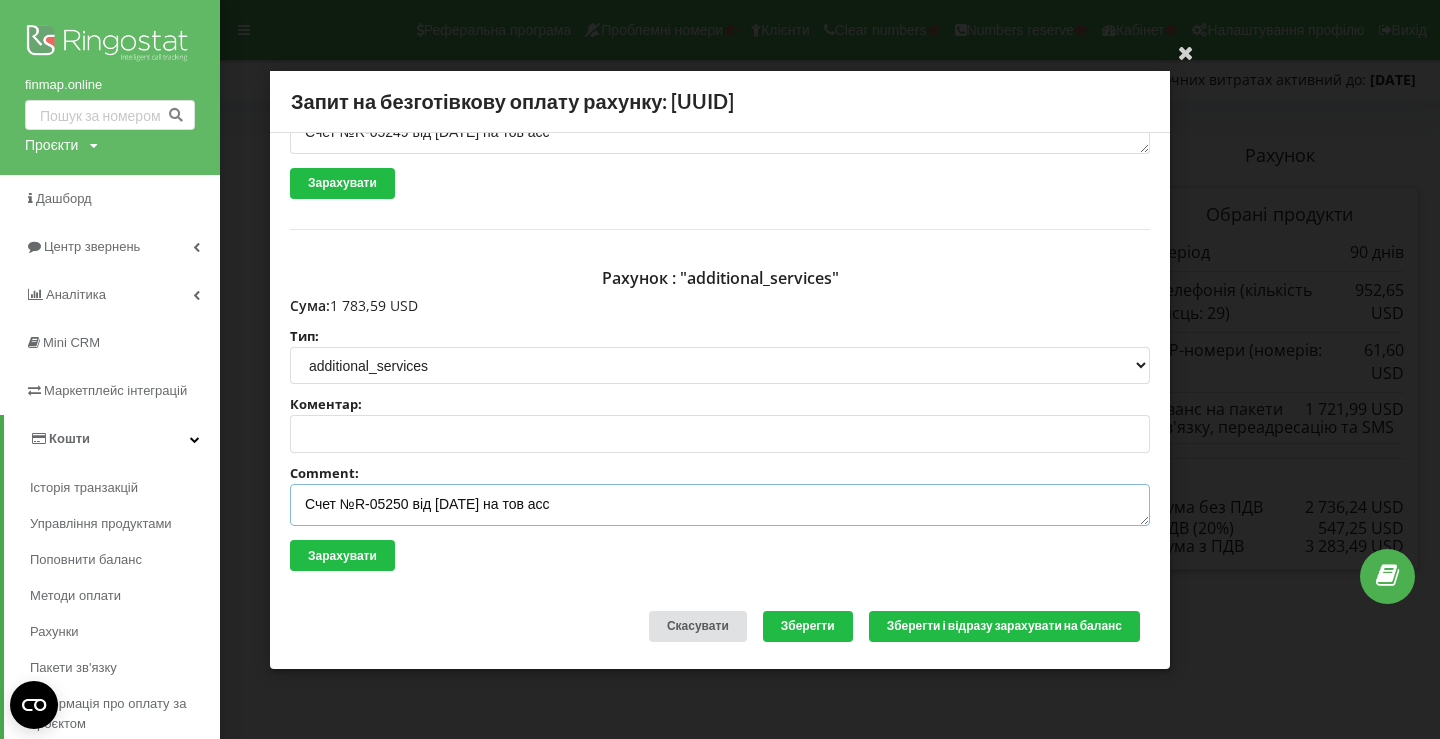 scroll, scrollTop: 0, scrollLeft: 0, axis: both 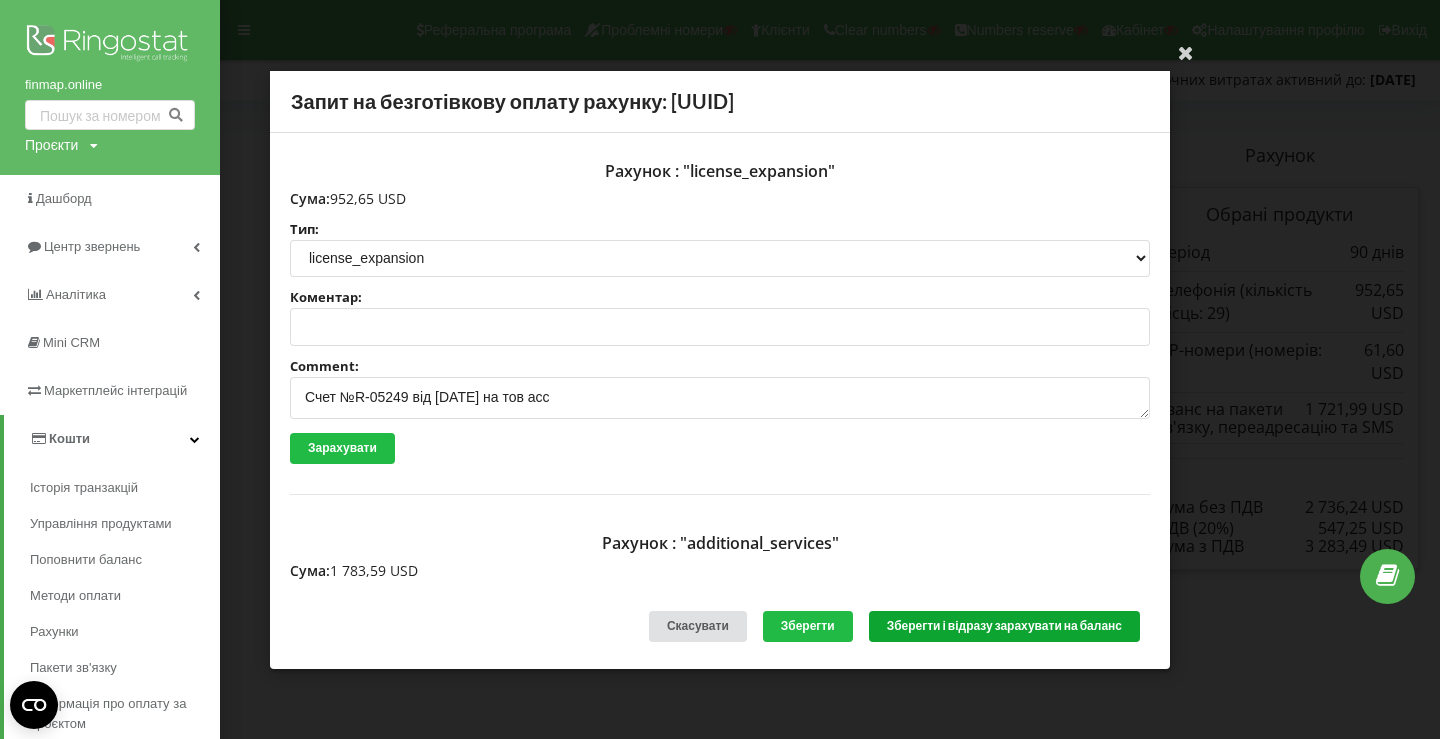click on "Зберегти і відразу зарахувати на баланс" at bounding box center (1004, 626) 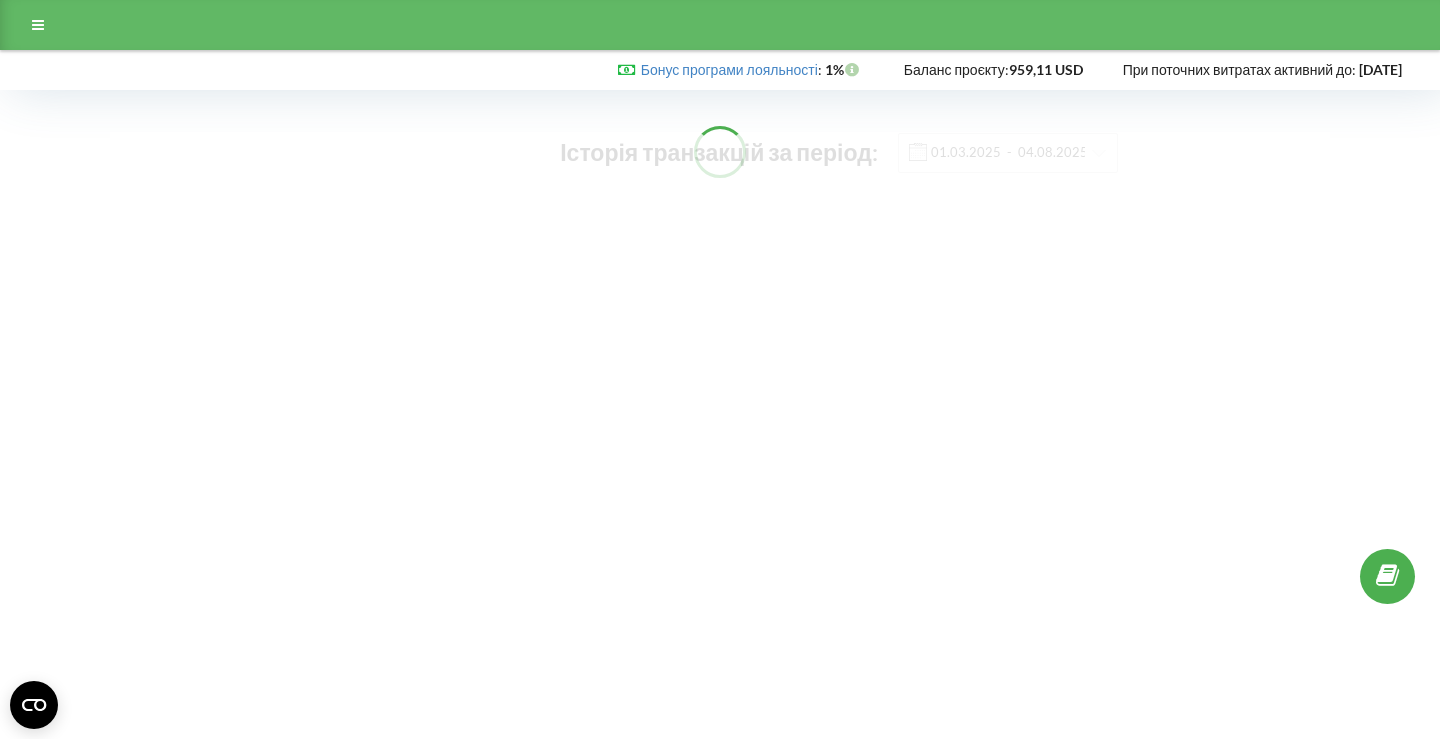 scroll, scrollTop: 0, scrollLeft: 0, axis: both 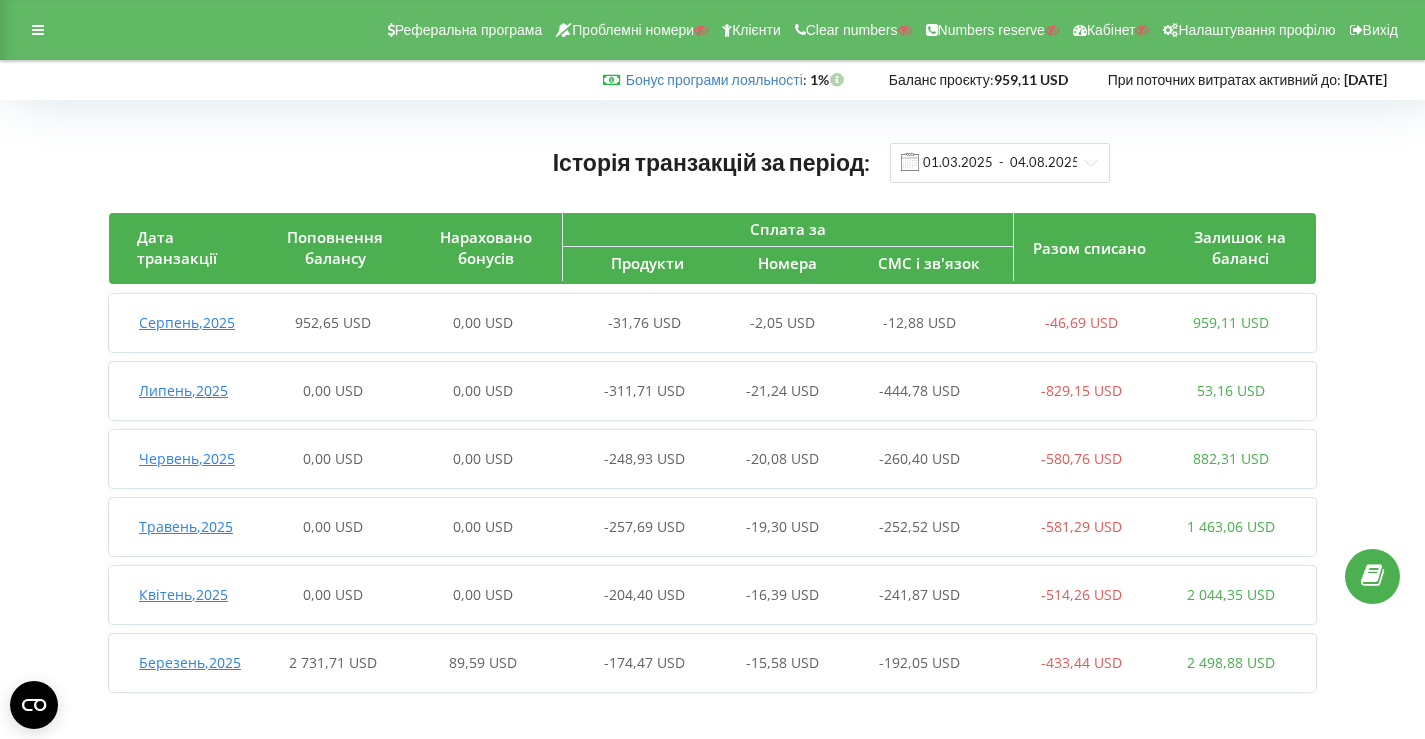click on "[MONTH] ,  2025 952,65 USD 0,00 USD -31,76 USD -2,05 USD -12,88 USD -46,69 USD 959,11 USD" at bounding box center [707, 323] 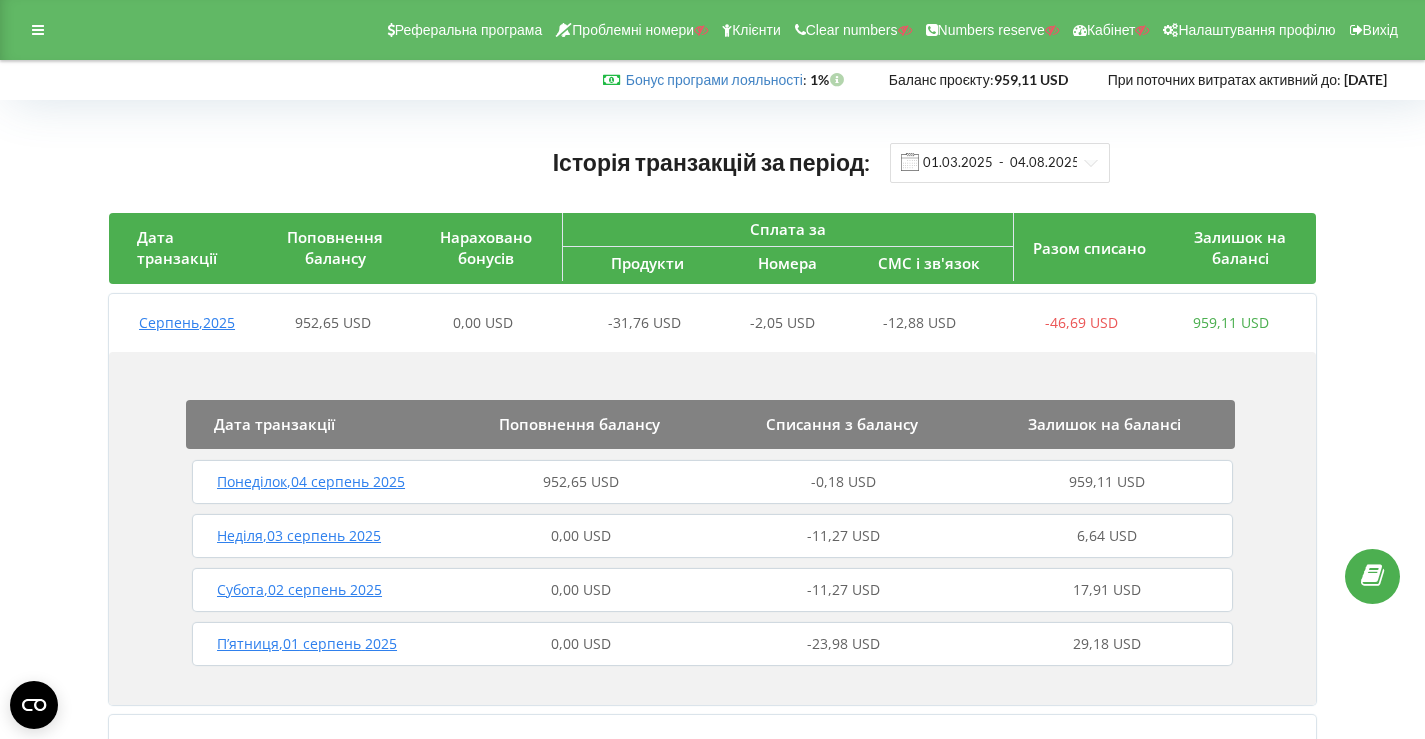 click on "952,65 USD" at bounding box center [581, 482] 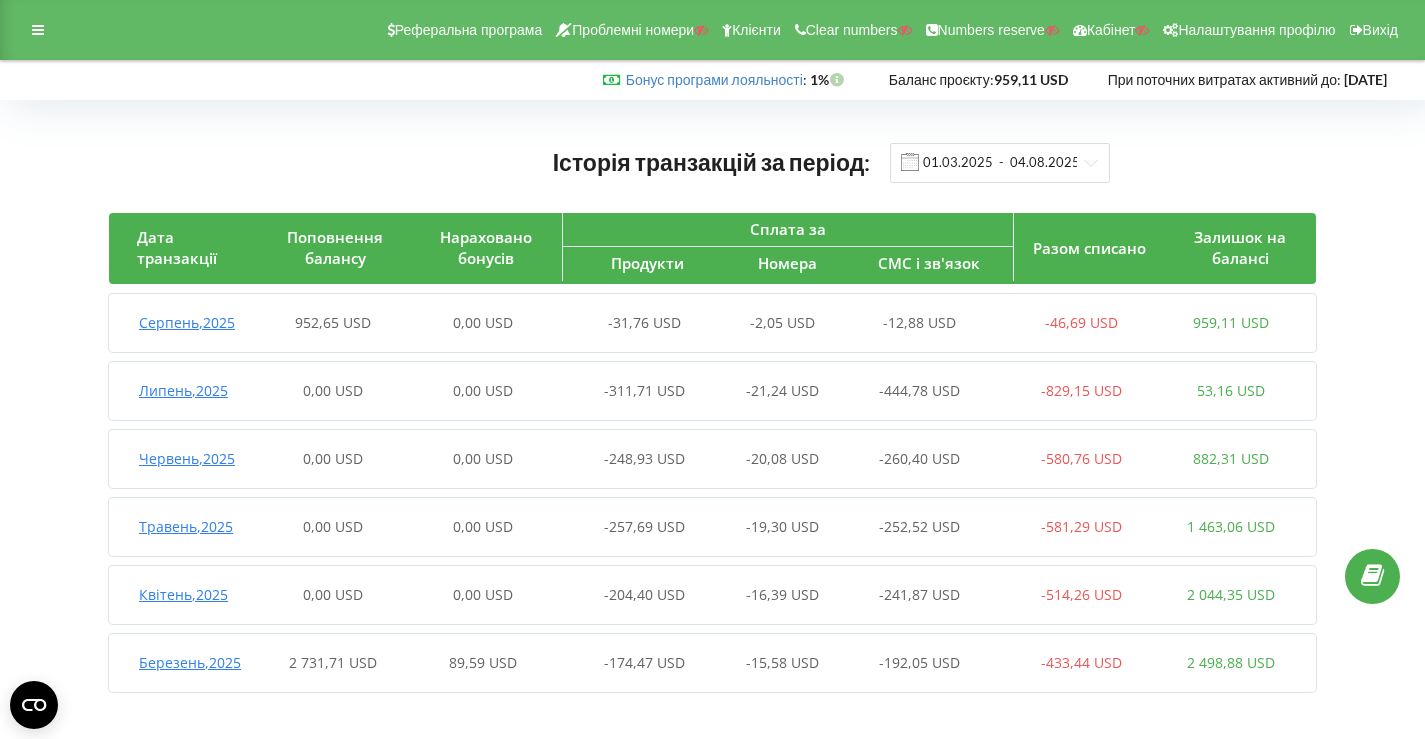 scroll, scrollTop: 0, scrollLeft: 0, axis: both 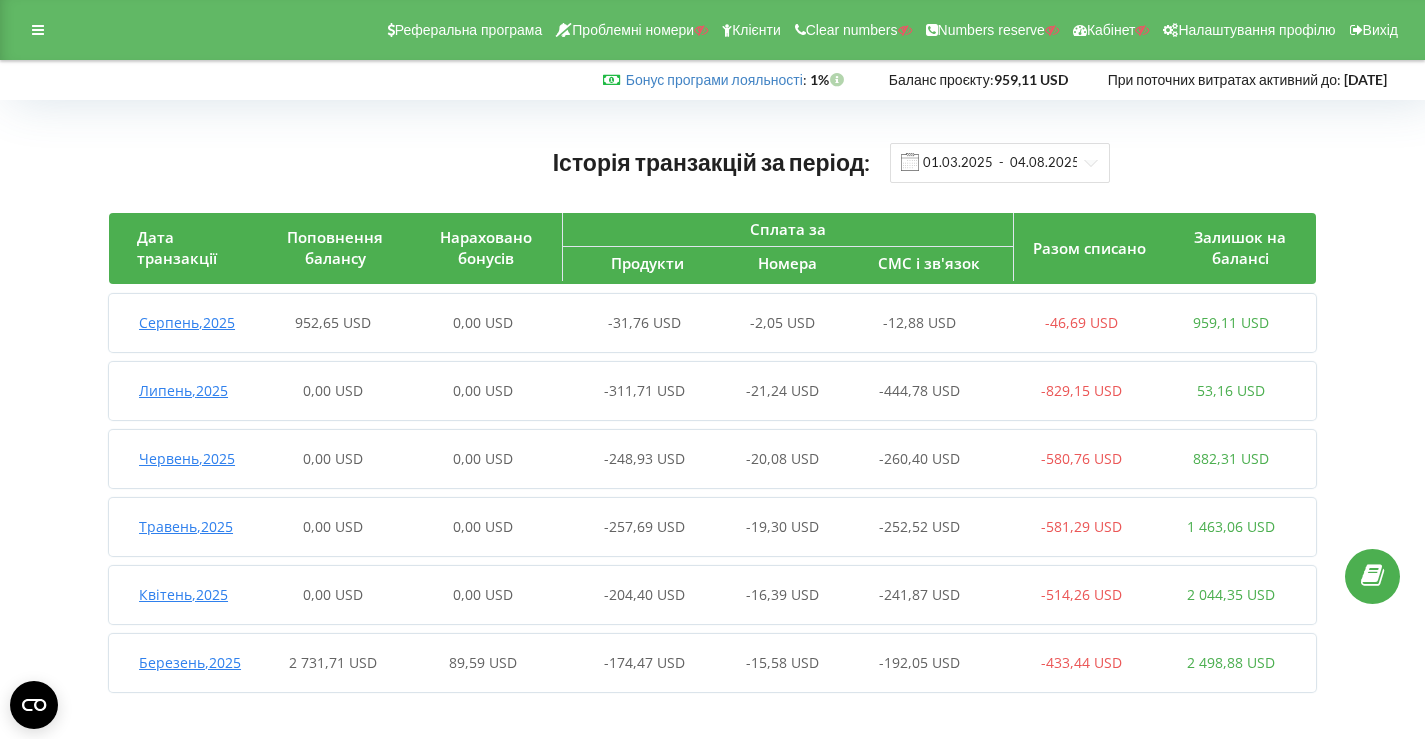 click on "Серпень , [YEAR] 952,65 USD 0,00 USD -31,76 USD -2,05 USD -12,88 USD -46,69 USD 959,11 USD Дата транзакції Поповнення балансу Списання з балансу Залишок на балансі Monday , 04 august [YEAR] 952,65 USD -0,18 USD 959,11 USD Sunday , 03 august [YEAR] 0,00 USD -11,27 USD 6,64 USD Saturday , 02 august [YEAR] 0,00 USD -11,27 USD 17,91 USD Friday , 01 august [YEAR] 0,00 USD -23,98 USD 29,18 USD" at bounding box center (712, 323) 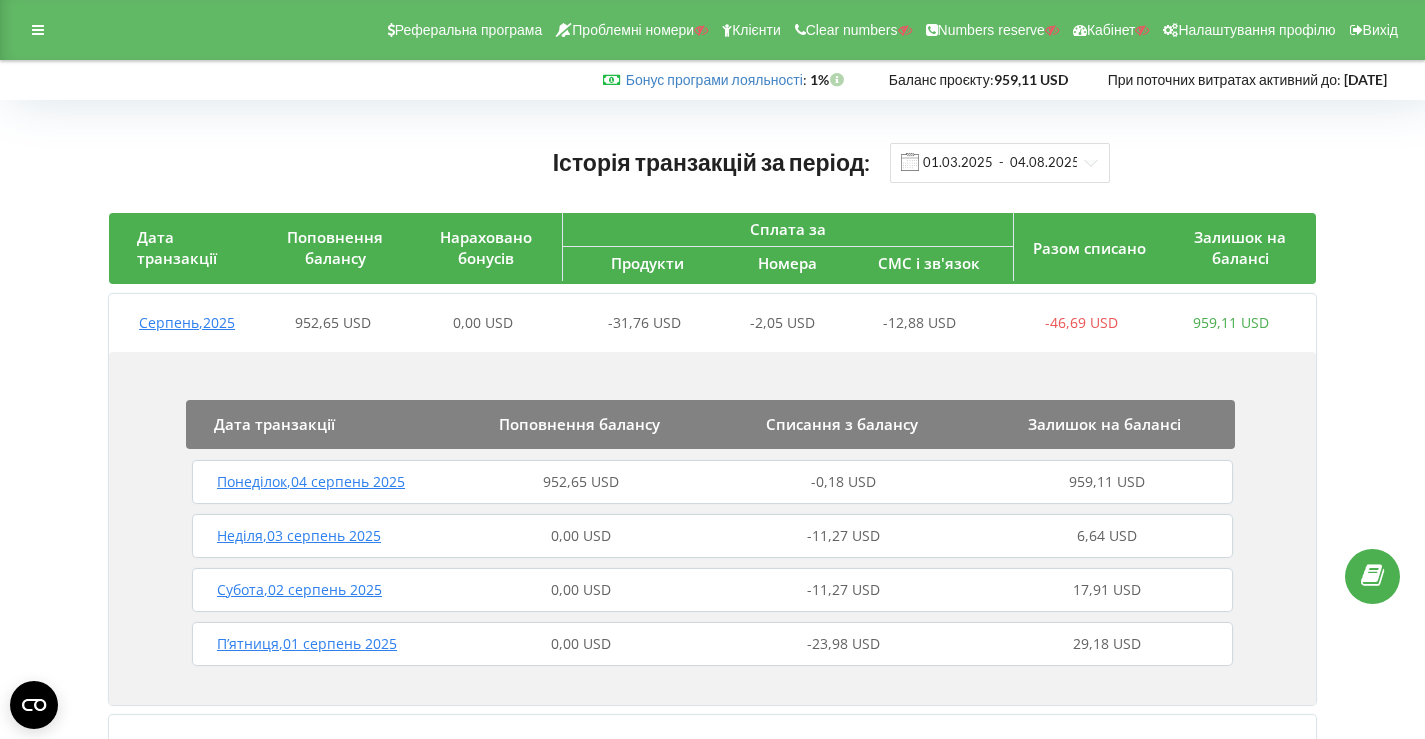 click on "952,65 USD" at bounding box center [581, 482] 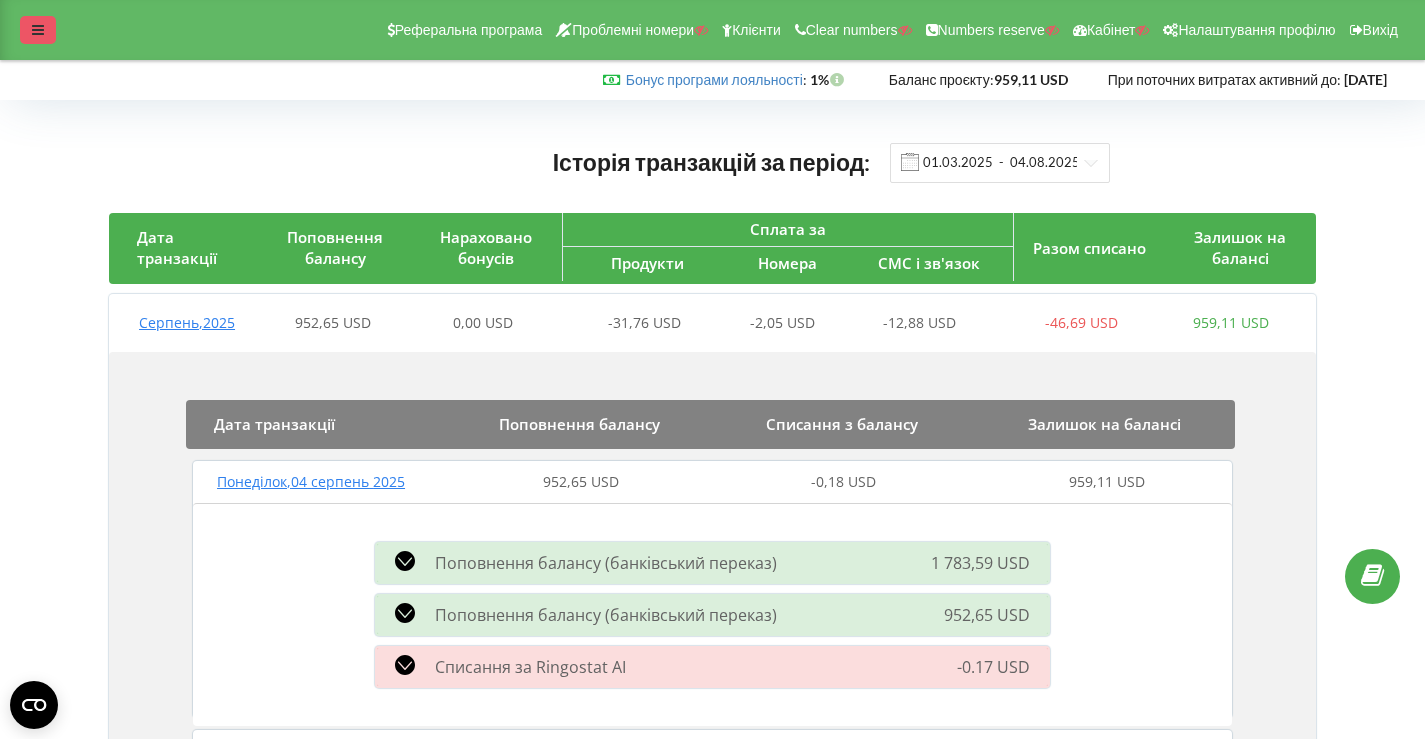 click at bounding box center [38, 30] 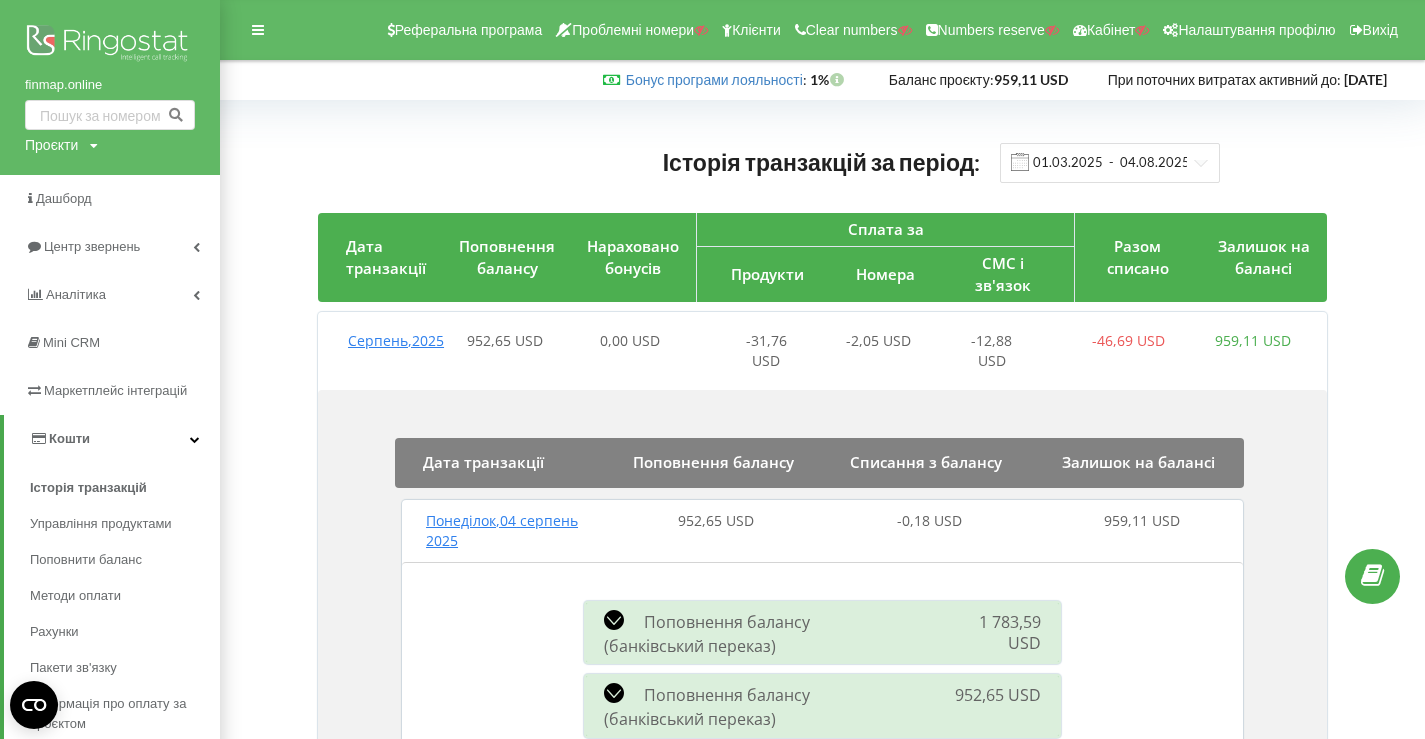 click at bounding box center (110, 45) 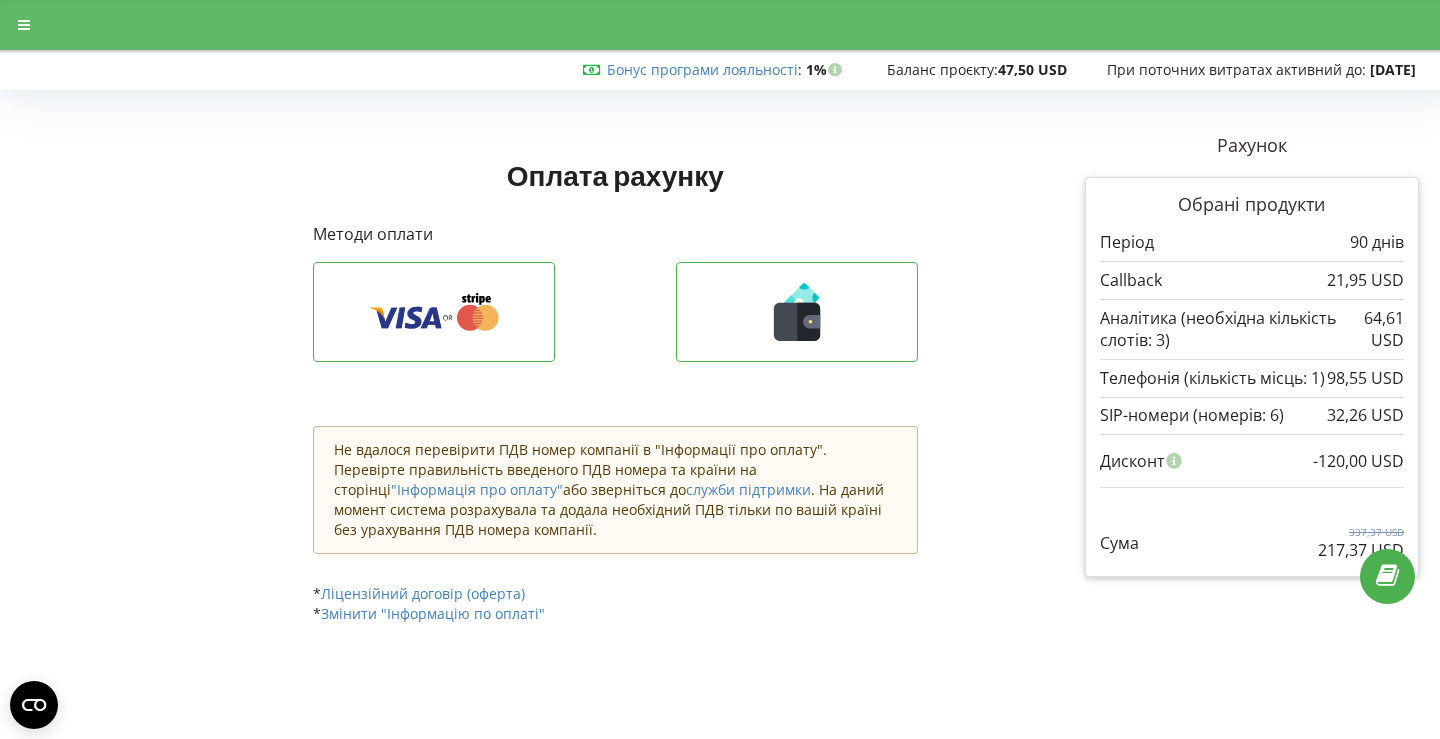 scroll, scrollTop: 0, scrollLeft: 0, axis: both 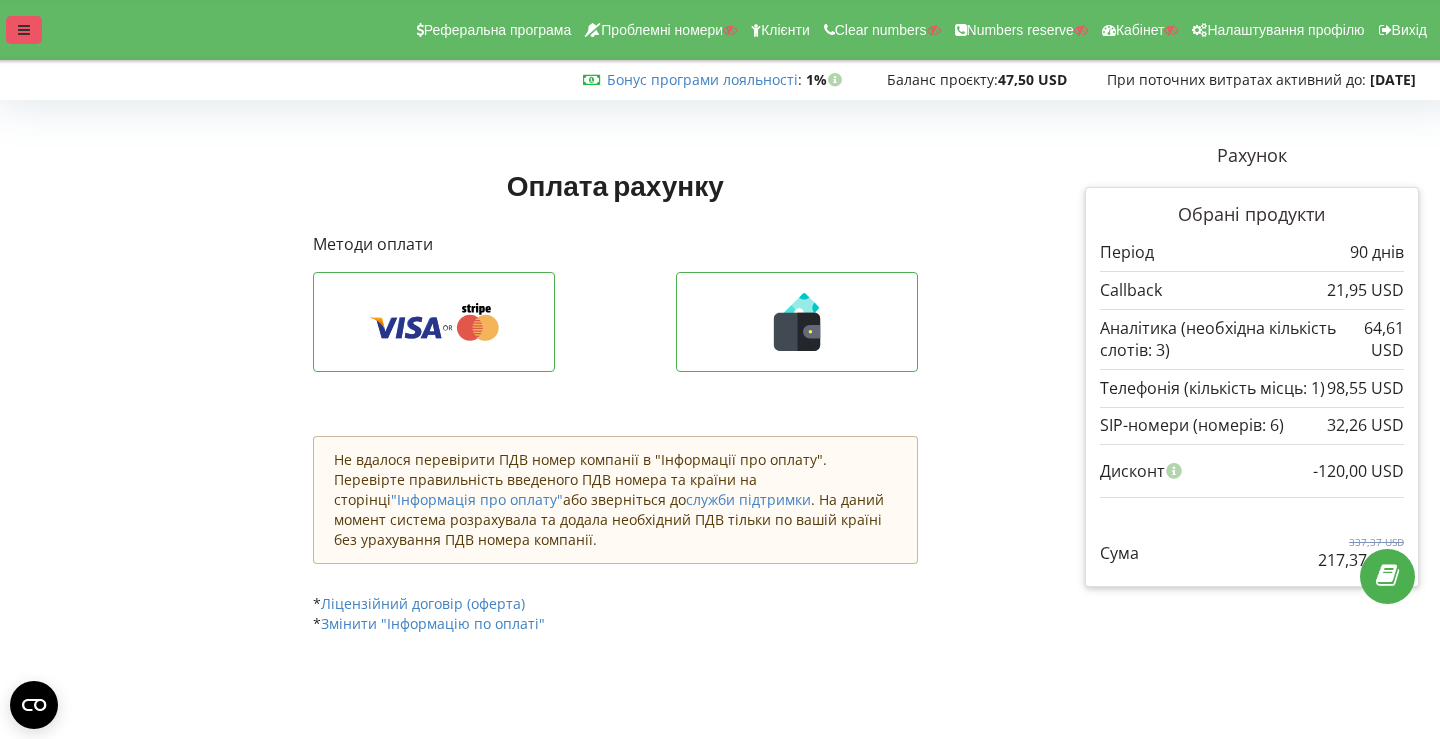 click at bounding box center (24, 30) 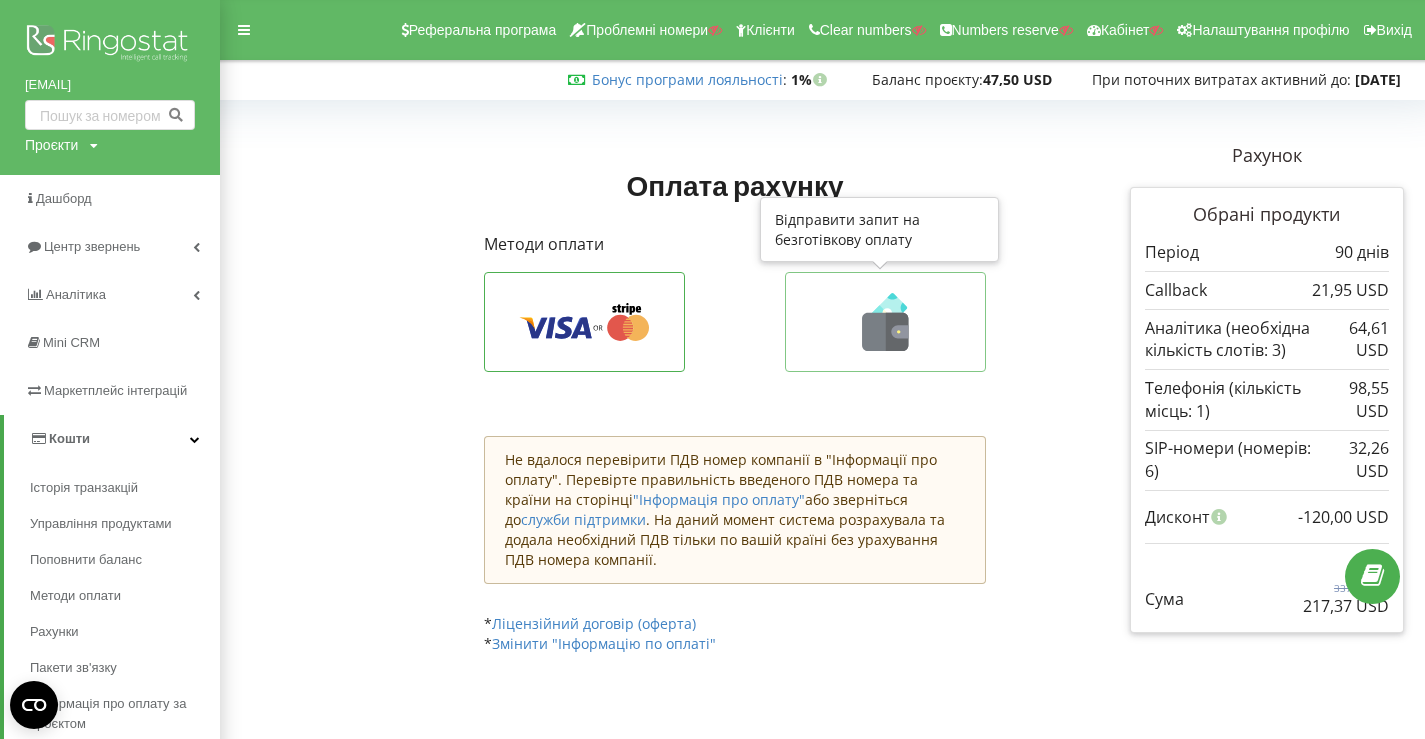 click 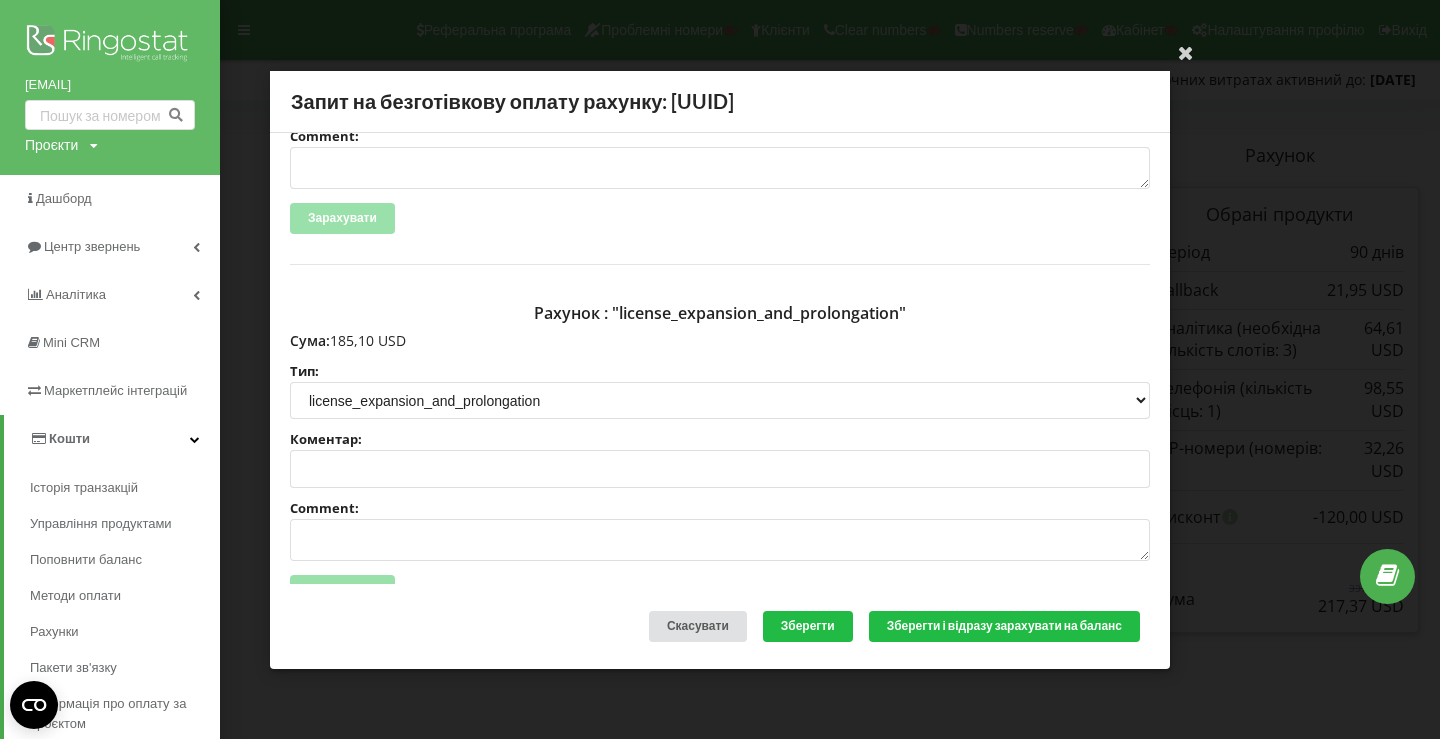 scroll, scrollTop: 421, scrollLeft: 0, axis: vertical 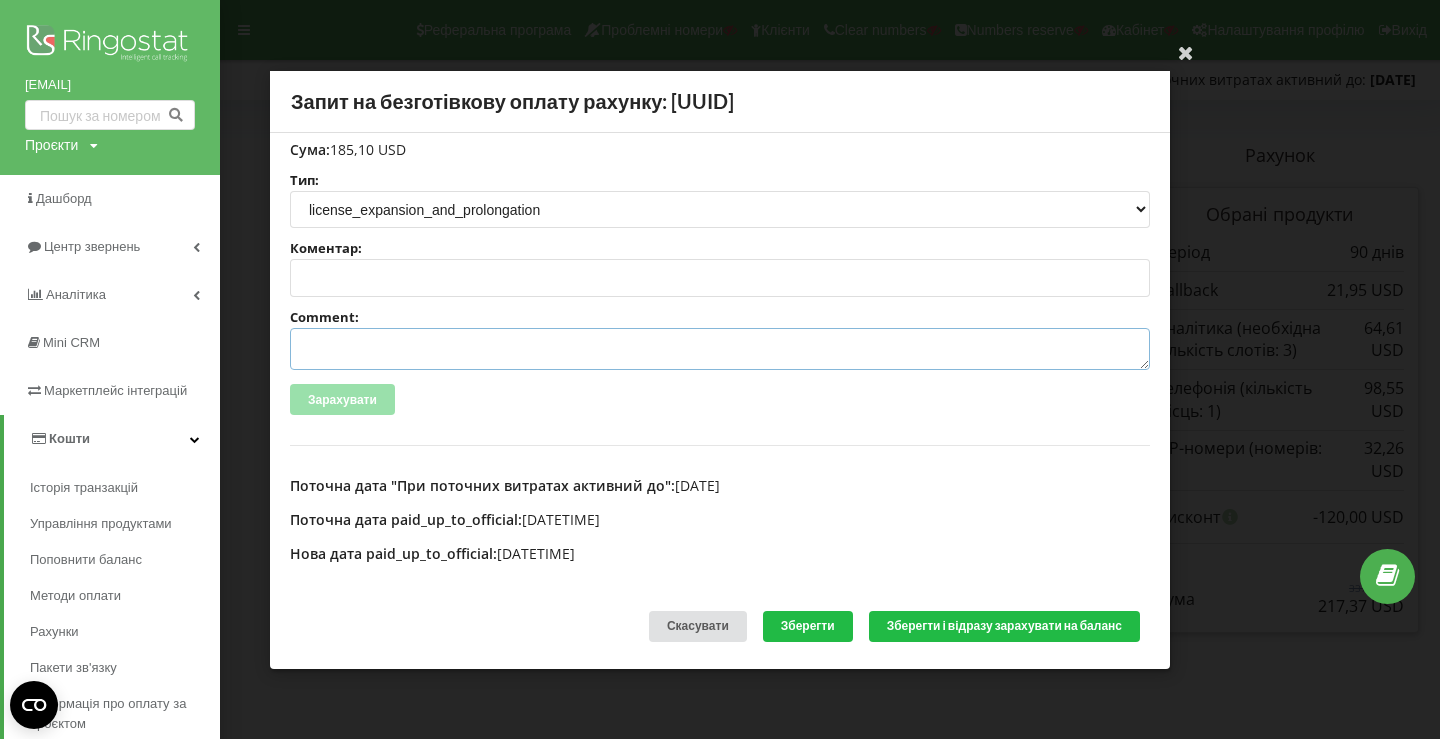 click on "Comment:" at bounding box center (720, 349) 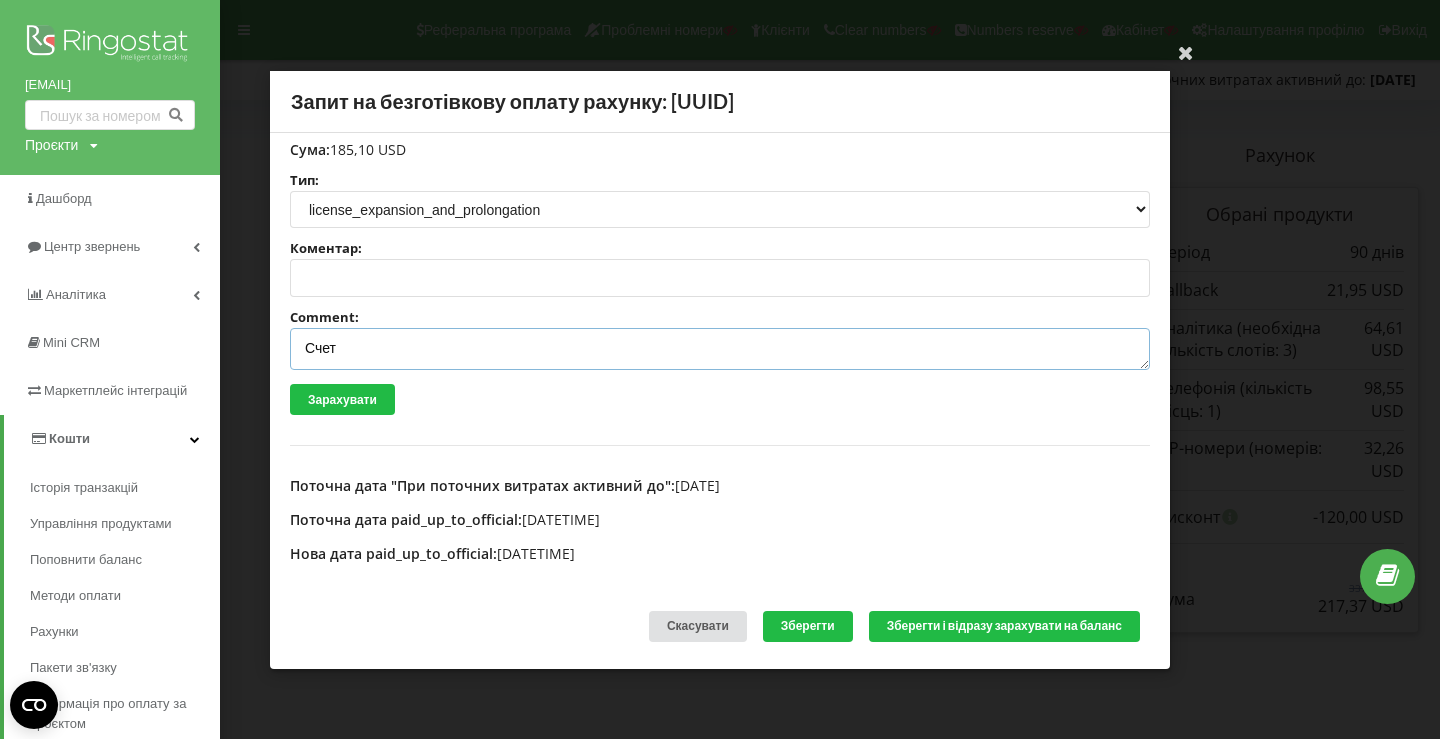 paste on "№R-05282 від 30.07.2025" 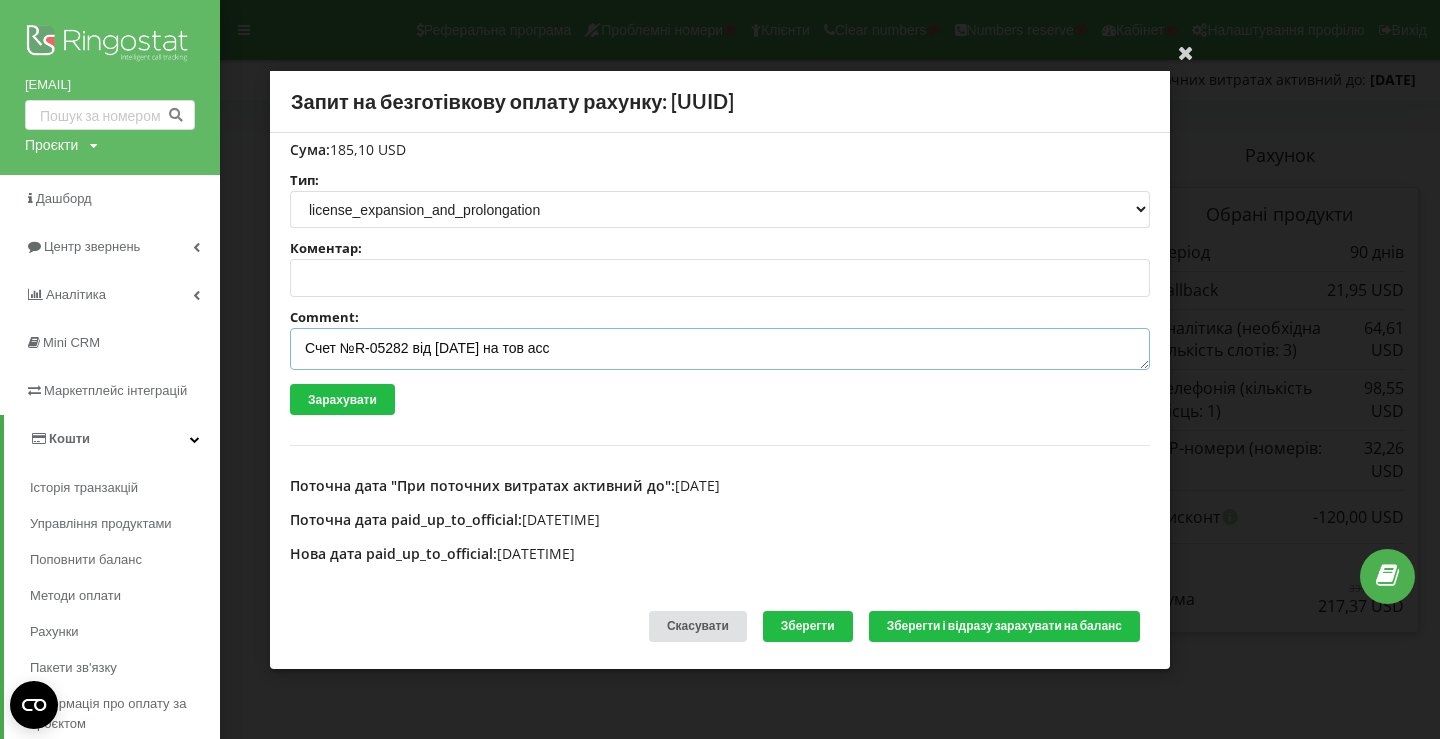 scroll, scrollTop: 0, scrollLeft: 0, axis: both 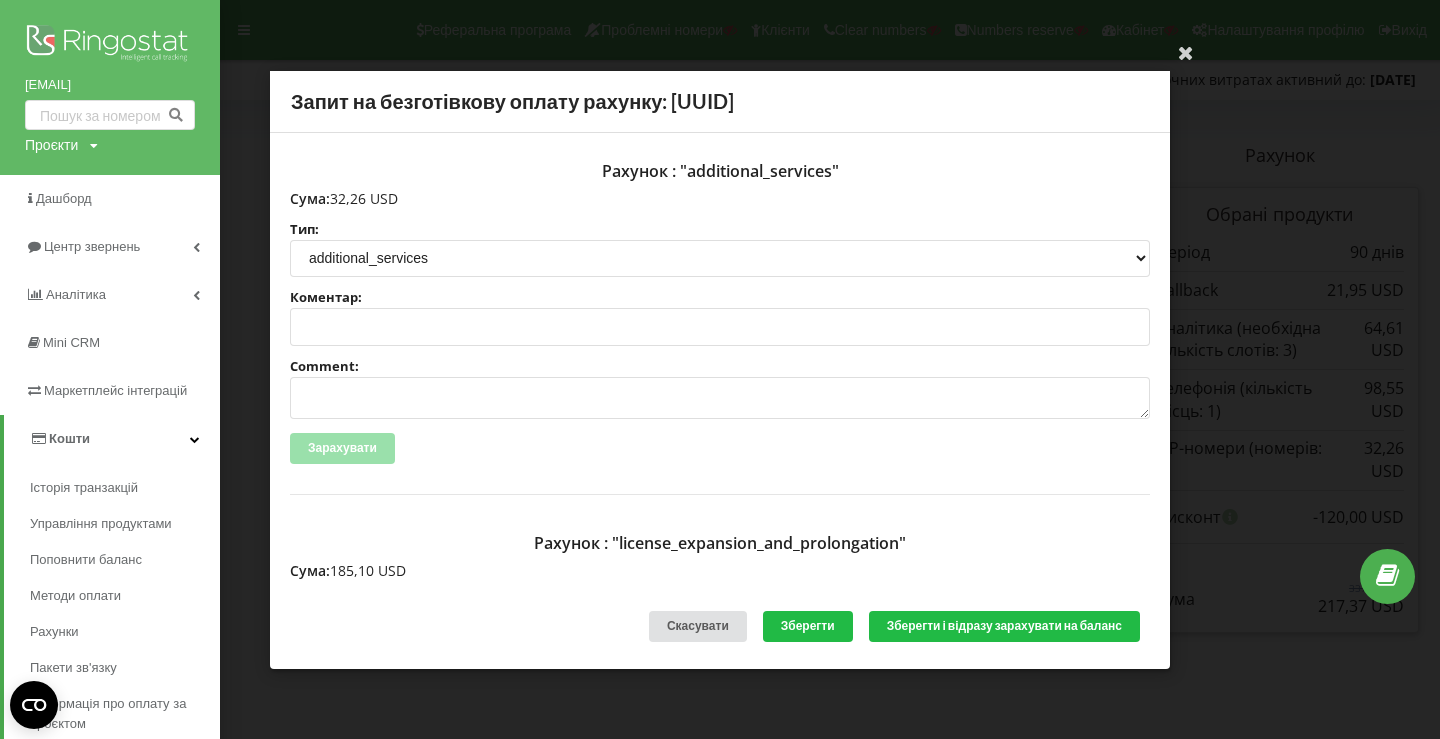 type on "Счет №R-05282 від 30.07.2025 на тов асс" 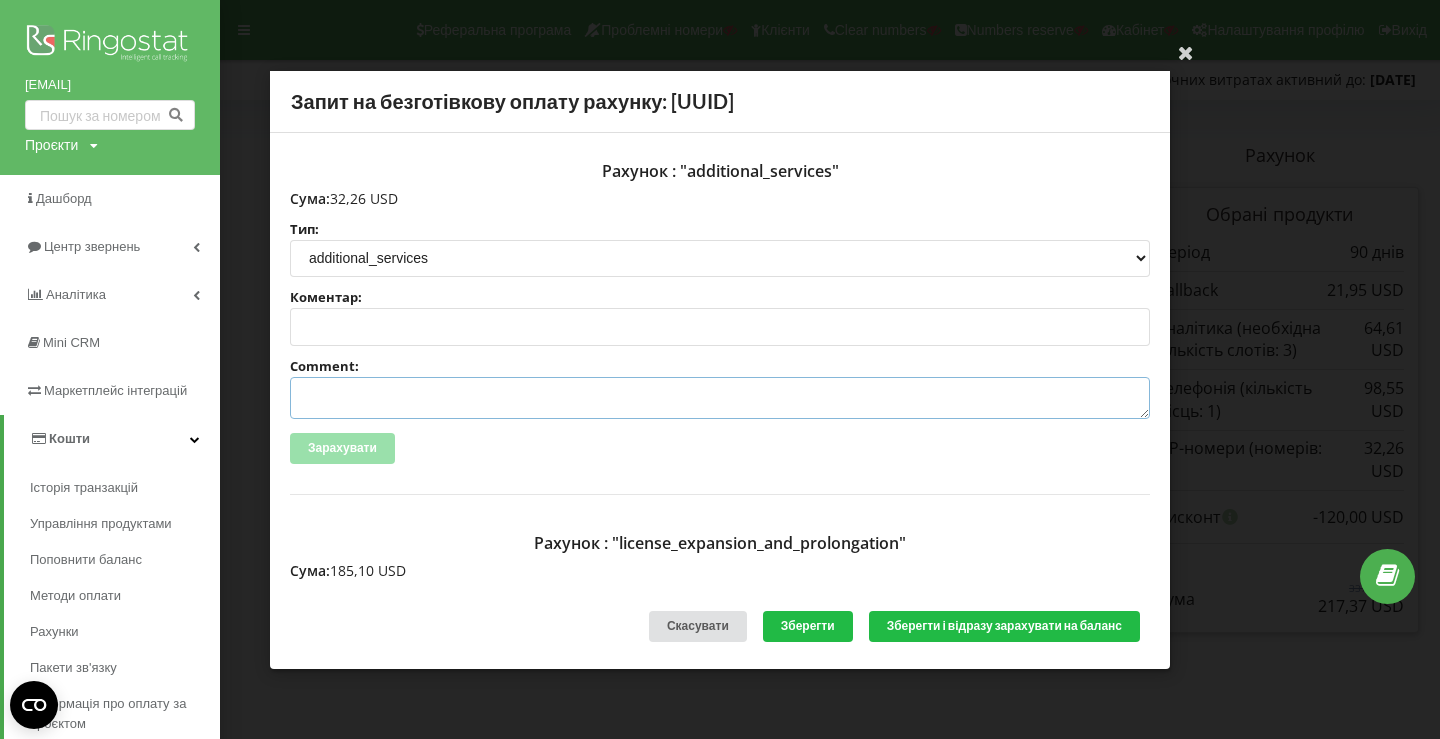 click on "Comment:" at bounding box center [720, 398] 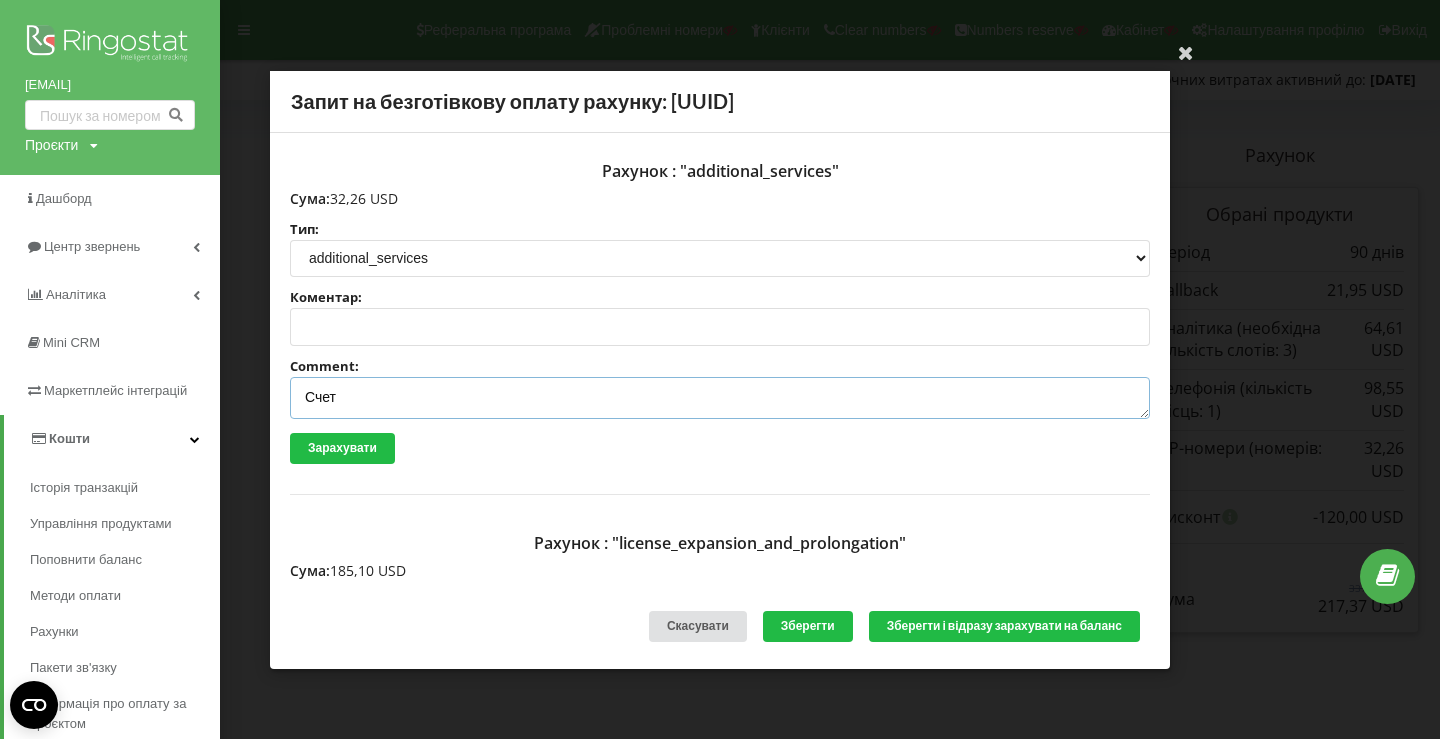 paste on "№R-05283 від 30.07.2025" 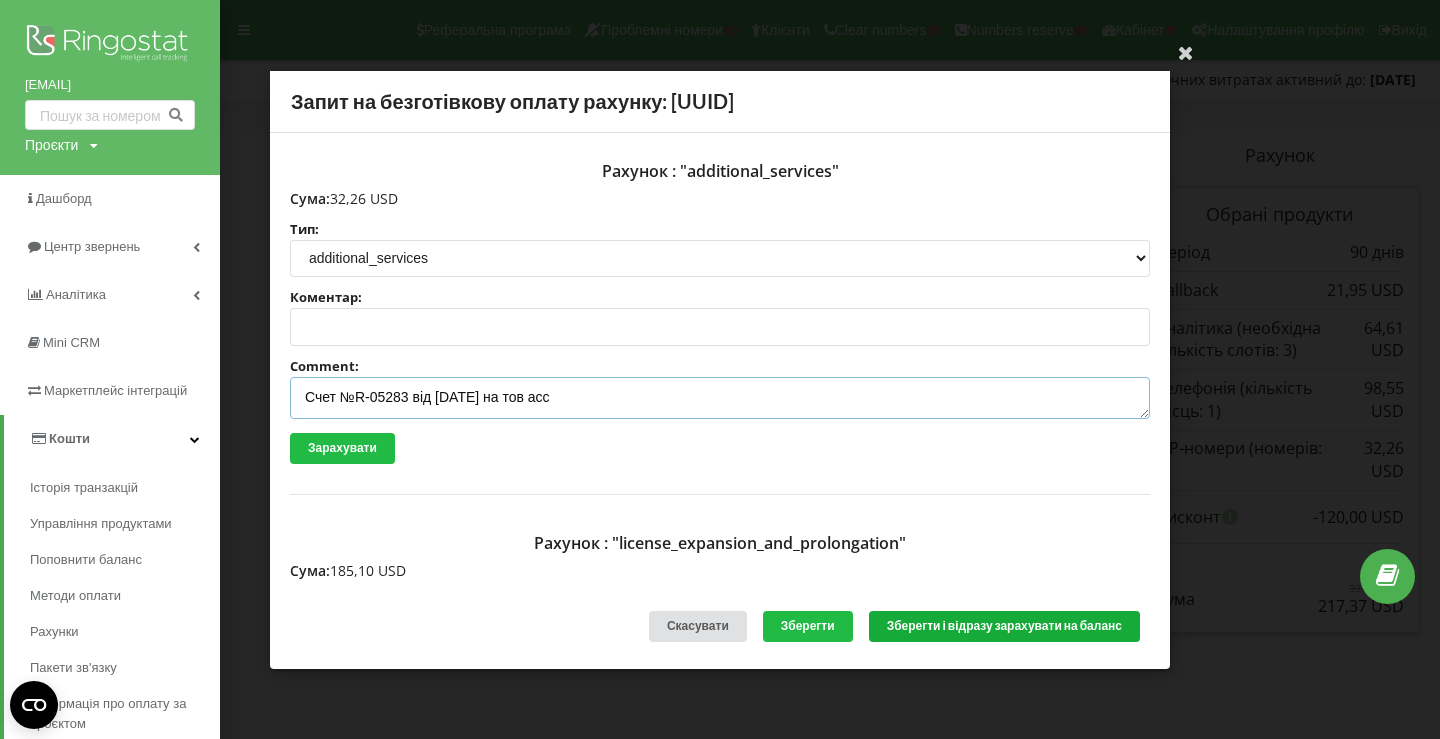 type on "Счет №R-05283 від 30.07.2025 на тов асс" 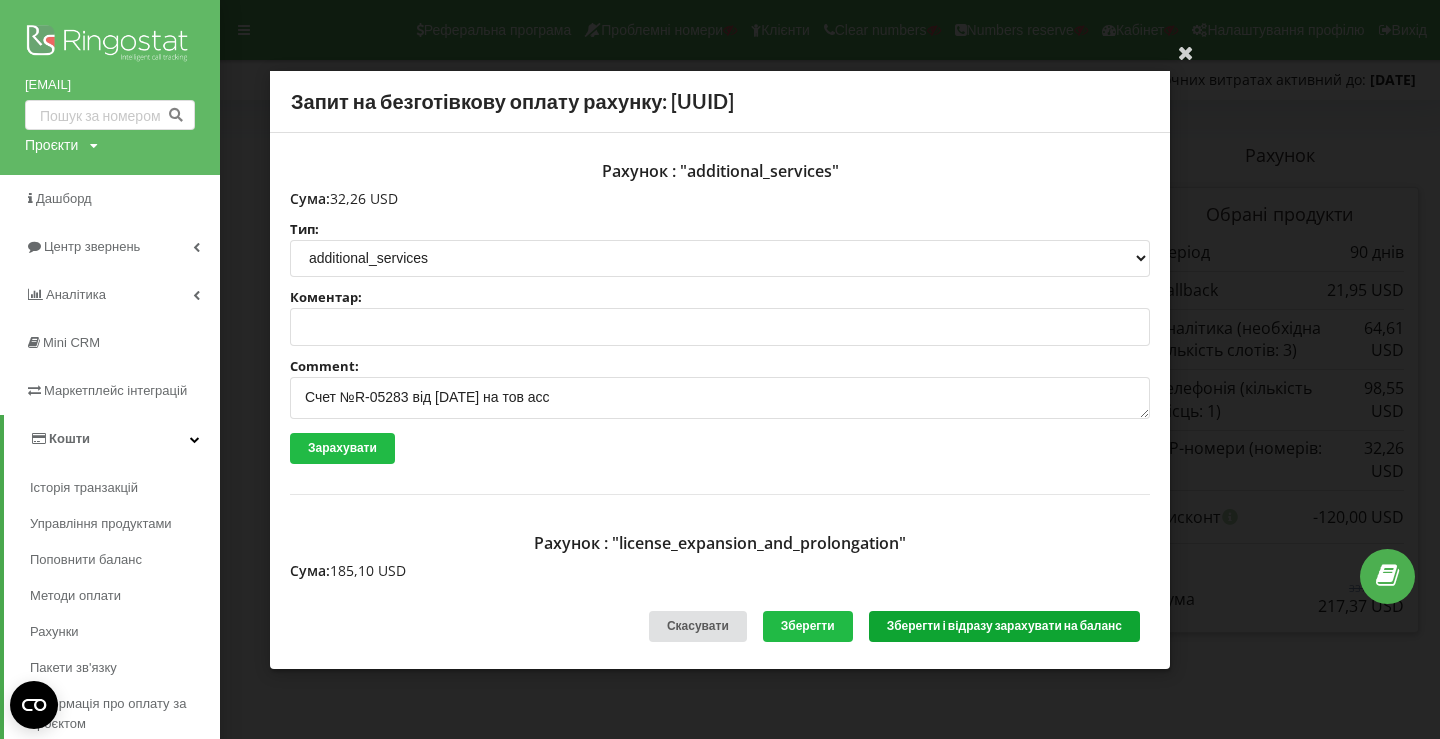 click on "Зберегти і відразу зарахувати на баланс" at bounding box center [1004, 626] 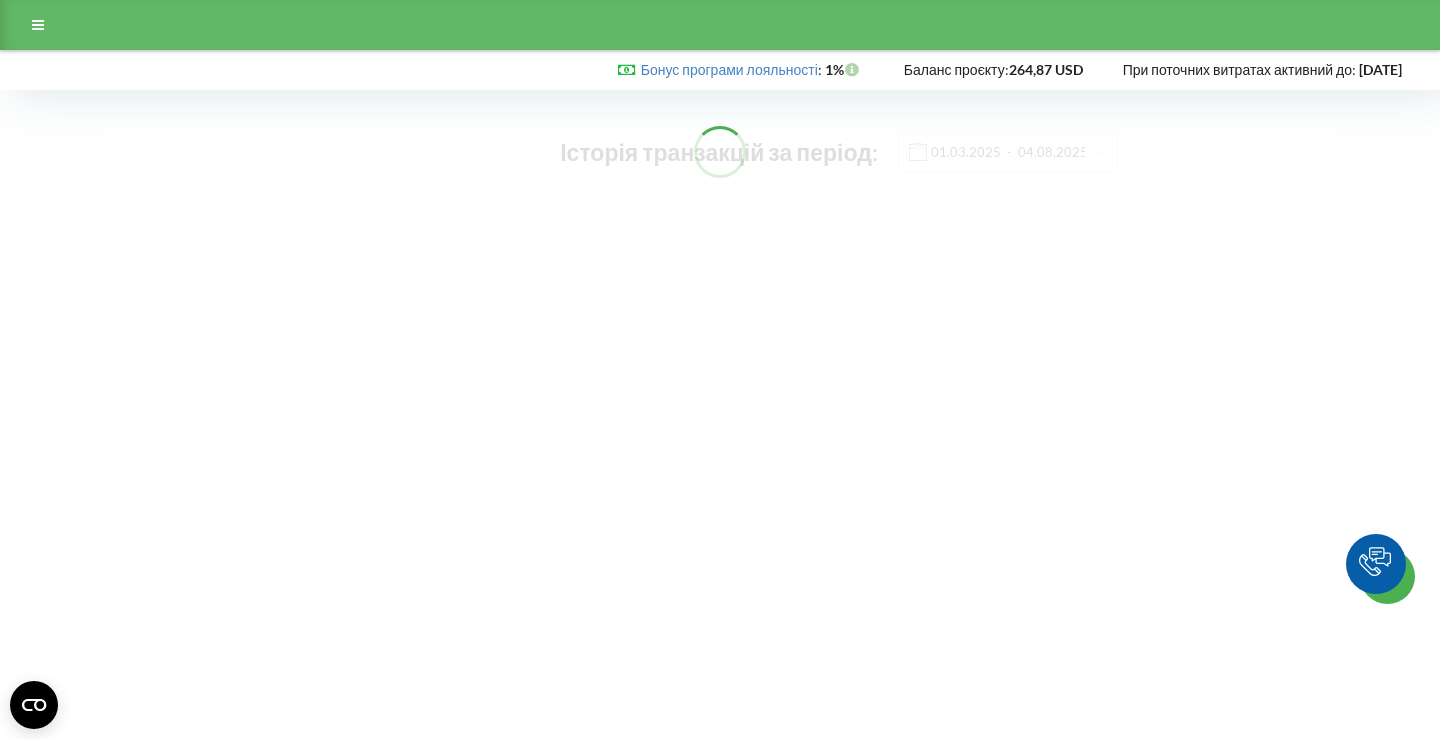 scroll, scrollTop: 0, scrollLeft: 0, axis: both 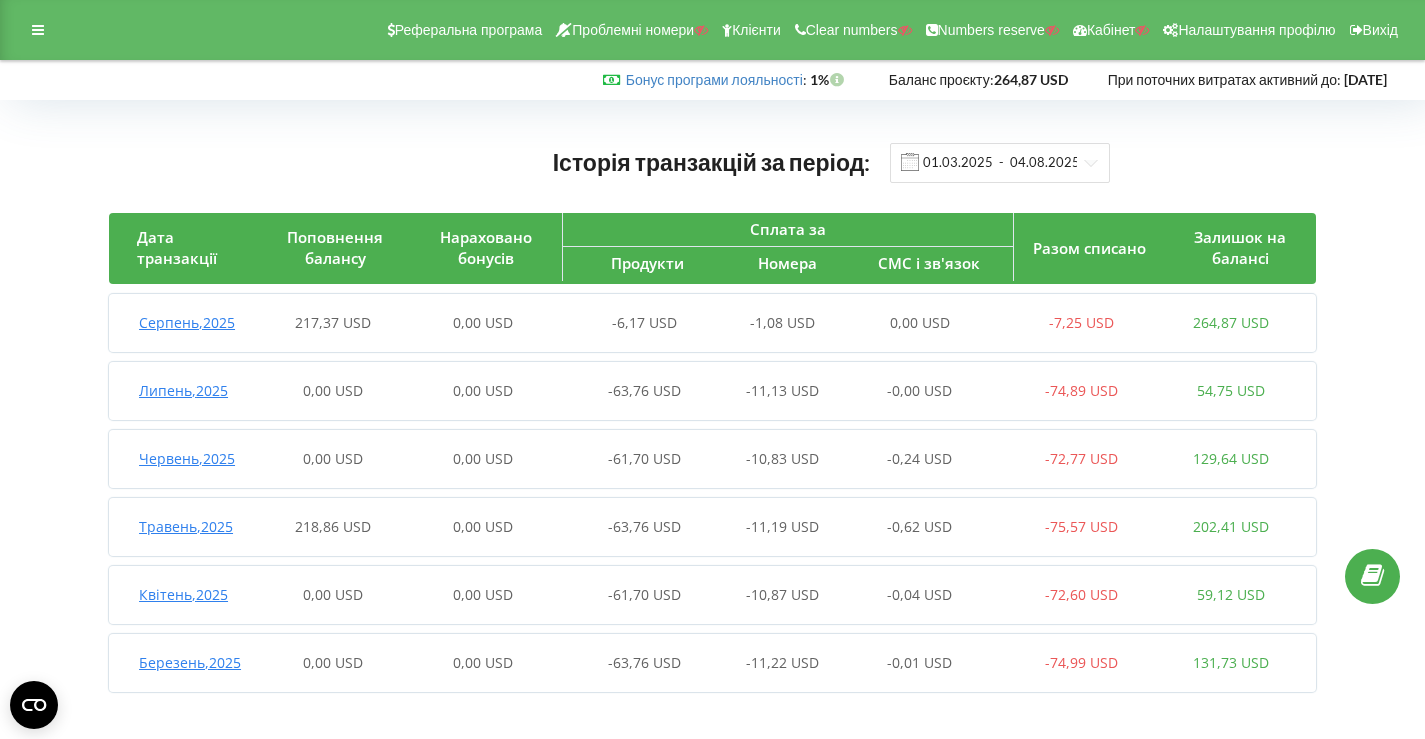 click on "-6,17 USD" at bounding box center [633, 323] 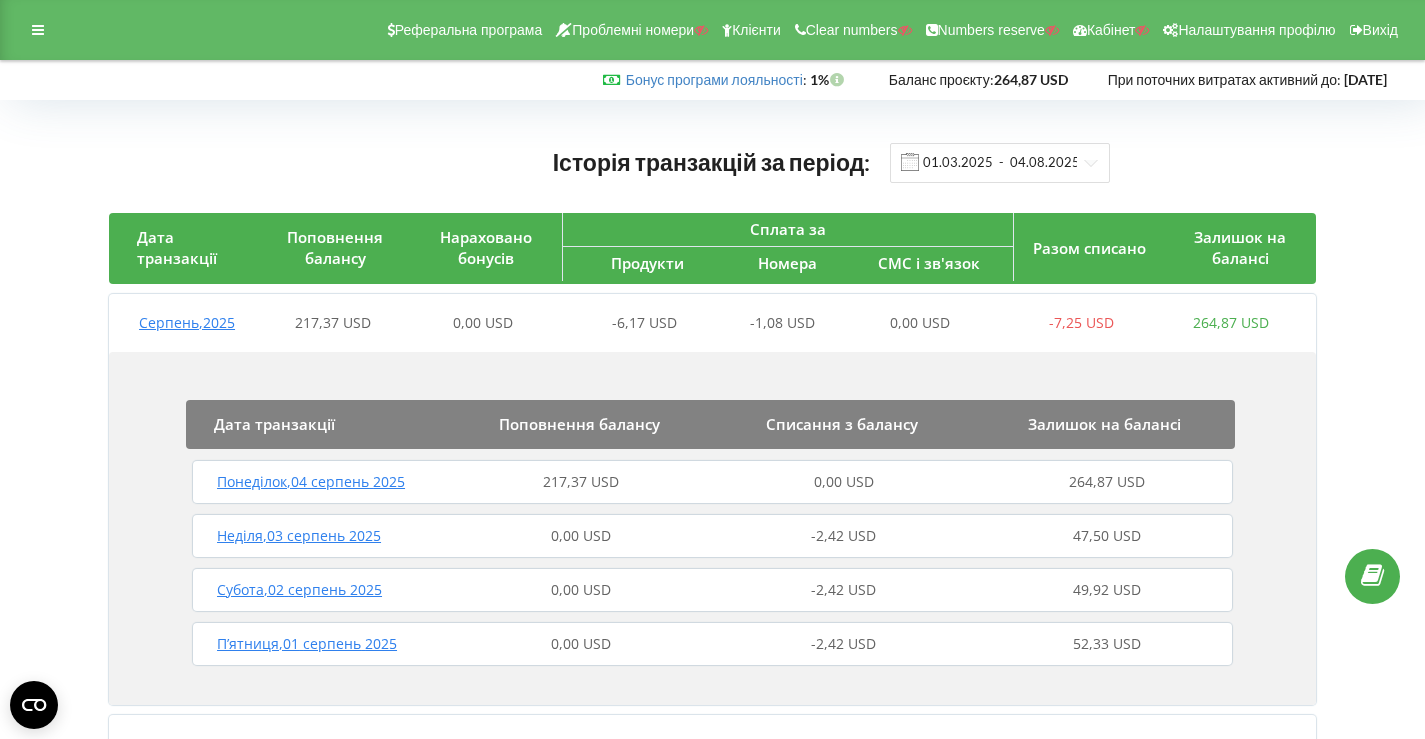 click on "217,37 USD" at bounding box center (581, 482) 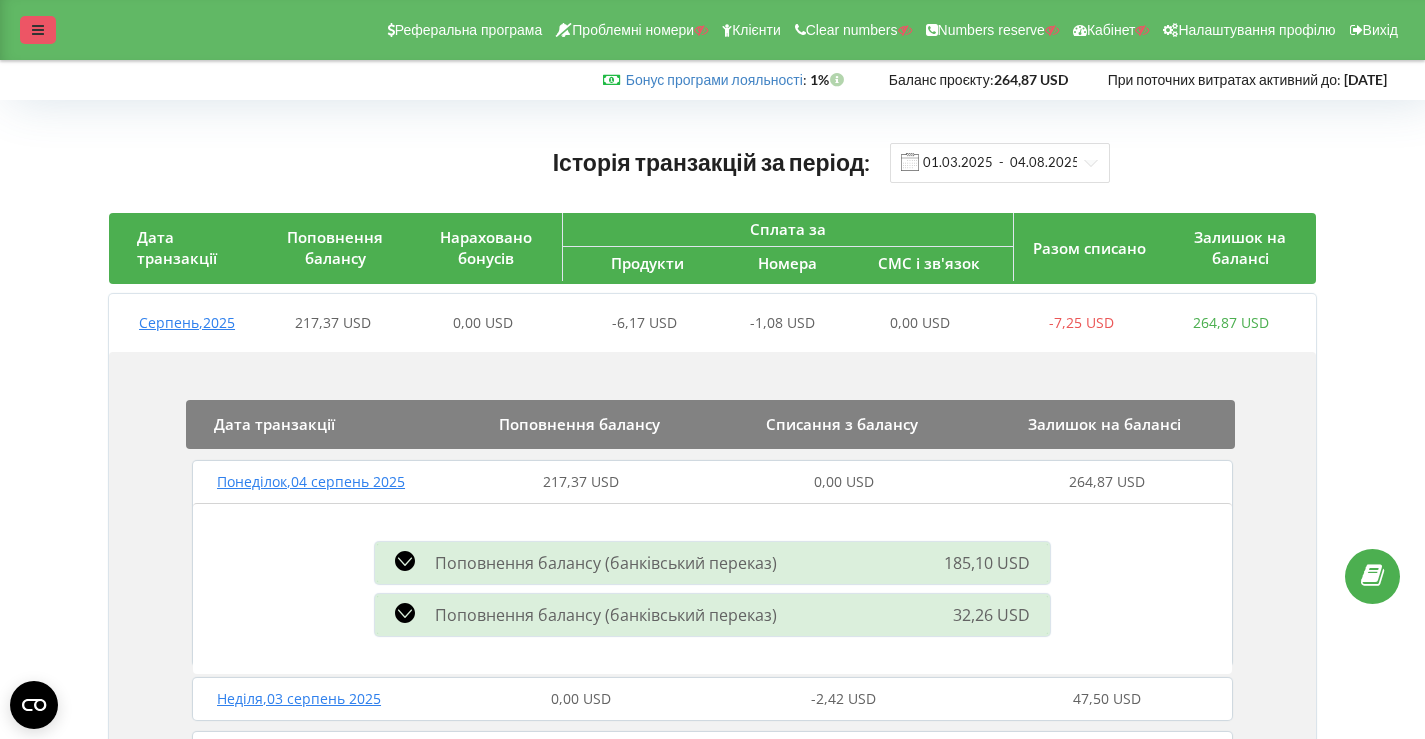 click at bounding box center [38, 30] 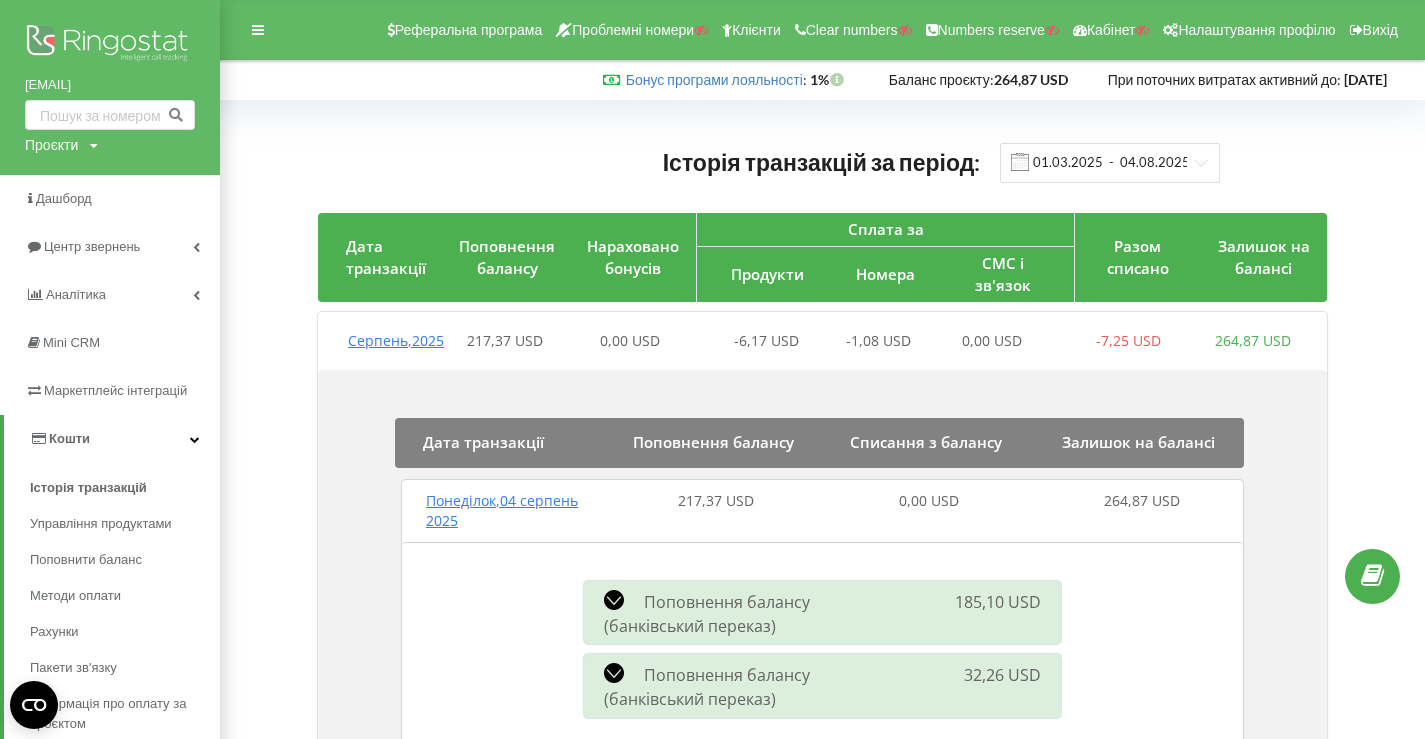 click at bounding box center [110, 45] 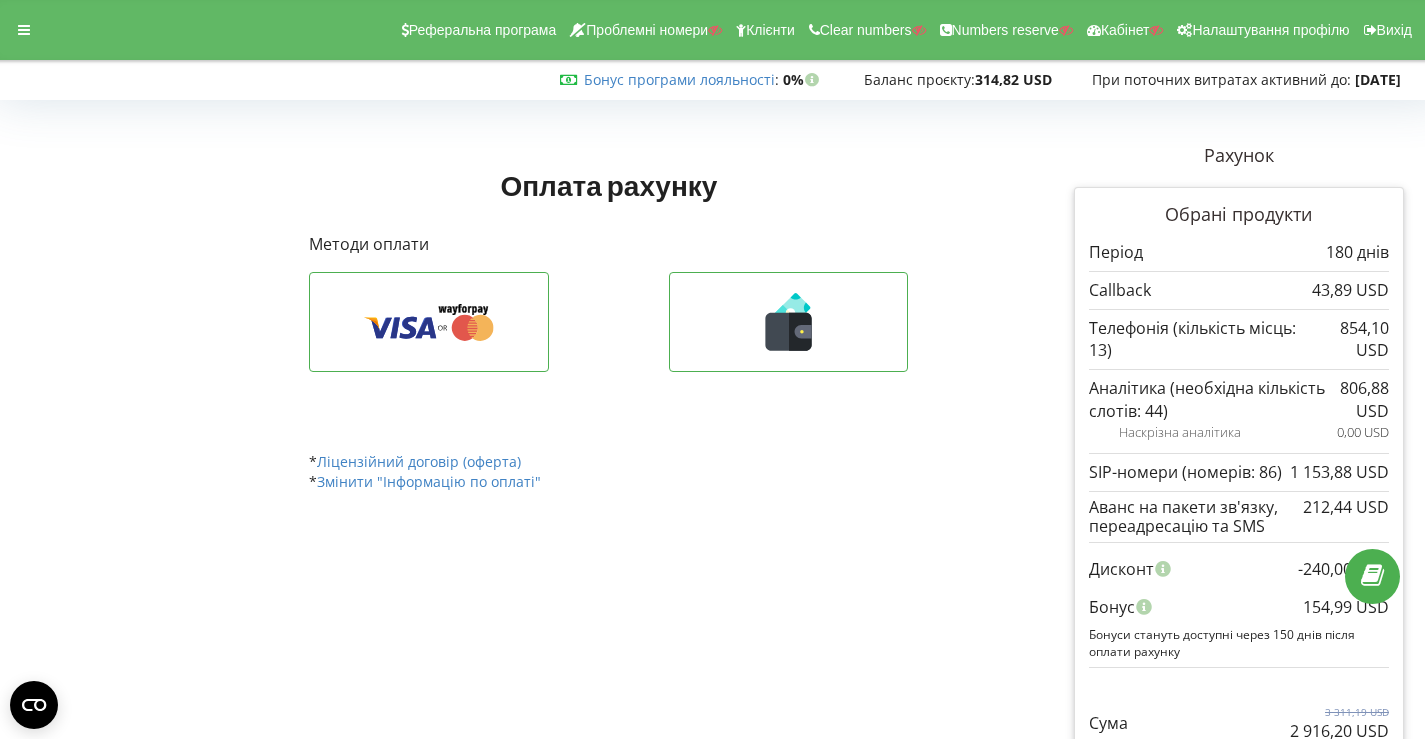 scroll, scrollTop: 0, scrollLeft: 0, axis: both 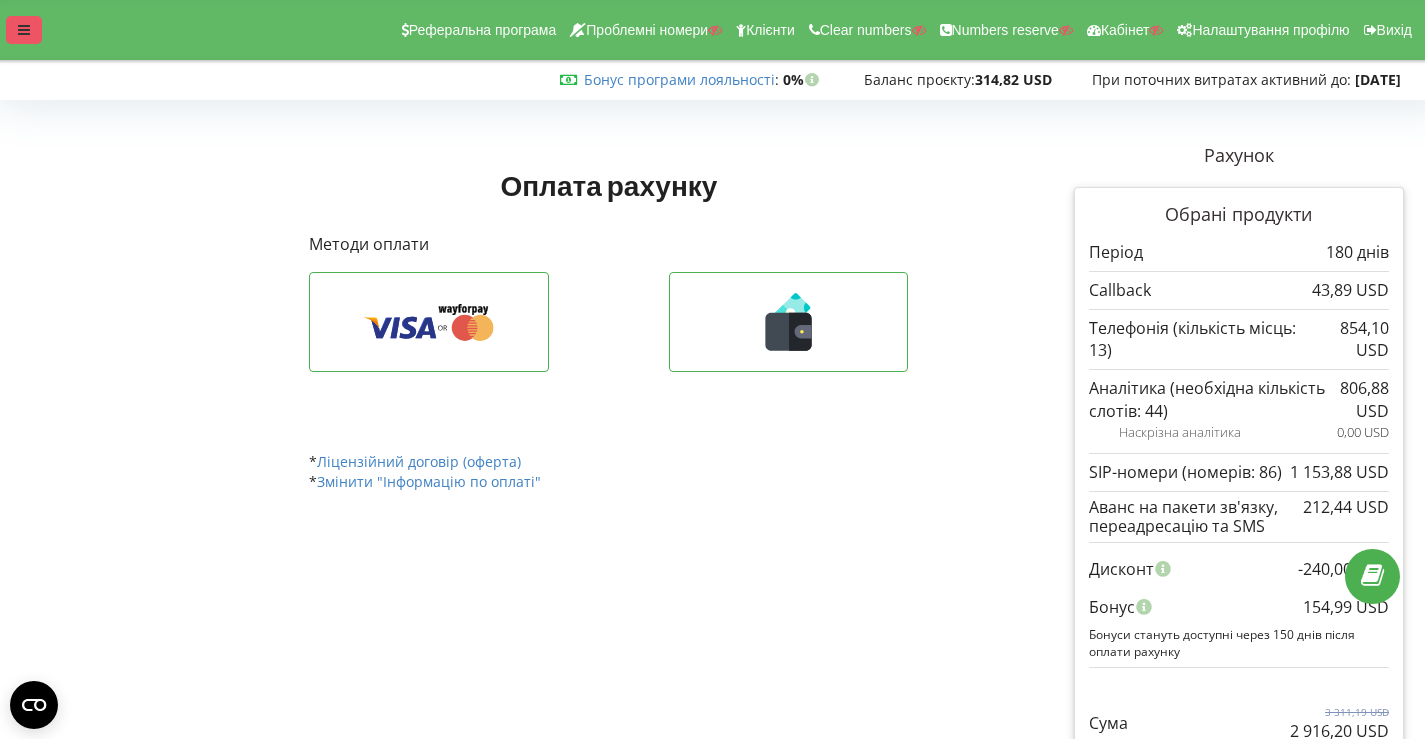 click at bounding box center (24, 30) 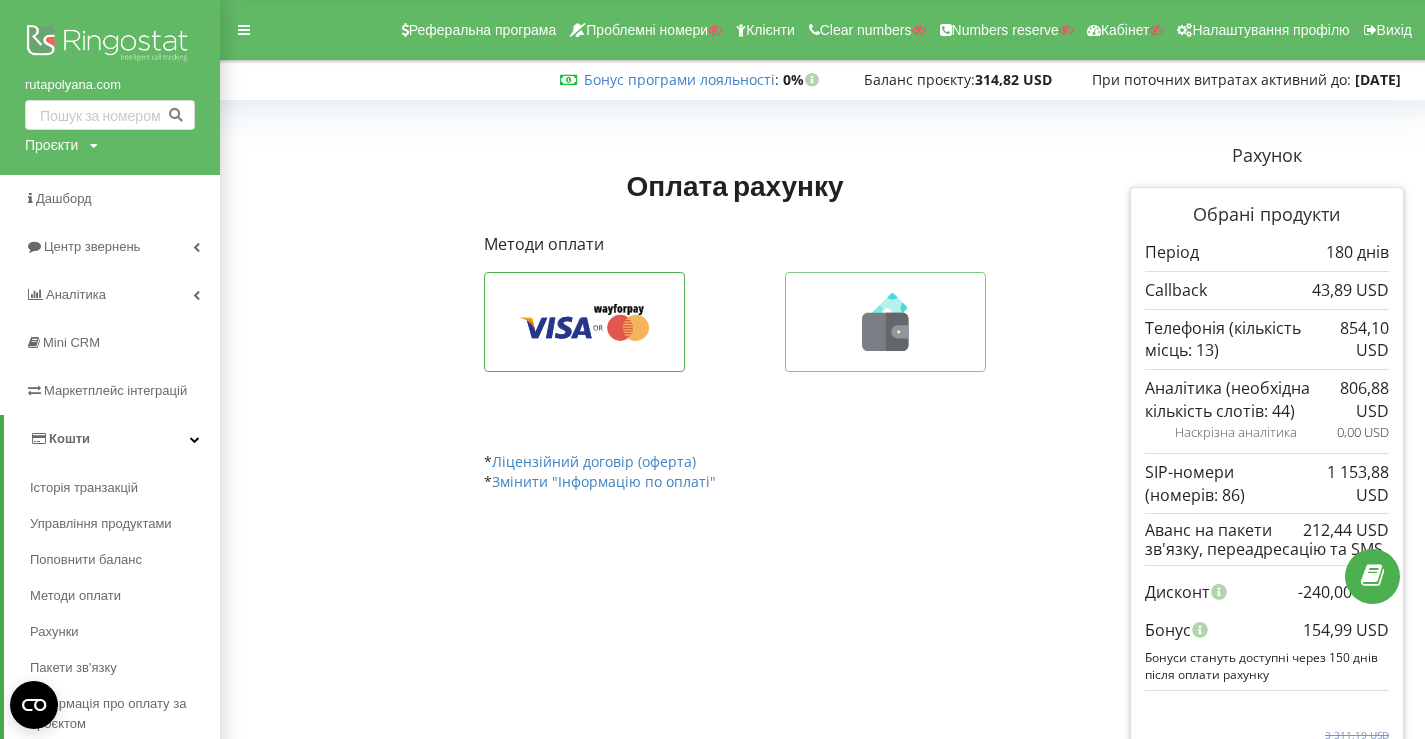 click 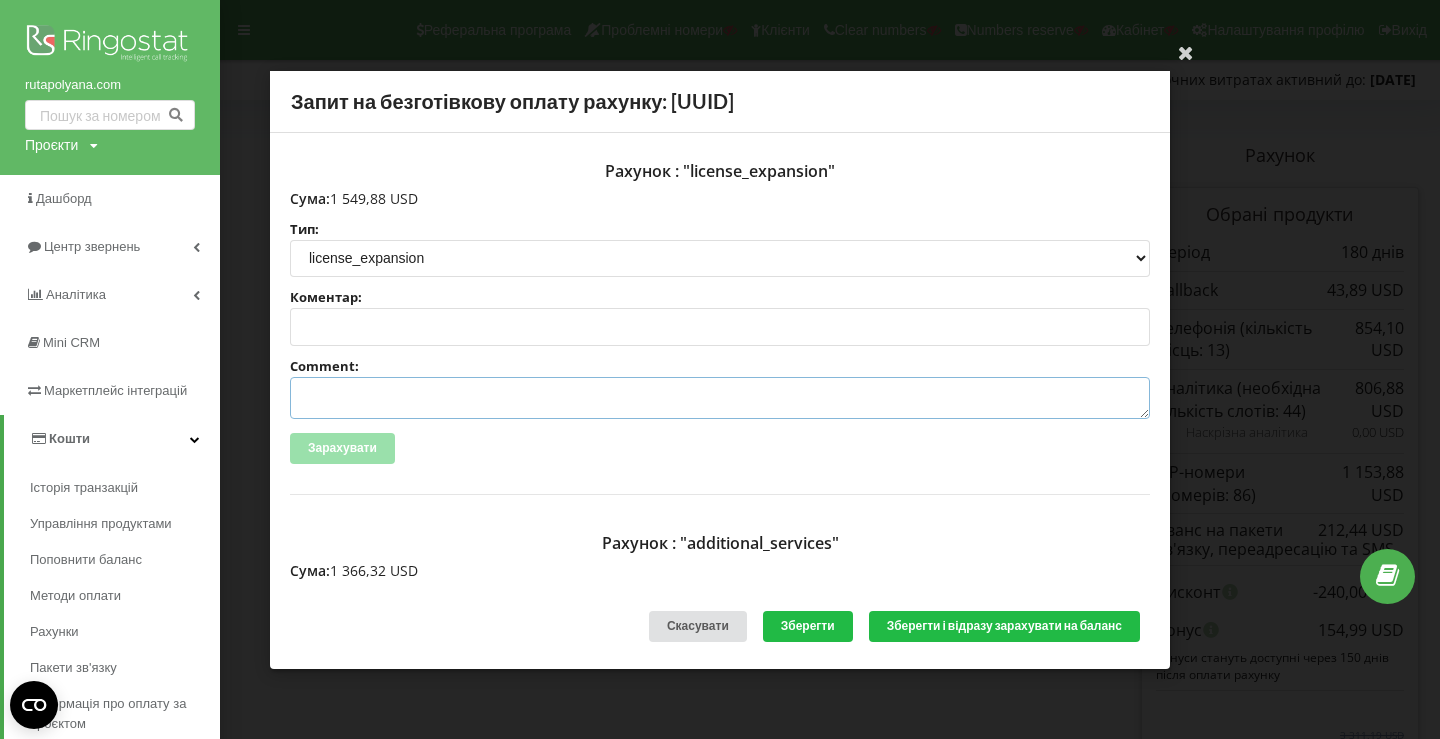 click on "Comment:" at bounding box center (720, 398) 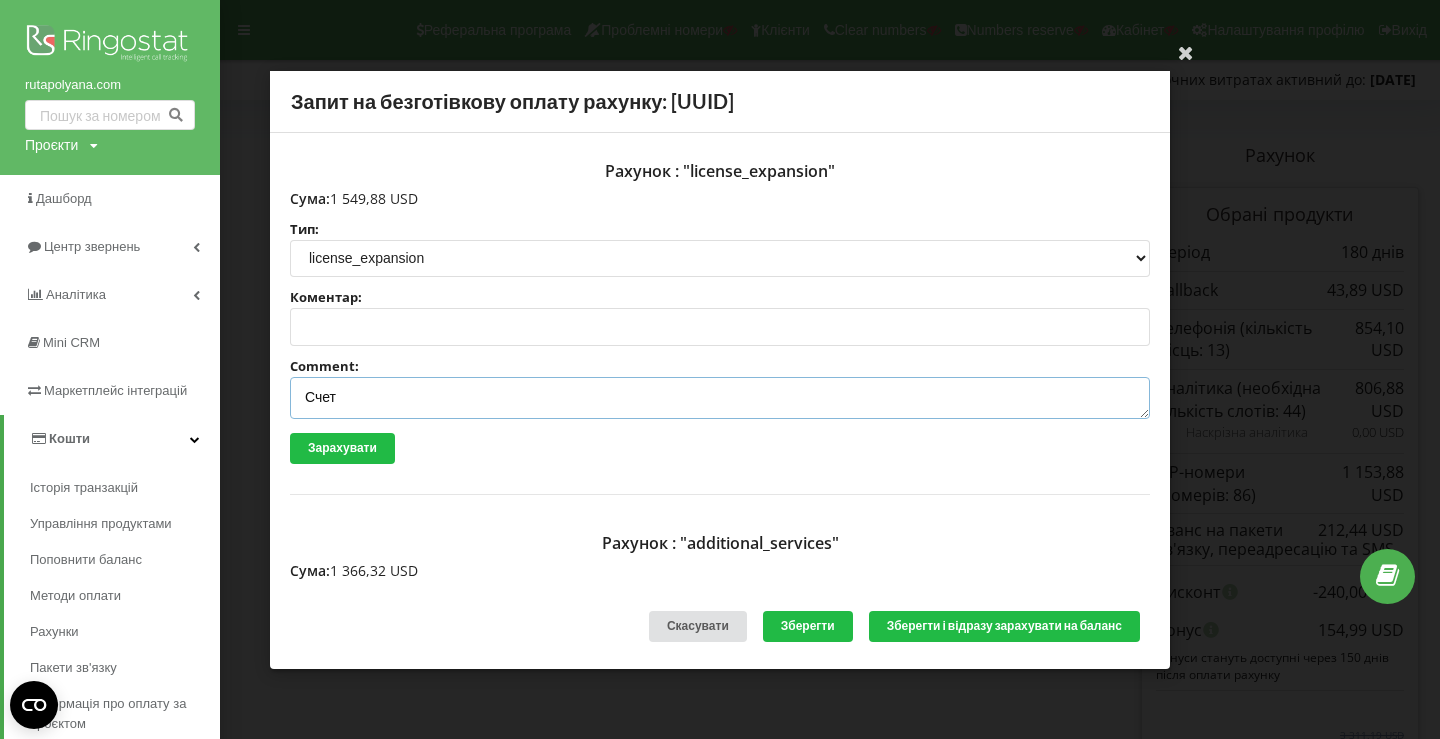 paste on "№R-05315 від [DATE]" 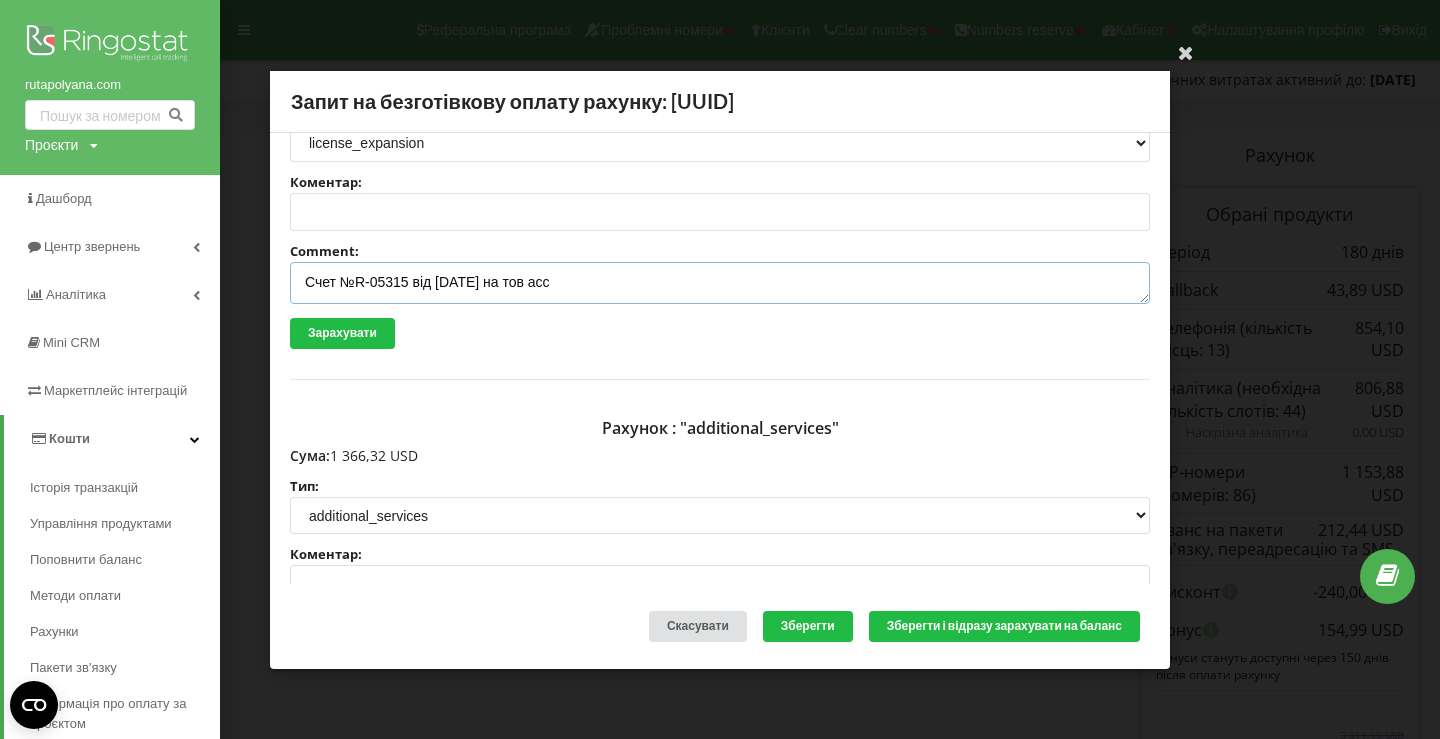 scroll, scrollTop: 421, scrollLeft: 0, axis: vertical 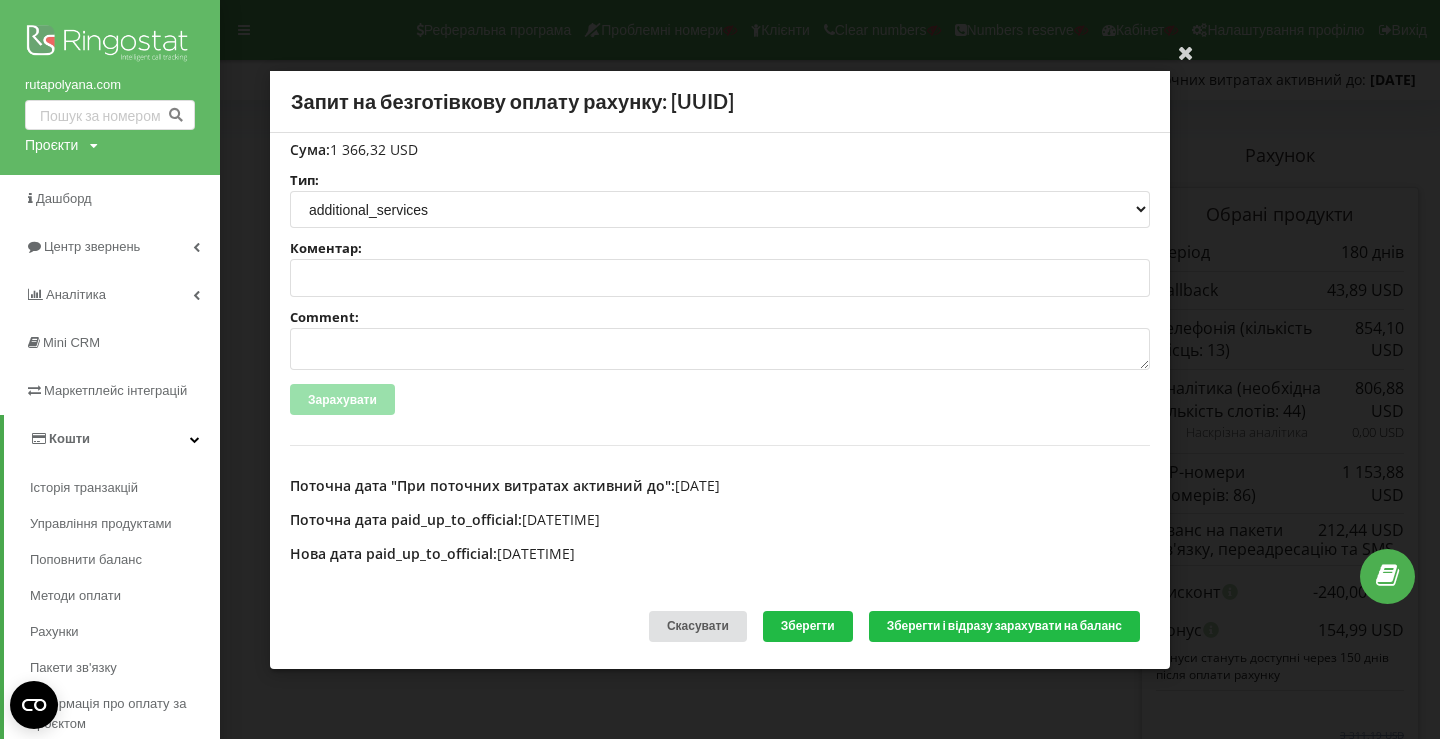 type on "Счет №R-05315 від [DATE] на тов асс" 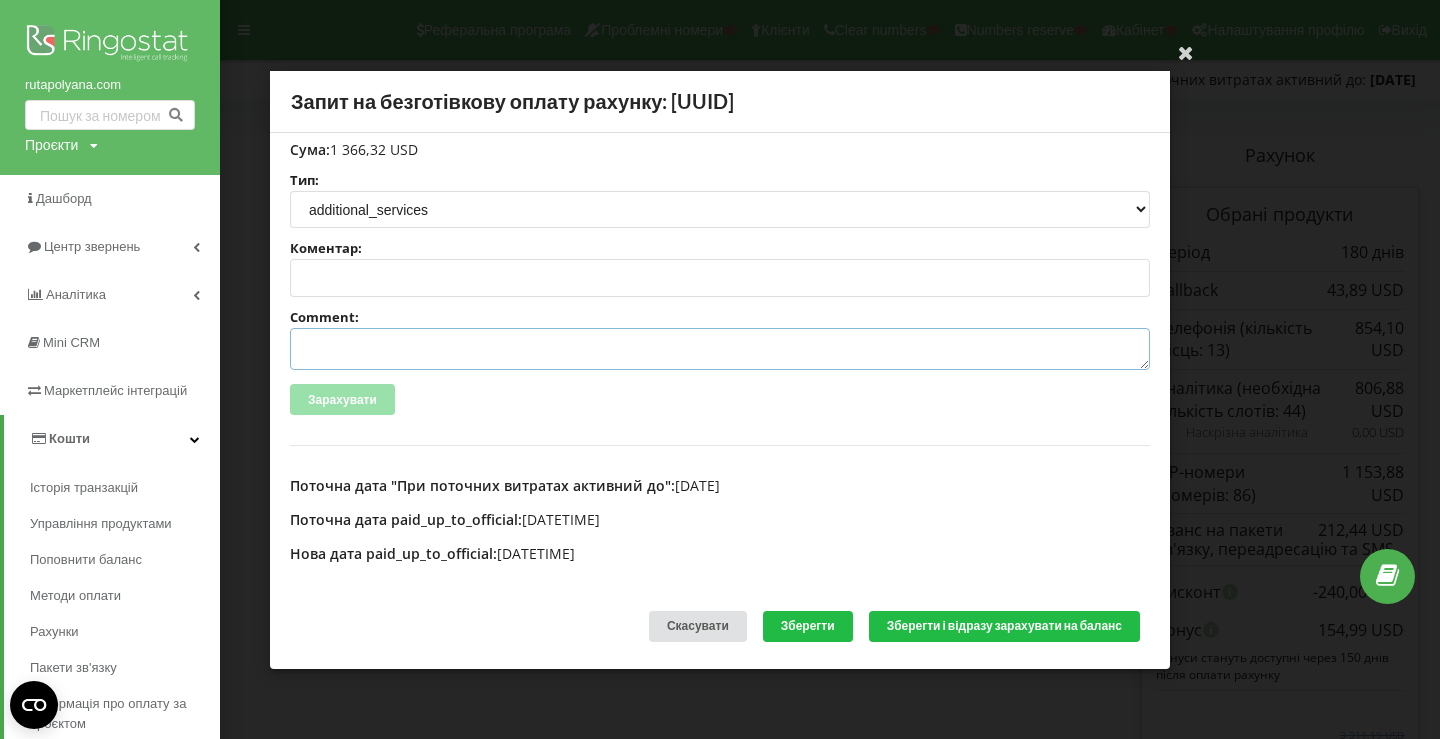 click on "Comment:" at bounding box center [720, 349] 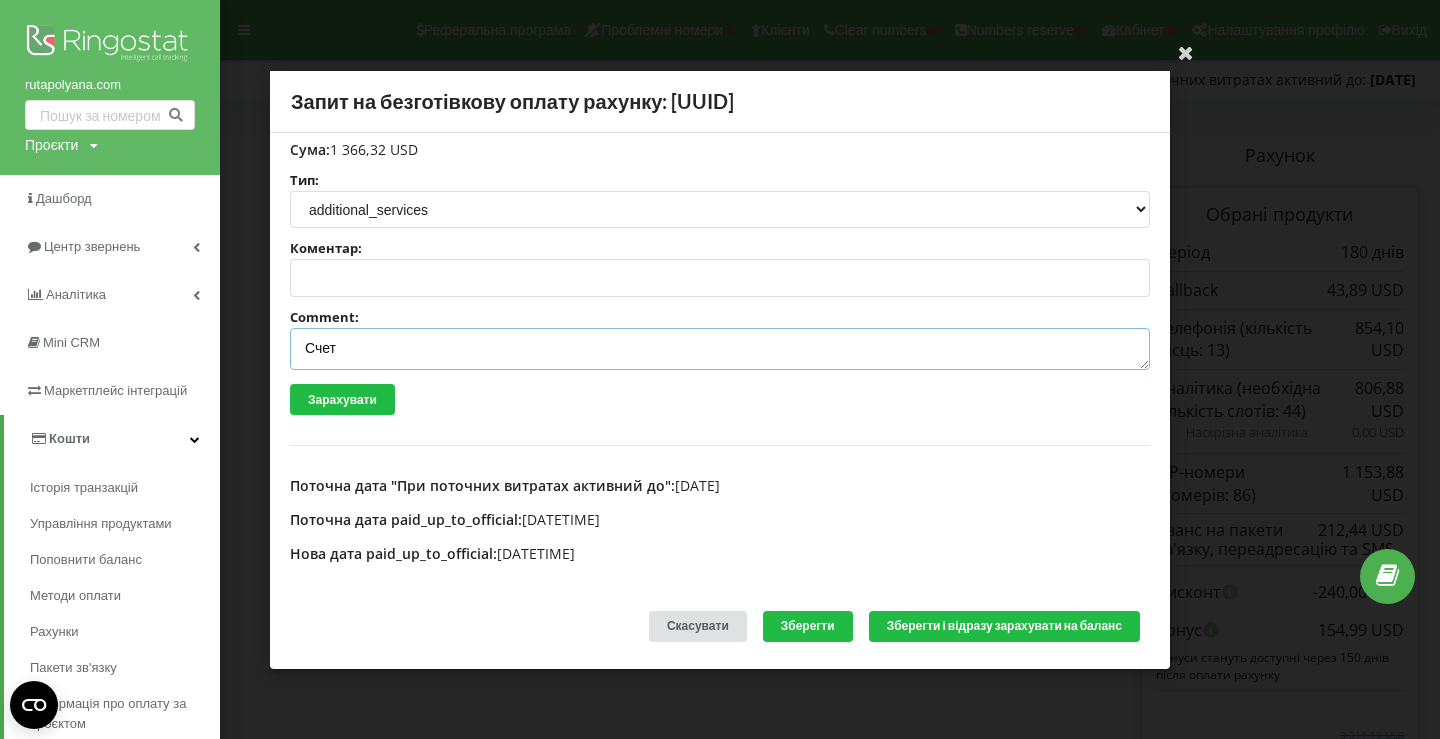 paste on "№R-05316 від [DATE]" 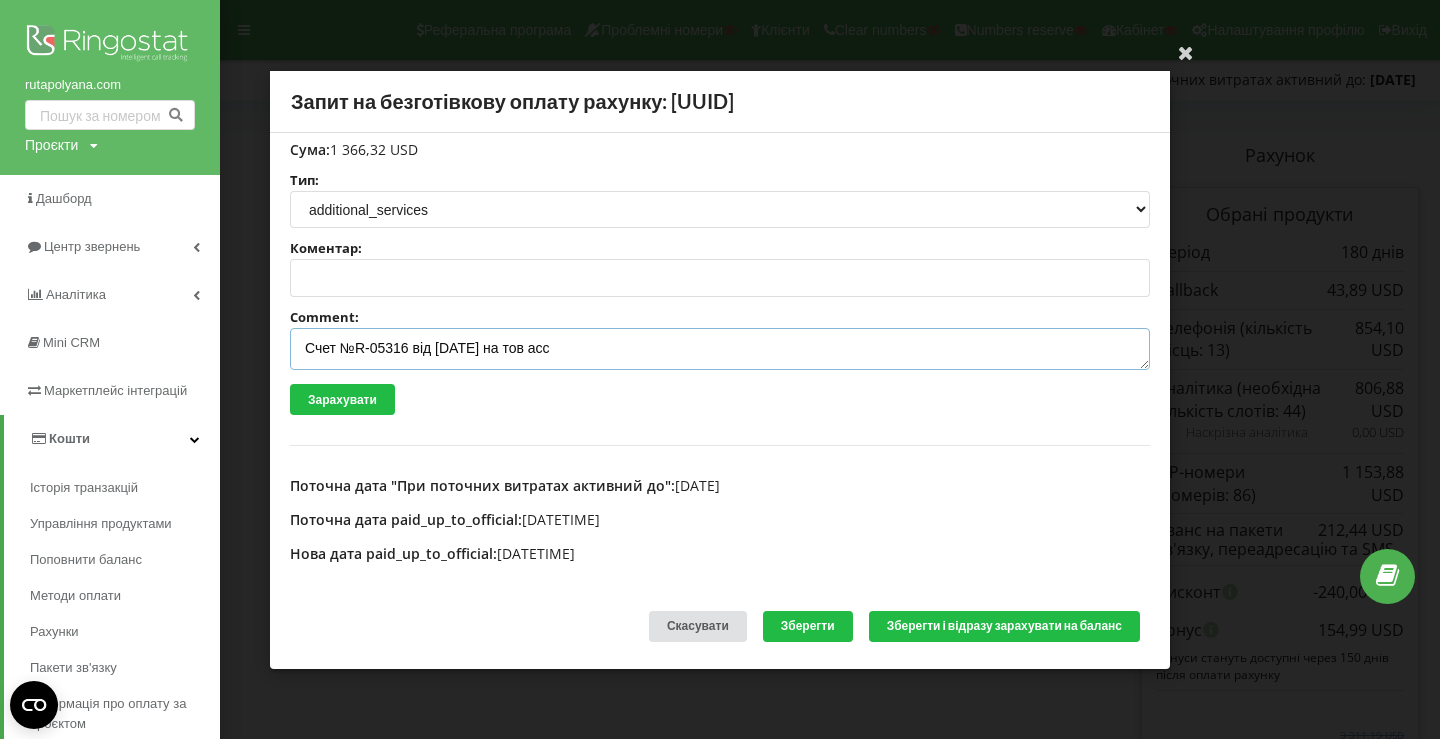 scroll, scrollTop: 0, scrollLeft: 0, axis: both 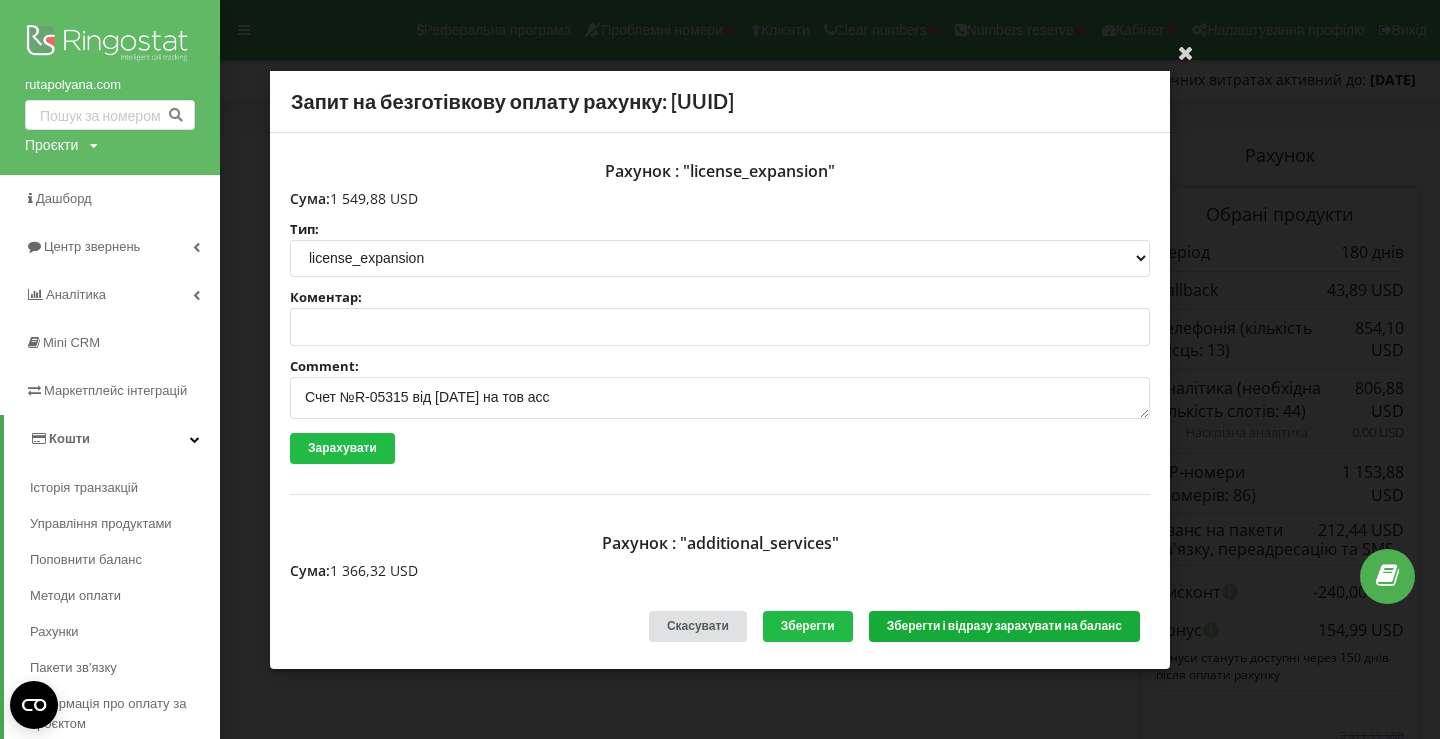 type on "Счет №R-05316 від [DATE] на тов асс" 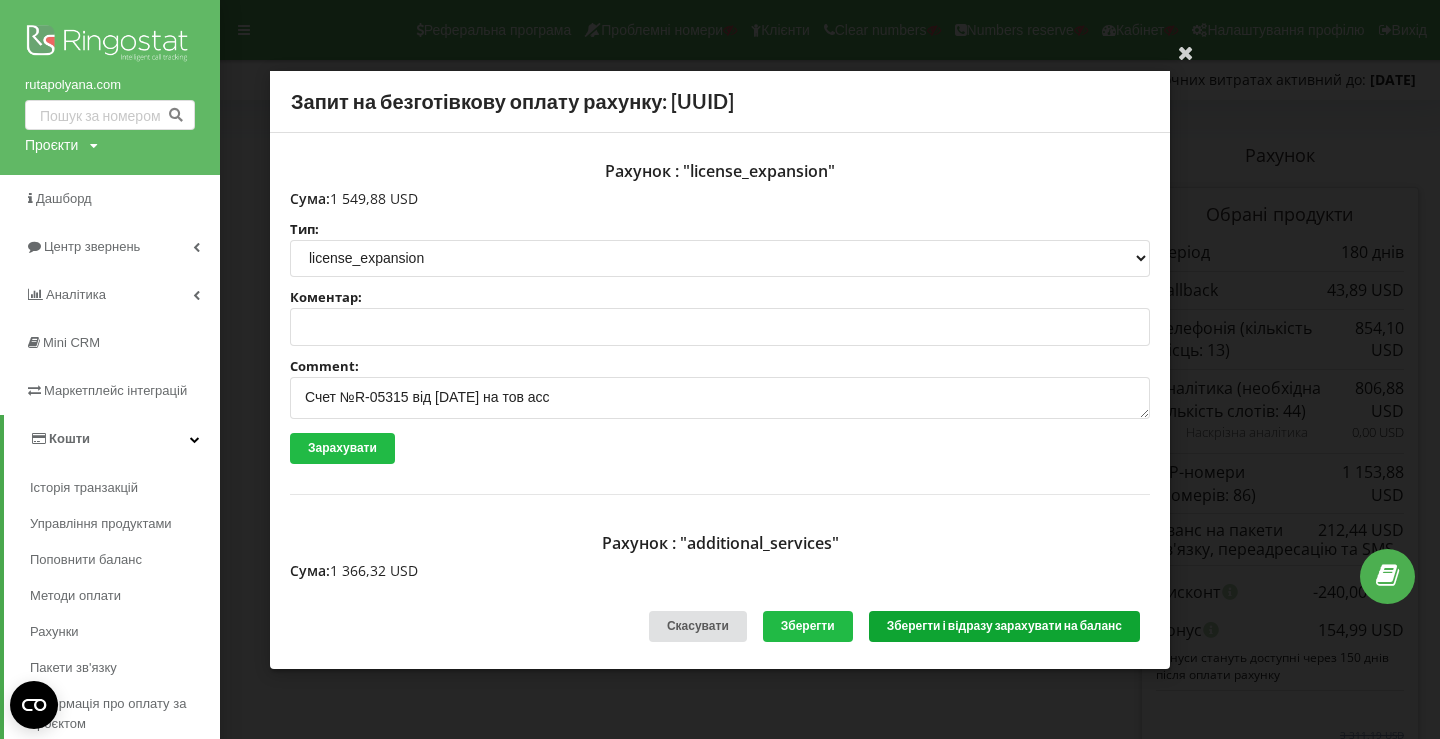 click on "Зберегти і відразу зарахувати на баланс" at bounding box center (1004, 626) 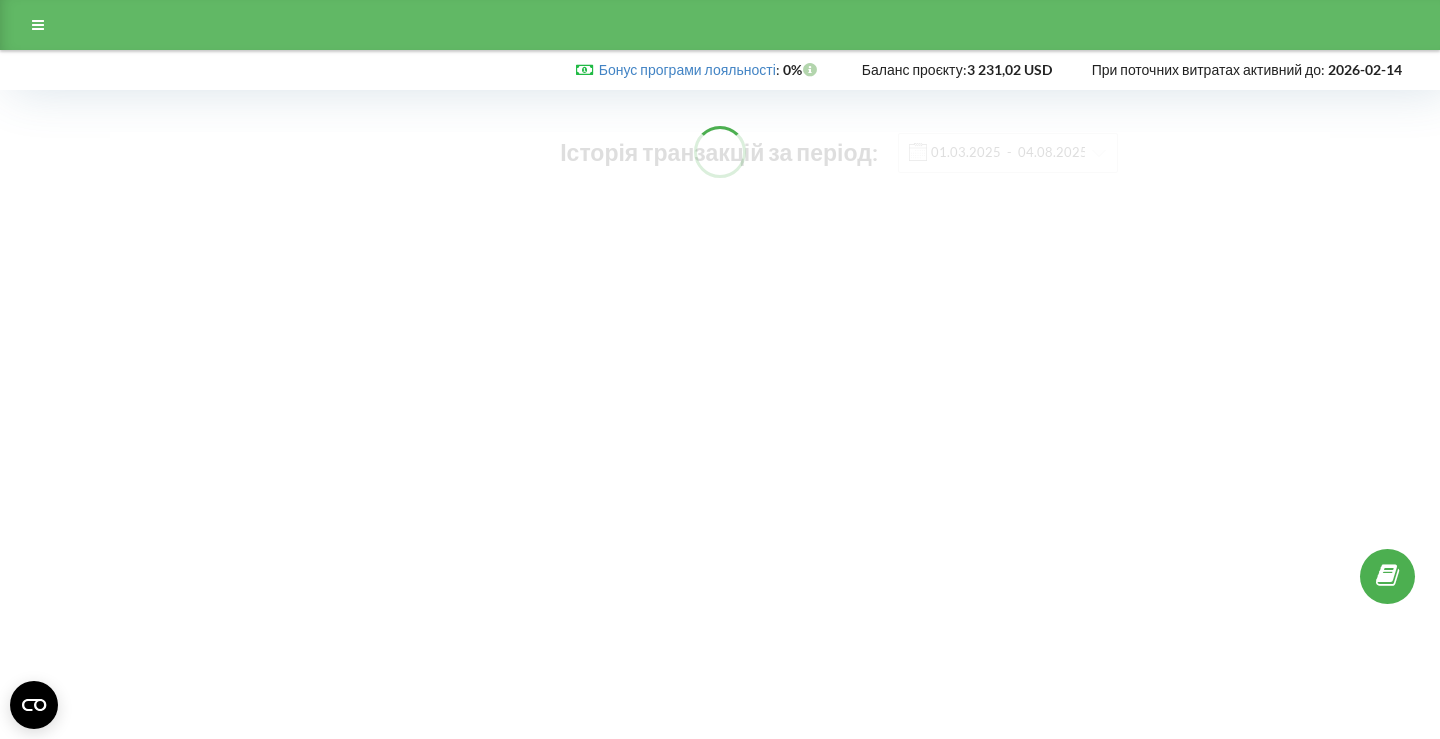scroll, scrollTop: 0, scrollLeft: 0, axis: both 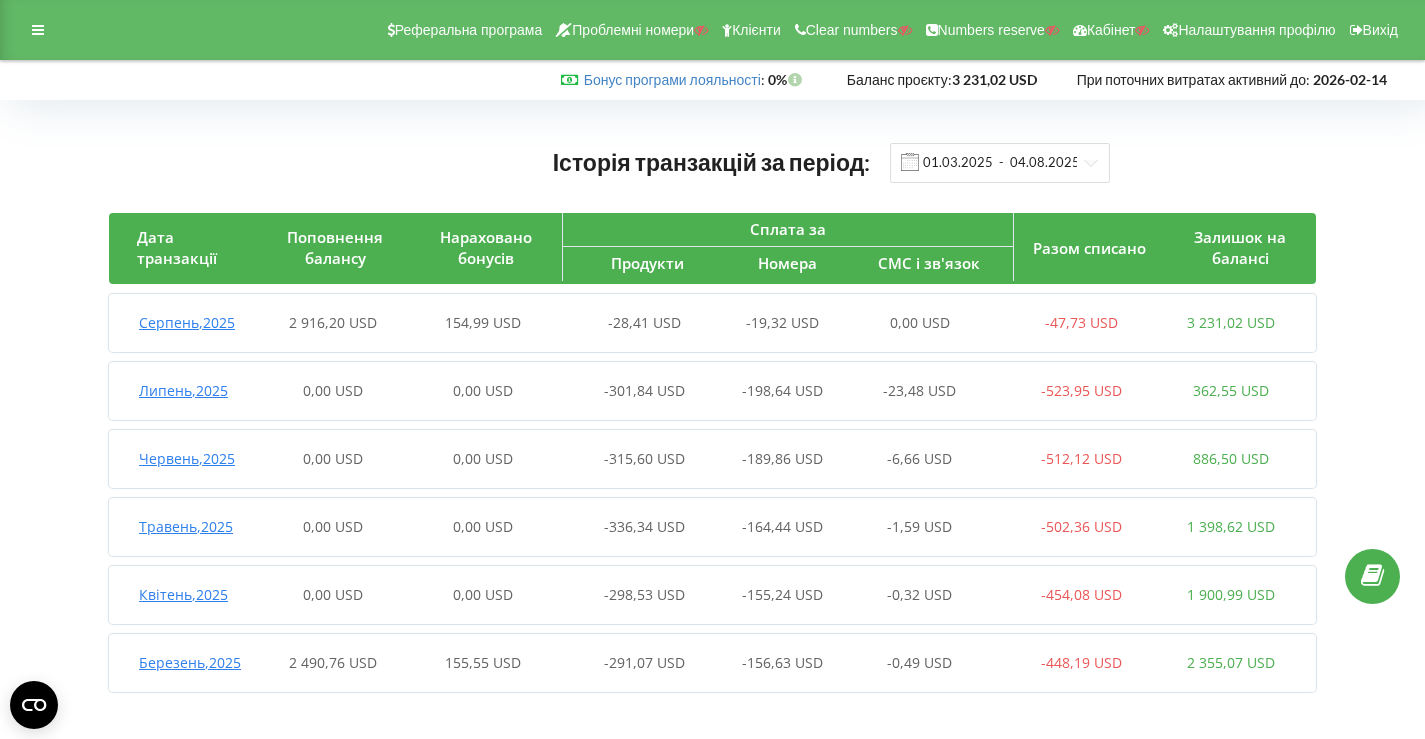 click on "[MONTH] ,  2025 2 916,20 USD 154,99 USD -28,41 USD -19,32 USD 0,00 USD -47,73 USD 3 231,02 USD" at bounding box center [707, 323] 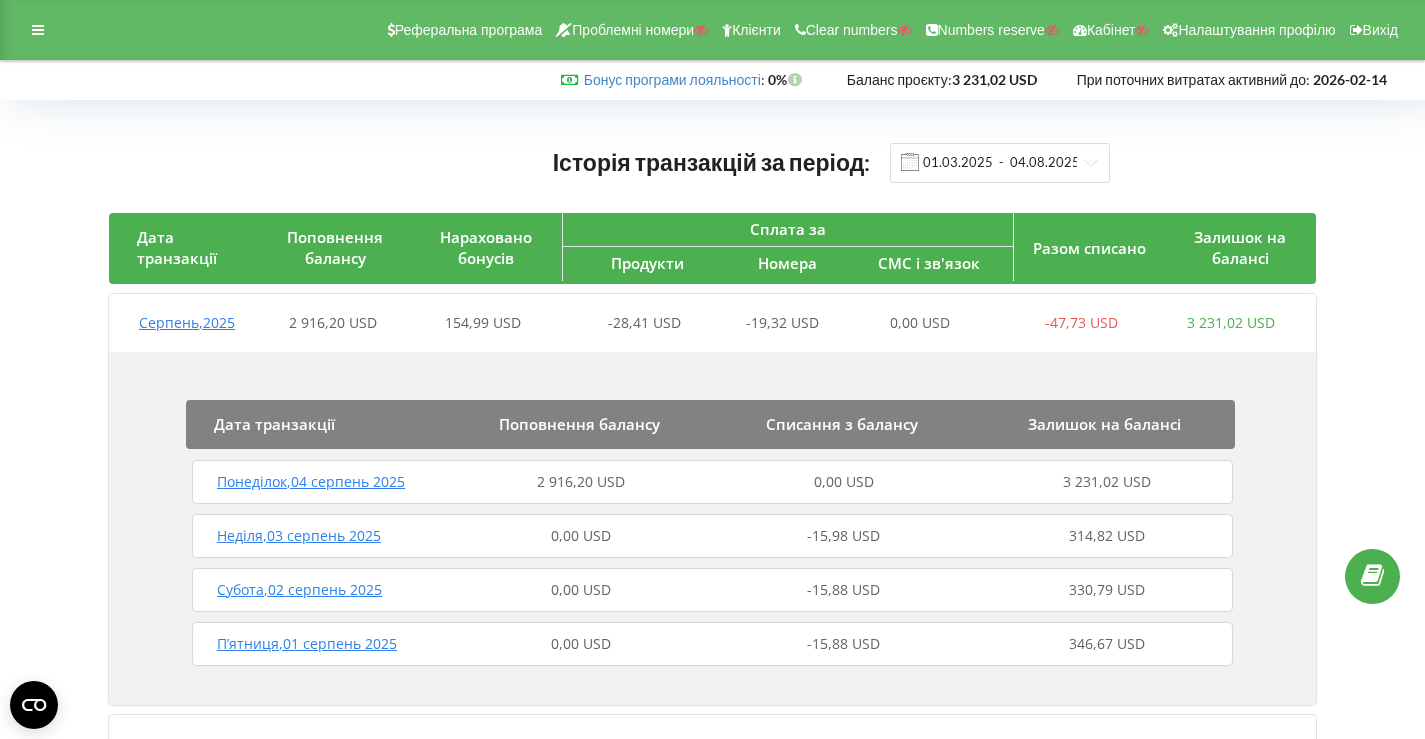 click on "[DAY_OF_WEEK] ,  04   [MONTH]   2025 2 916,20 USD 0,00 USD 3 231,02 USD" at bounding box center (712, 482) 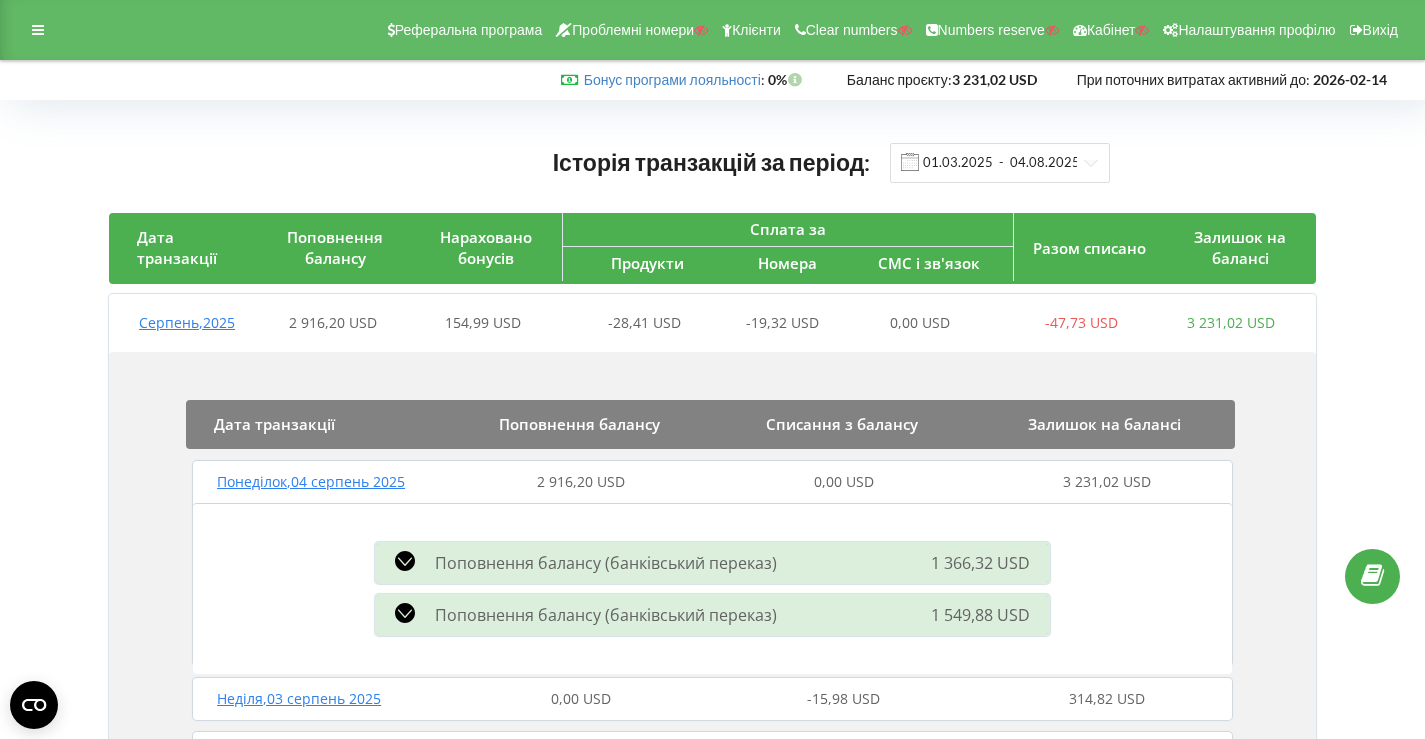 click on "Реферальна програма Проблемні номери Клієнти Clear numbers Numbers reserve Кабінет Налаштування профілю Вихід" at bounding box center [712, 30] 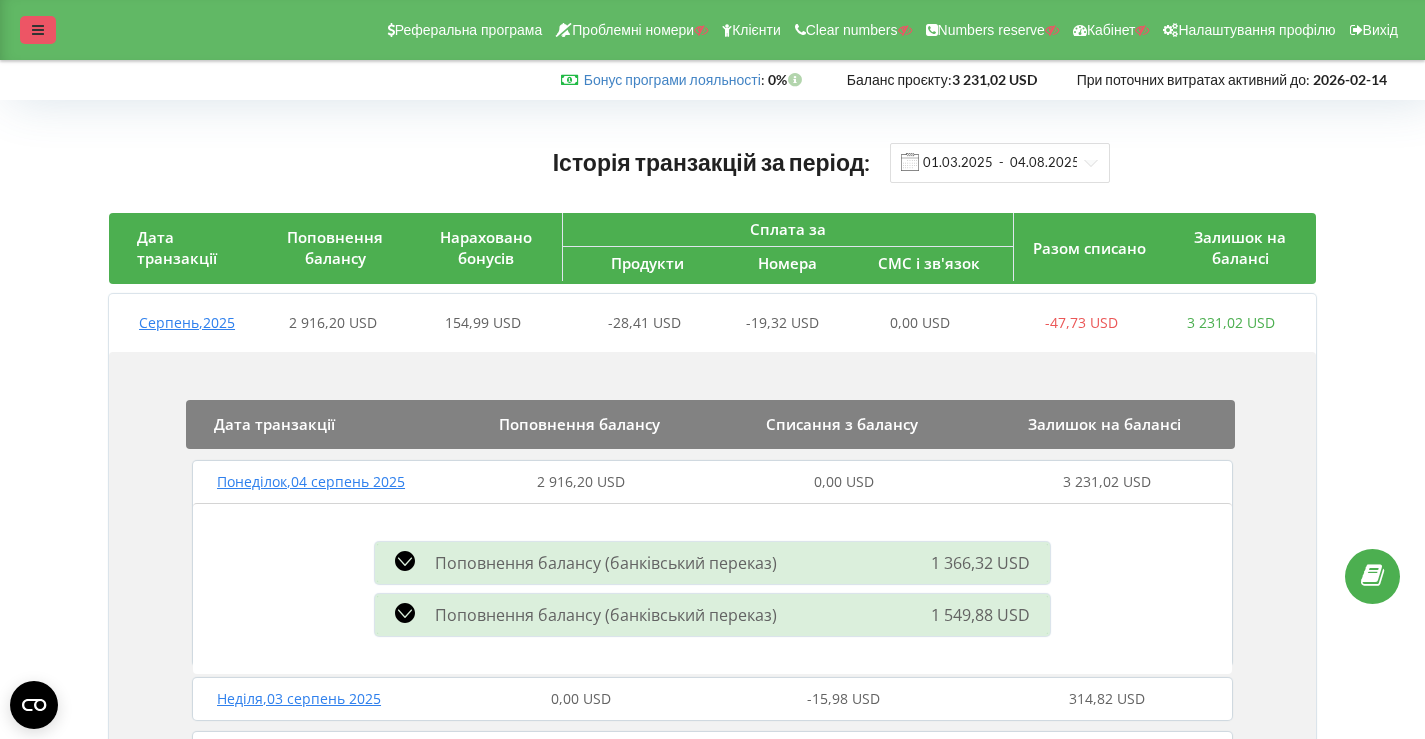 click at bounding box center (38, 30) 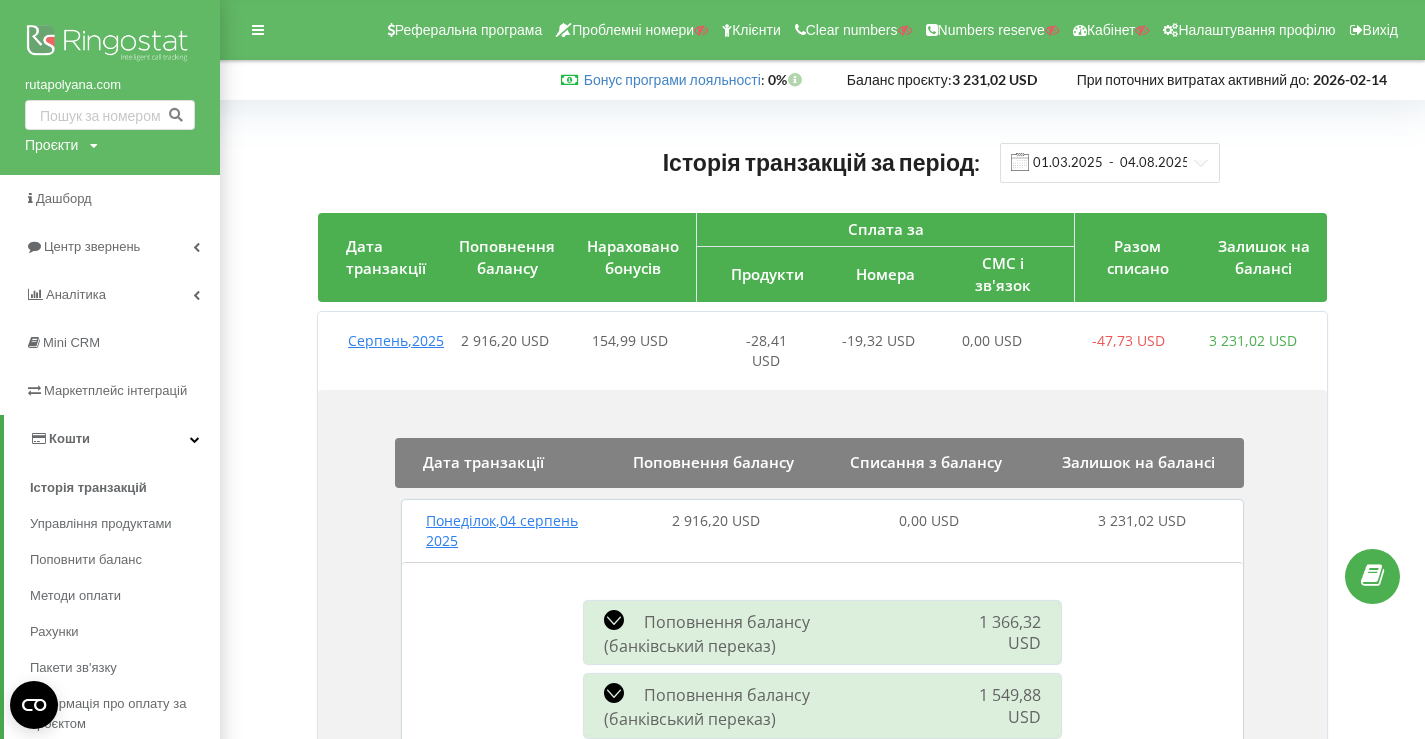 click at bounding box center (110, 45) 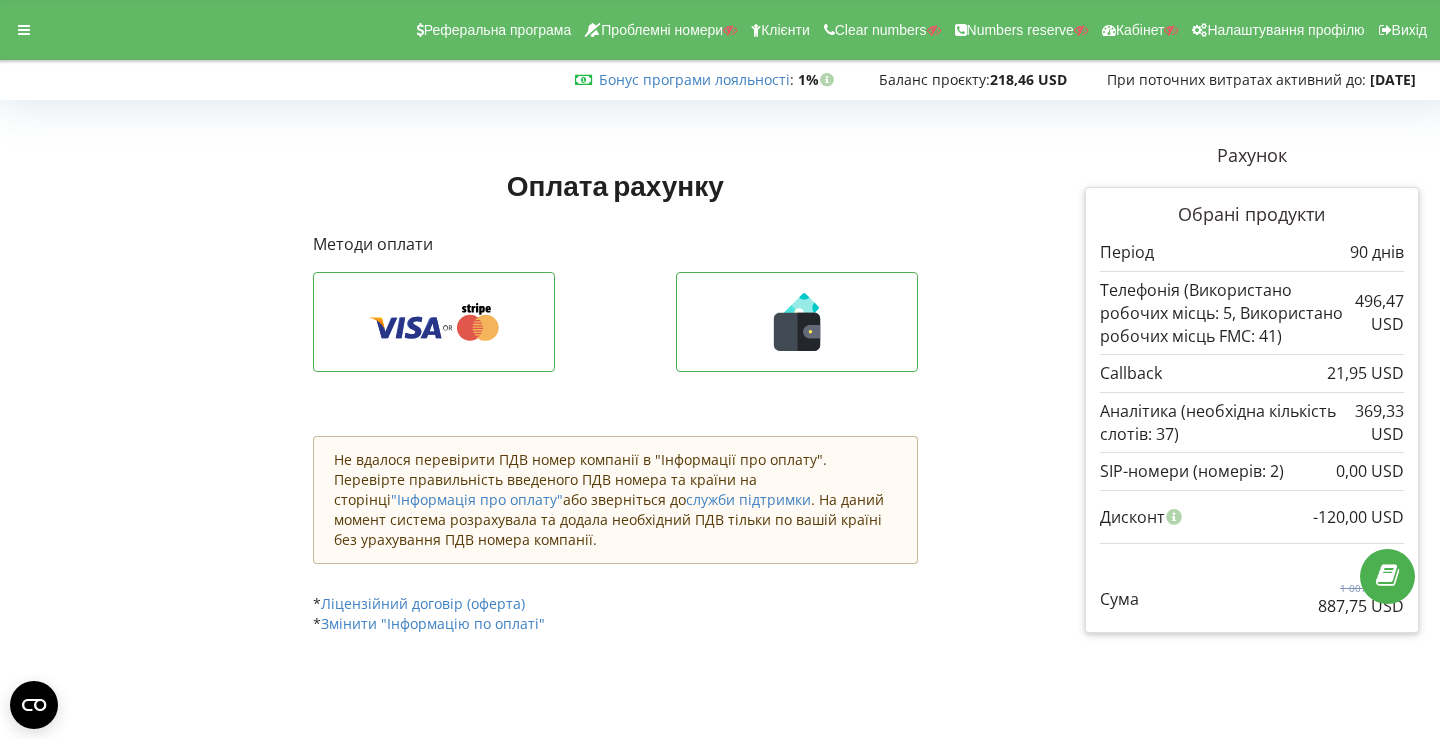scroll, scrollTop: 0, scrollLeft: 0, axis: both 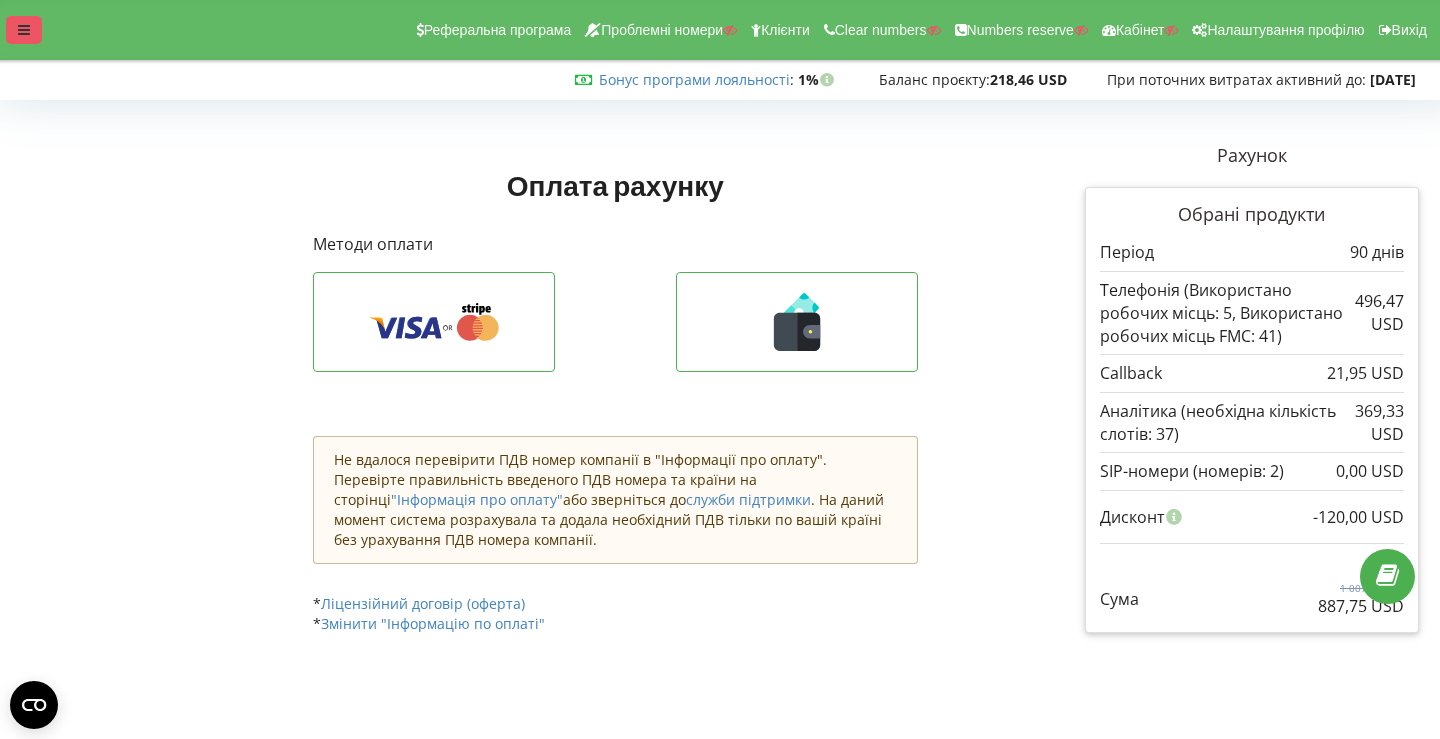 click at bounding box center [24, 30] 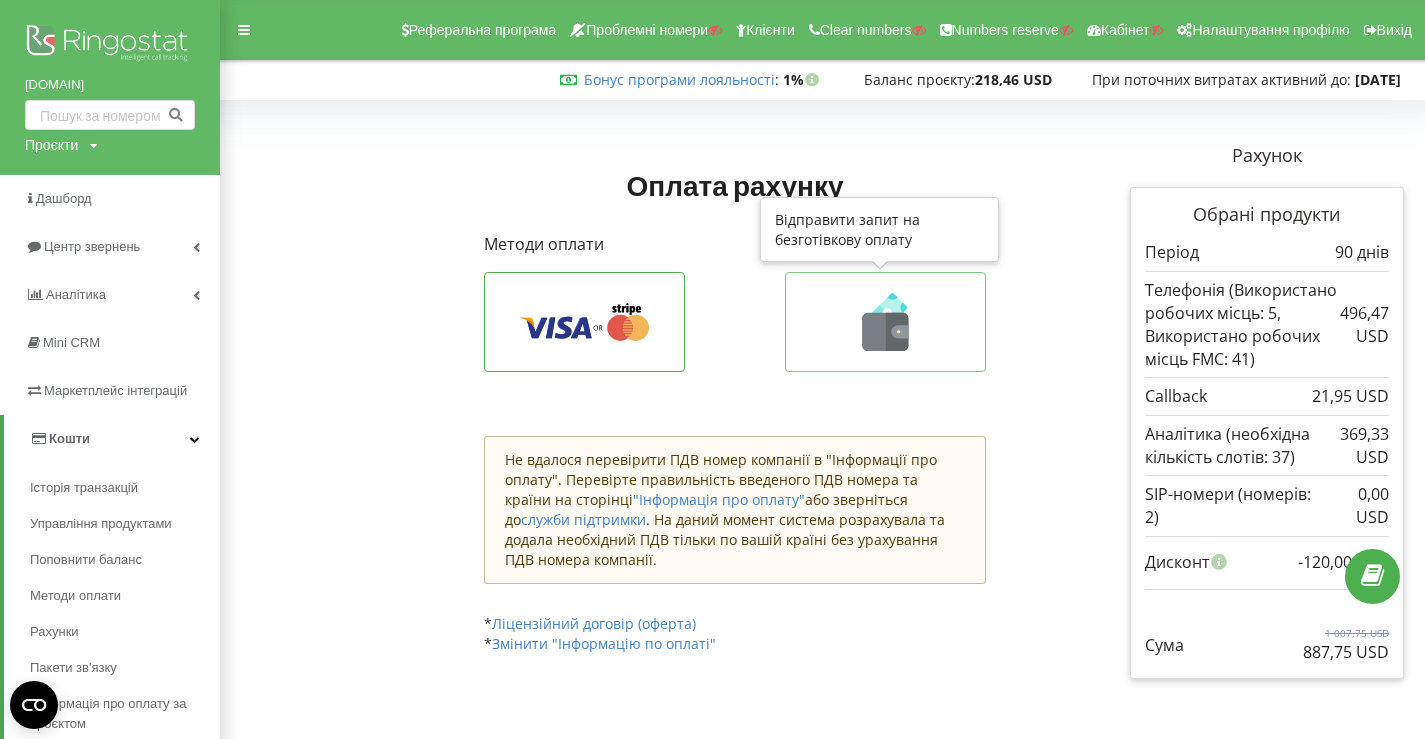 click 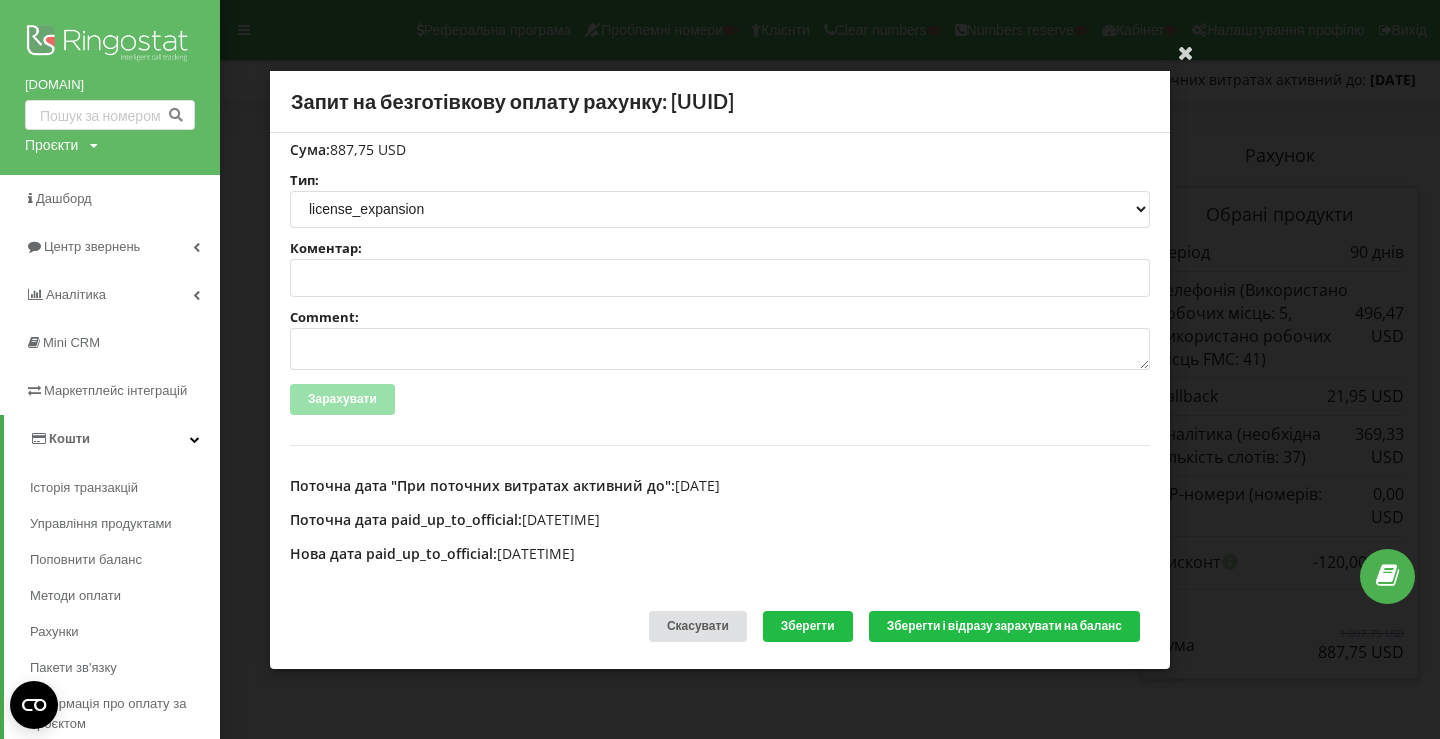 scroll, scrollTop: 0, scrollLeft: 0, axis: both 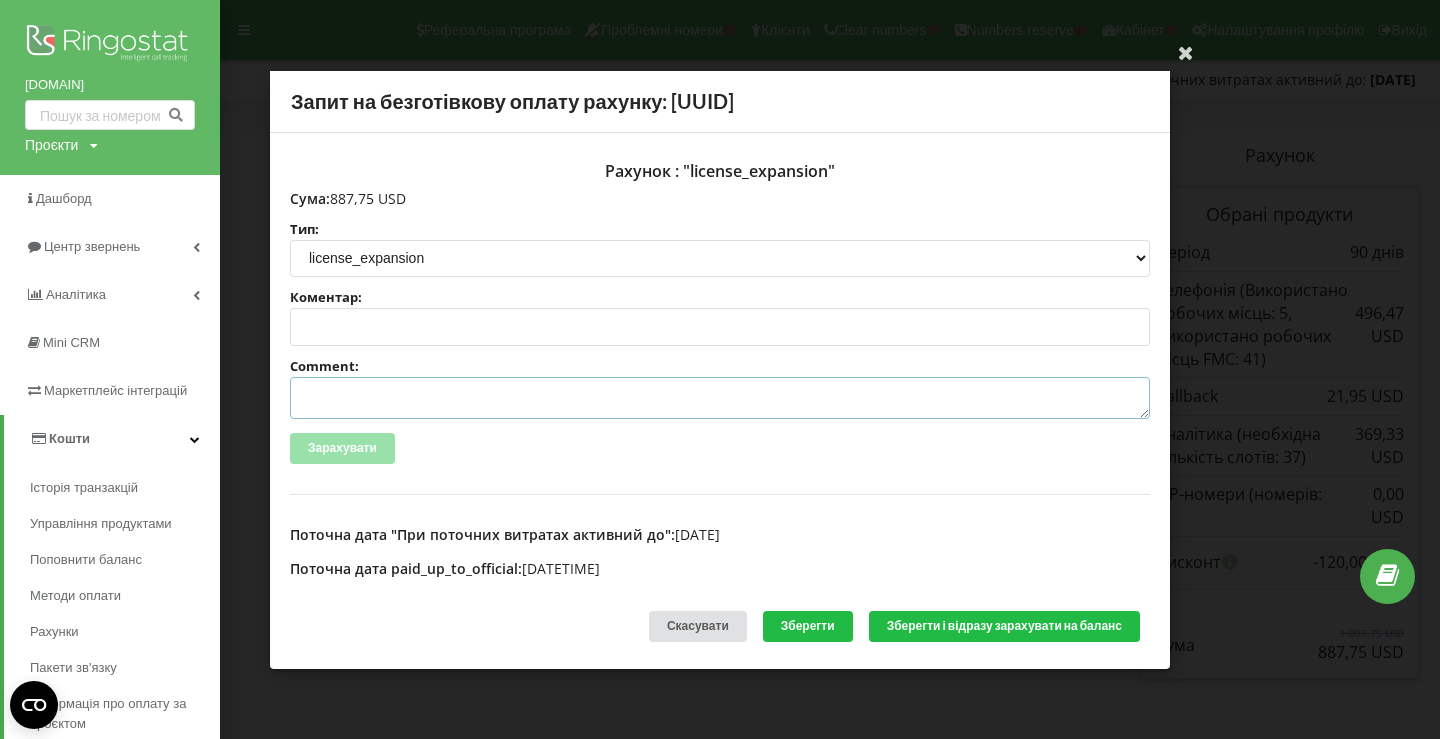 click on "Comment:" at bounding box center [720, 398] 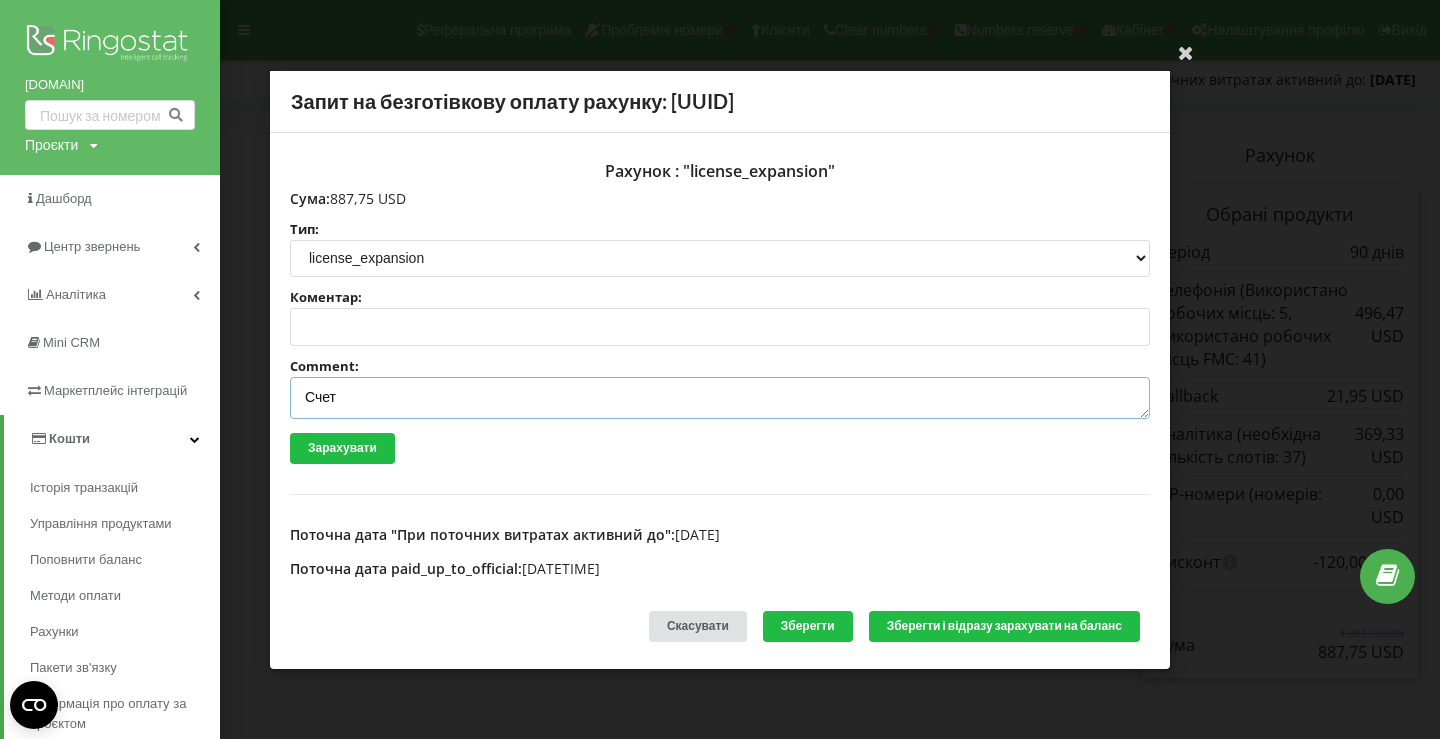 paste on "№R-05348 від [DATE]" 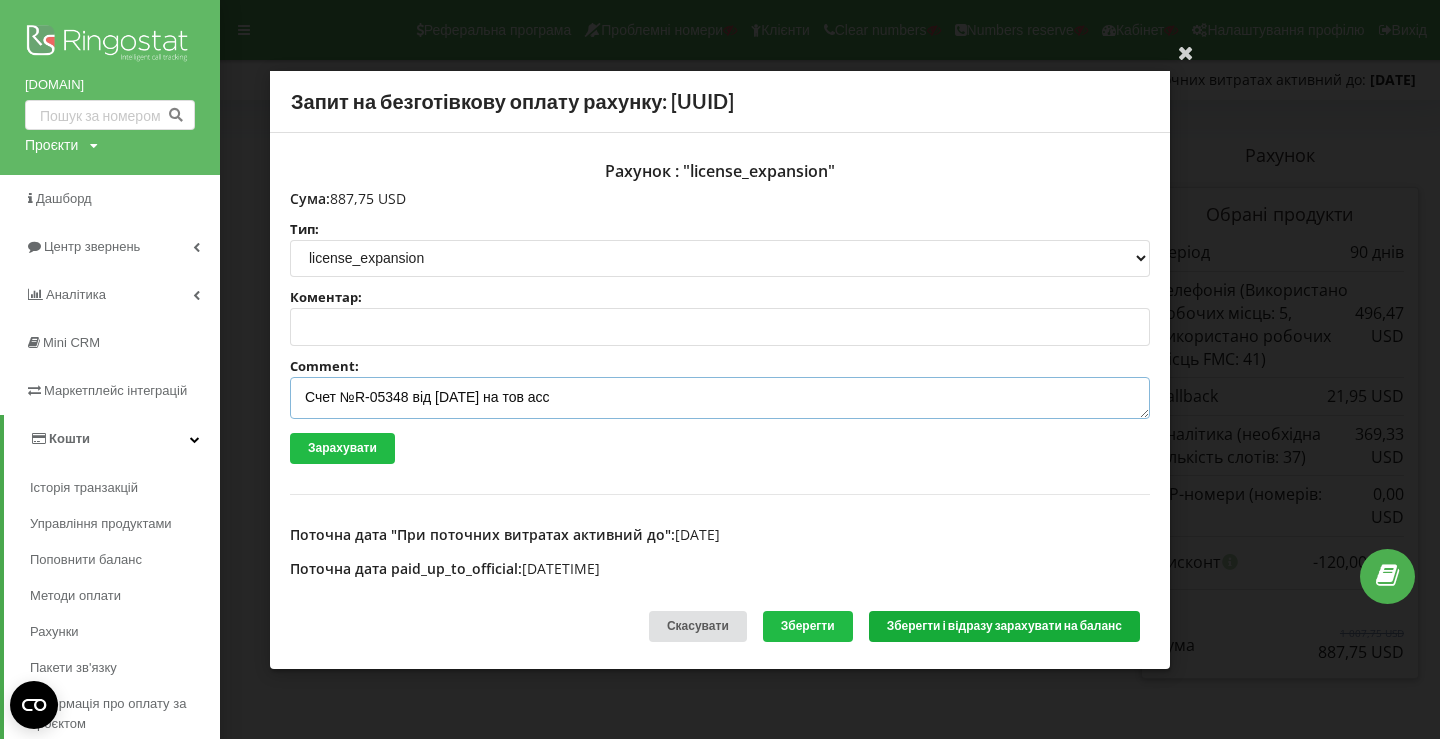 type on "Счет №R-05348 від [DATE] на тов асс" 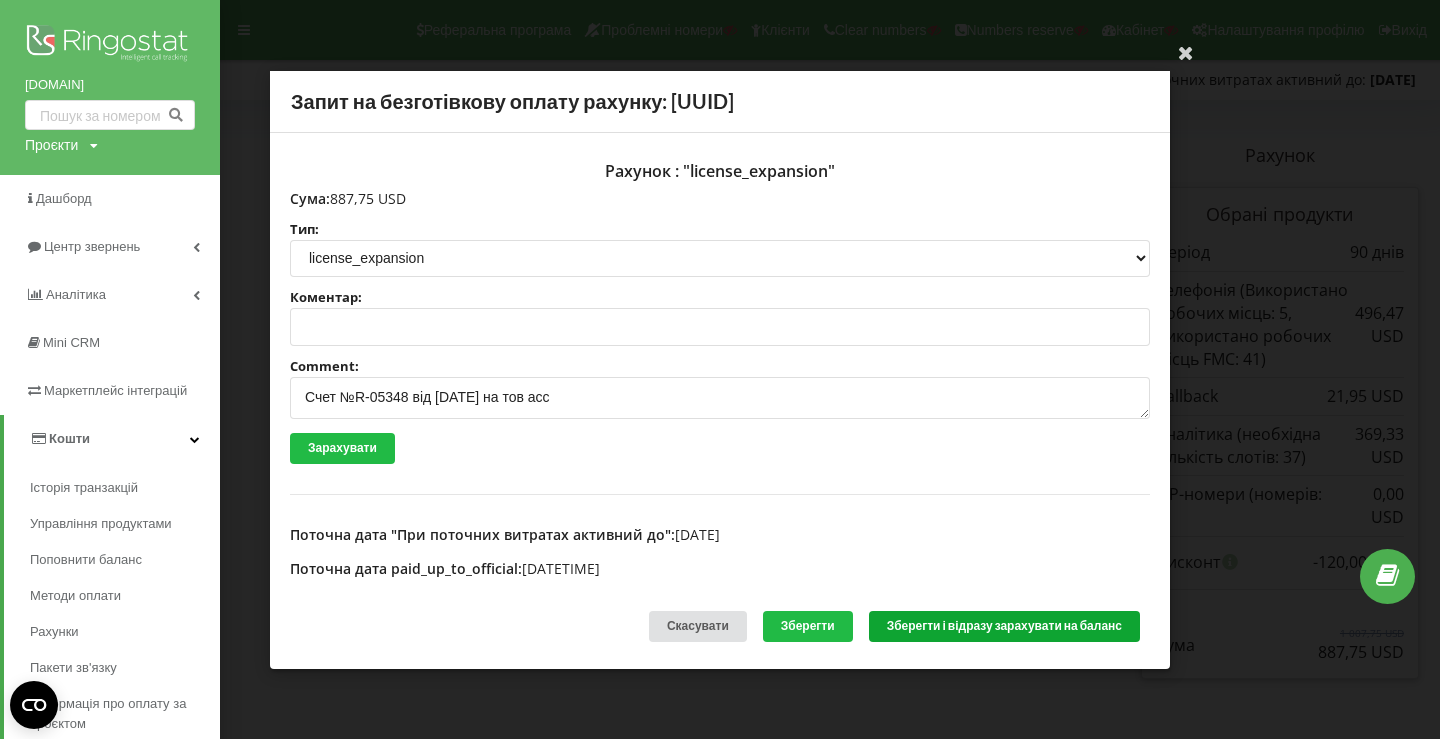 click on "Зберегти і відразу зарахувати на баланс" at bounding box center (1004, 626) 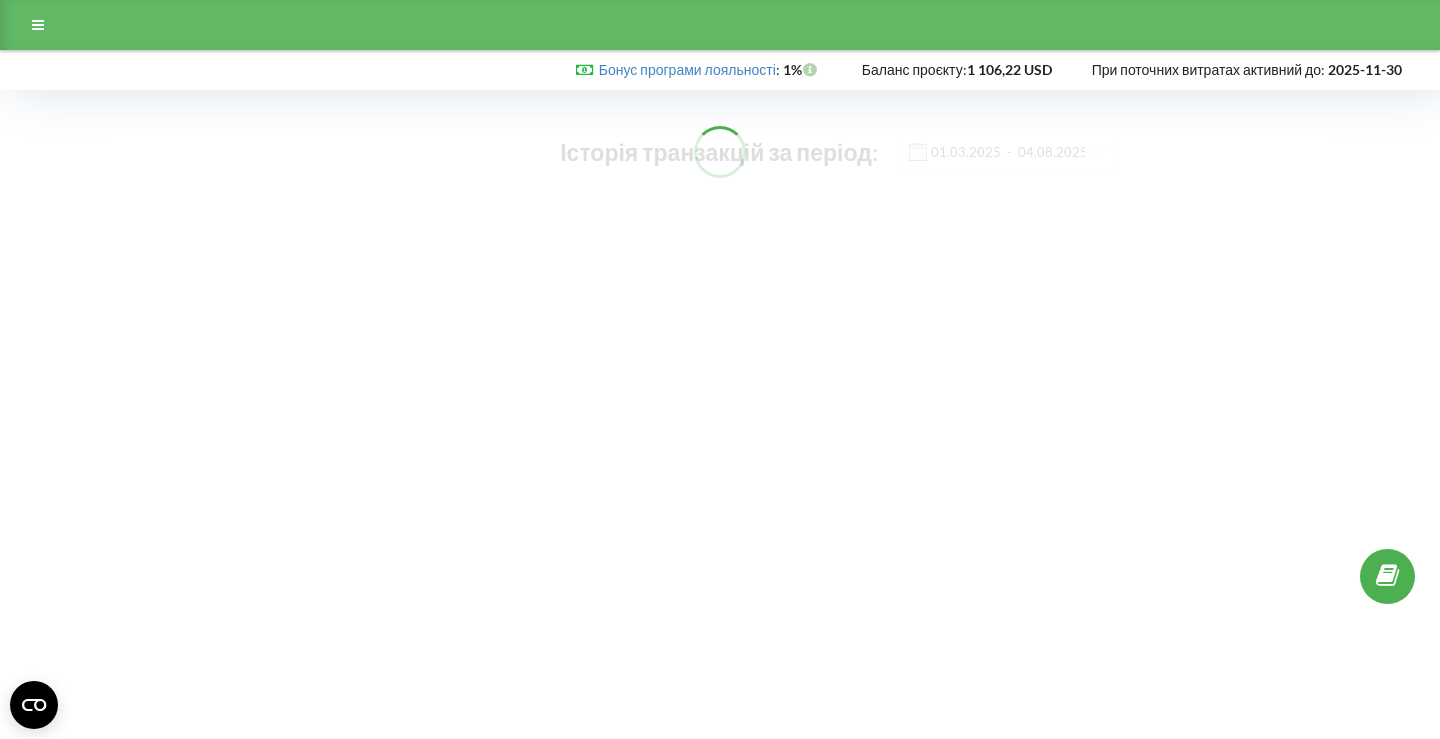scroll, scrollTop: 0, scrollLeft: 0, axis: both 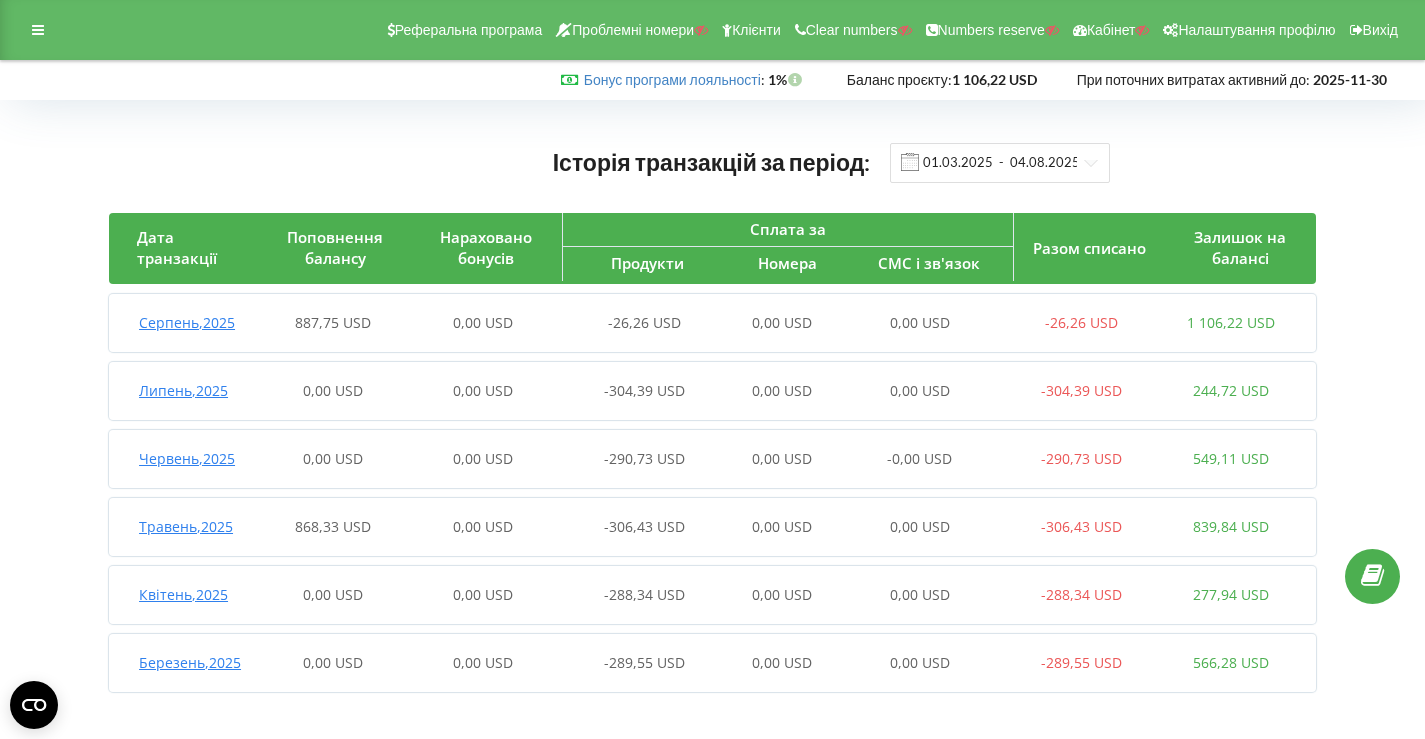 click on "0,00 USD" at bounding box center [483, 323] 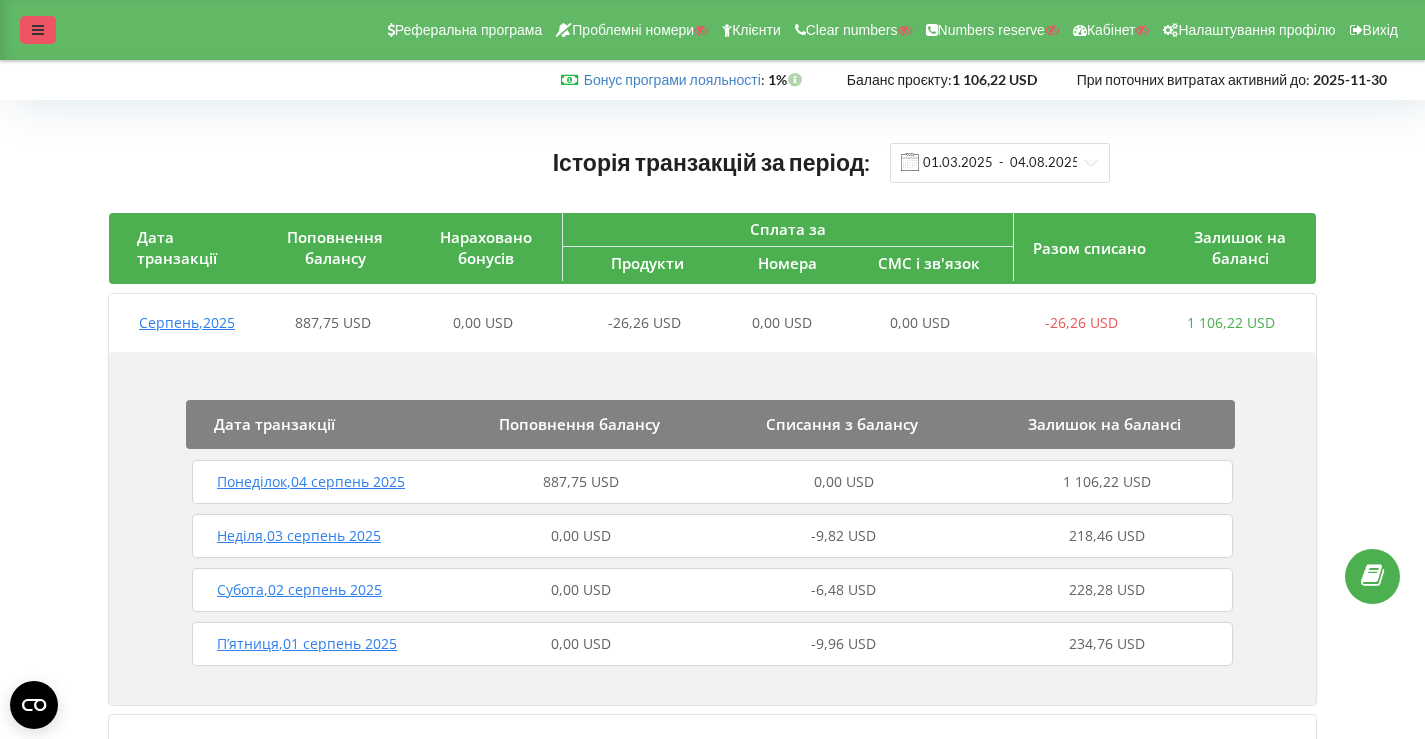 click at bounding box center [38, 30] 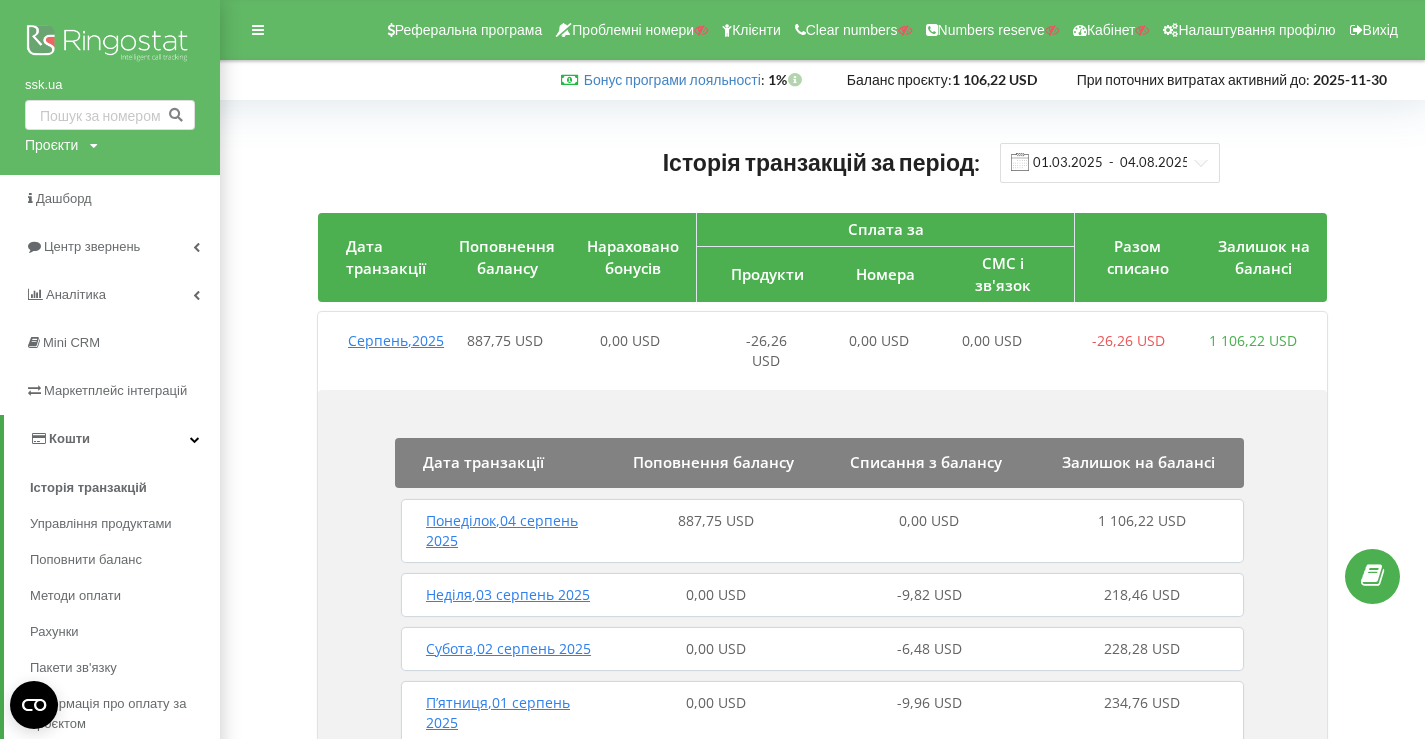 click at bounding box center [110, 45] 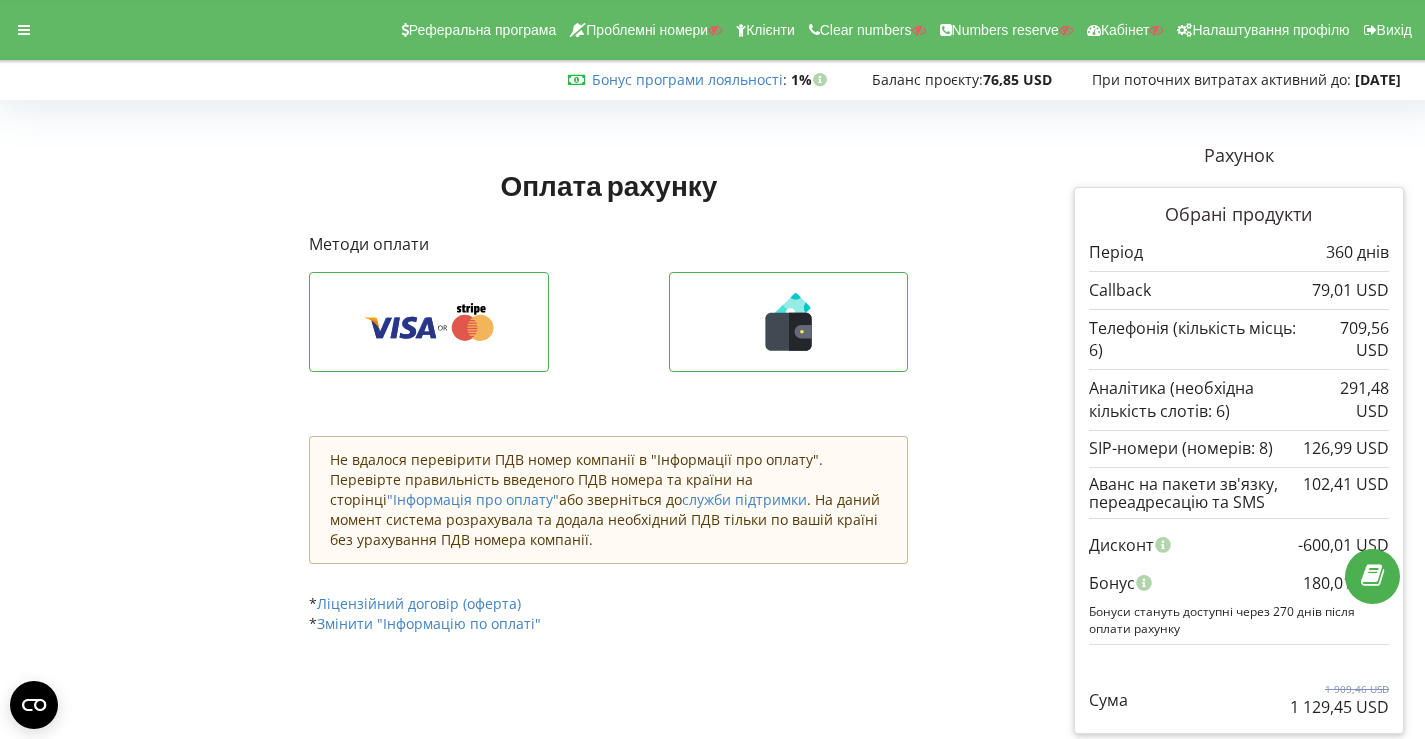 scroll, scrollTop: 0, scrollLeft: 0, axis: both 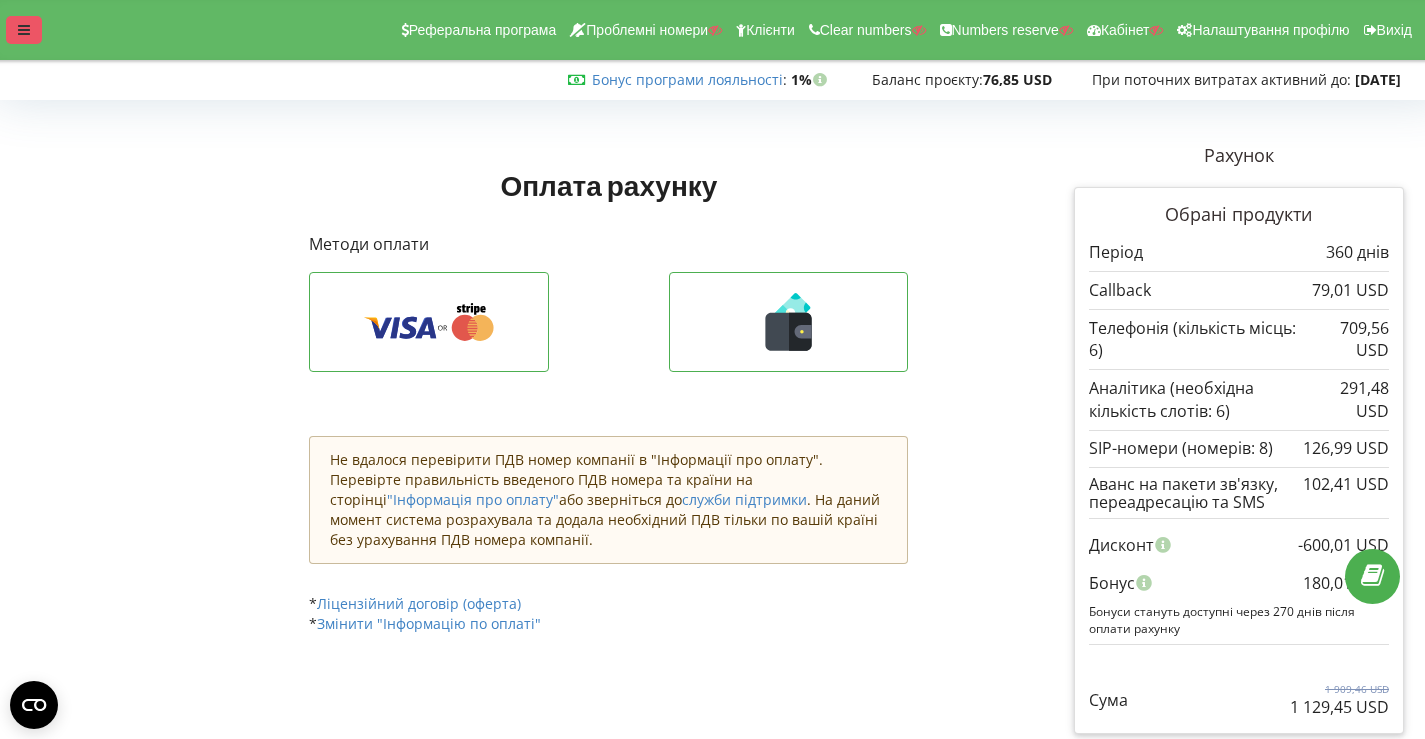 click at bounding box center (24, 30) 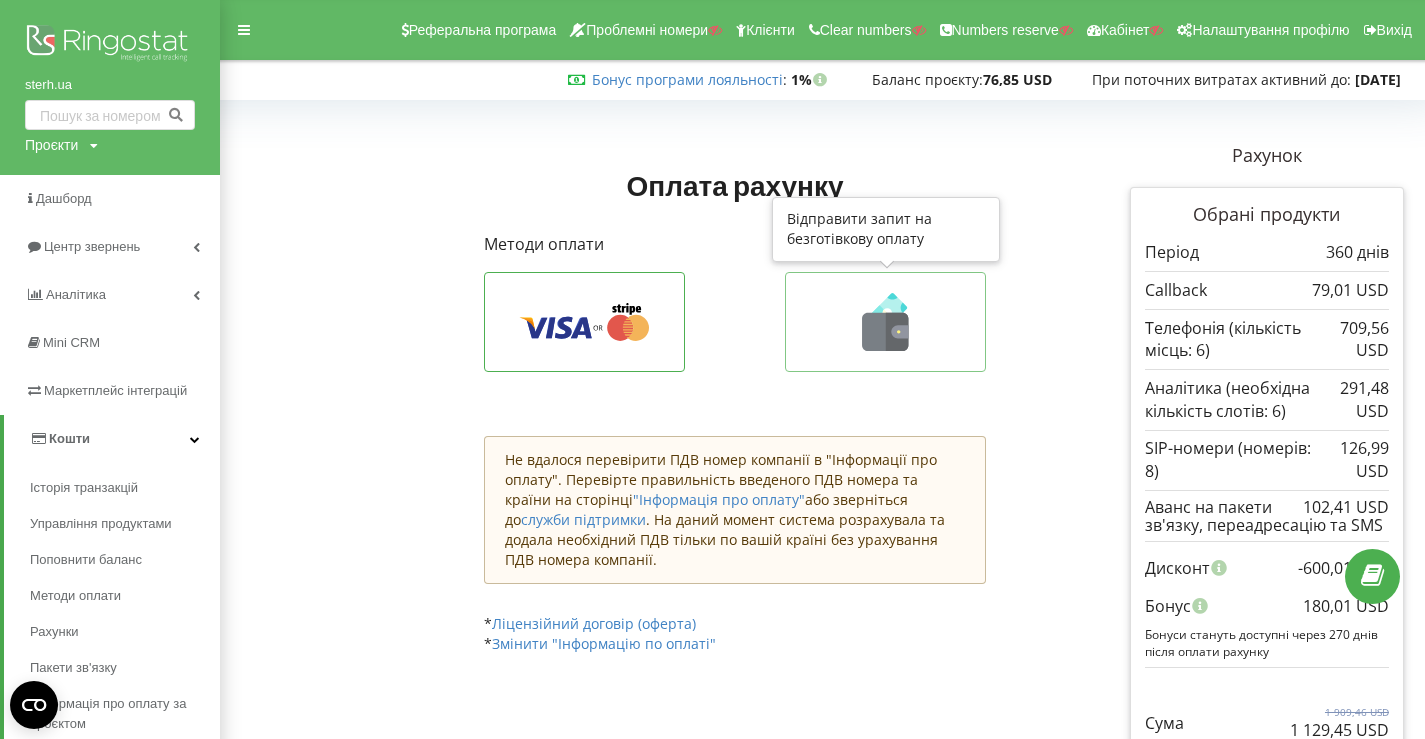 click 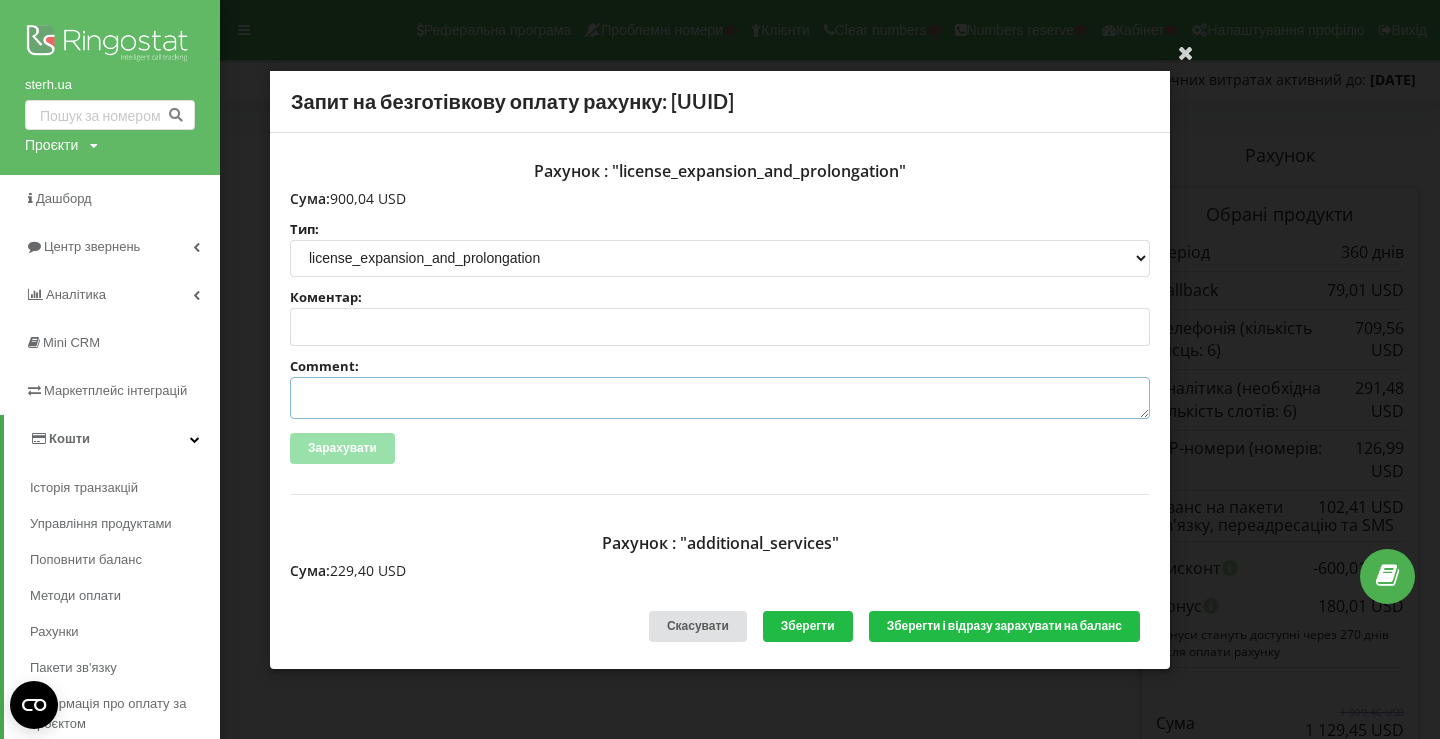 click on "Comment:" at bounding box center (720, 398) 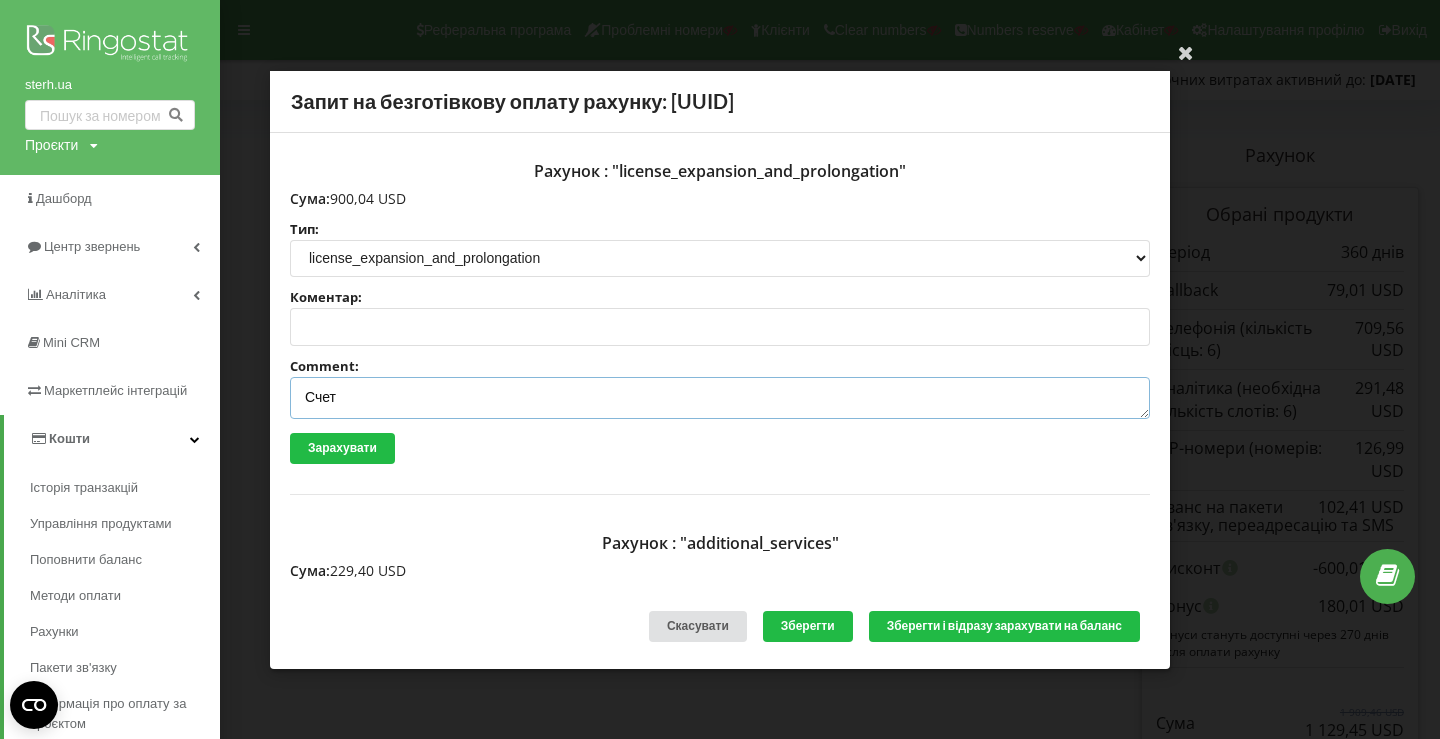 paste on "№R-05358 від [DATE]" 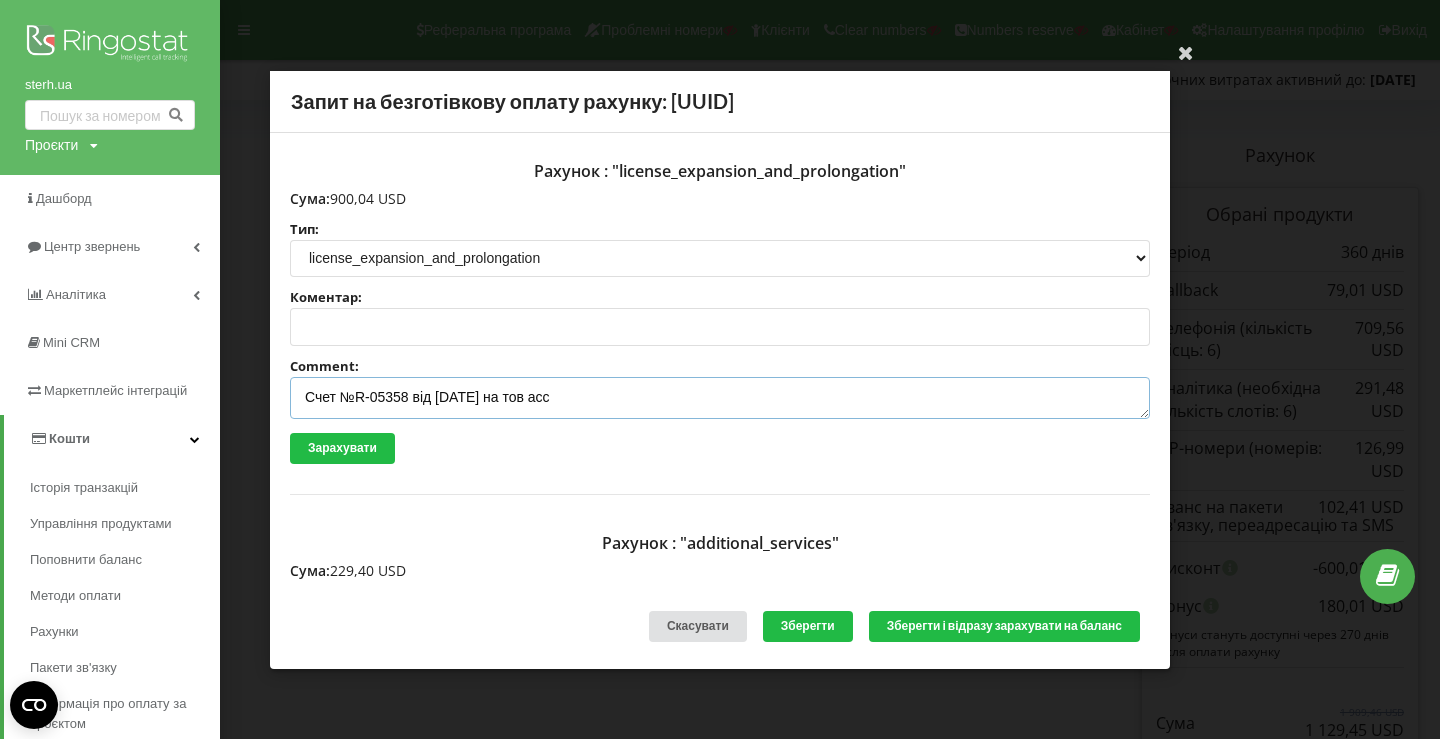 scroll, scrollTop: 421, scrollLeft: 0, axis: vertical 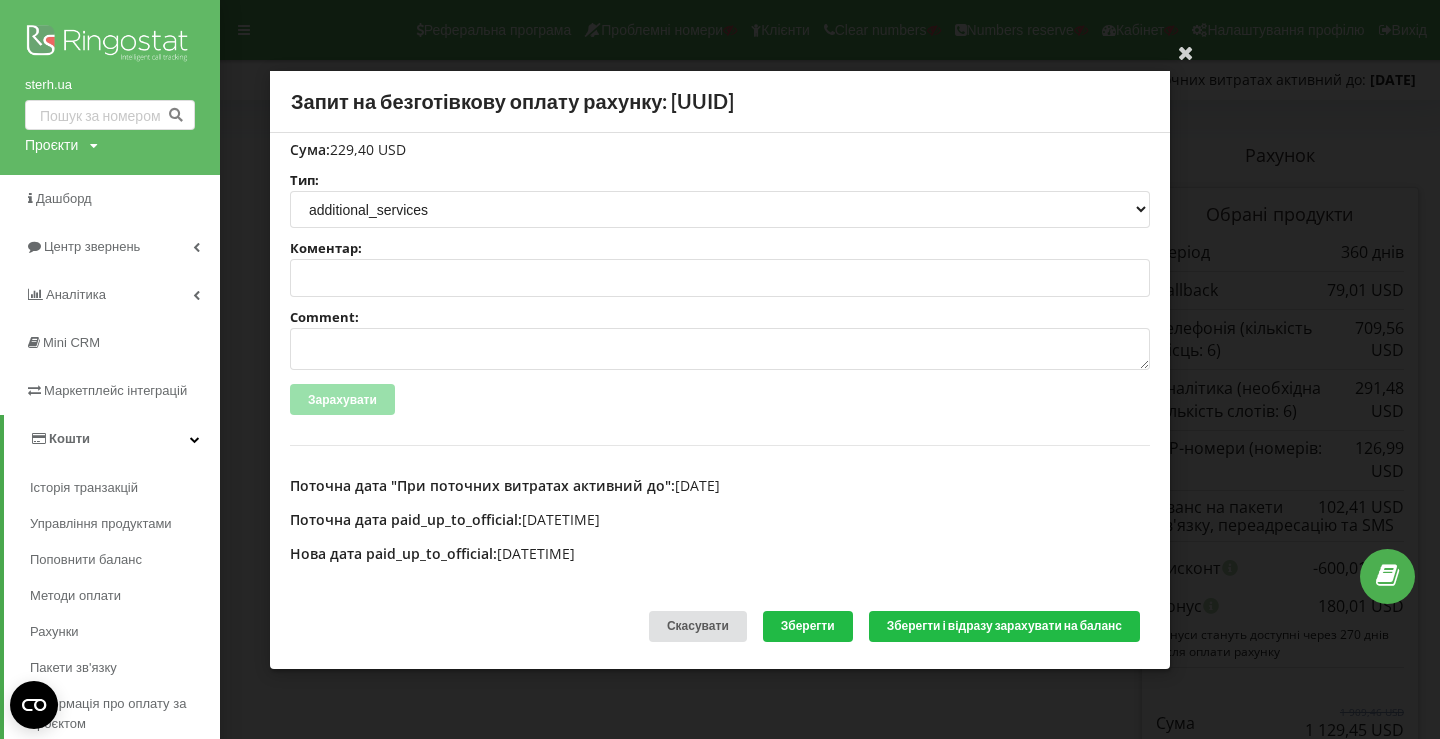 type on "Счет №R-05358 від [DATE] на тов асс" 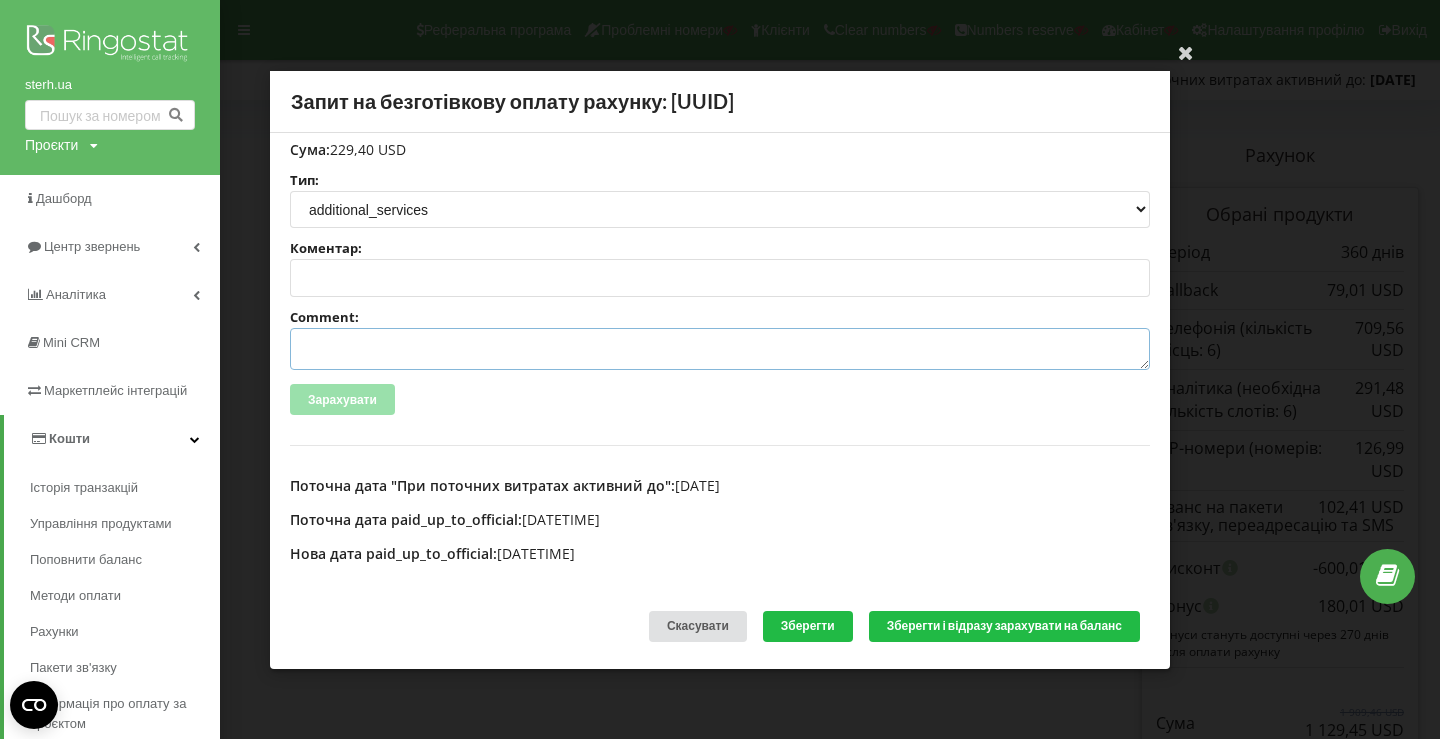 click on "Comment:" at bounding box center (720, 349) 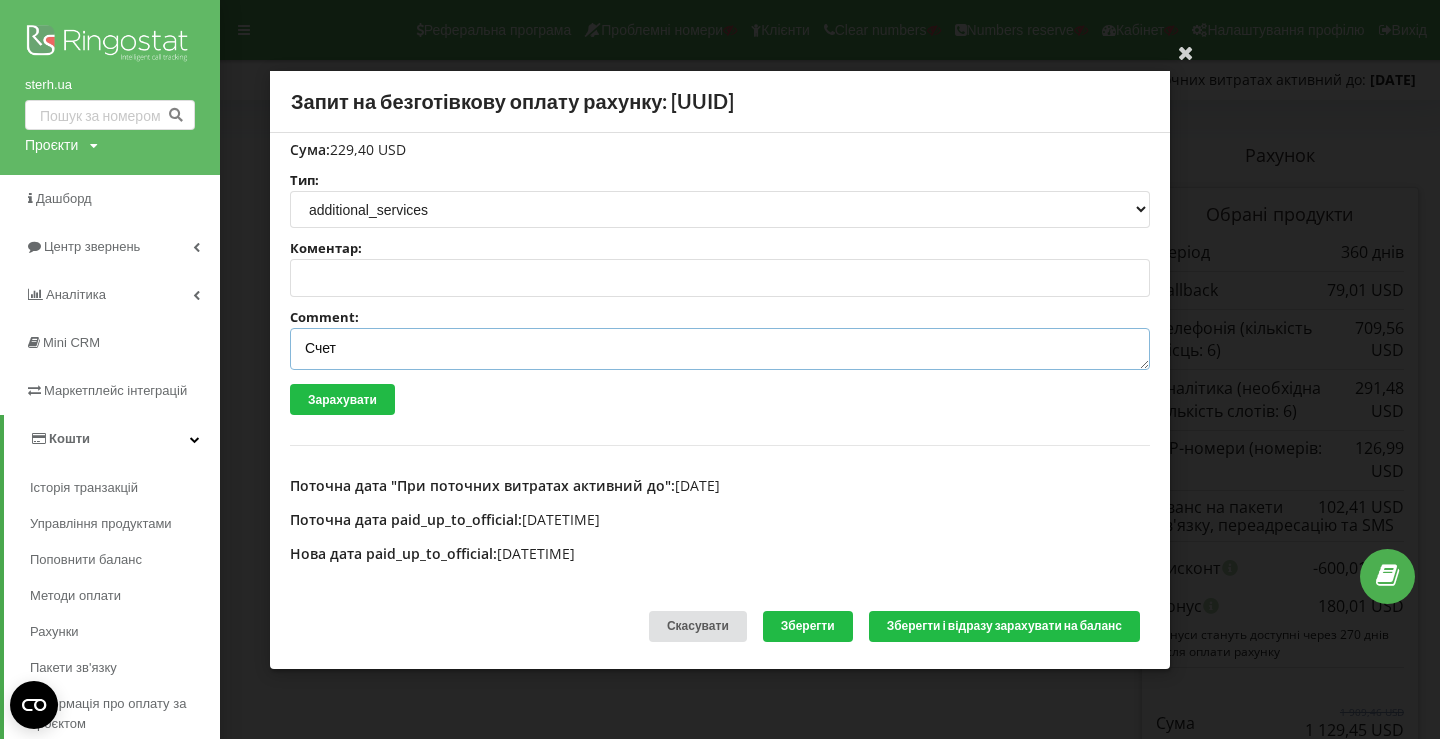 paste on "№R-05359 від 31.07.2025" 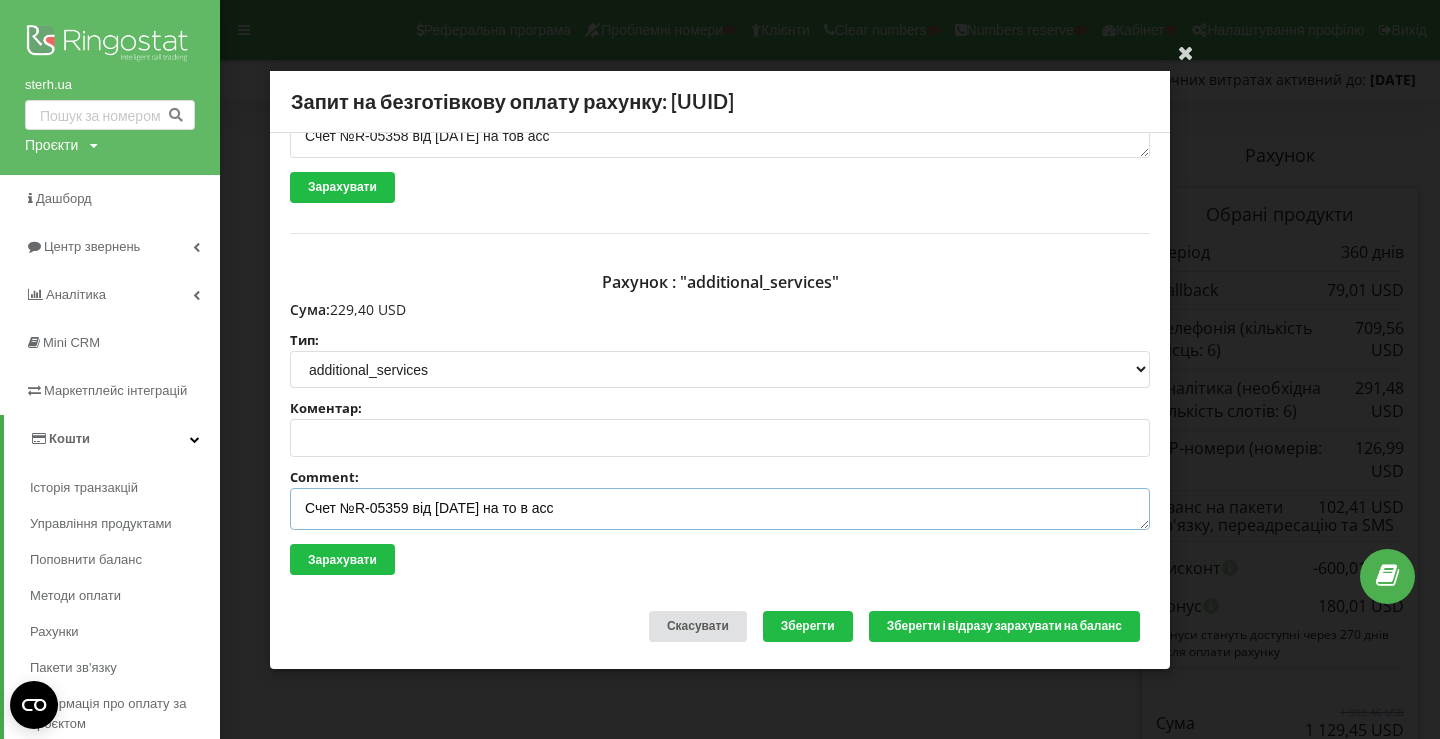 scroll, scrollTop: 421, scrollLeft: 0, axis: vertical 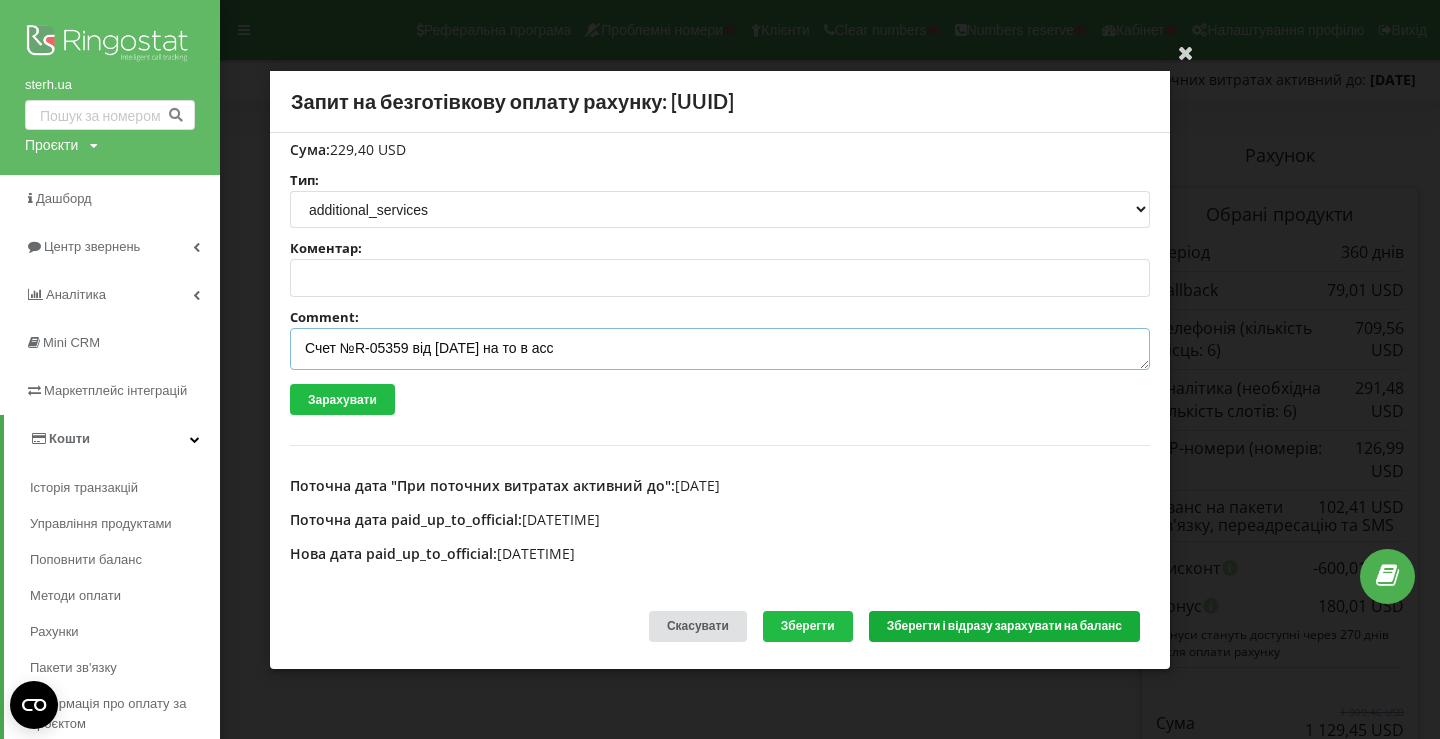type on "Счет №R-05359 від 31.07.2025 на то в асс" 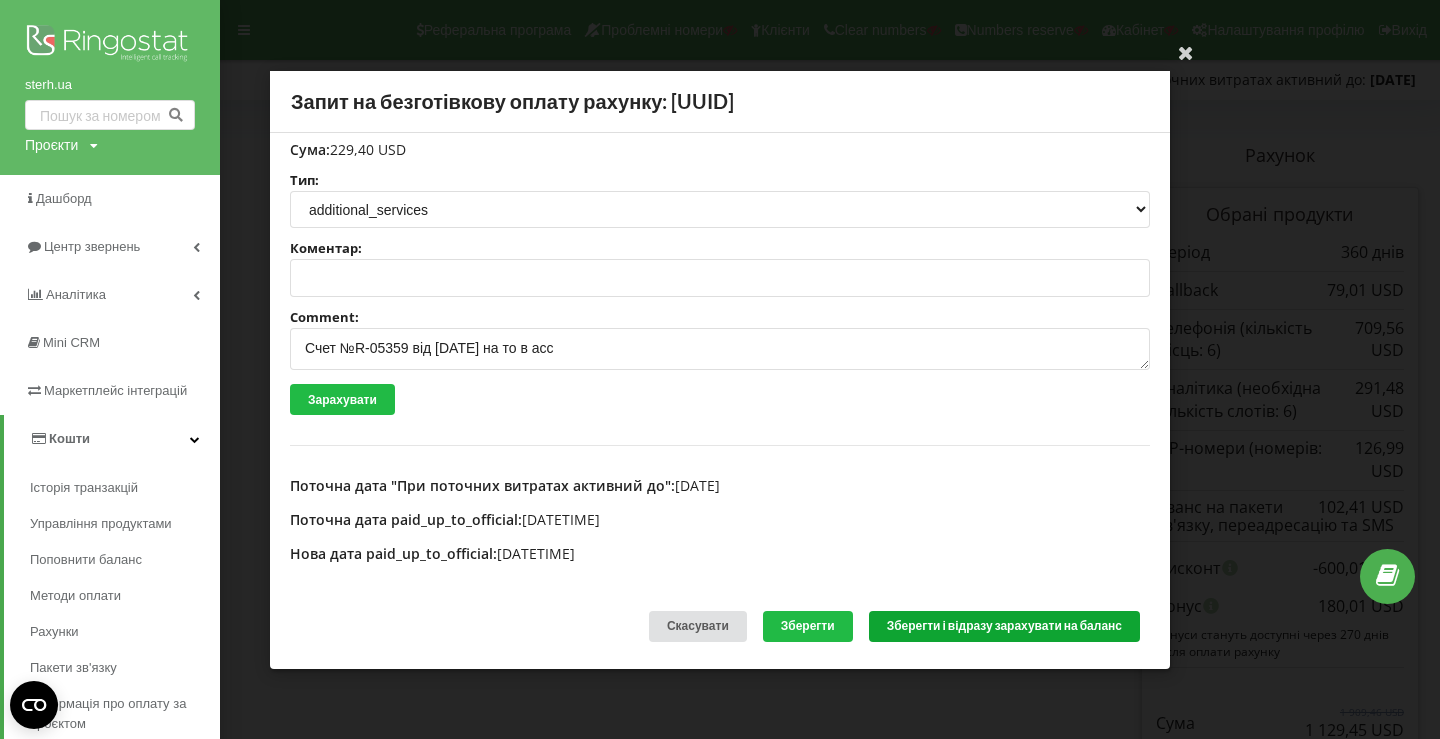 click on "Зберегти і відразу зарахувати на баланс" at bounding box center (1004, 626) 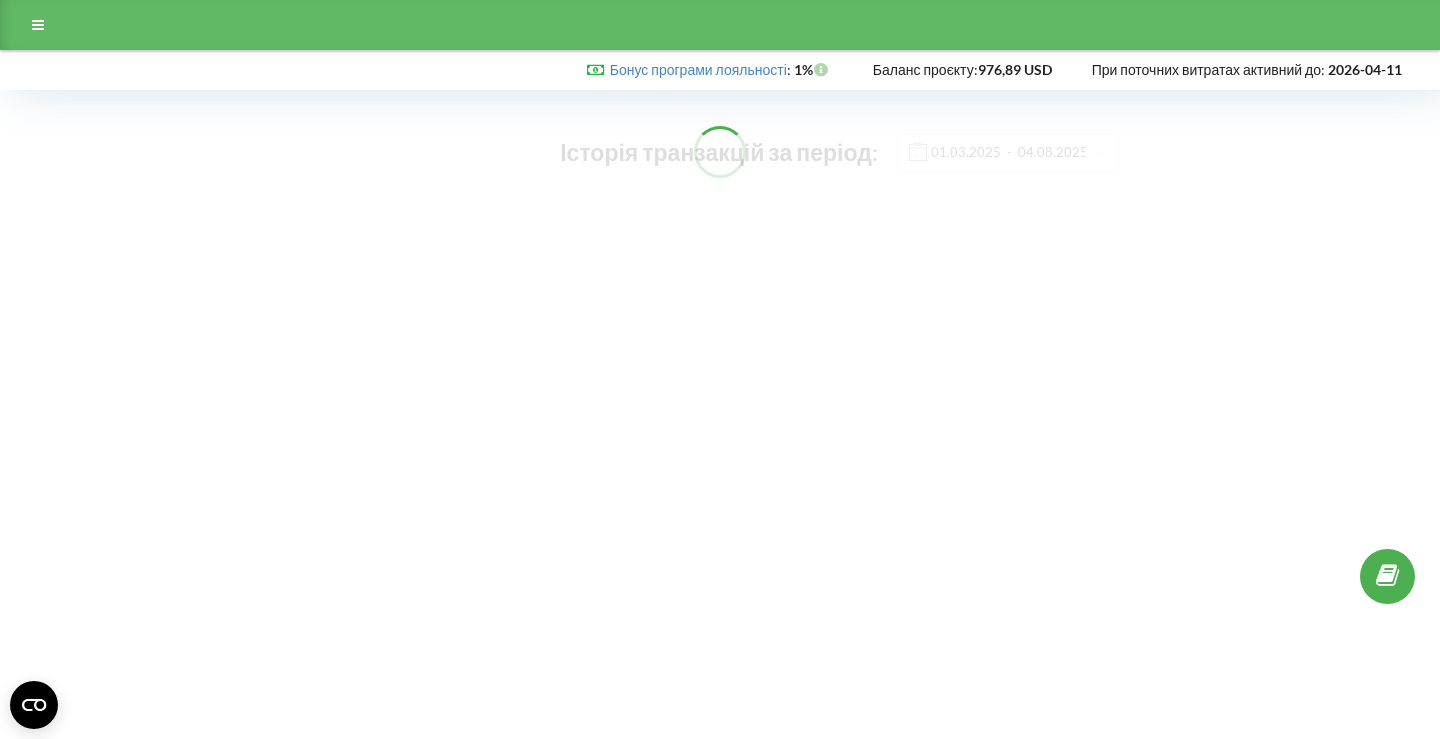 scroll, scrollTop: 0, scrollLeft: 0, axis: both 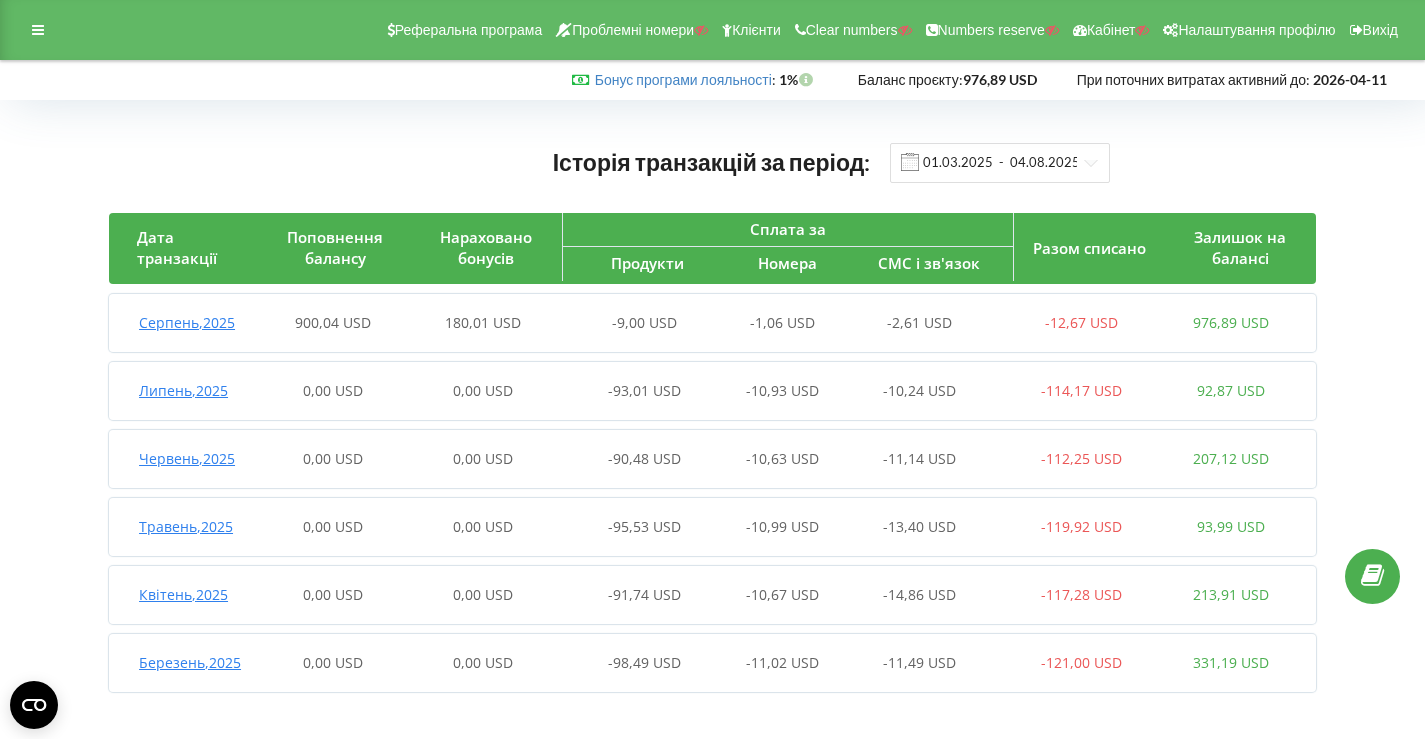 click on "-9,00 USD" at bounding box center (644, 322) 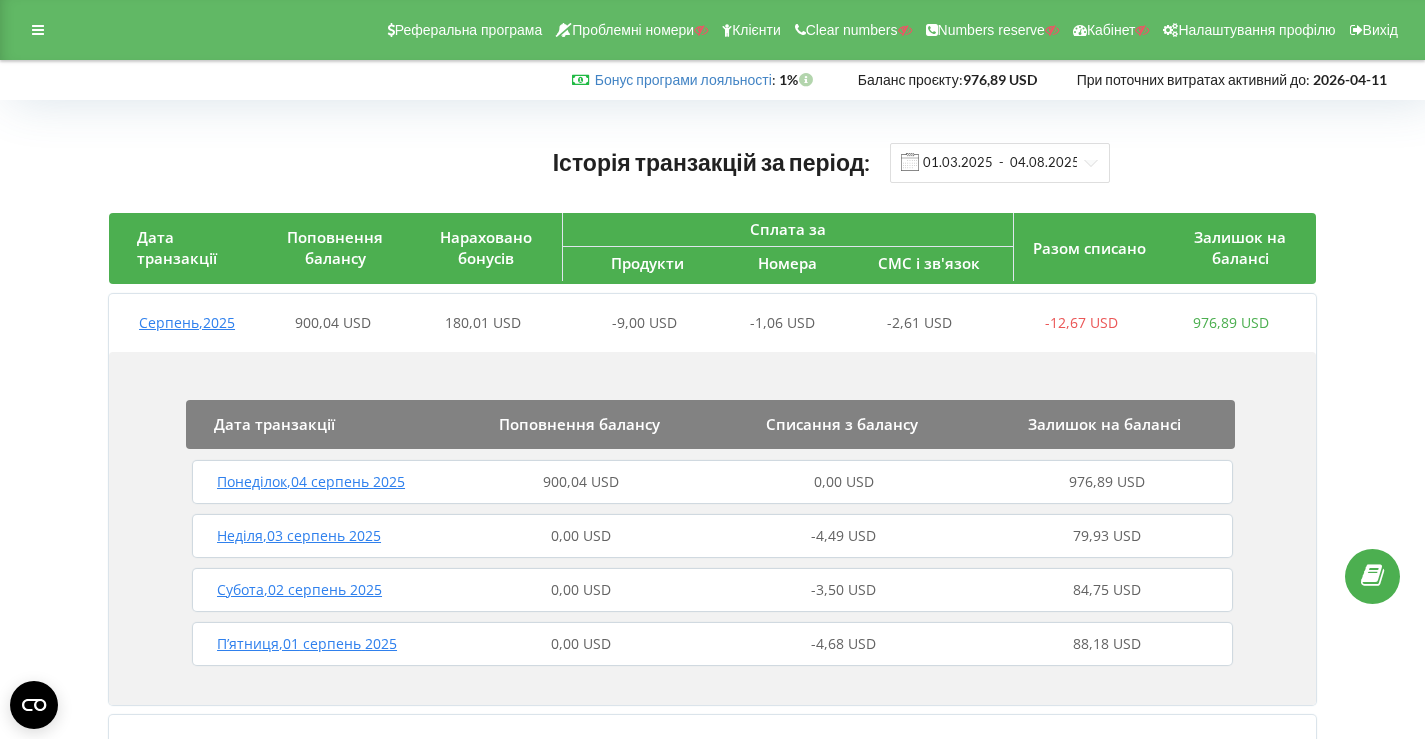 click on "900,04 USD" at bounding box center (581, 481) 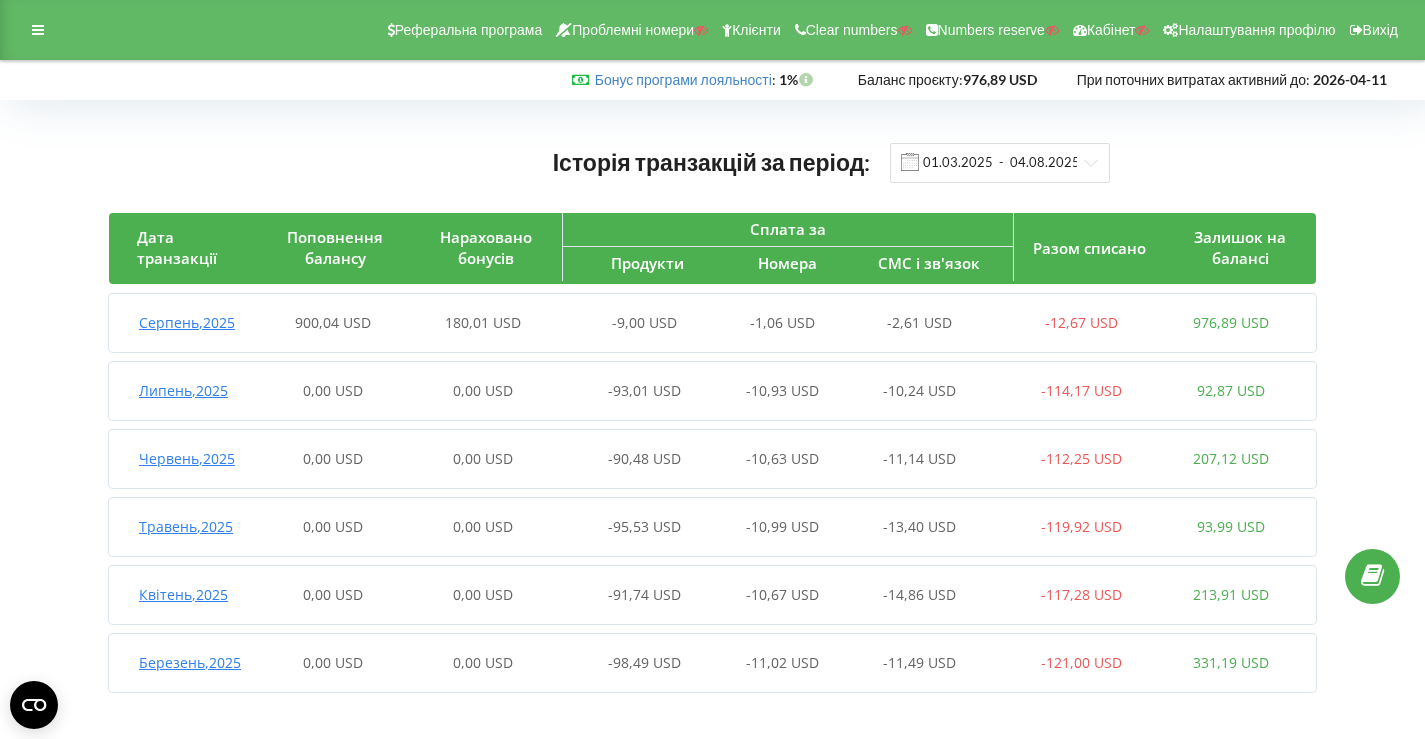 scroll, scrollTop: 0, scrollLeft: 0, axis: both 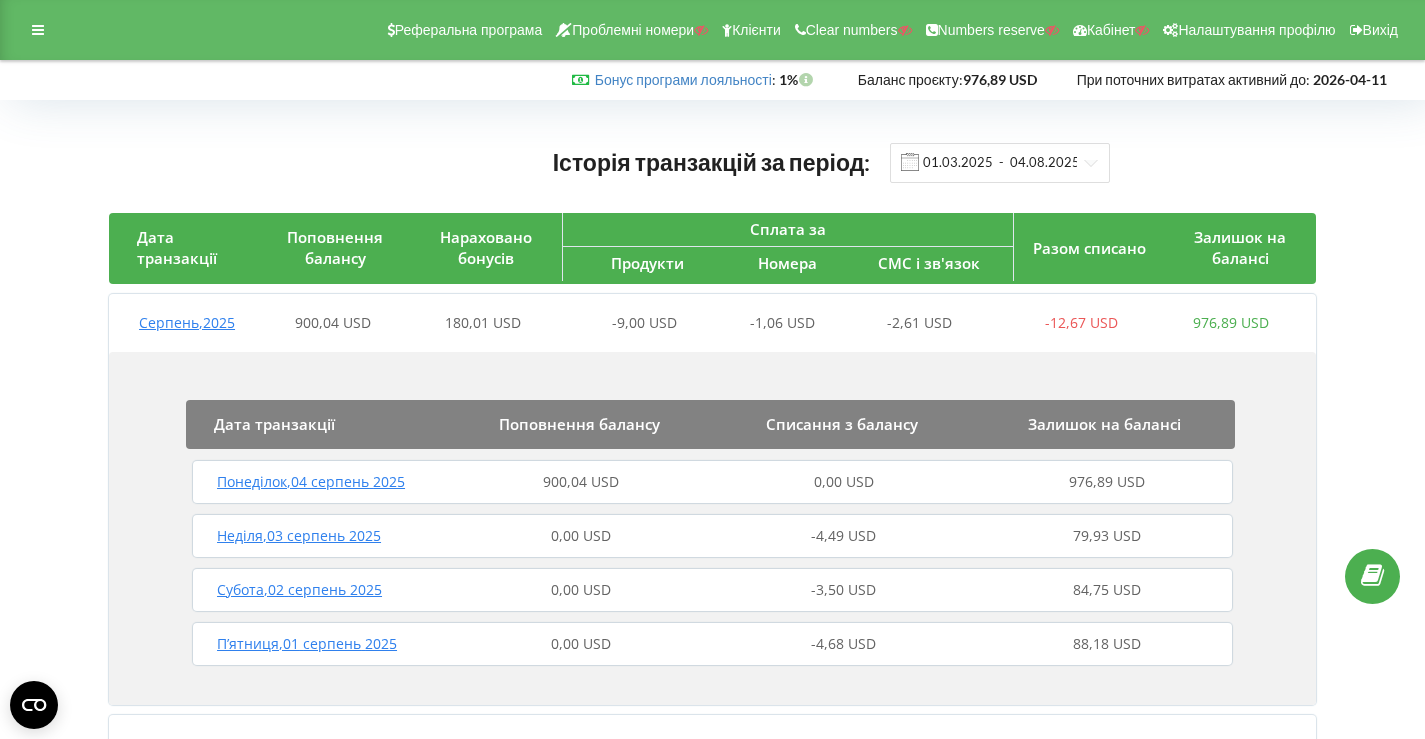 click on "[DAY] ,  [DD]   [MONTH]   [YYYY] 900,04 USD 0,00 USD 976,89 USD" at bounding box center (712, 482) 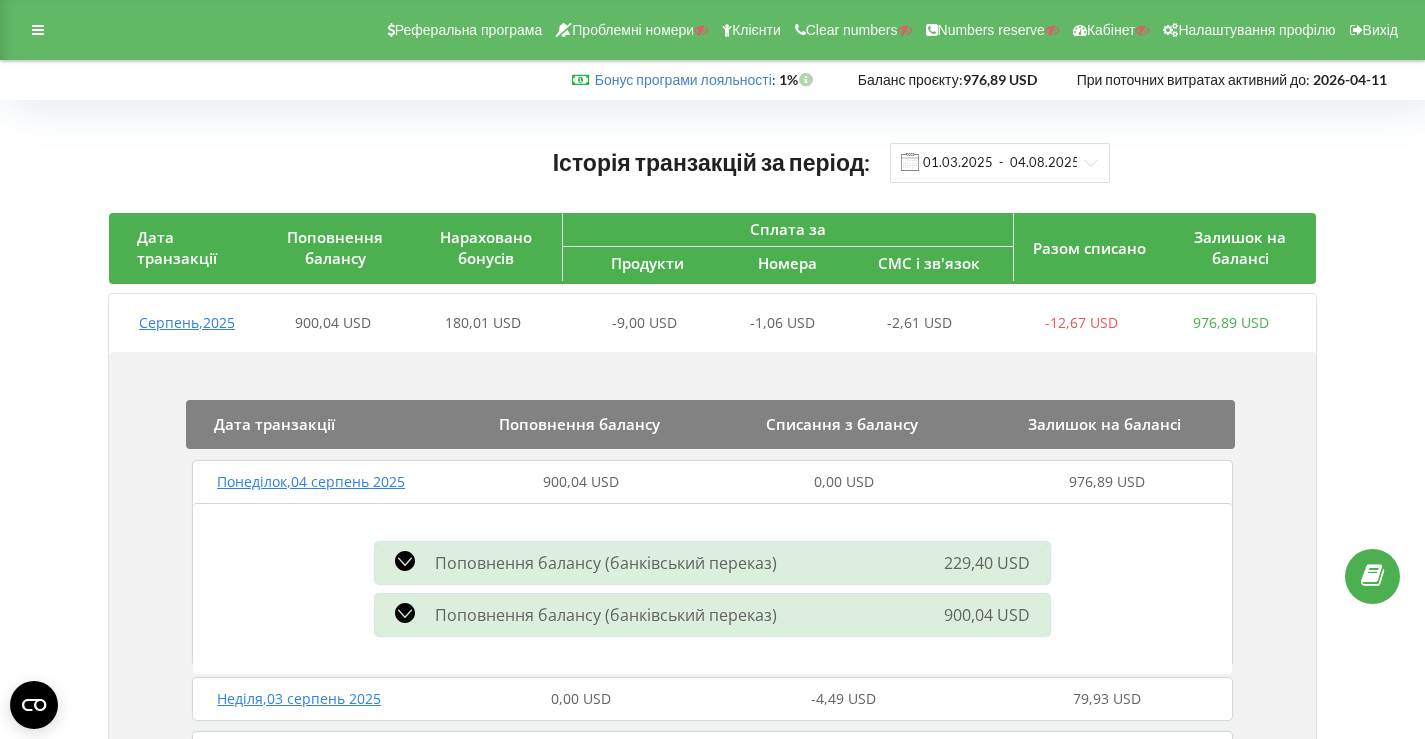 click on "Реферальна програма Проблемні номери Клієнти Clear numbers Numbers reserve Кабінет Налаштування профілю Вихід" at bounding box center (712, 30) 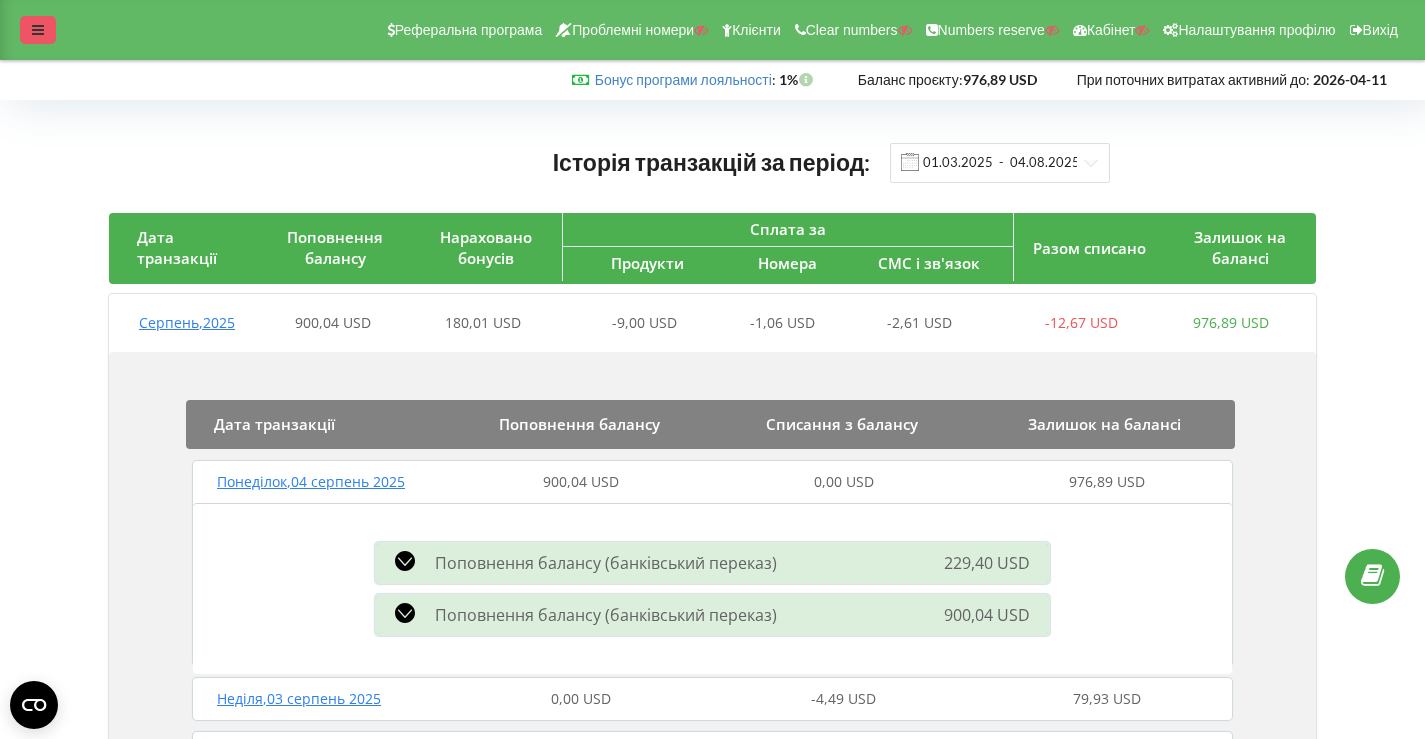 click at bounding box center [38, 30] 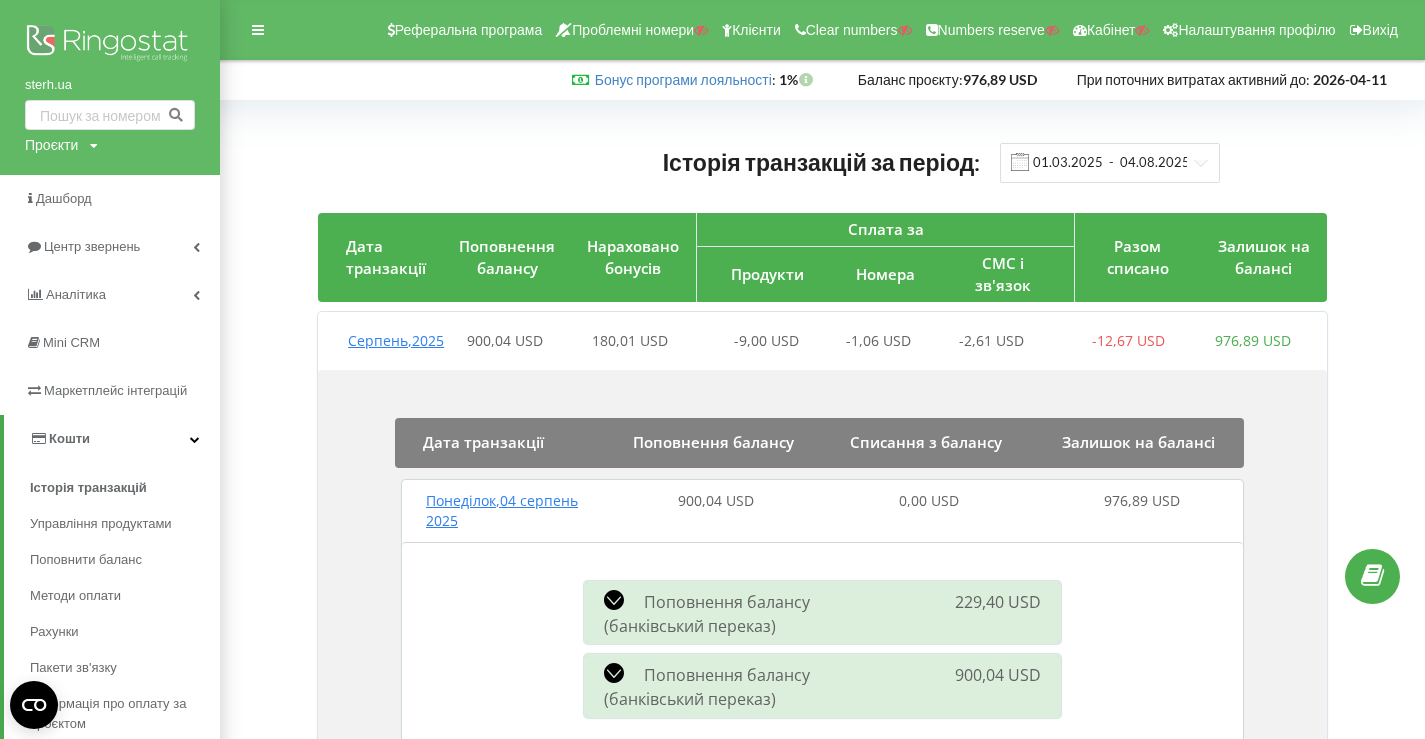 click at bounding box center (110, 45) 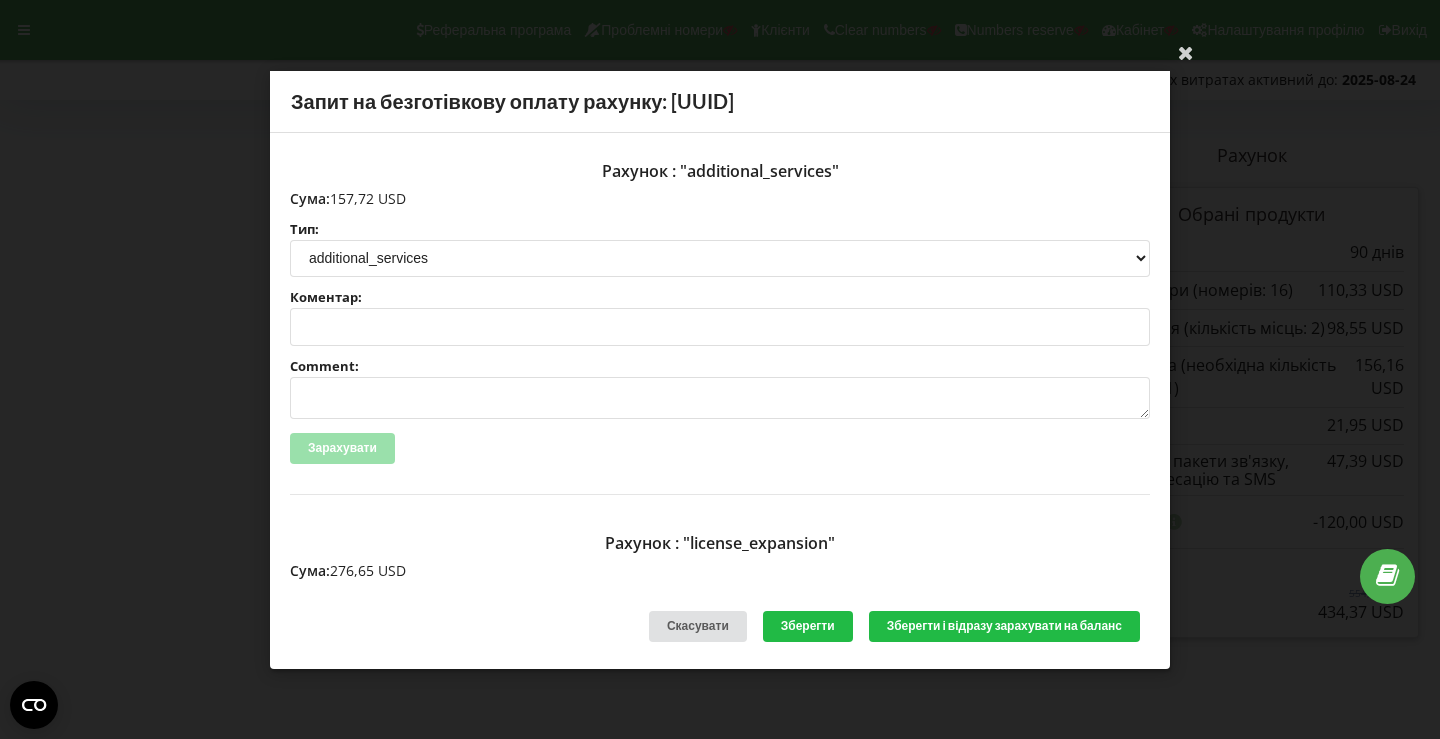 scroll, scrollTop: 0, scrollLeft: 0, axis: both 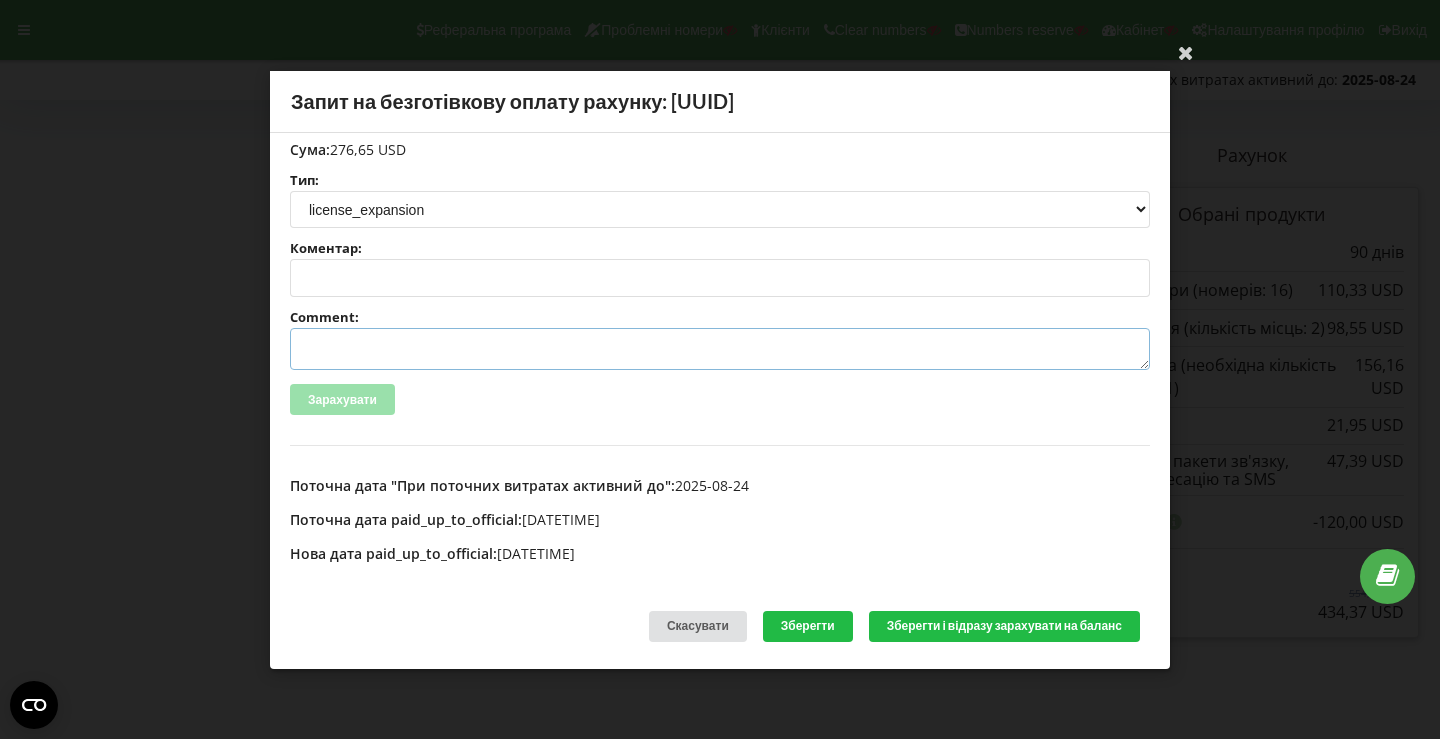 click on "Comment:" at bounding box center [720, 349] 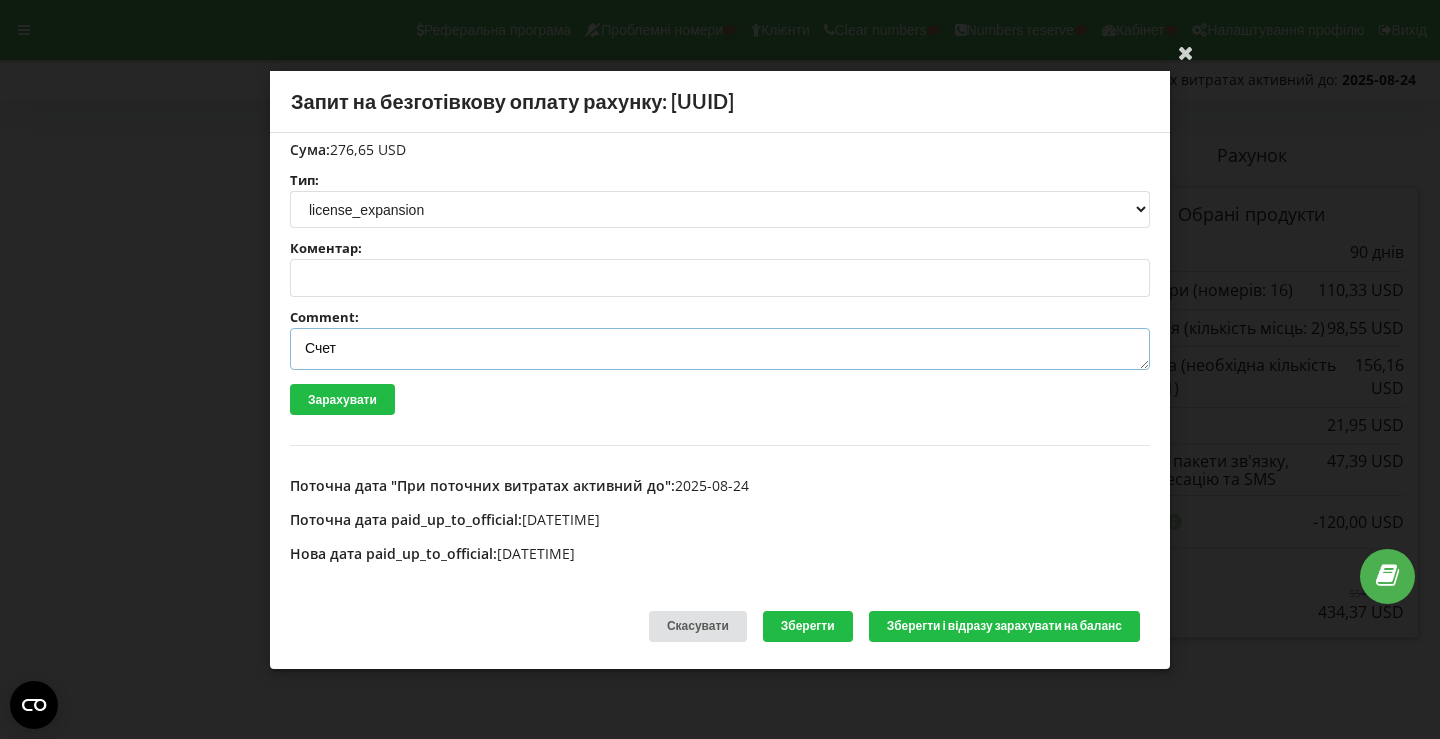 paste on "№R-05360 від [DATE]" 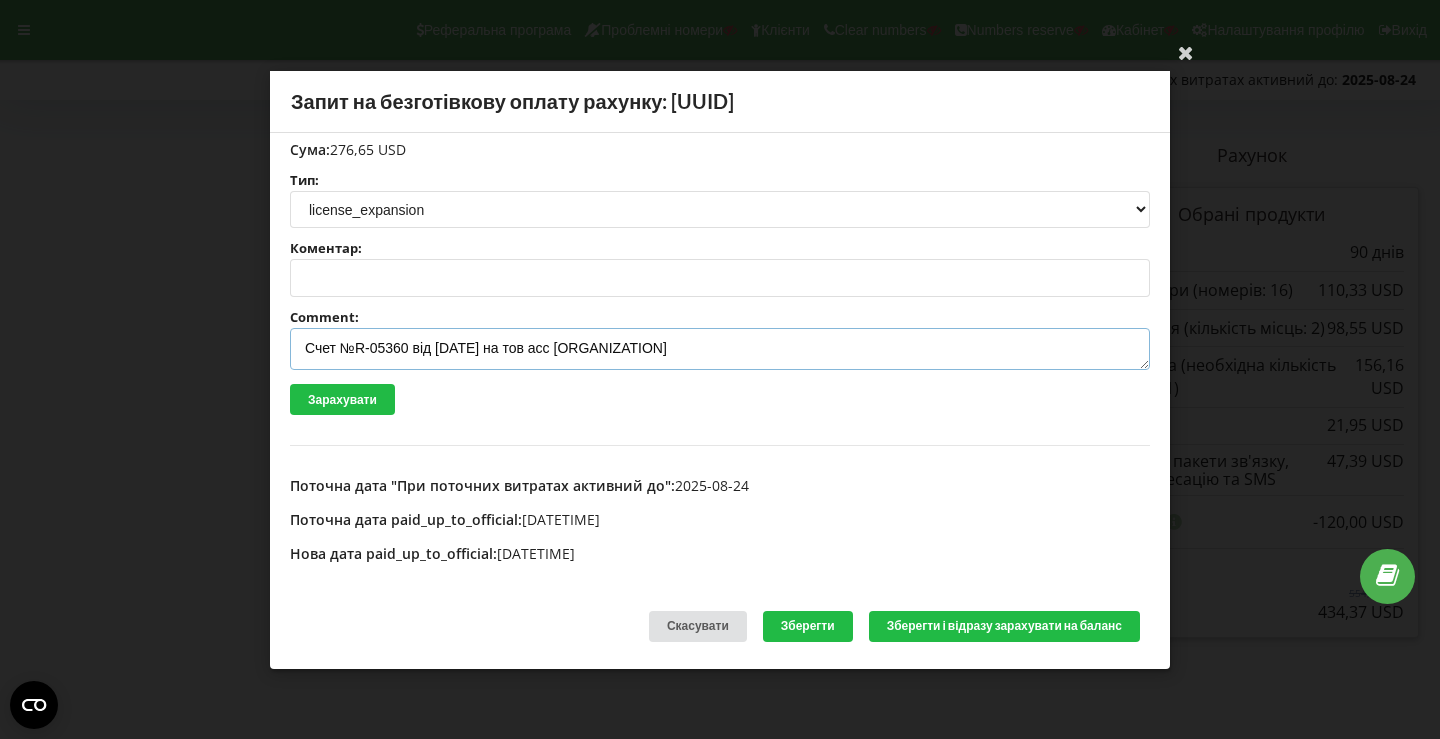 scroll, scrollTop: 0, scrollLeft: 0, axis: both 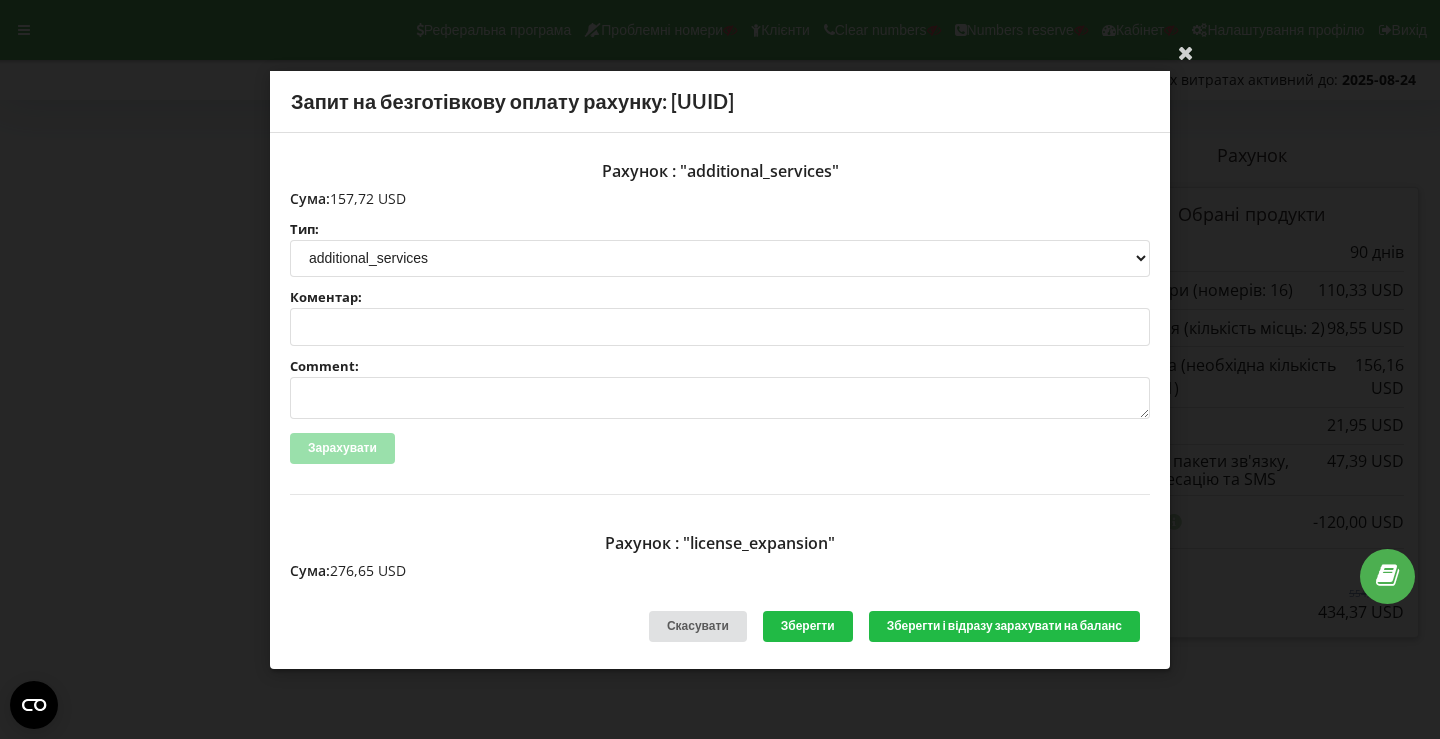 type on "Счет №R-05360 від [DATE] на тов асс [ORGANIZATION]" 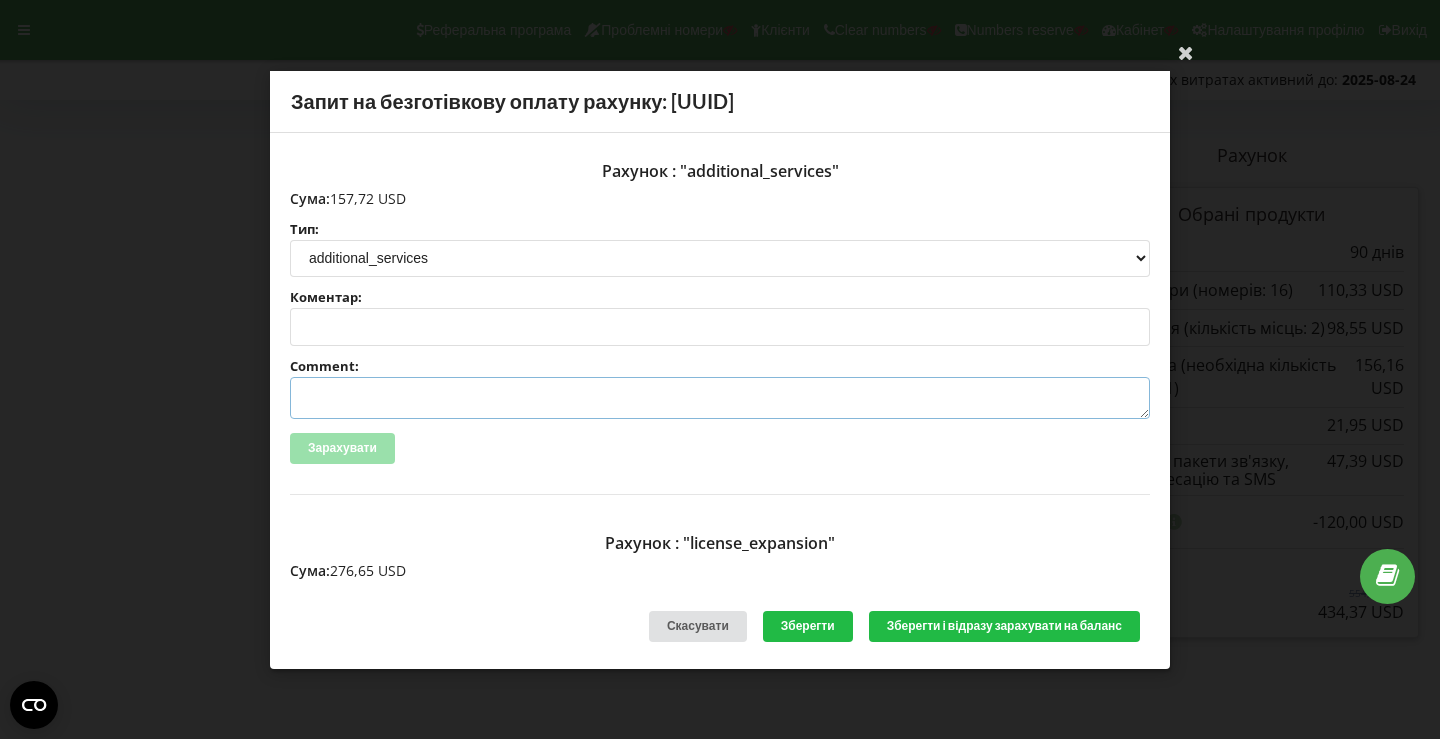 click on "Comment:" at bounding box center [720, 398] 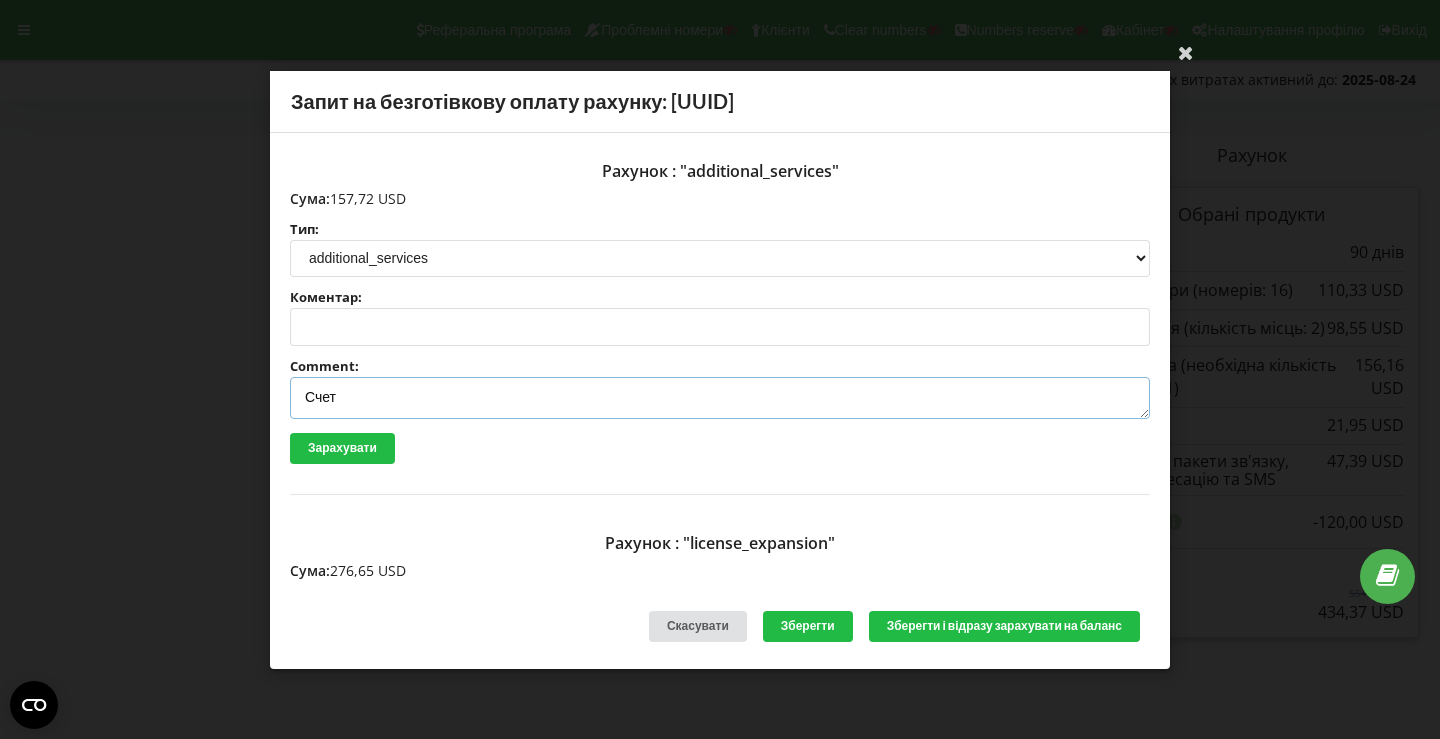 paste on "№R-05362 від [DATE]" 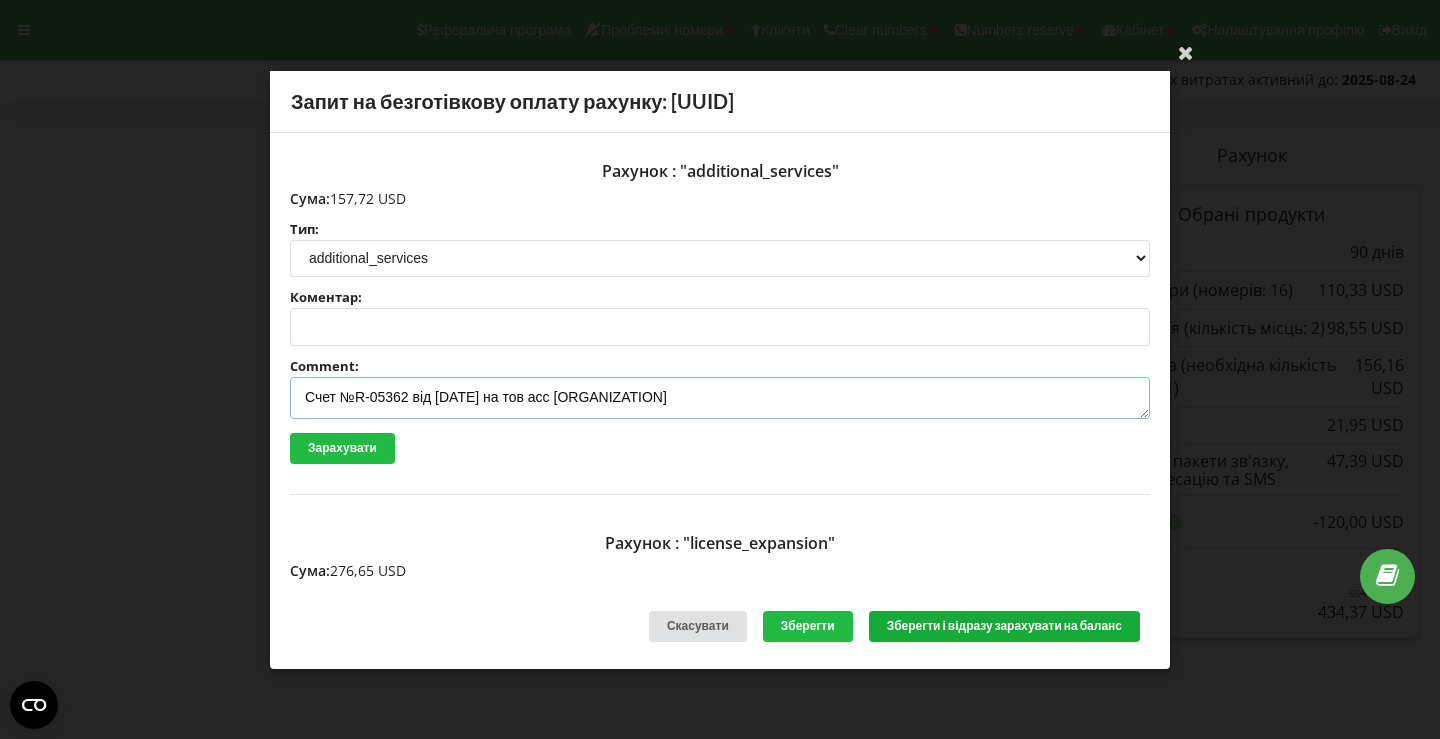 type on "Счет №R-05362 від [DATE] на тов асс [ORGANIZATION]" 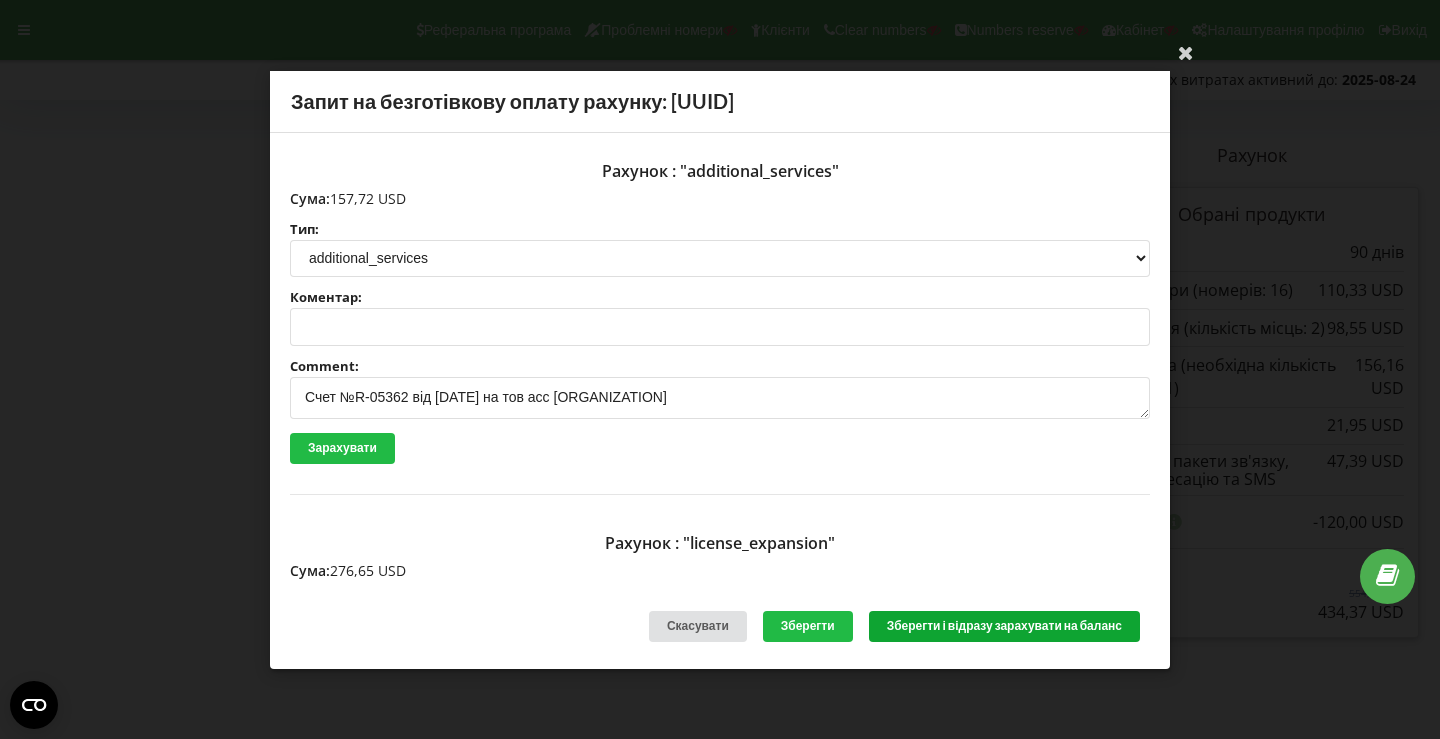 click on "Зберегти і відразу зарахувати на баланс" at bounding box center [1004, 626] 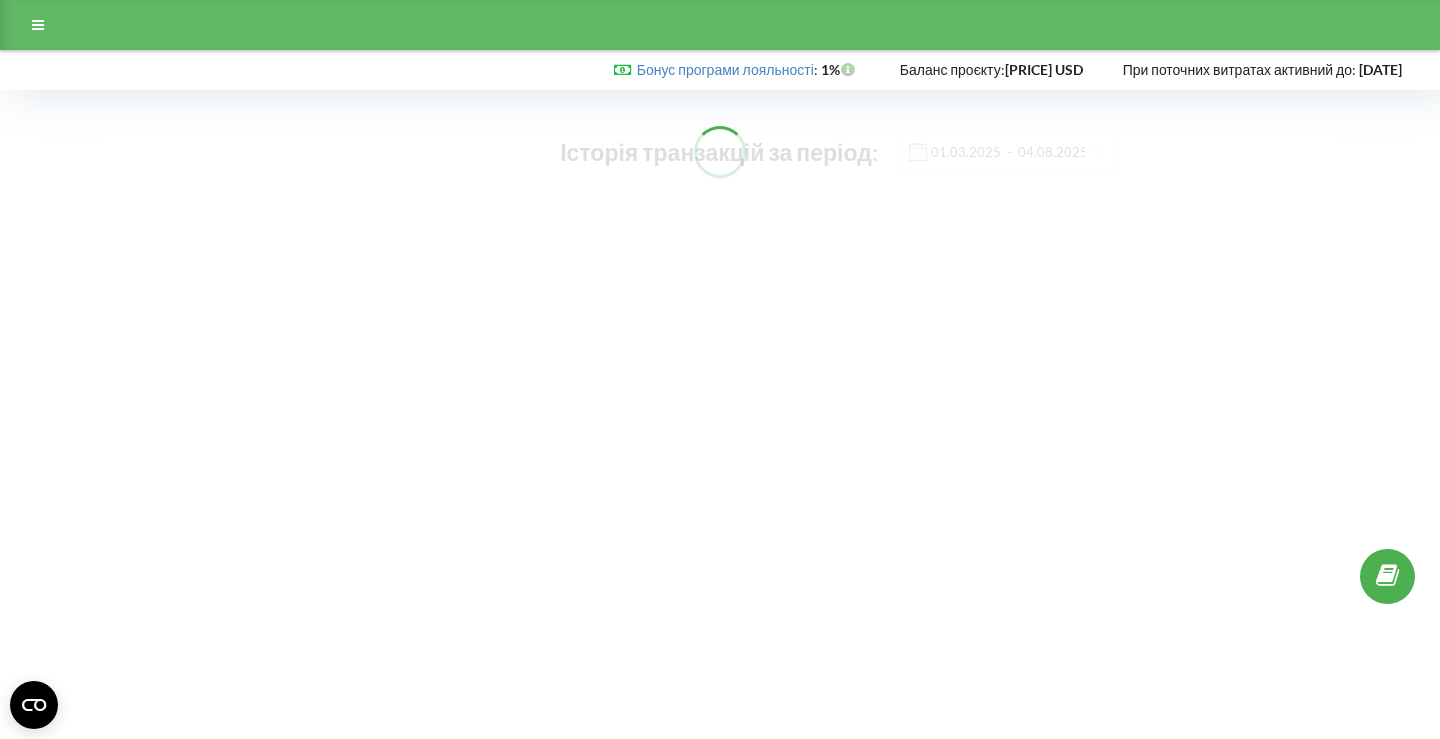 scroll, scrollTop: 0, scrollLeft: 0, axis: both 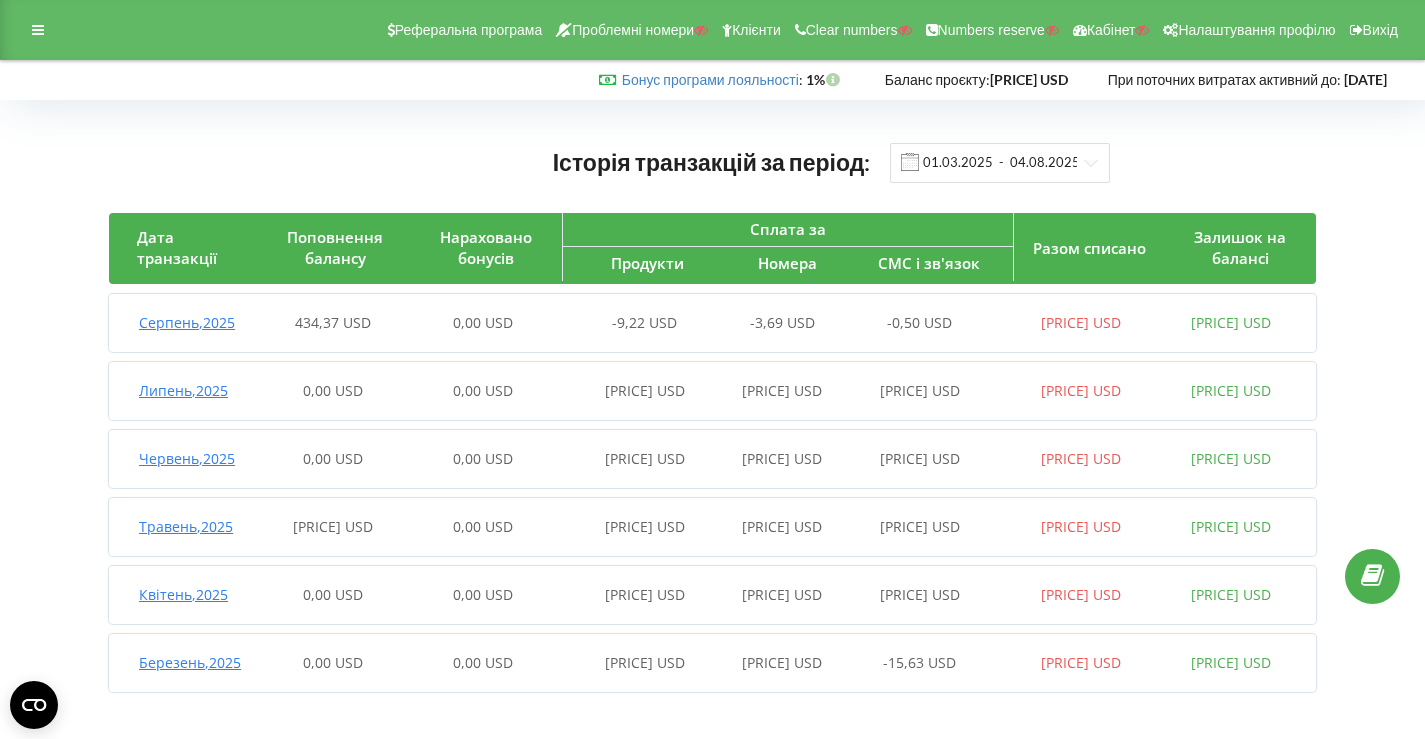 click on "-9,22 USD" at bounding box center (633, 323) 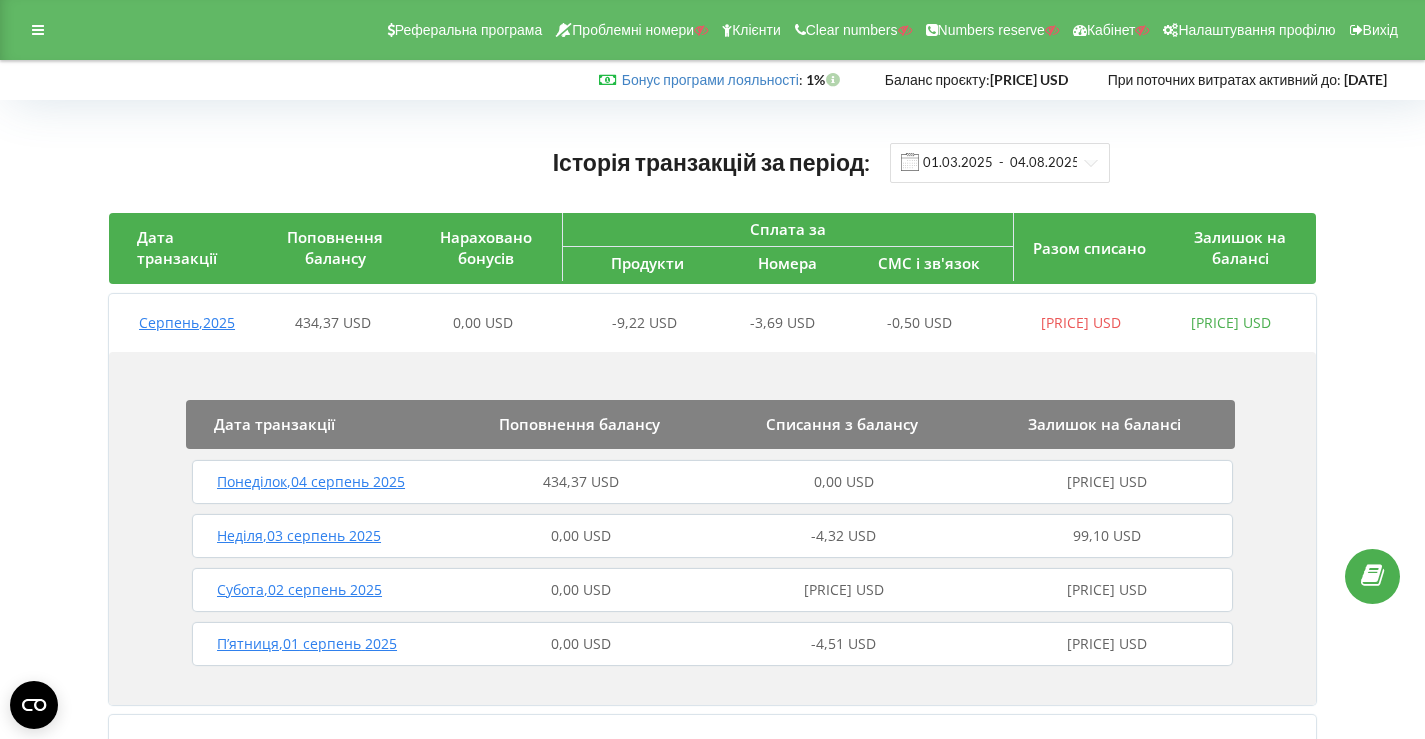 click on "434,37 USD" at bounding box center (581, 482) 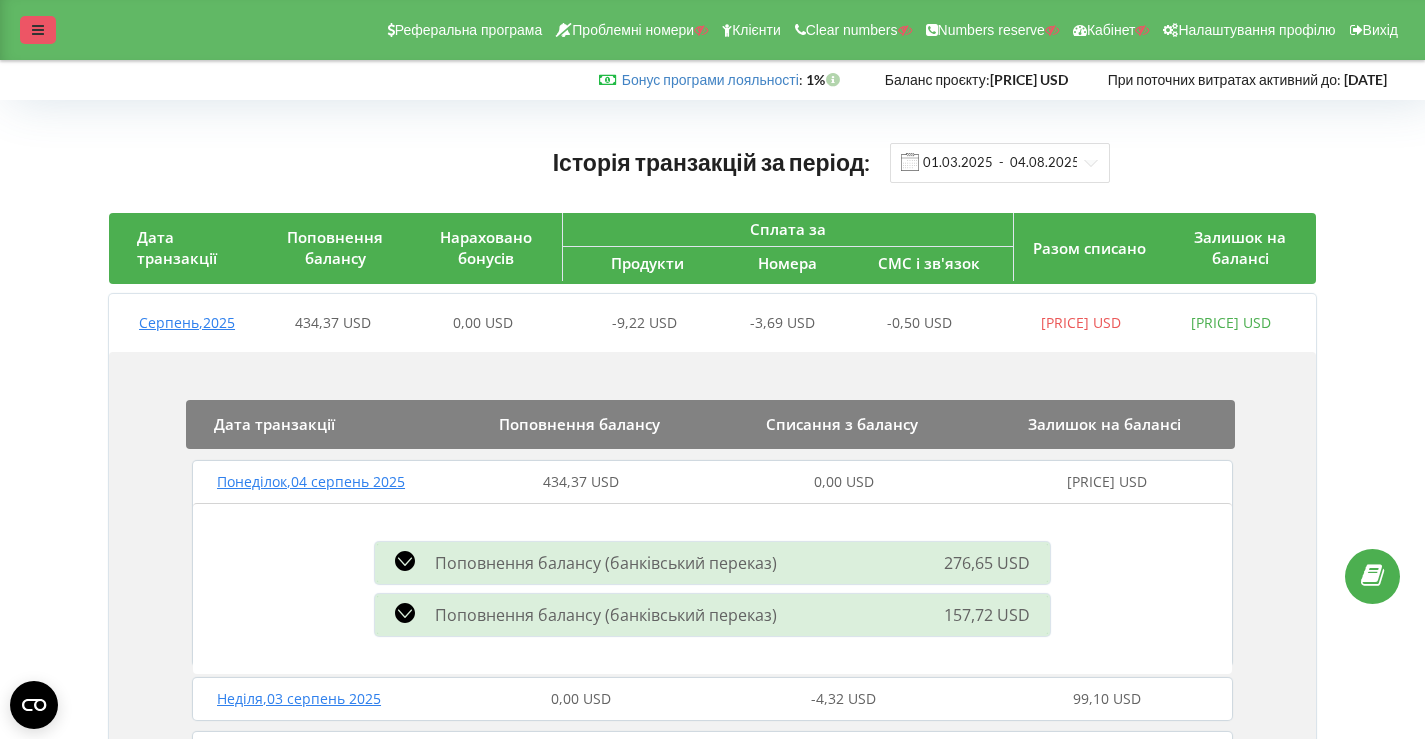 click at bounding box center [38, 30] 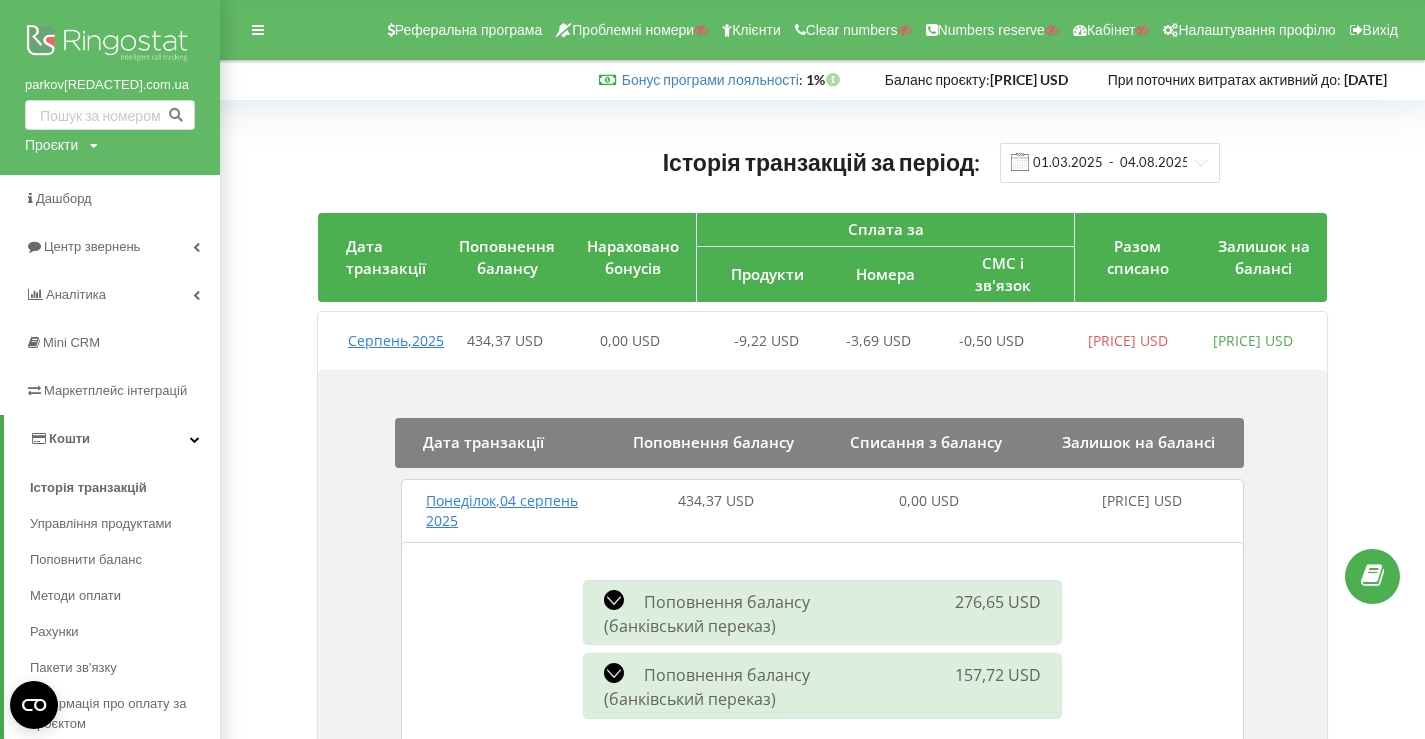 click at bounding box center [110, 45] 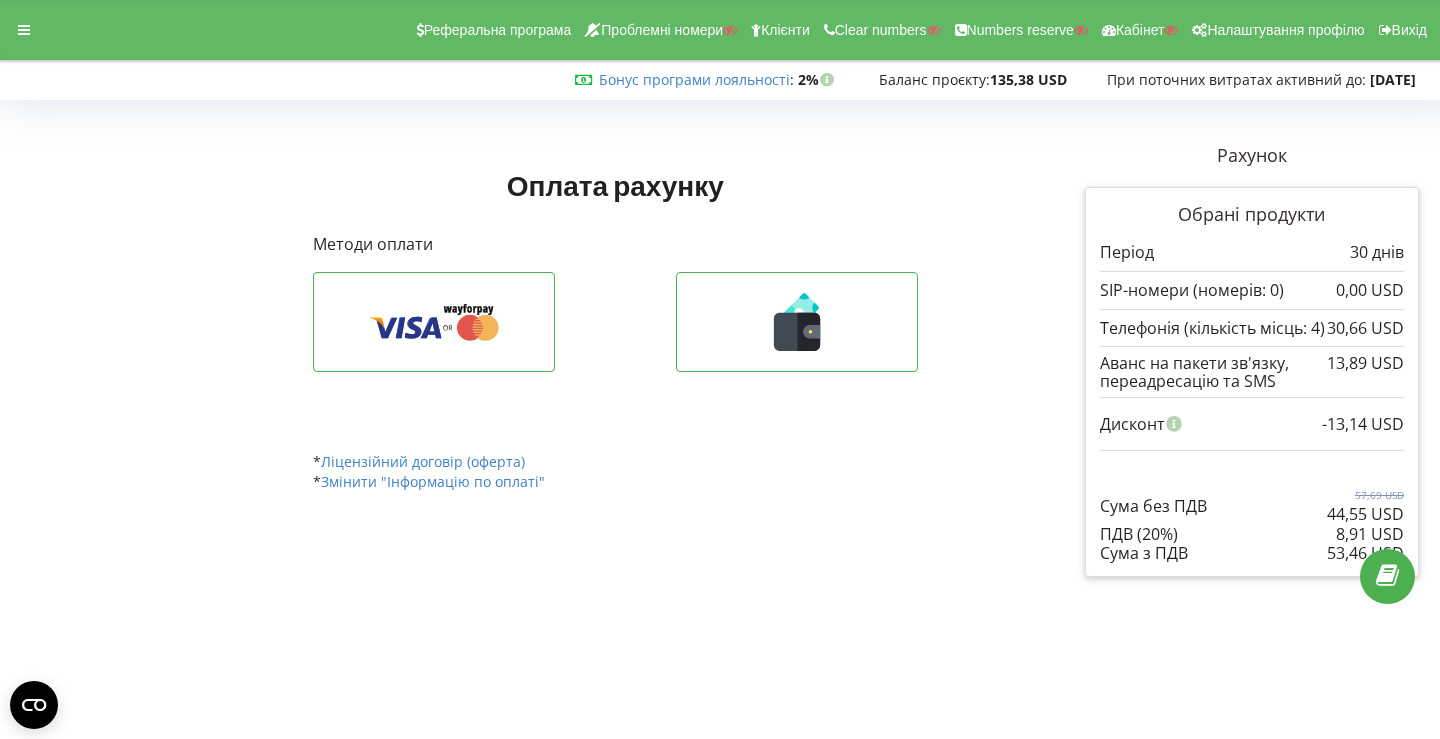 scroll, scrollTop: 0, scrollLeft: 0, axis: both 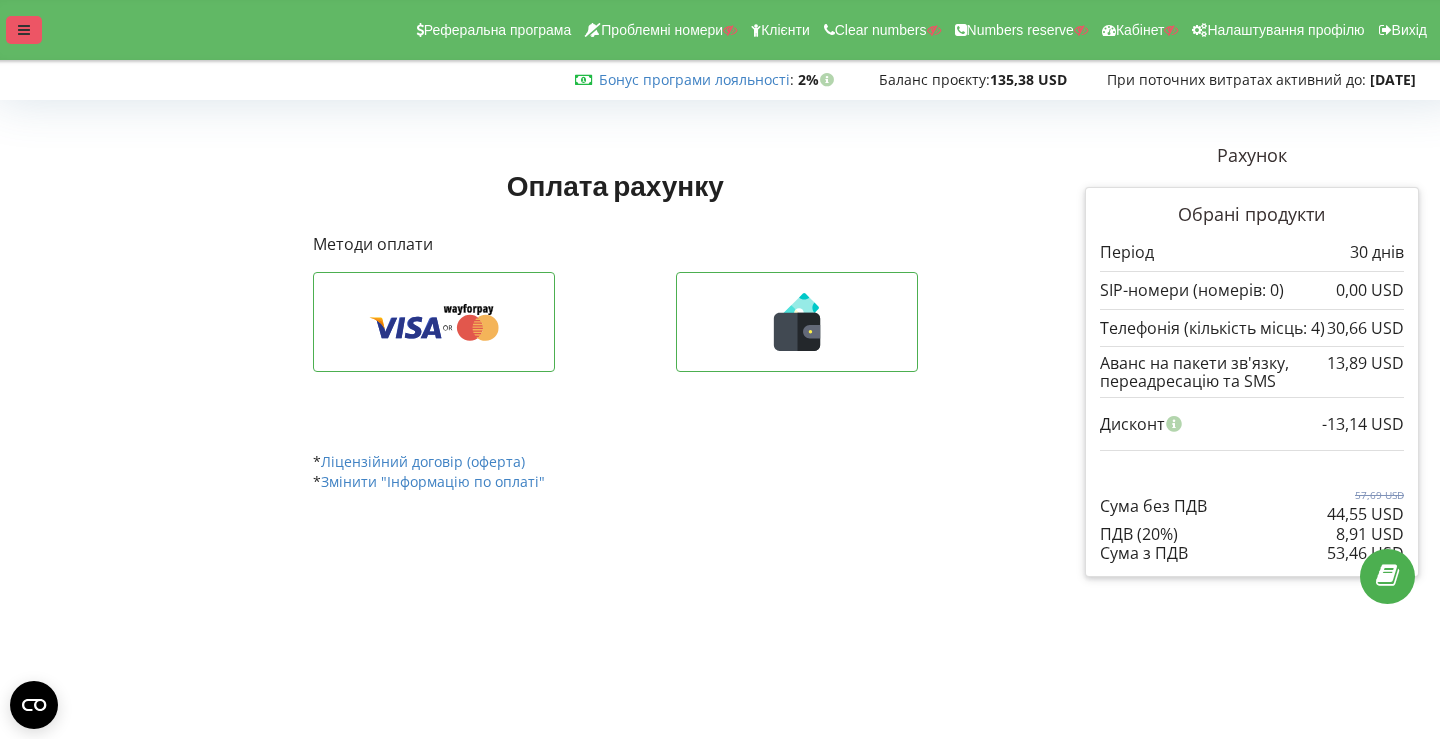 click at bounding box center [24, 30] 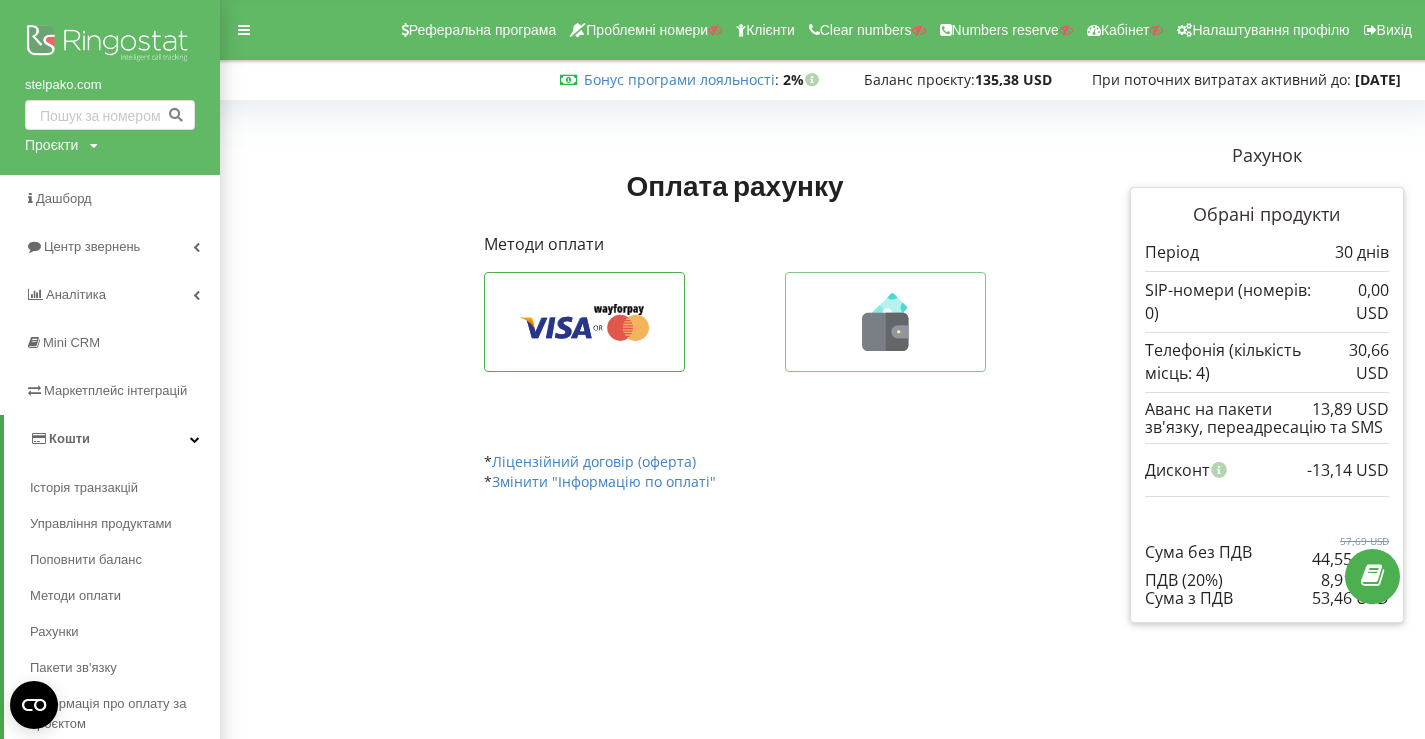 click 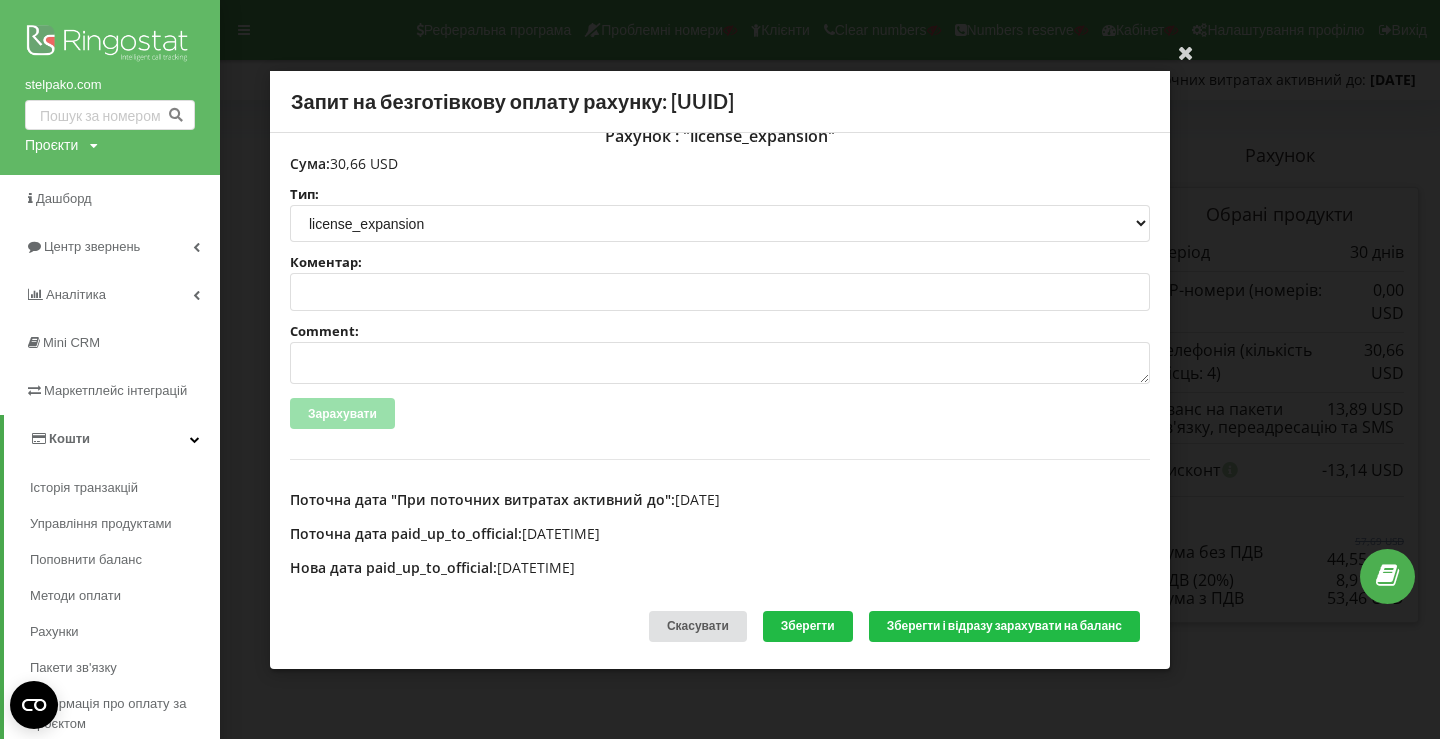 scroll, scrollTop: 421, scrollLeft: 0, axis: vertical 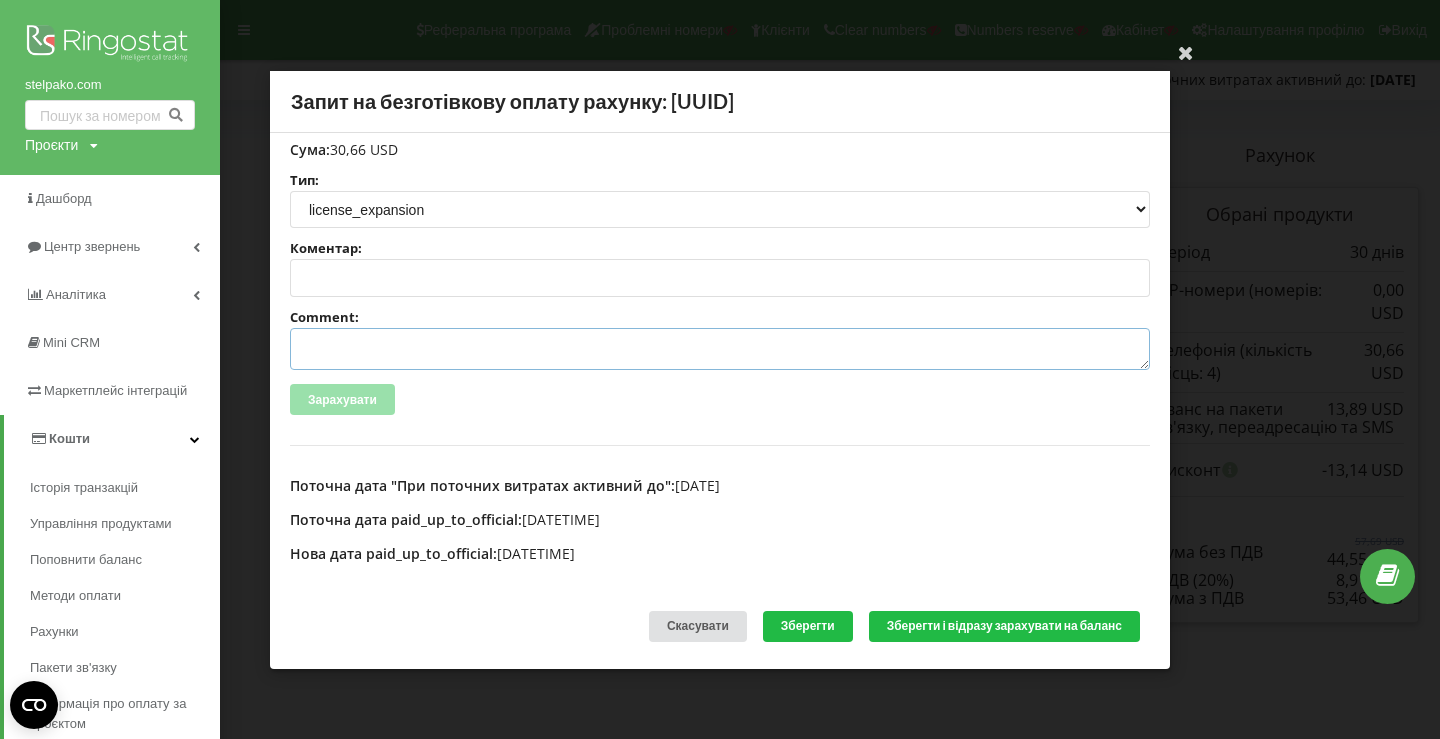 click on "Comment:" at bounding box center (720, 349) 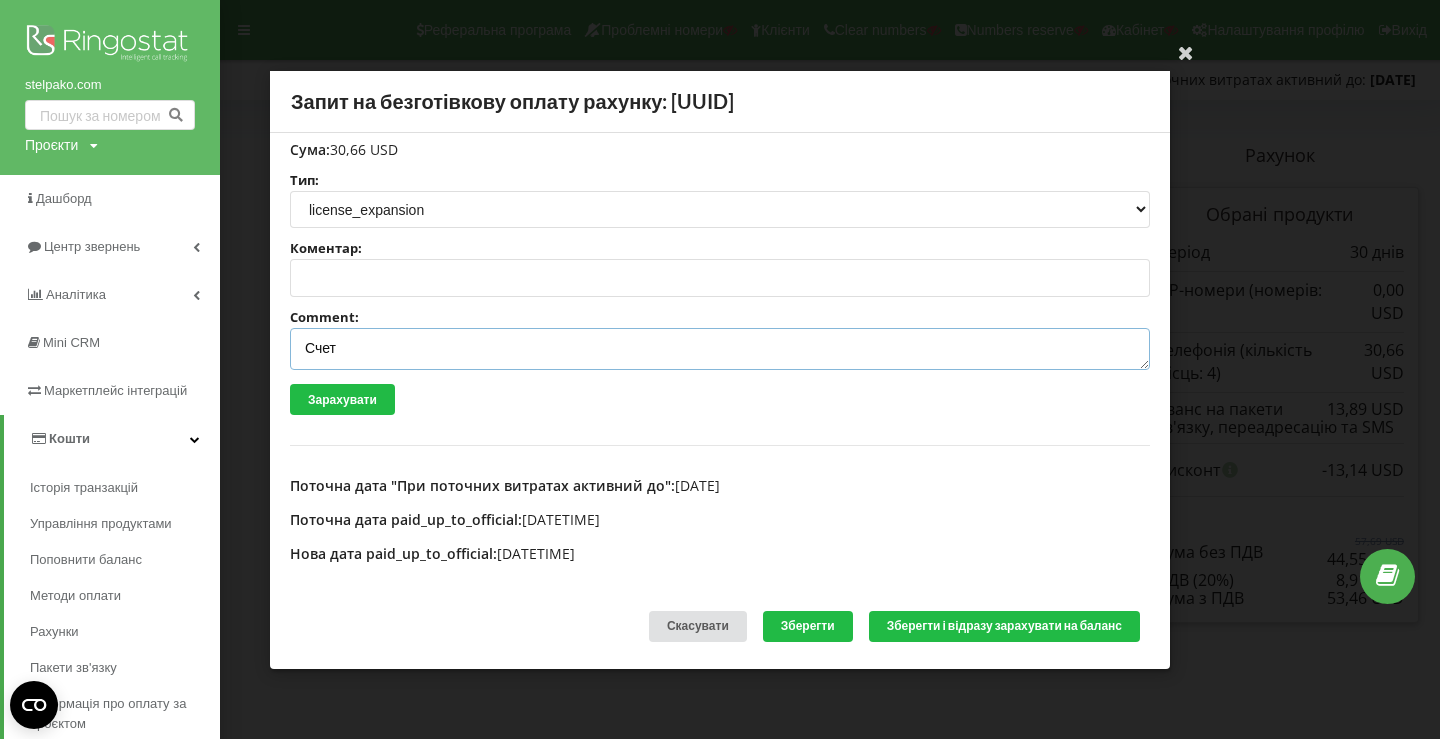 paste on "№R-05374 від 01.08.2025" 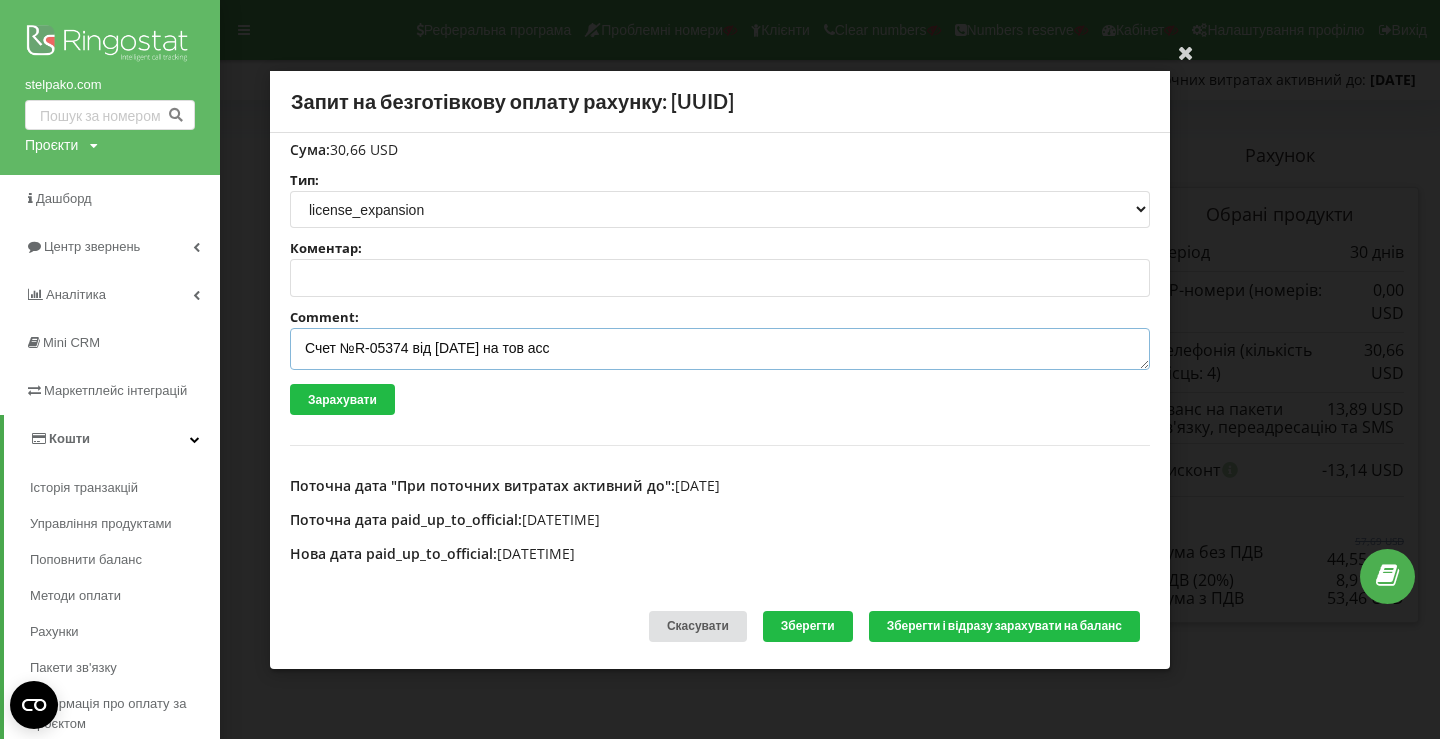 scroll, scrollTop: 0, scrollLeft: 0, axis: both 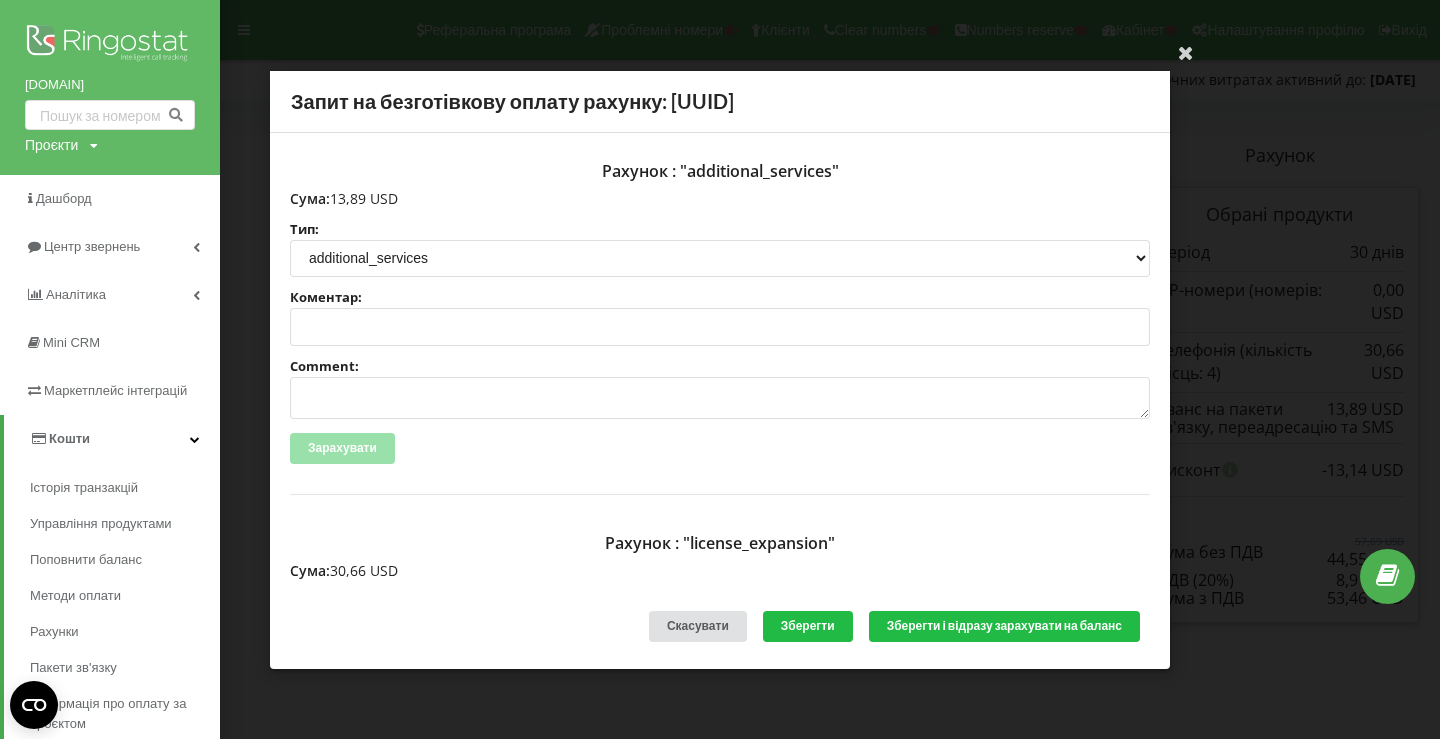 type on "Счет №R-05374 від 01.08.2025 на тов асс" 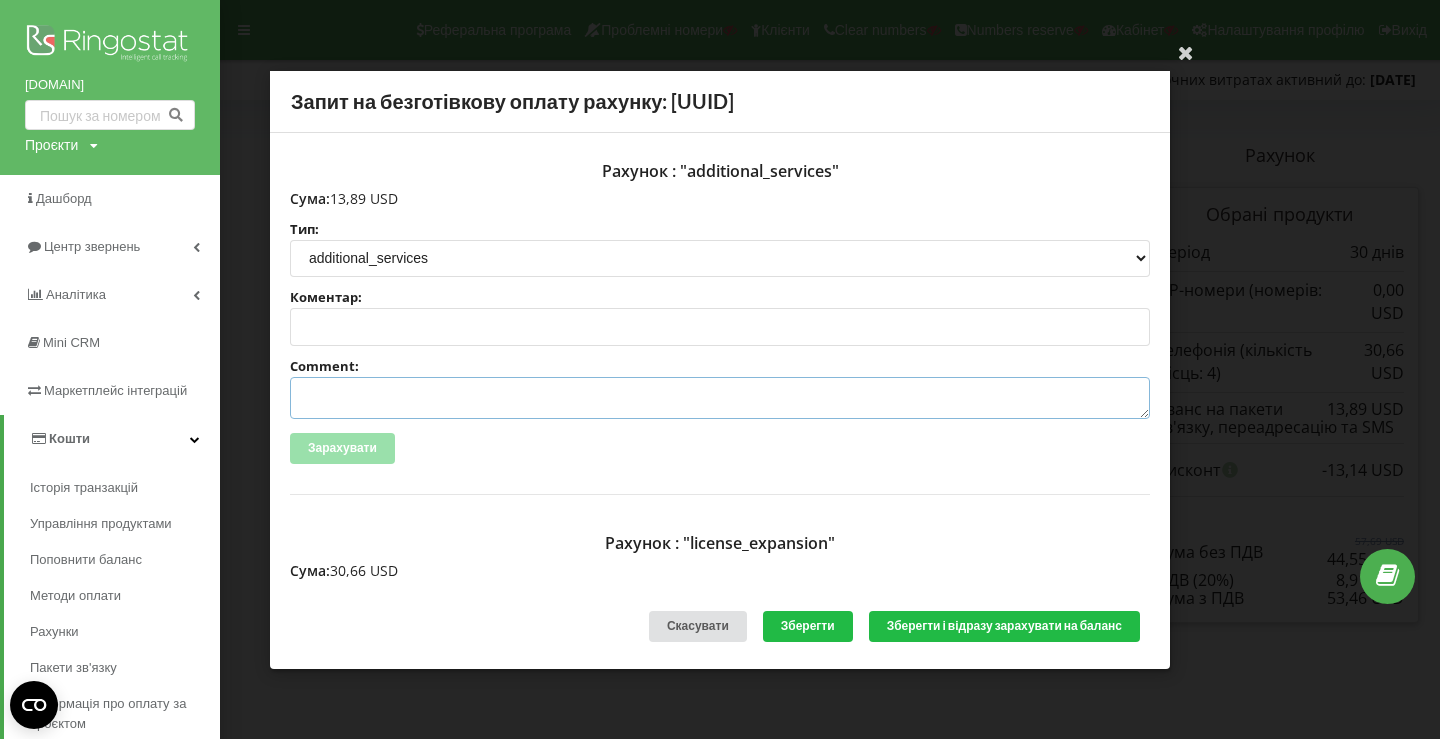 click on "Comment:" 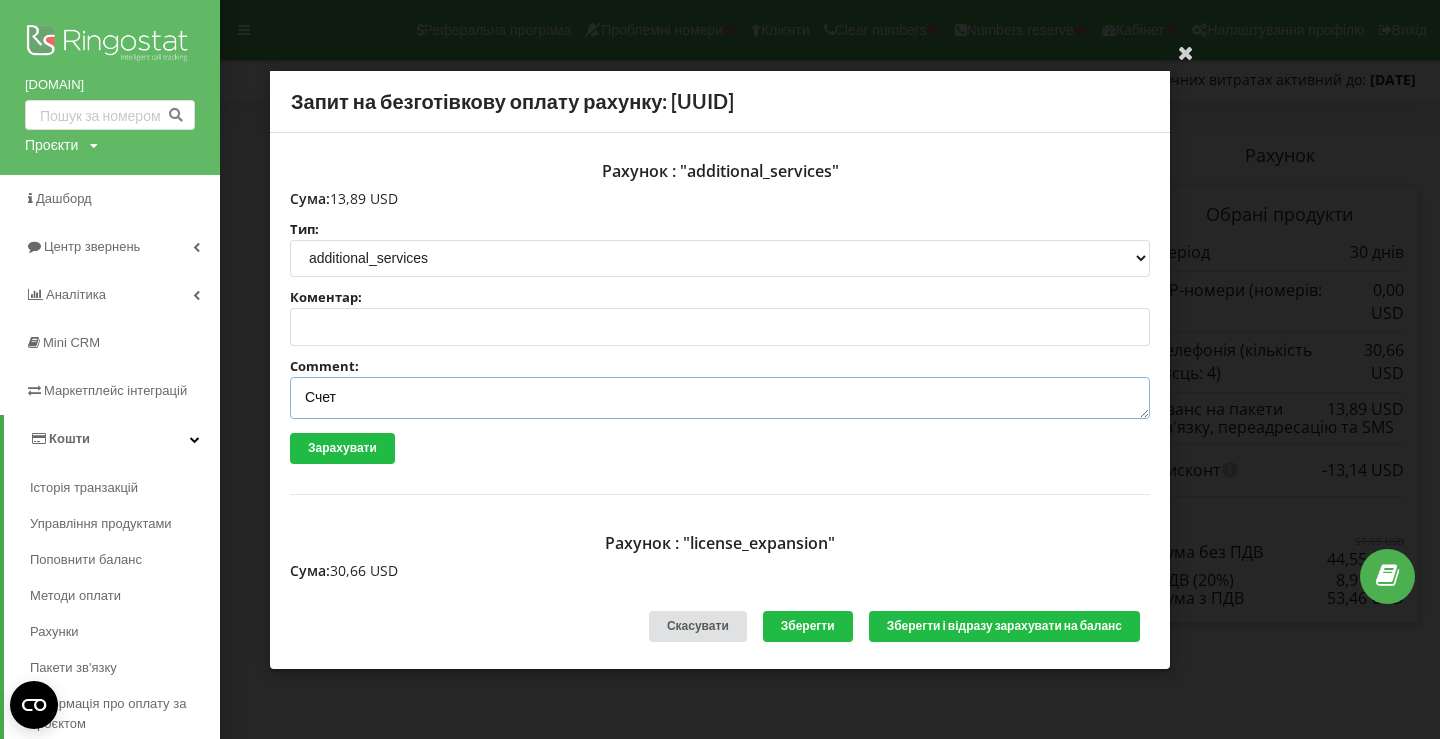 paste on "№R-05375 від 01.08.2025" 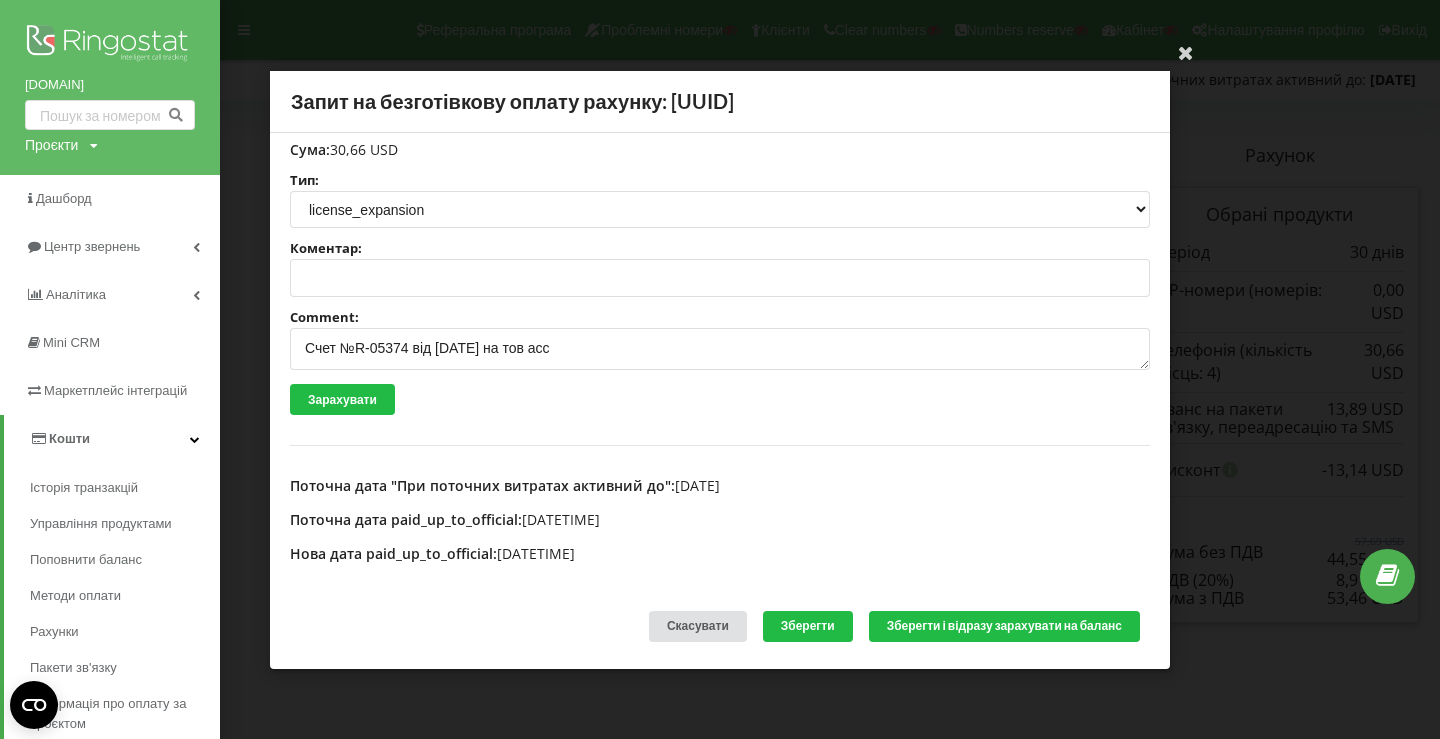 scroll, scrollTop: 0, scrollLeft: 0, axis: both 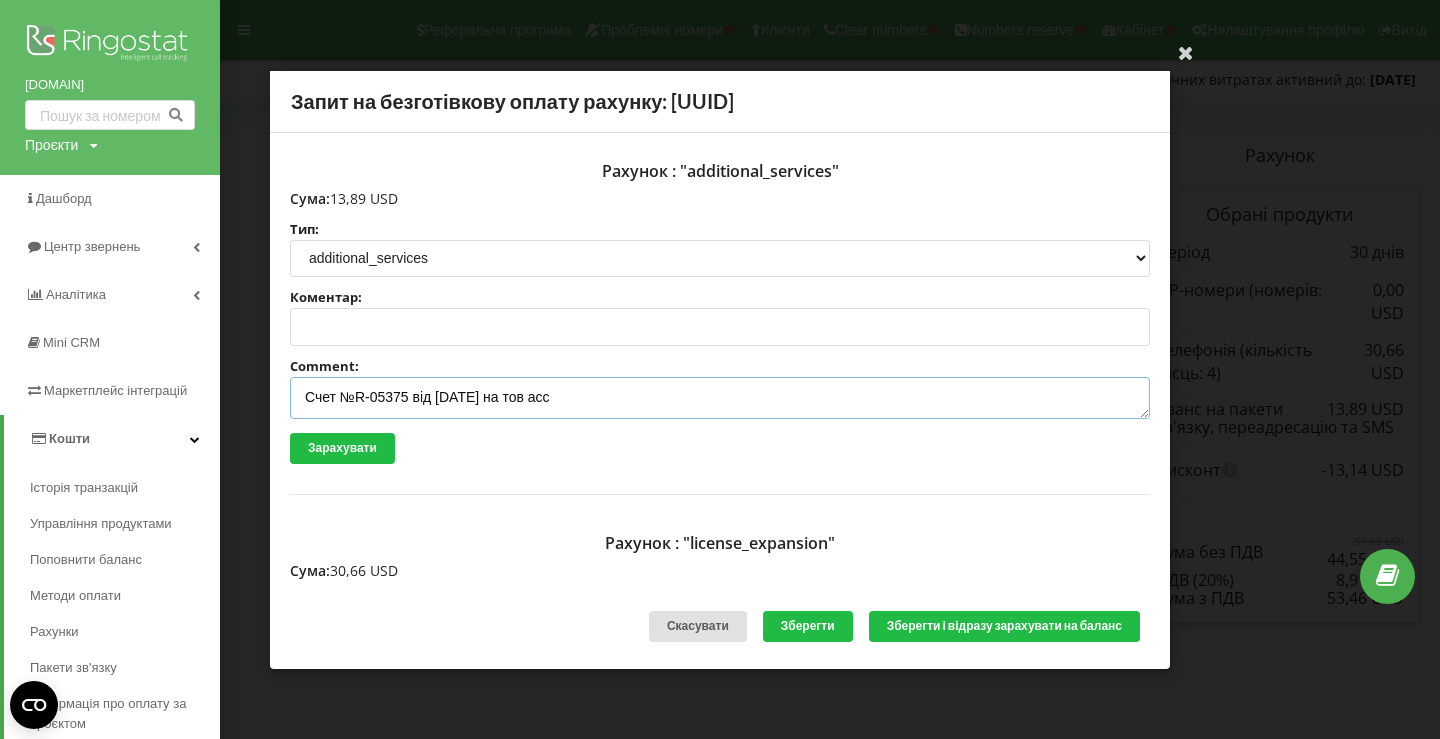 type on "Счет №R-05375 від 01.08.2025 на тов асс" 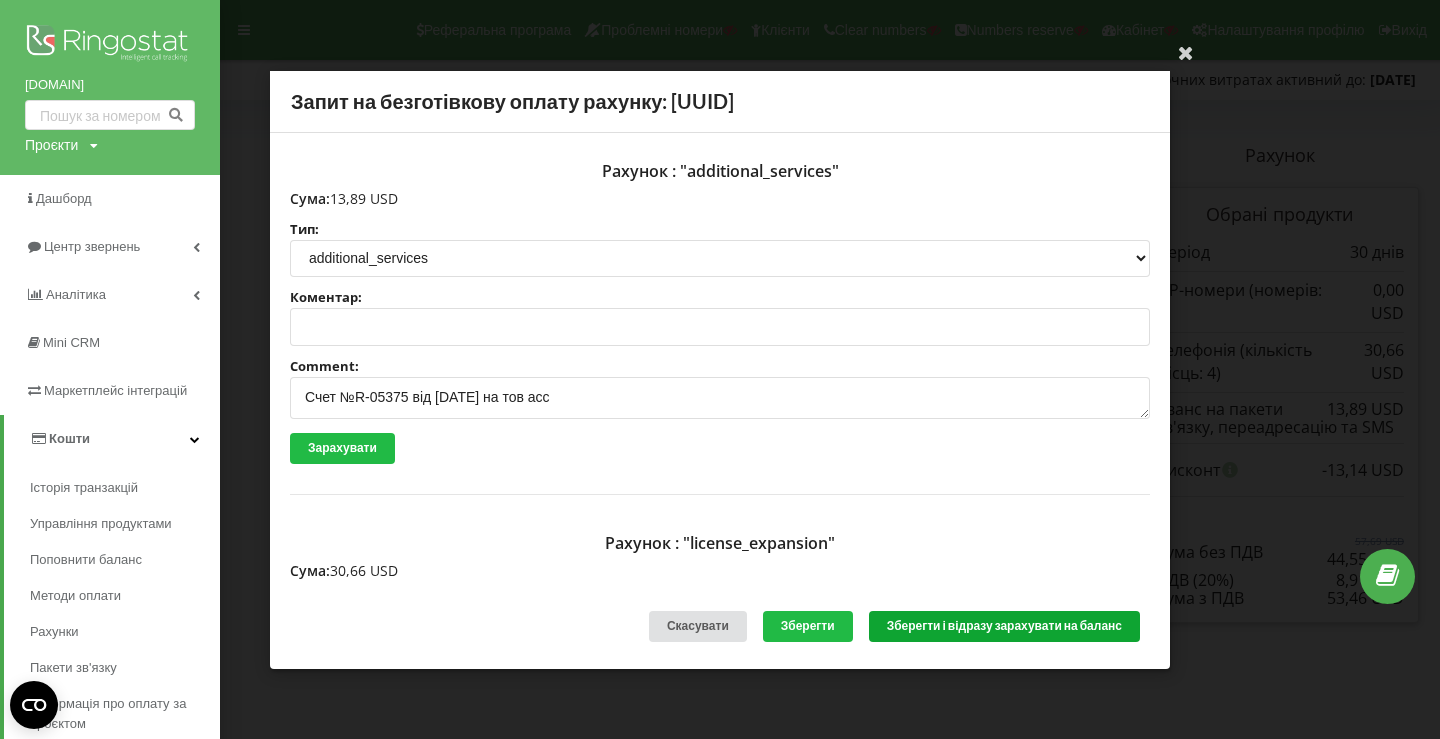 click on "Зберегти і відразу зарахувати на баланс" 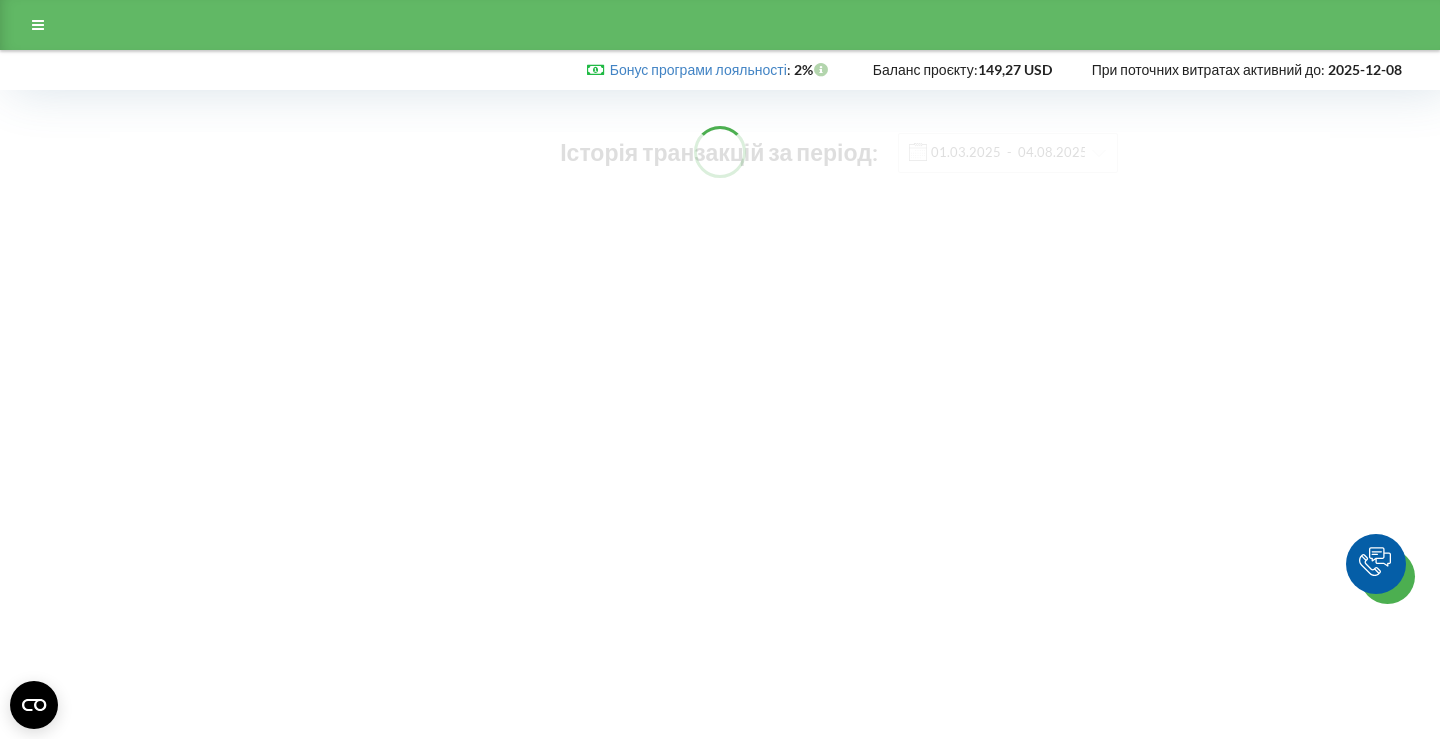 scroll, scrollTop: 0, scrollLeft: 0, axis: both 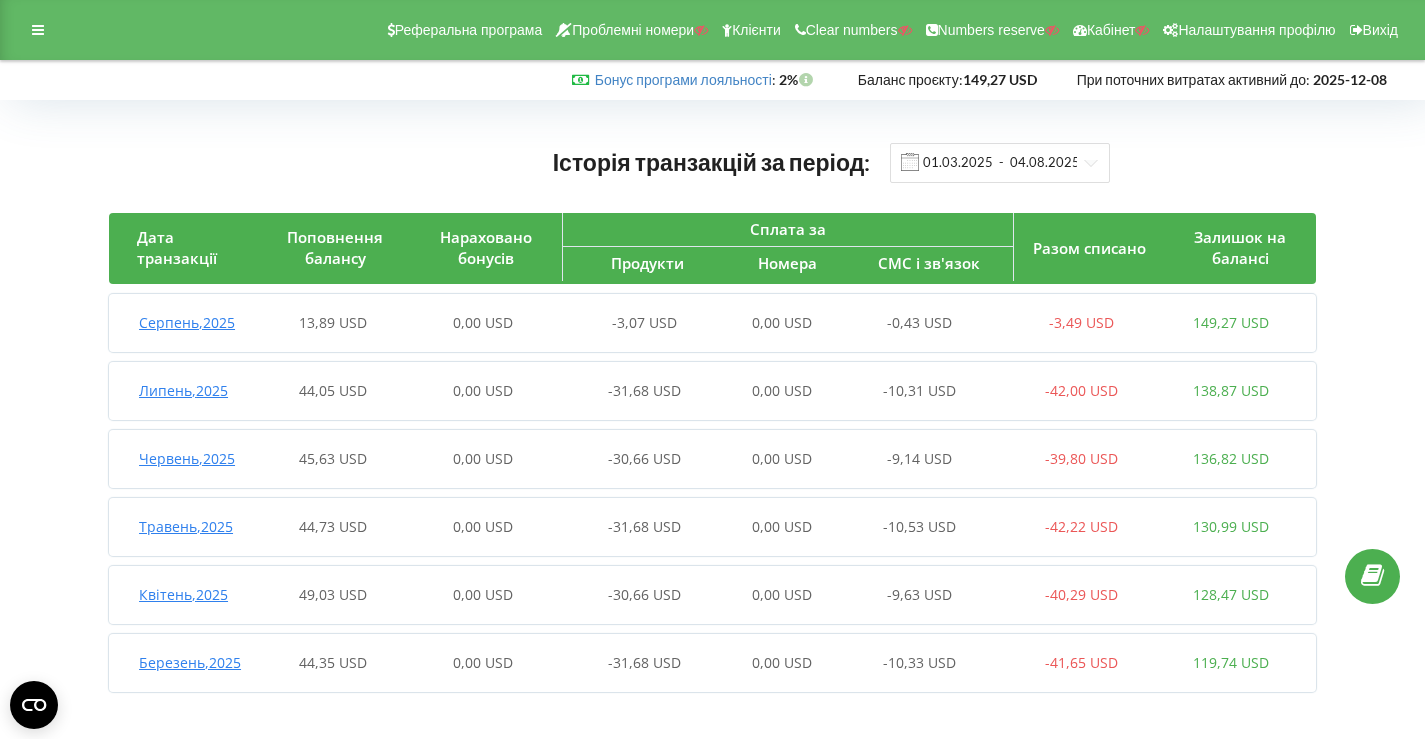 click on "-3,07 USD" at bounding box center (633, 323) 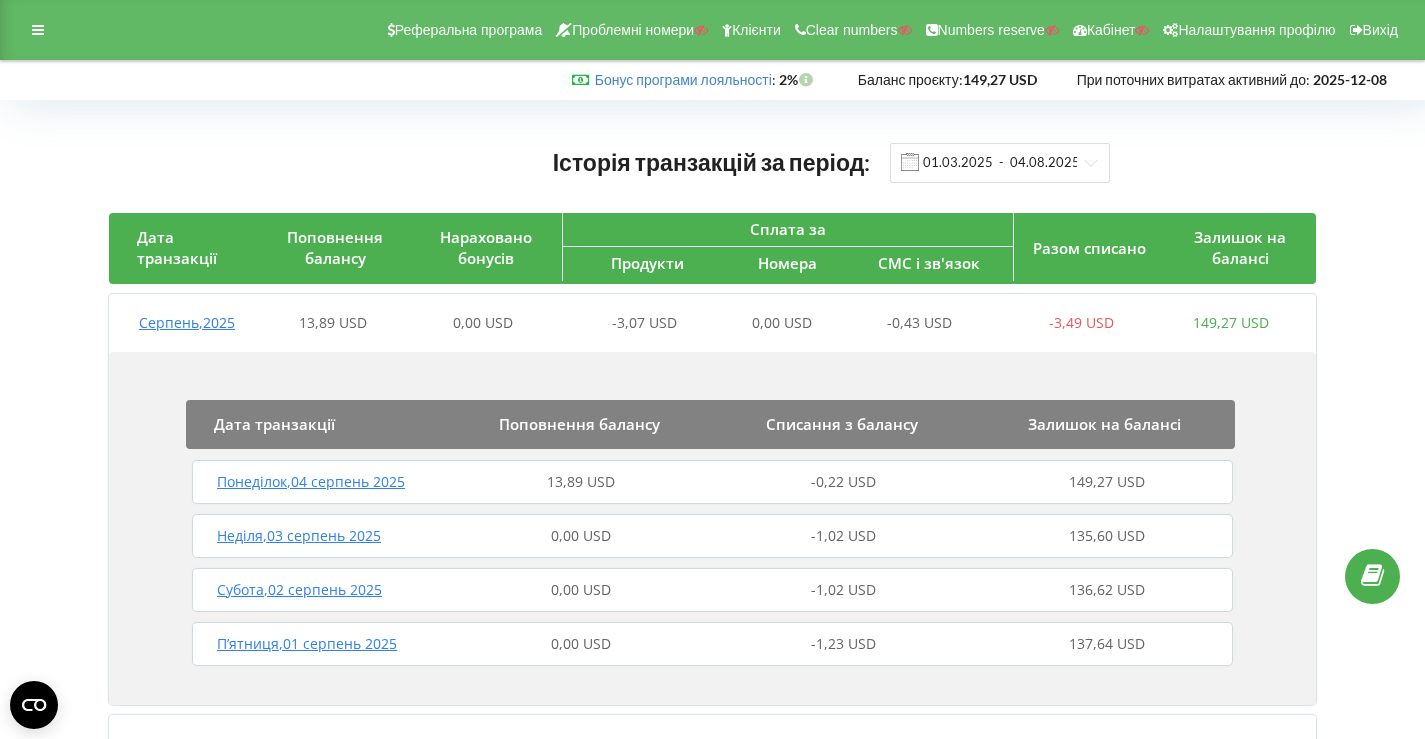 click on "13,89 USD" at bounding box center [581, 481] 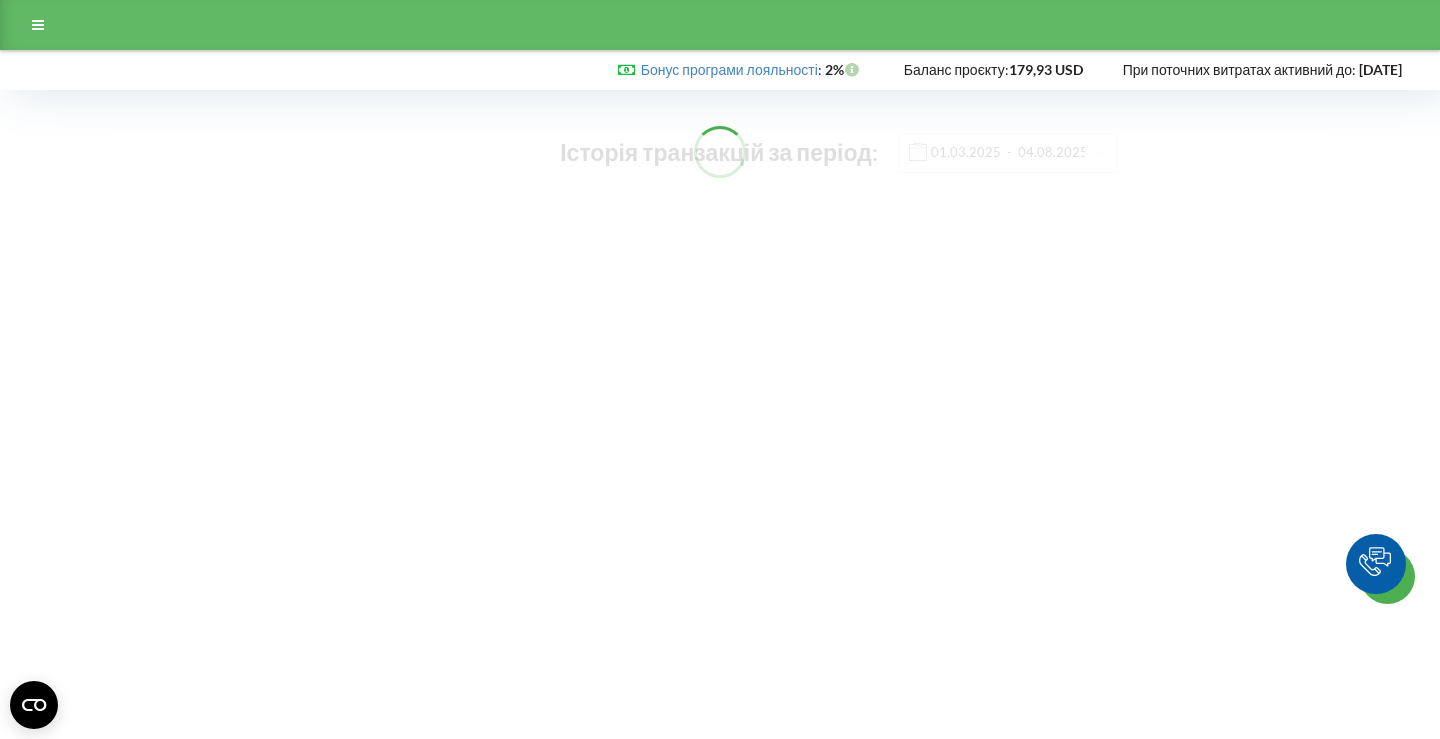 scroll, scrollTop: 0, scrollLeft: 0, axis: both 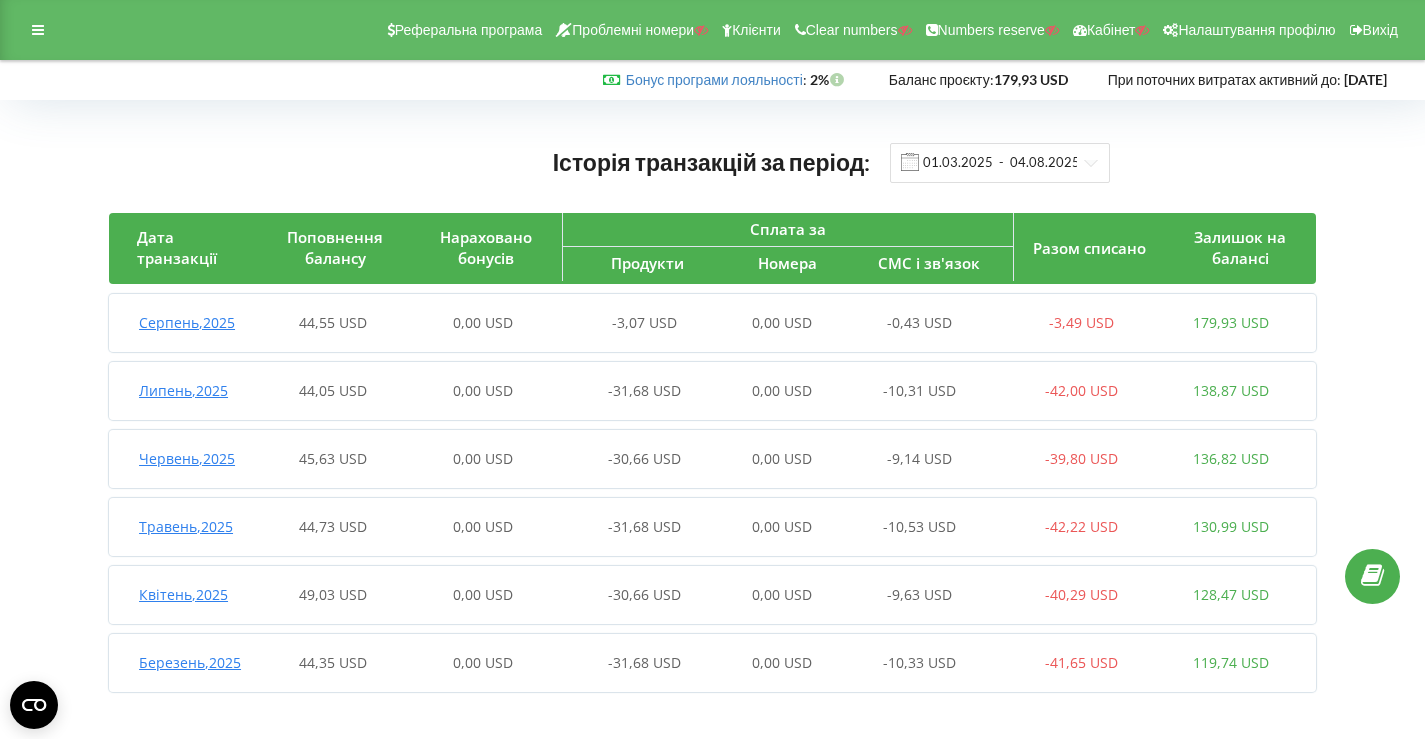 click on "-3,07 USD" at bounding box center (633, 323) 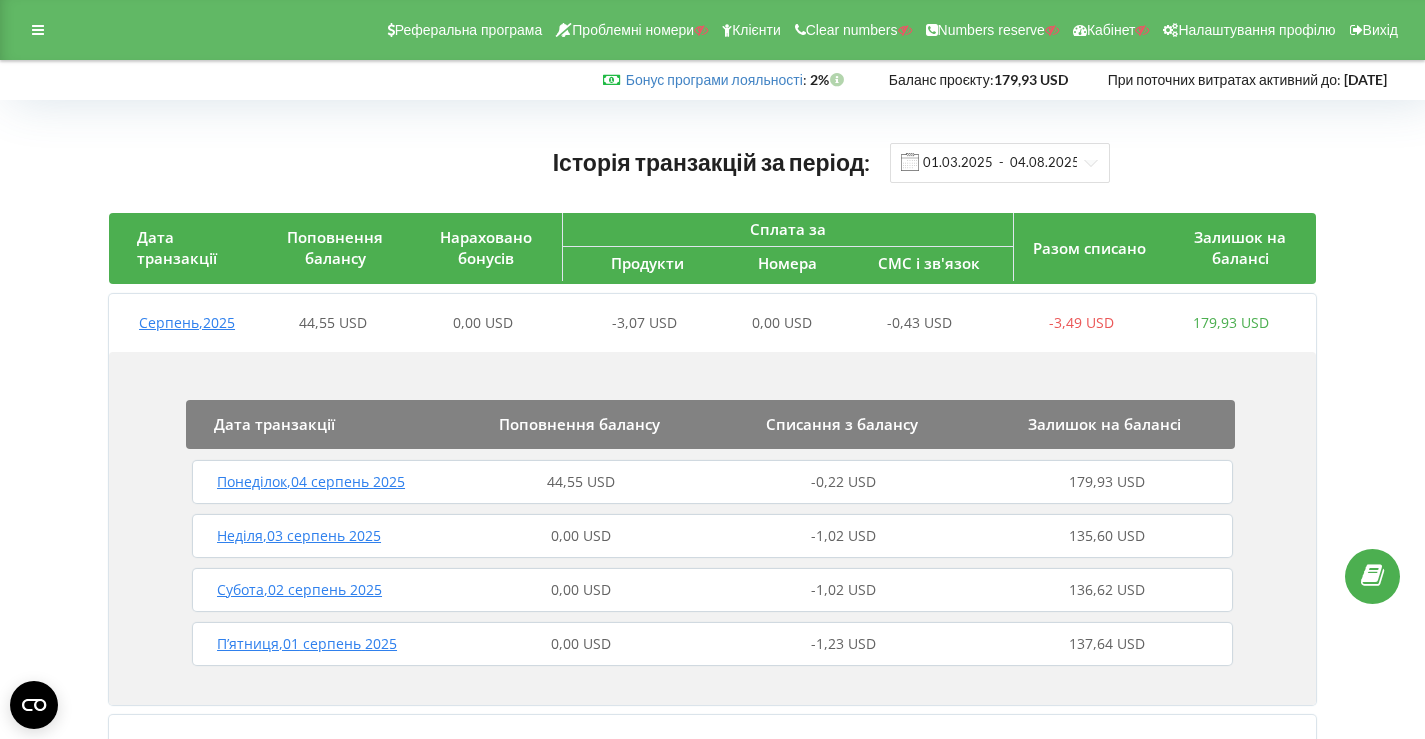 click on "44,55 USD" at bounding box center [581, 482] 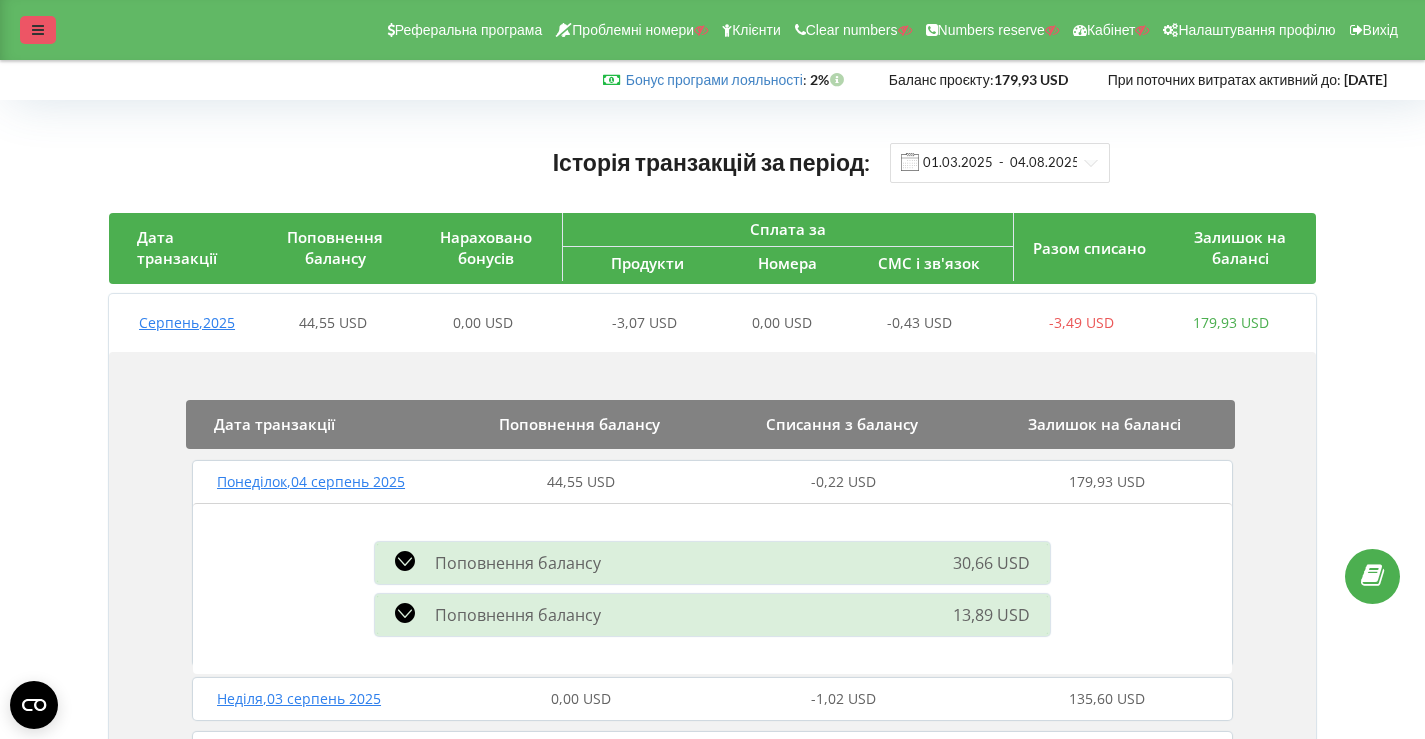 click at bounding box center (38, 30) 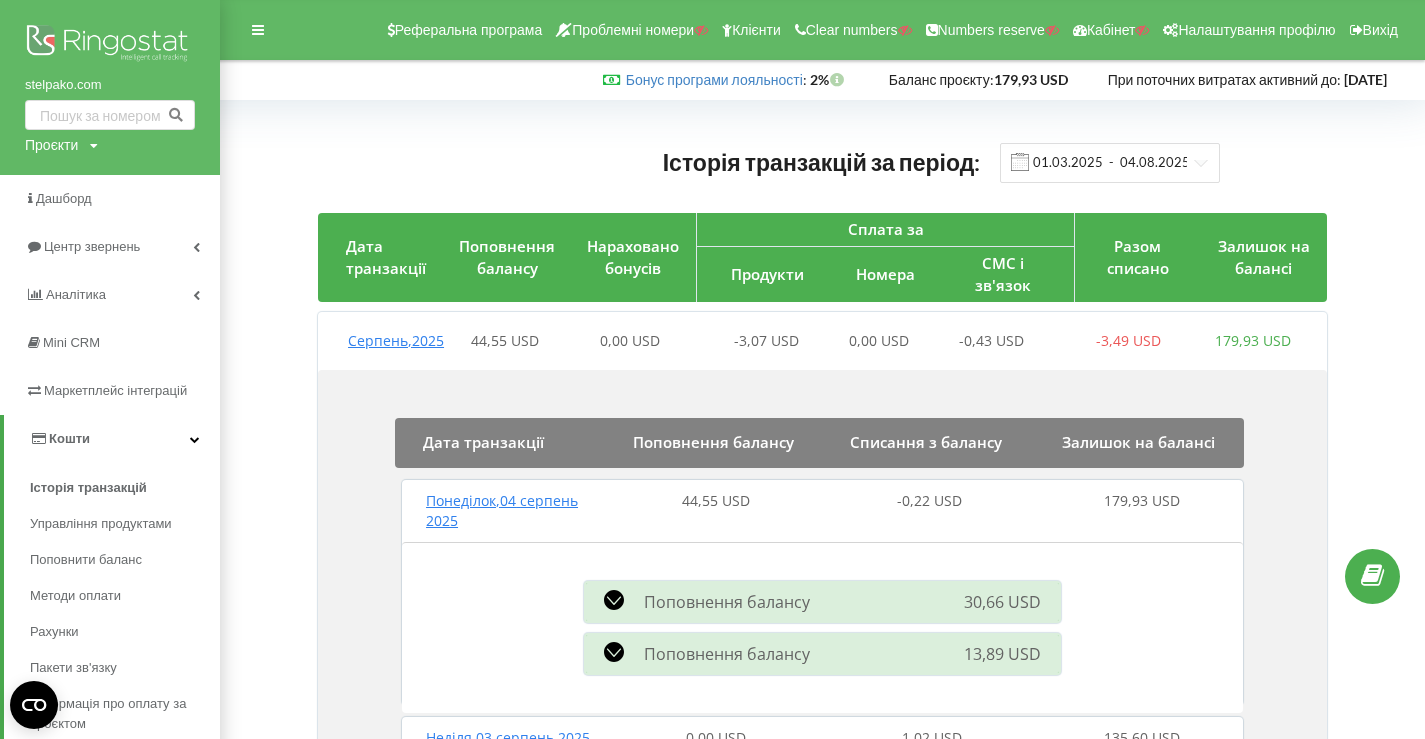 click at bounding box center (110, 45) 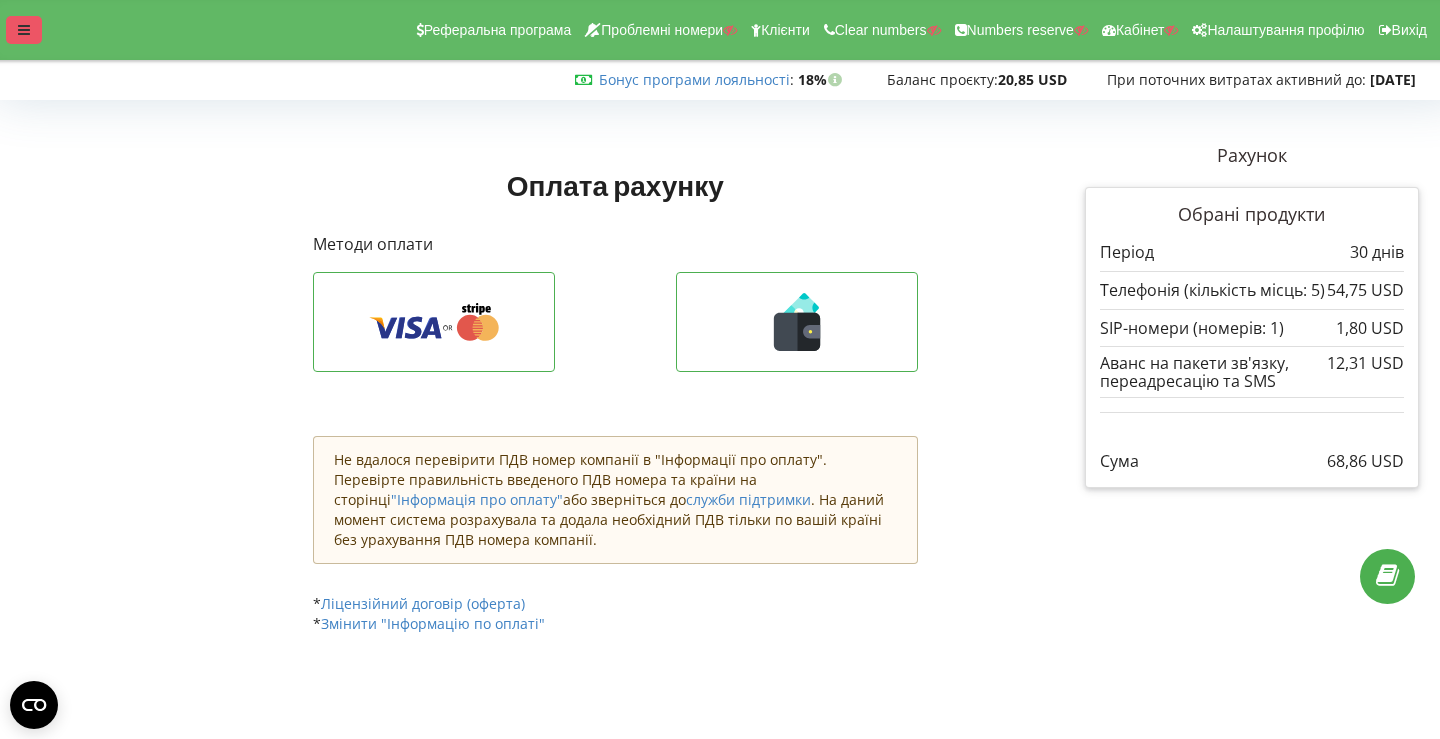 scroll, scrollTop: 0, scrollLeft: 0, axis: both 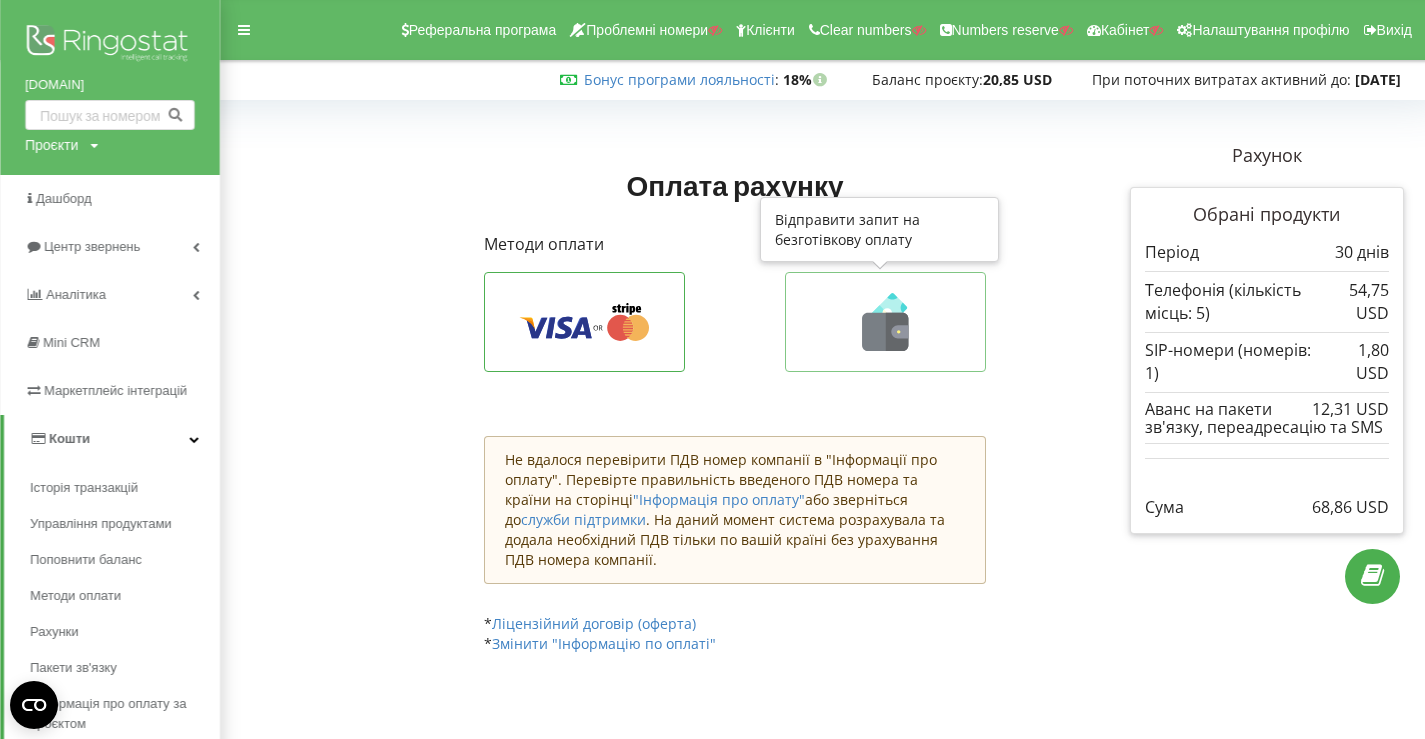 click 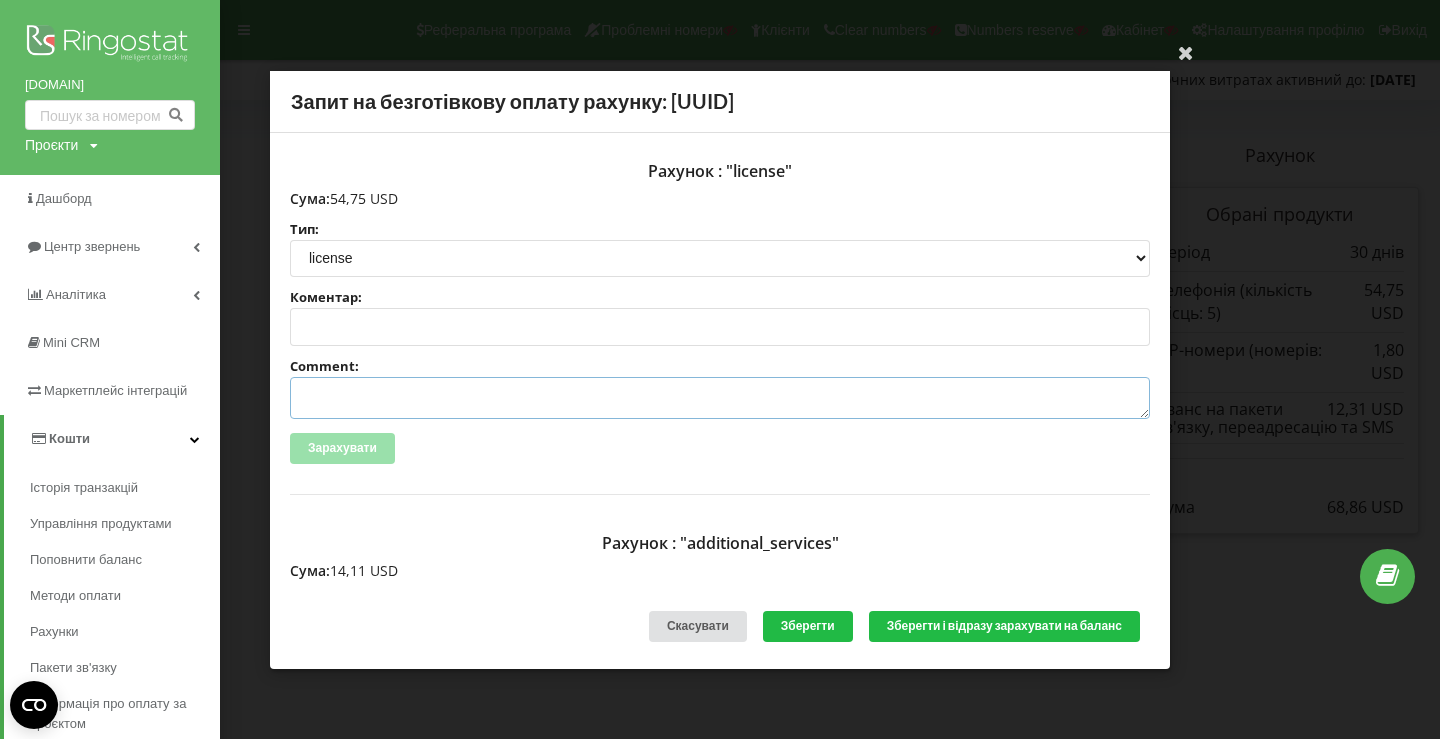click on "Comment:" at bounding box center [720, 398] 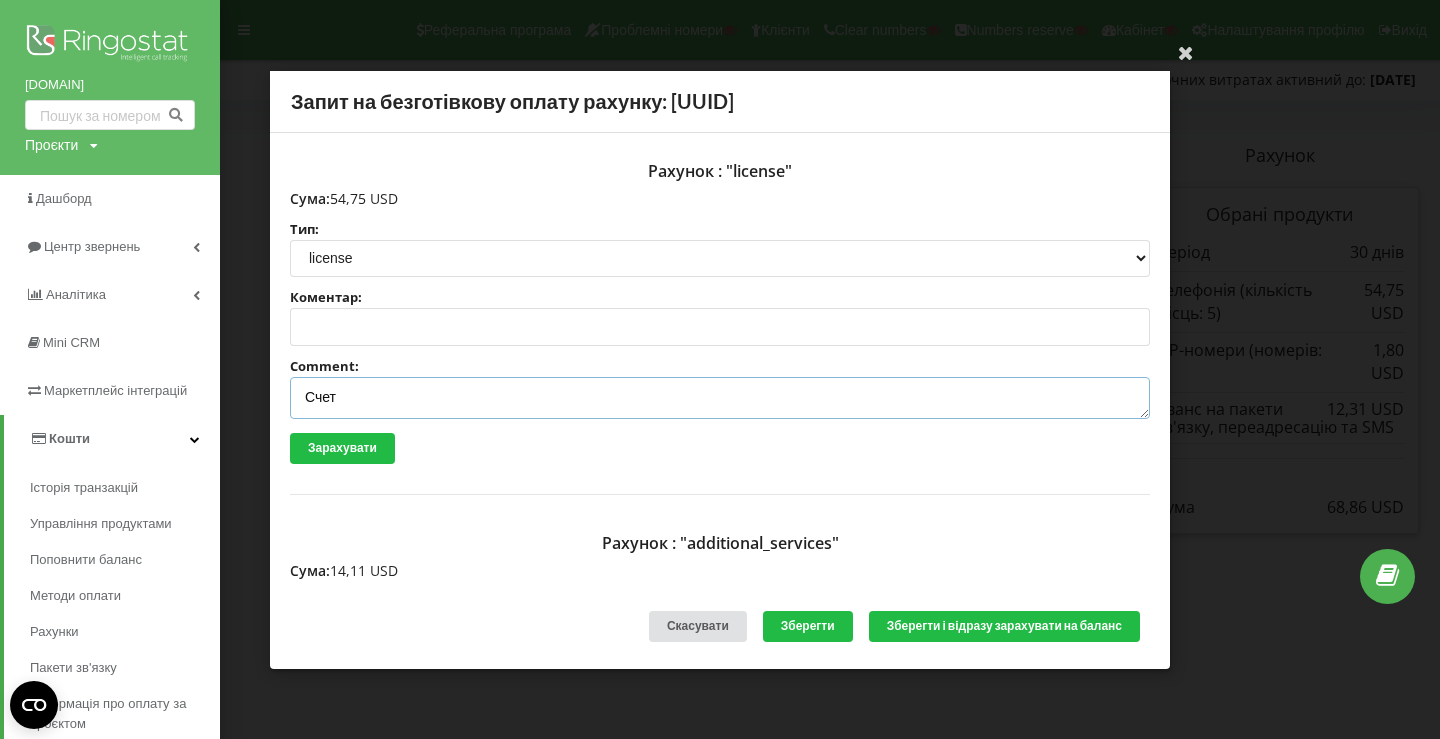 paste on "№R-05376 від 01.08.2025" 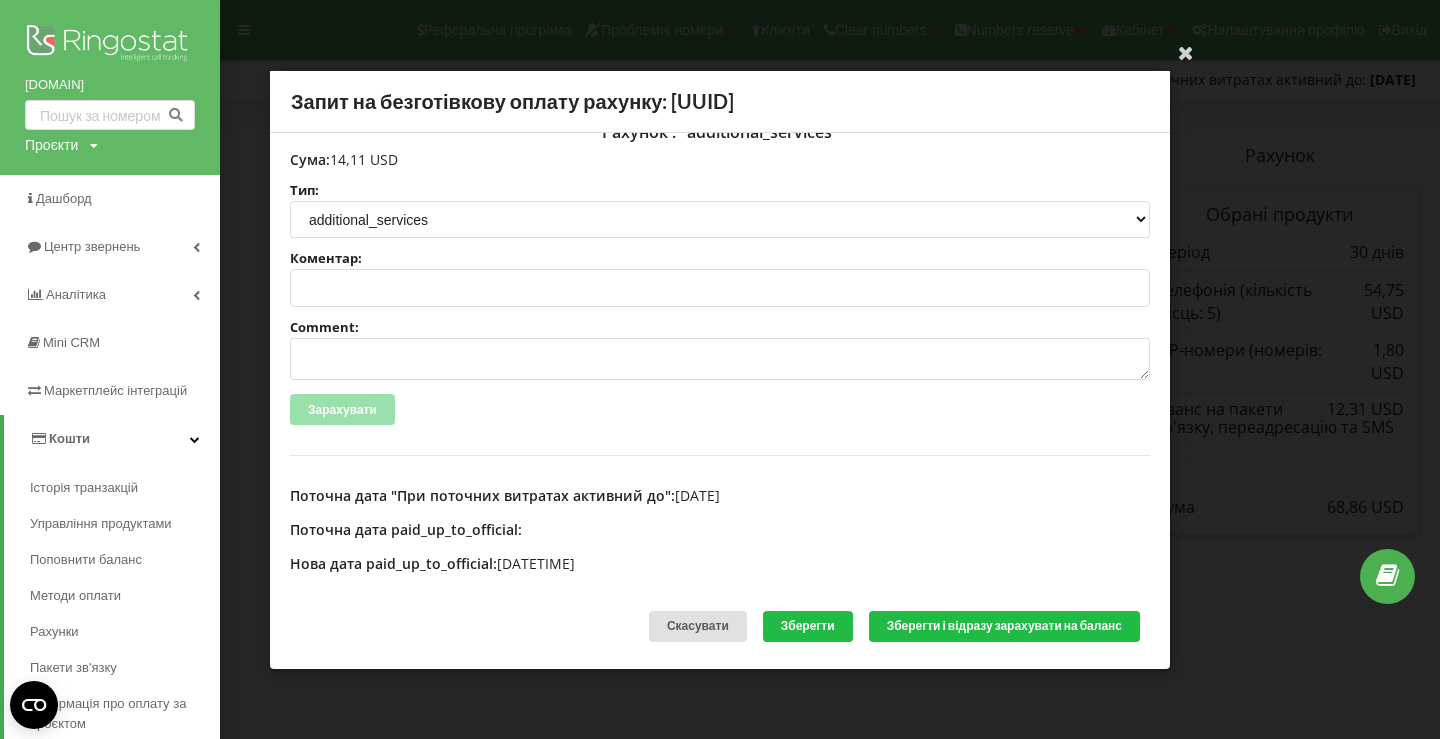 scroll, scrollTop: 421, scrollLeft: 0, axis: vertical 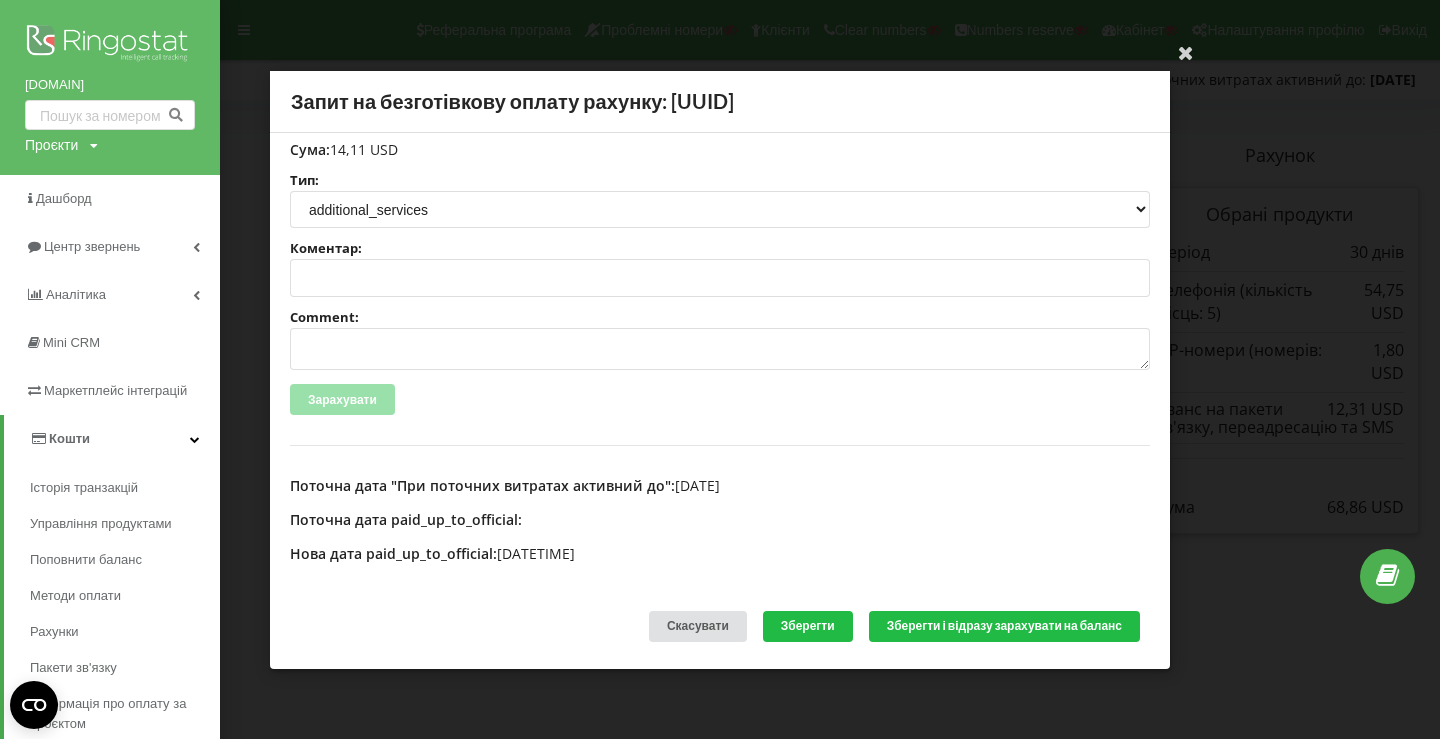 type on "Счет №R-05376 від 01.08.2025 на тов асс" 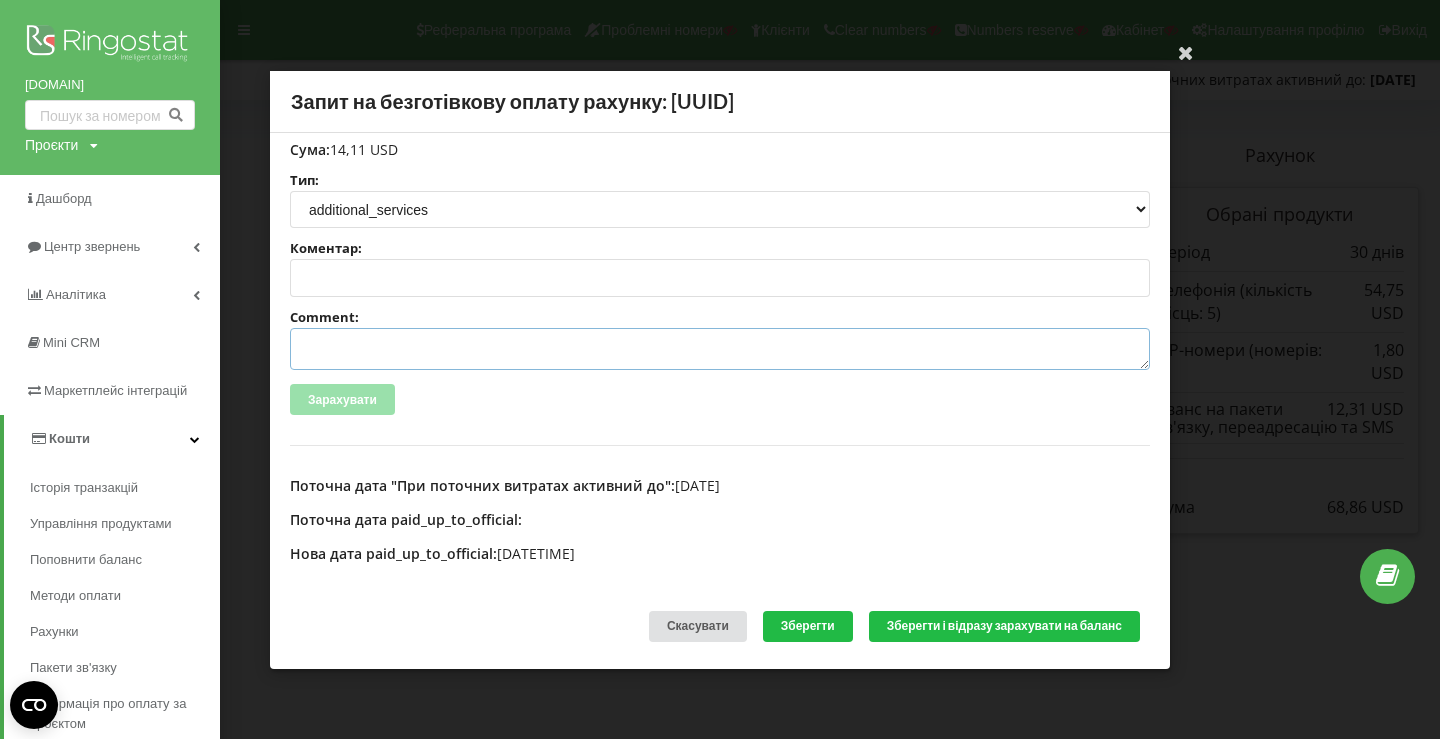 click on "Comment:" at bounding box center [720, 349] 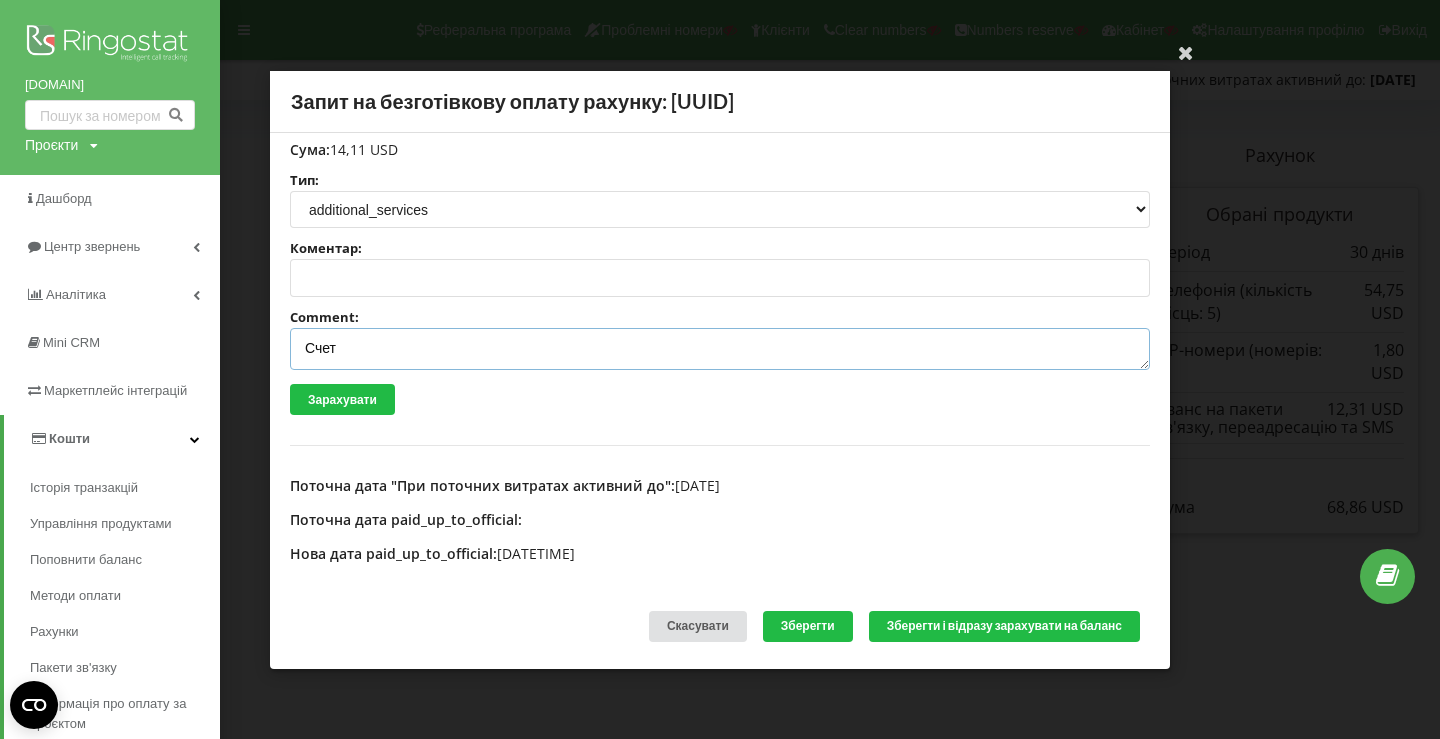 scroll, scrollTop: 0, scrollLeft: 0, axis: both 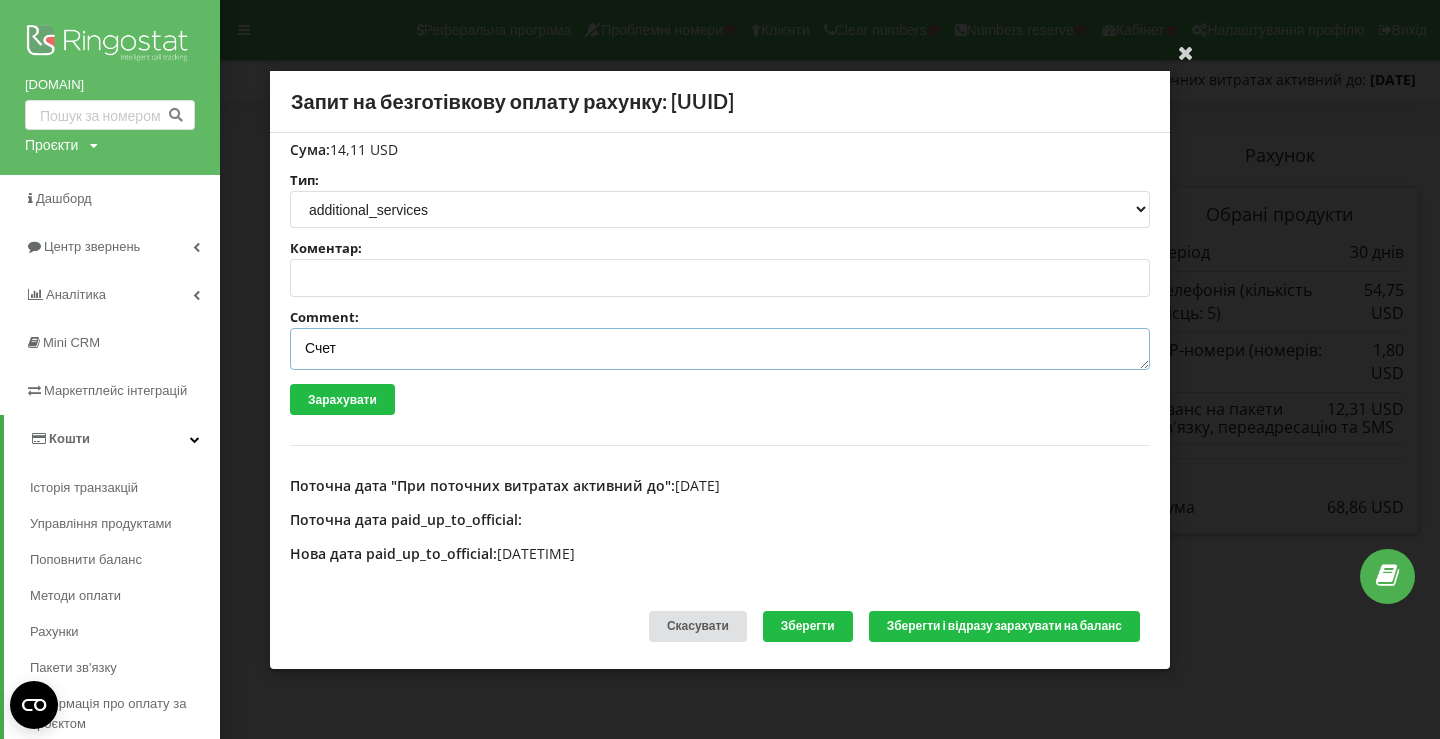 paste on "№R-05377 від 01.08.2025" 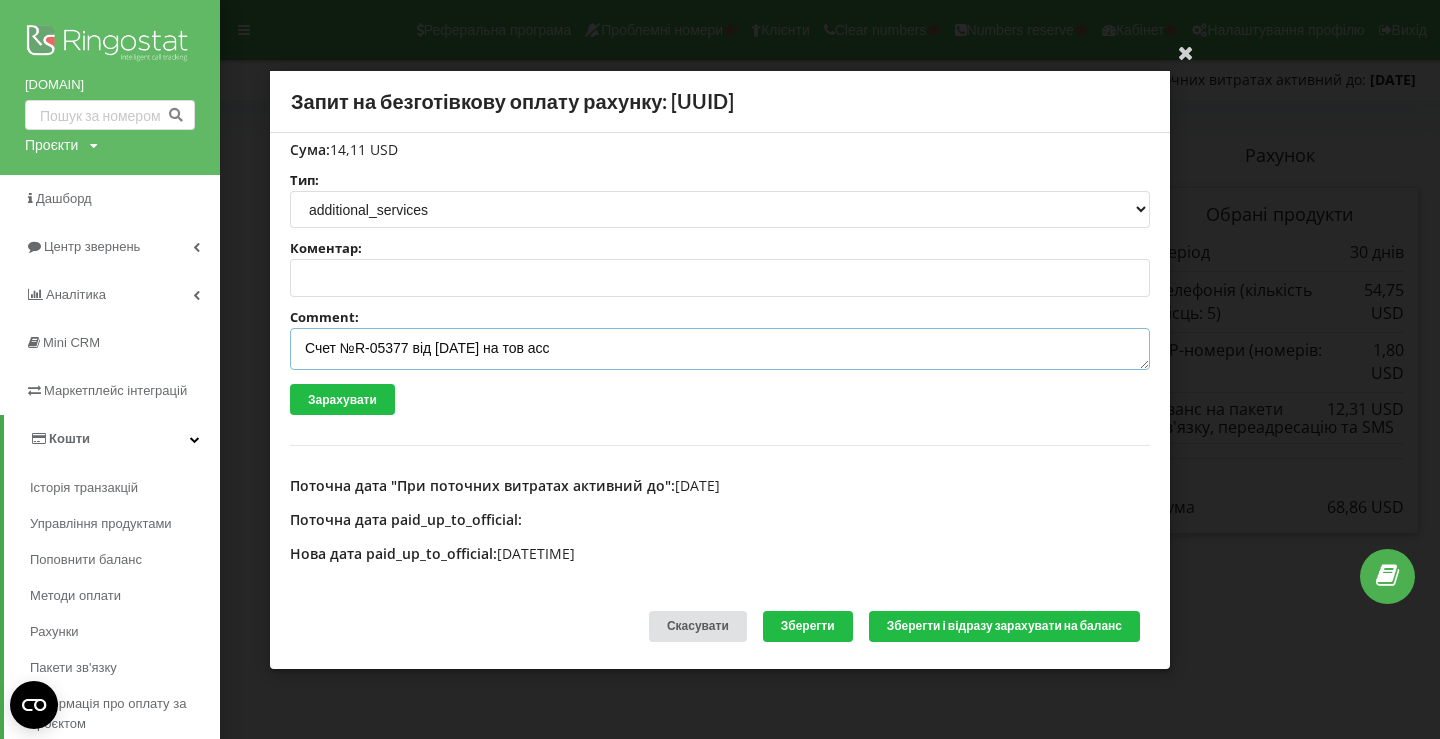 scroll, scrollTop: 0, scrollLeft: 0, axis: both 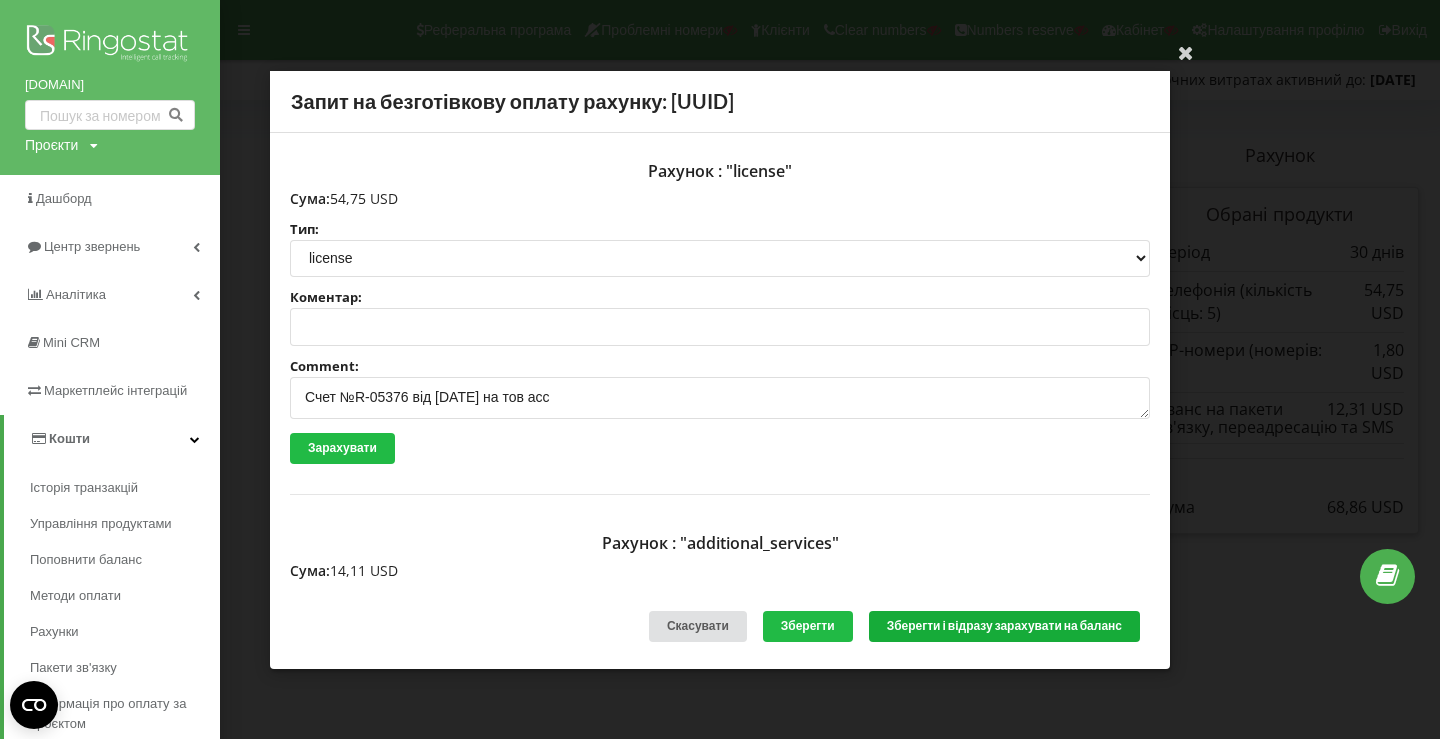 type on "Счет №R-05377 від 01.08.2025 на тов асс" 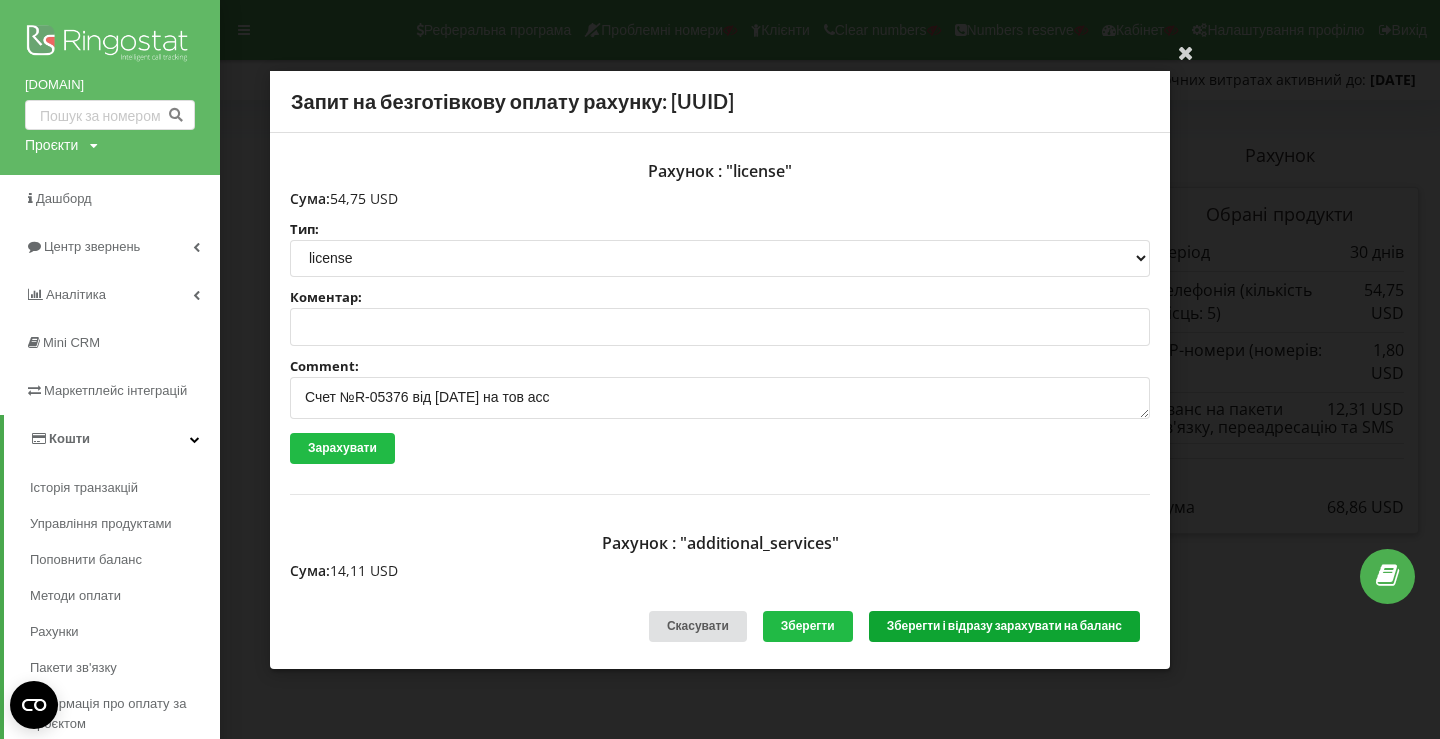 click on "Зберегти і відразу зарахувати на баланс" at bounding box center [1004, 626] 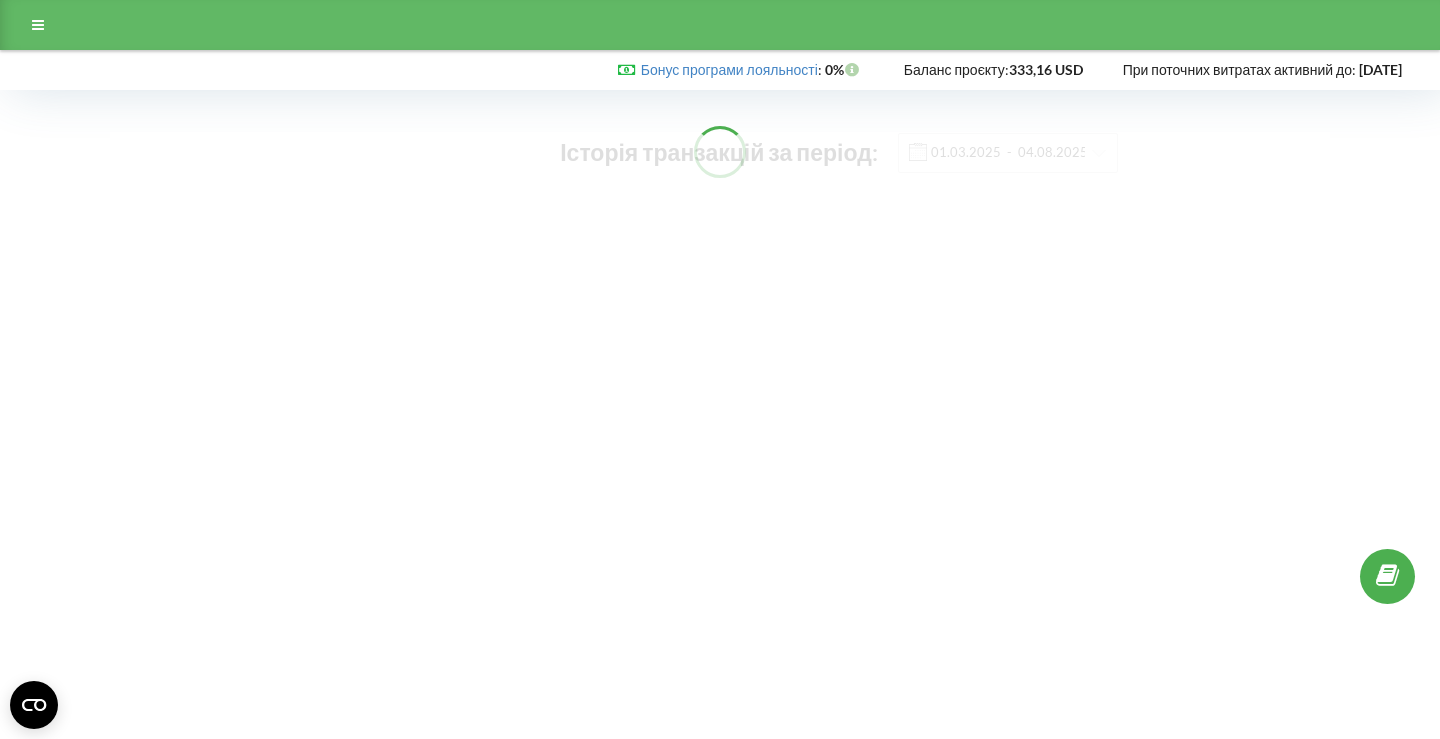 scroll, scrollTop: 0, scrollLeft: 0, axis: both 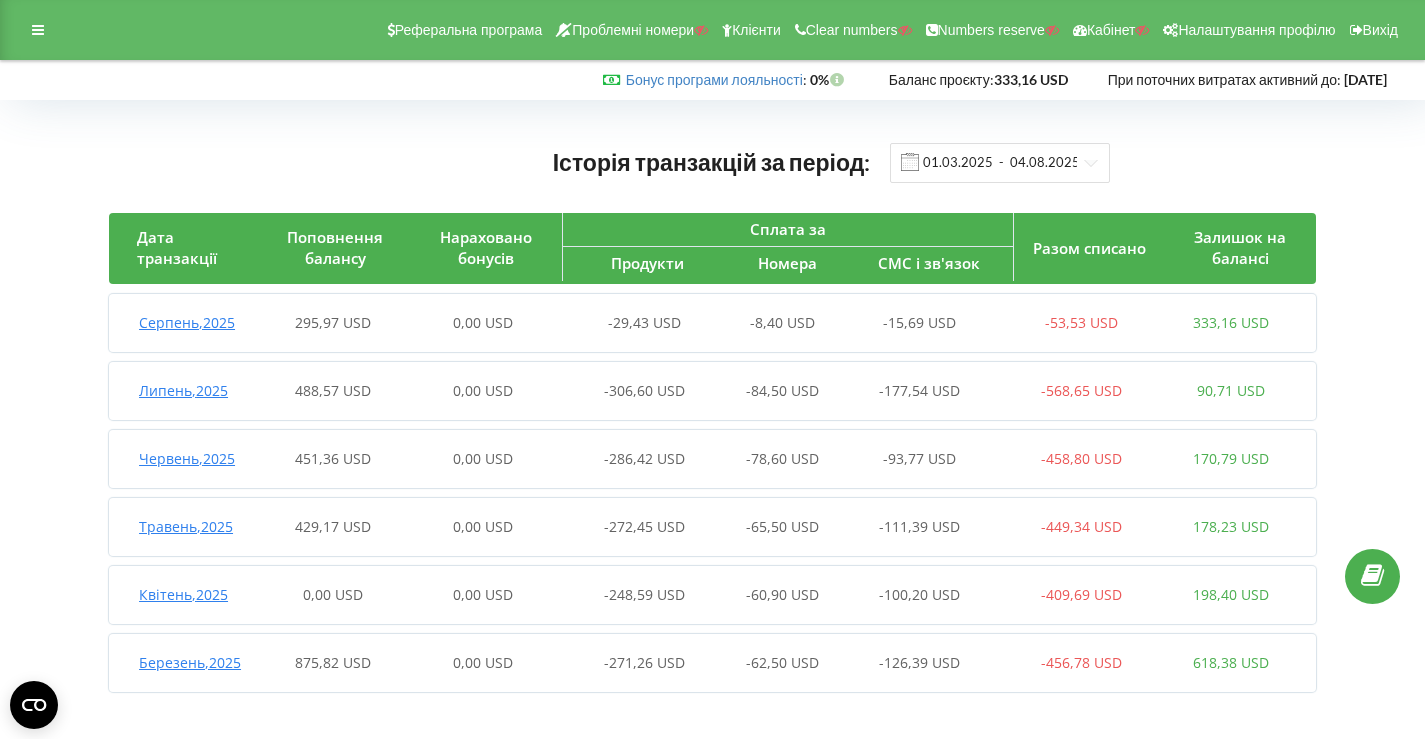 click on "[MONTH] ,  [YEAR] [PRICE] [CURRENCY] [PRICE] [CURRENCY] [PRICE] [CURRENCY] [PRICE] [CURRENCY] [PRICE] [CURRENCY] [PRICE] [CURRENCY] [PRICE] [CURRENCY]" at bounding box center (707, 323) 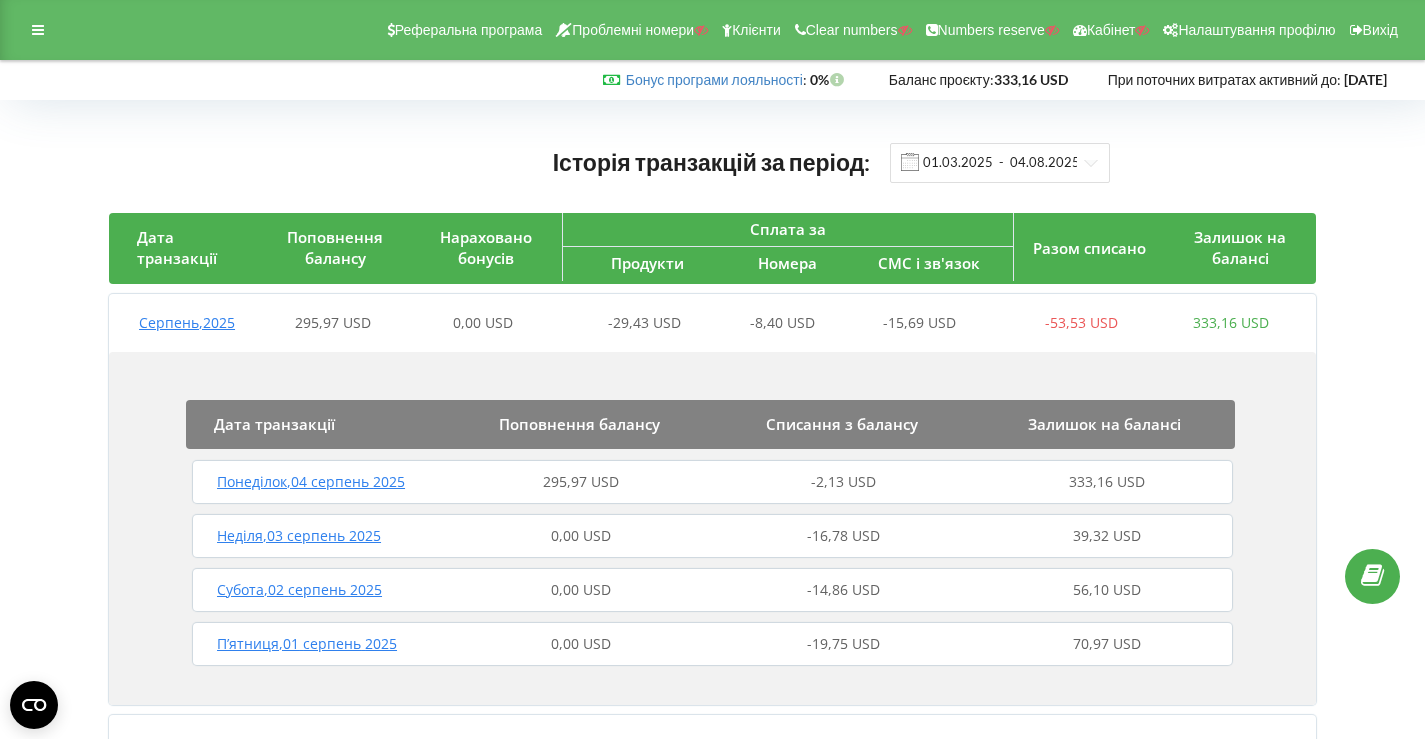 click on "Понеділок ,  04   серпень   2025 295,97 USD -2,13 USD 333,16 USD" at bounding box center [712, 482] 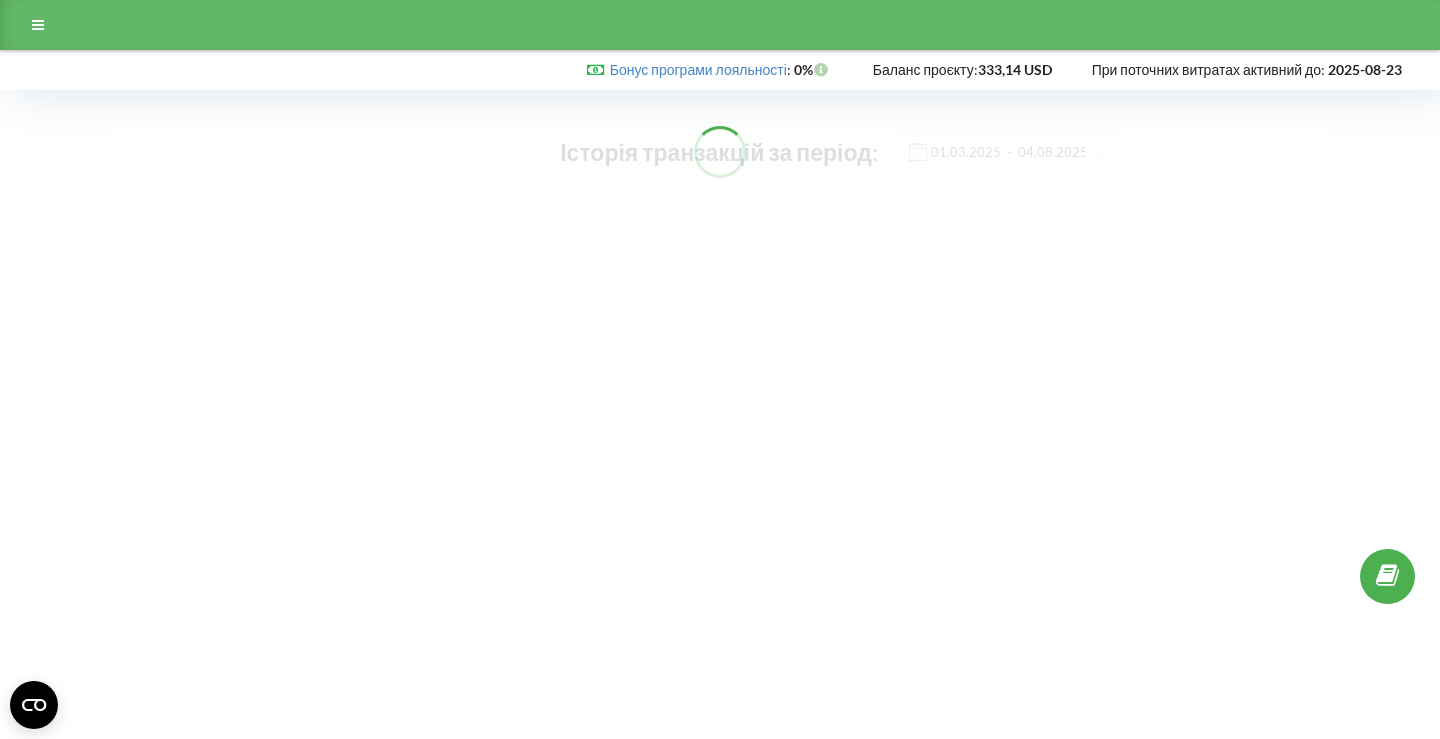 scroll, scrollTop: 0, scrollLeft: 0, axis: both 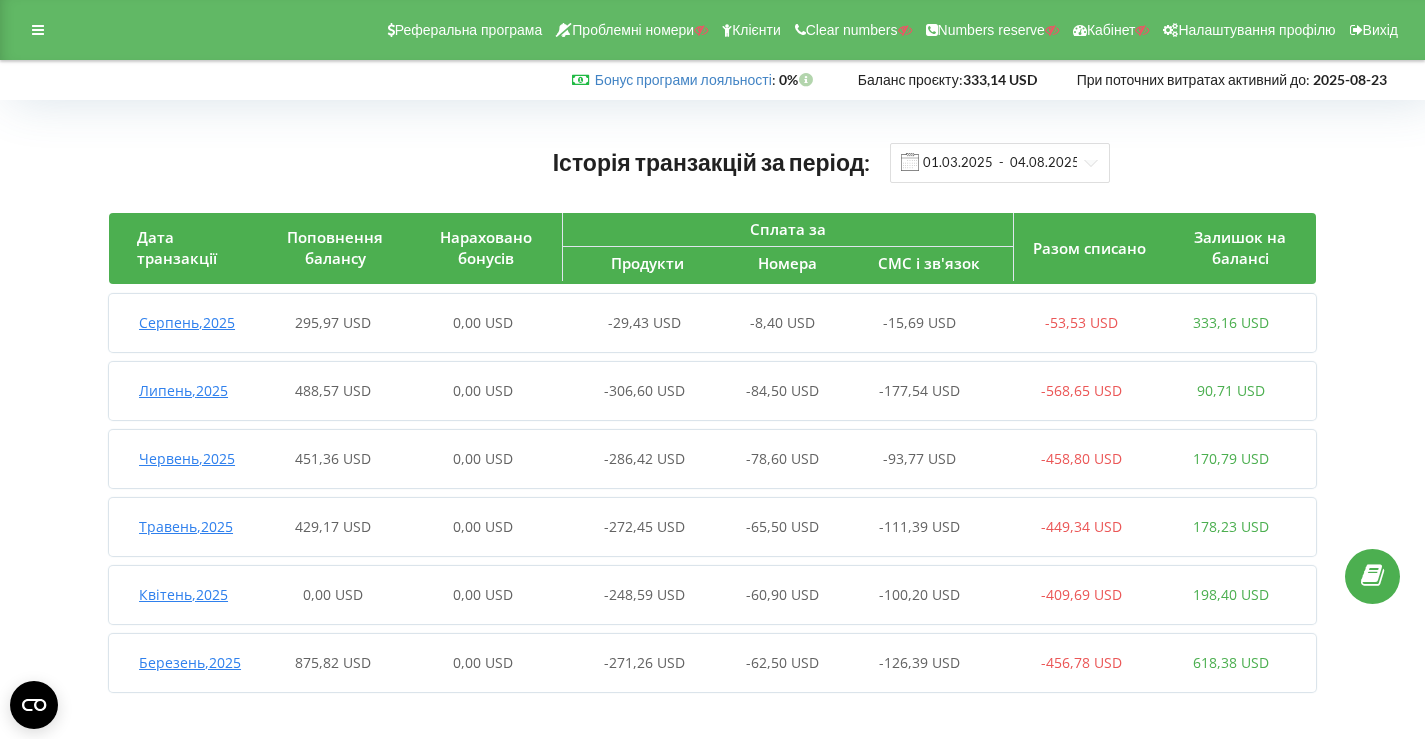 click on "[MONTH] ,  2025 295,97 USD 0,00 USD -29,43 USD -8,40 USD -15,69 USD -53,53 USD 333,16 USD" at bounding box center [707, 323] 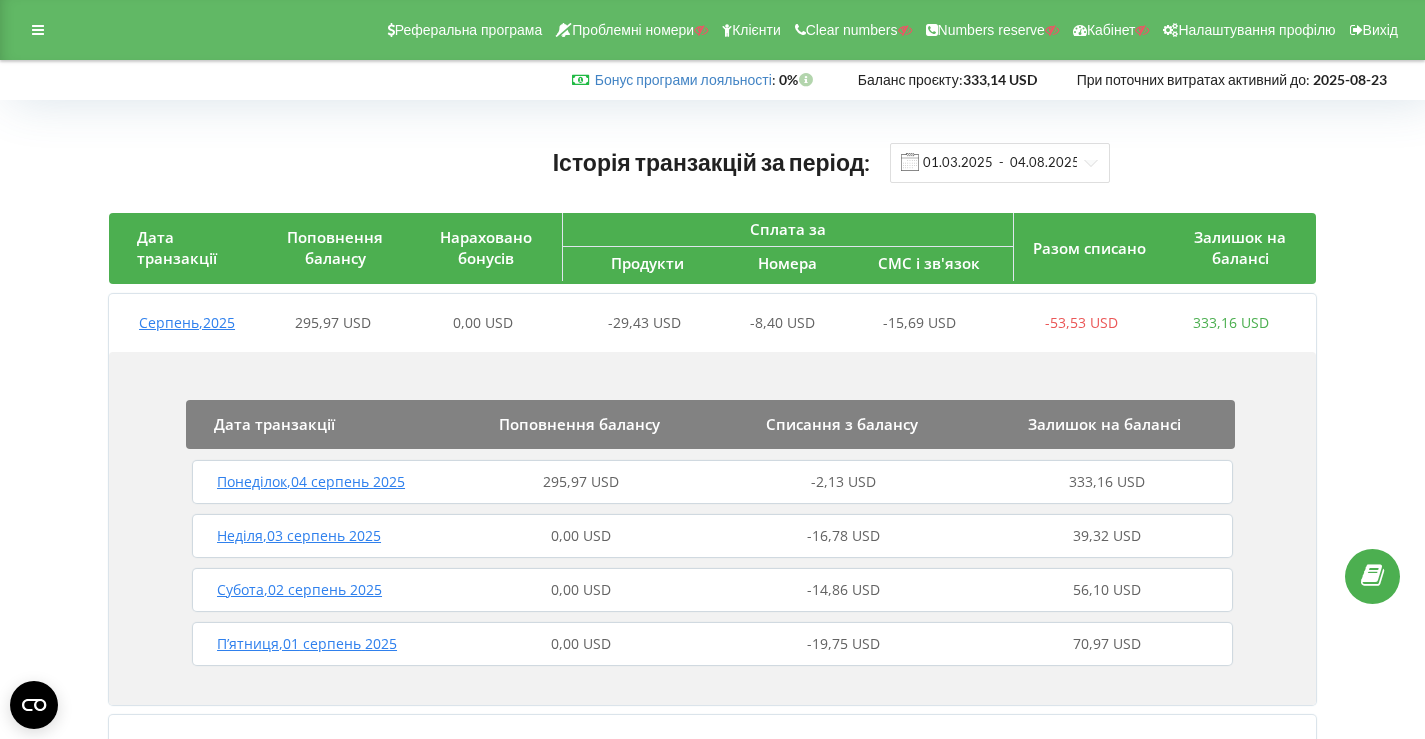 click on "[DAY_OF_WEEK] ,  04   [MONTH]   2025 295,97 USD -2,13 USD 333,16 USD" at bounding box center [712, 482] 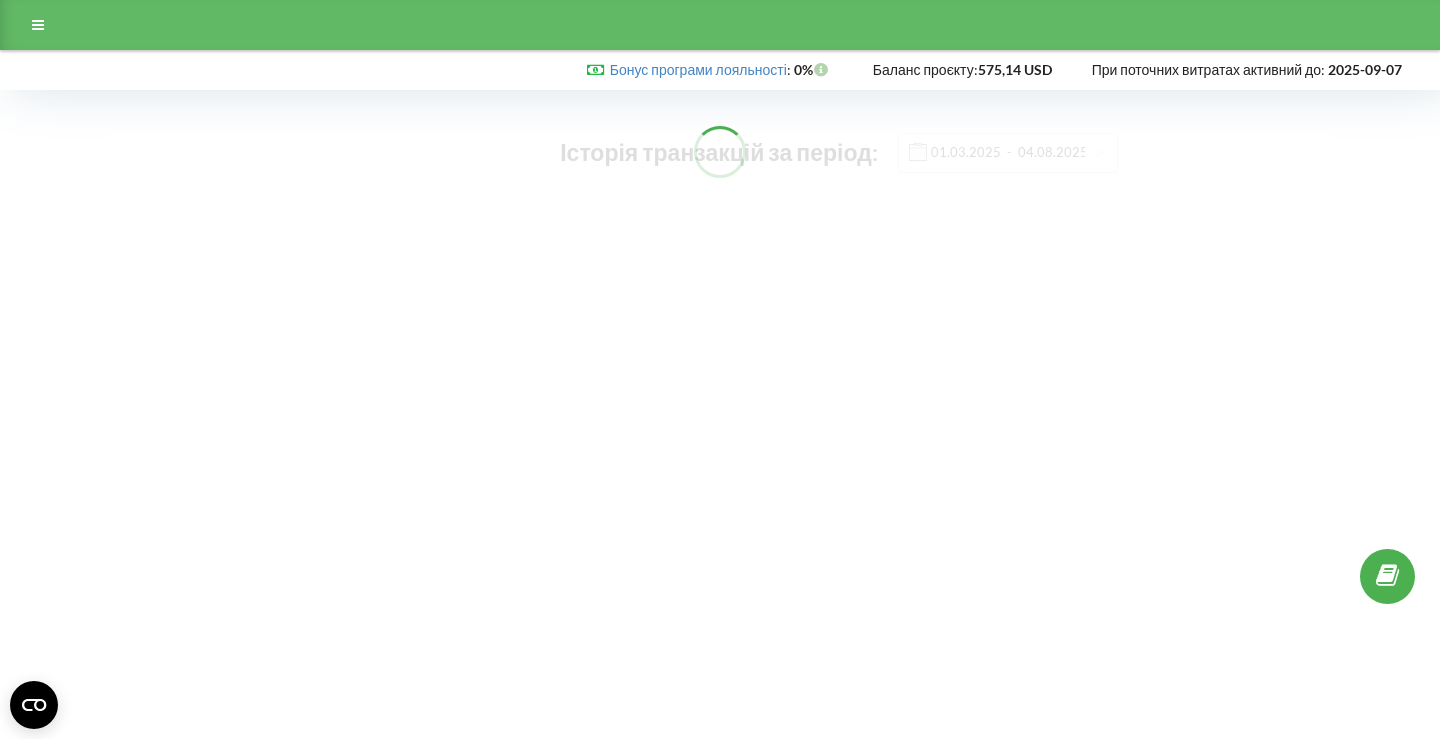 scroll, scrollTop: 0, scrollLeft: 0, axis: both 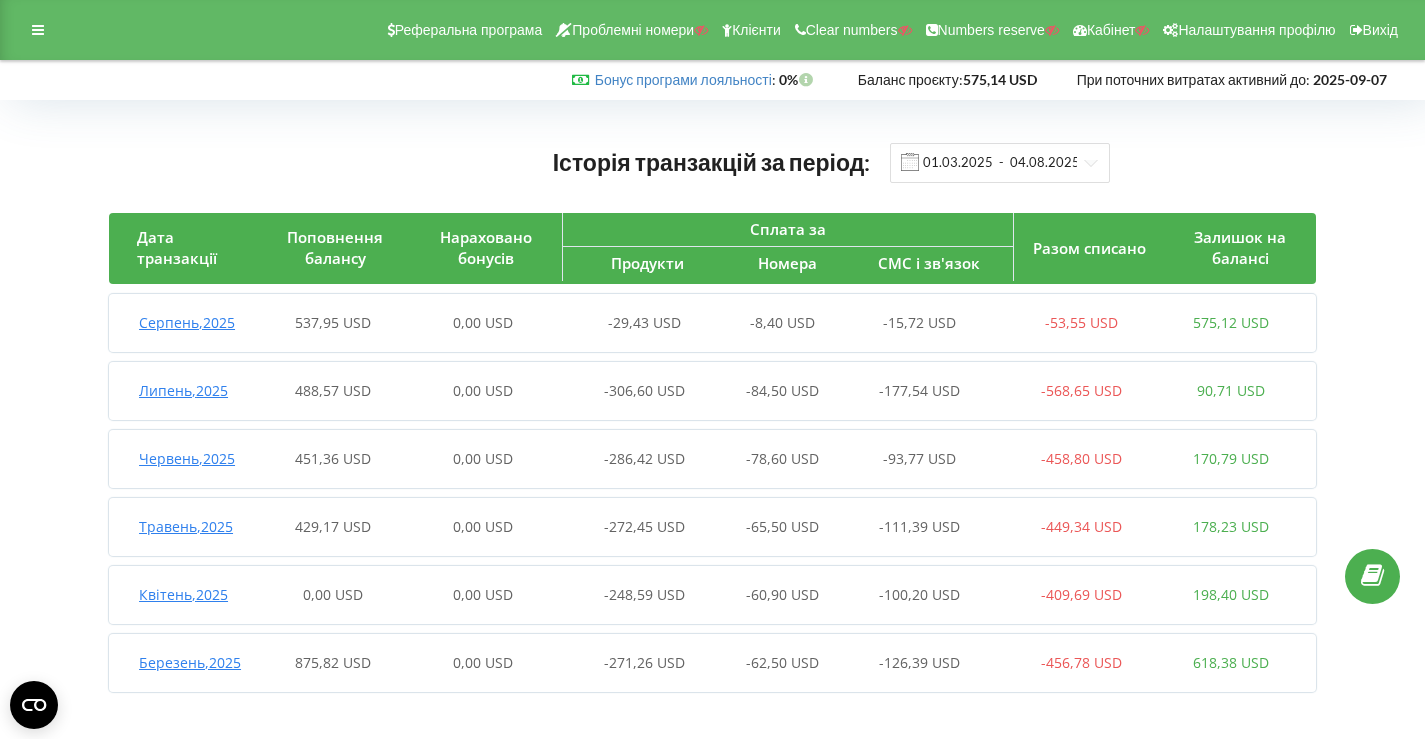 click on "0,00 USD" at bounding box center (483, 323) 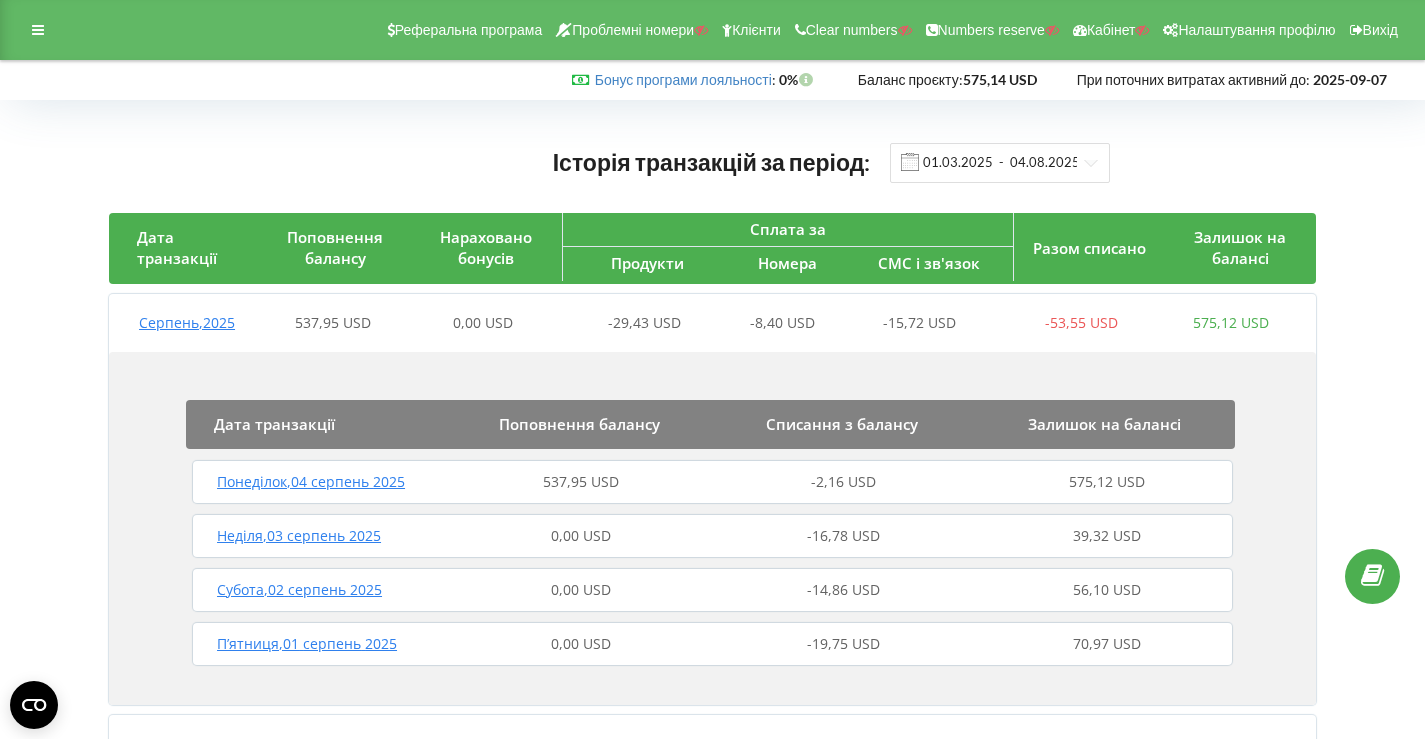 click on "537,95 USD" at bounding box center (581, 482) 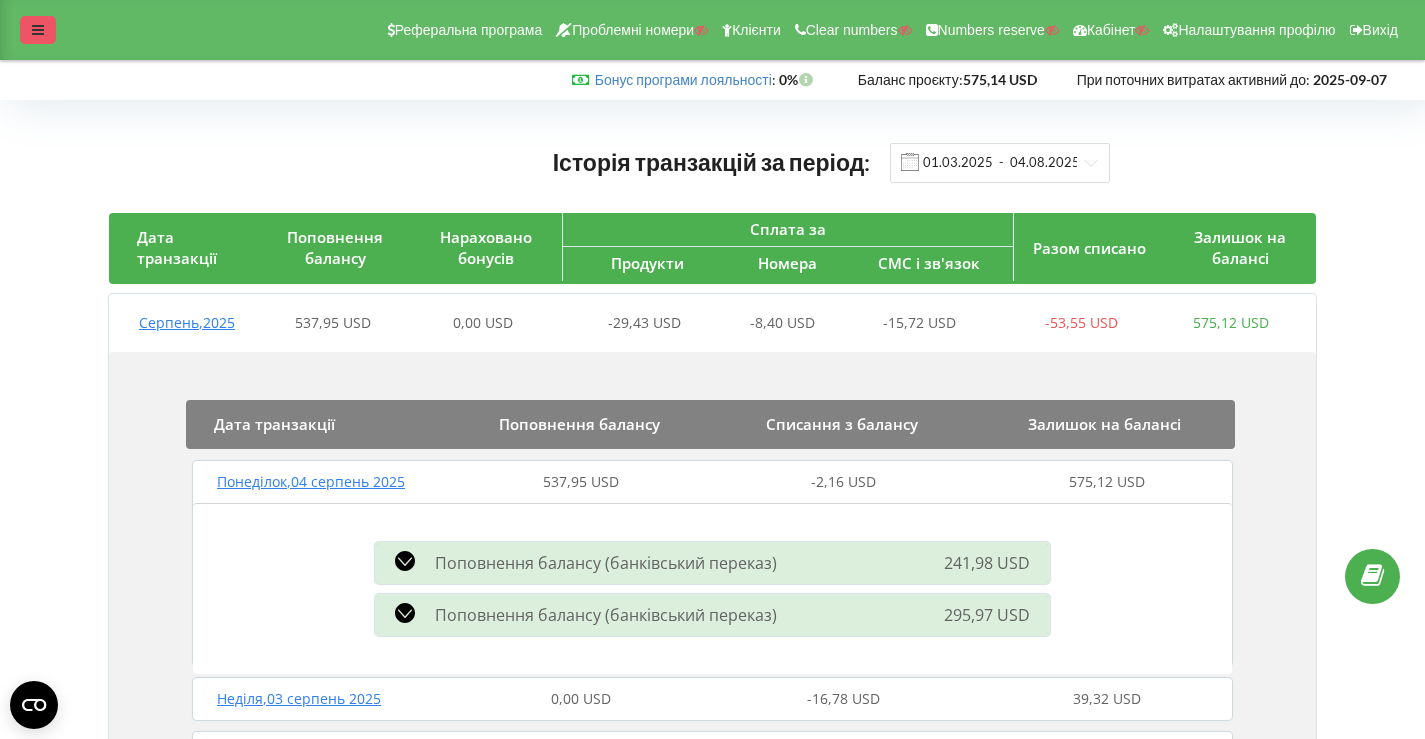 click at bounding box center [38, 30] 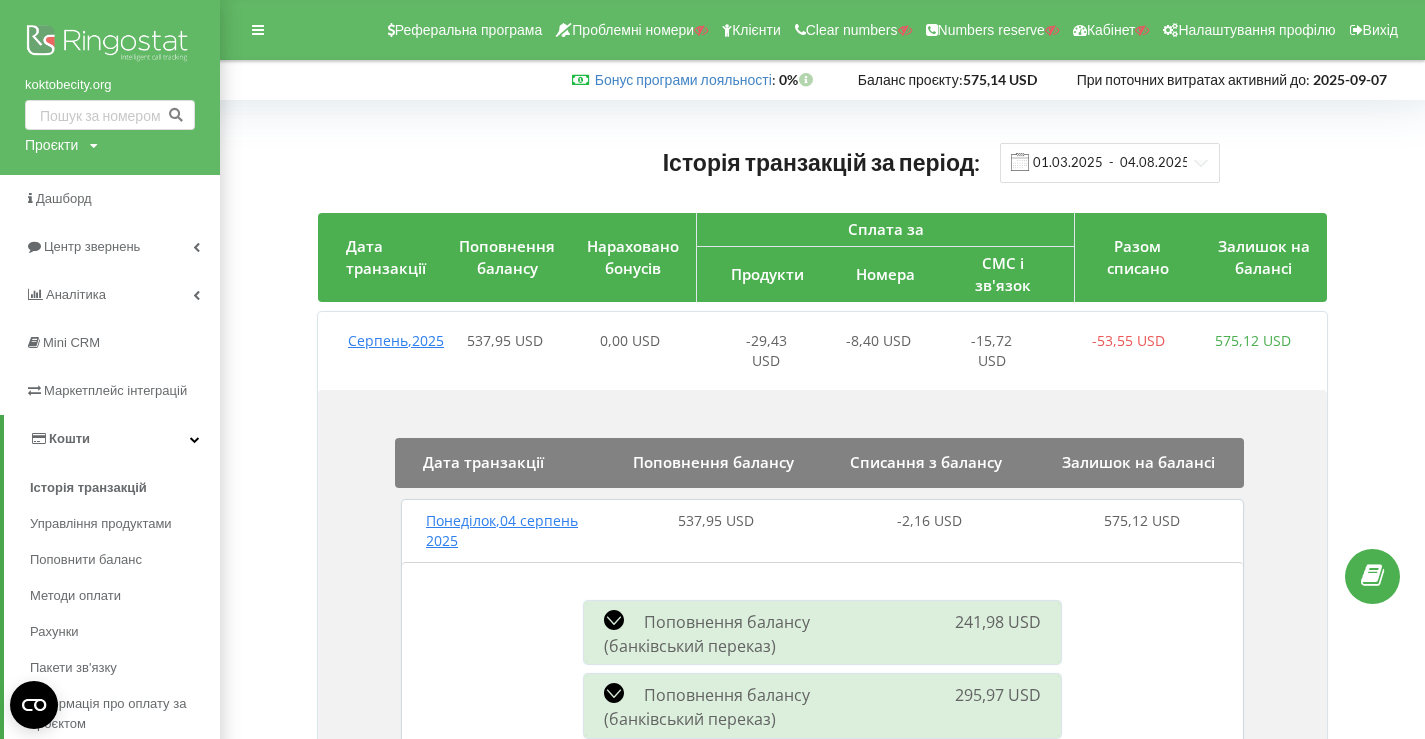 click at bounding box center (110, 45) 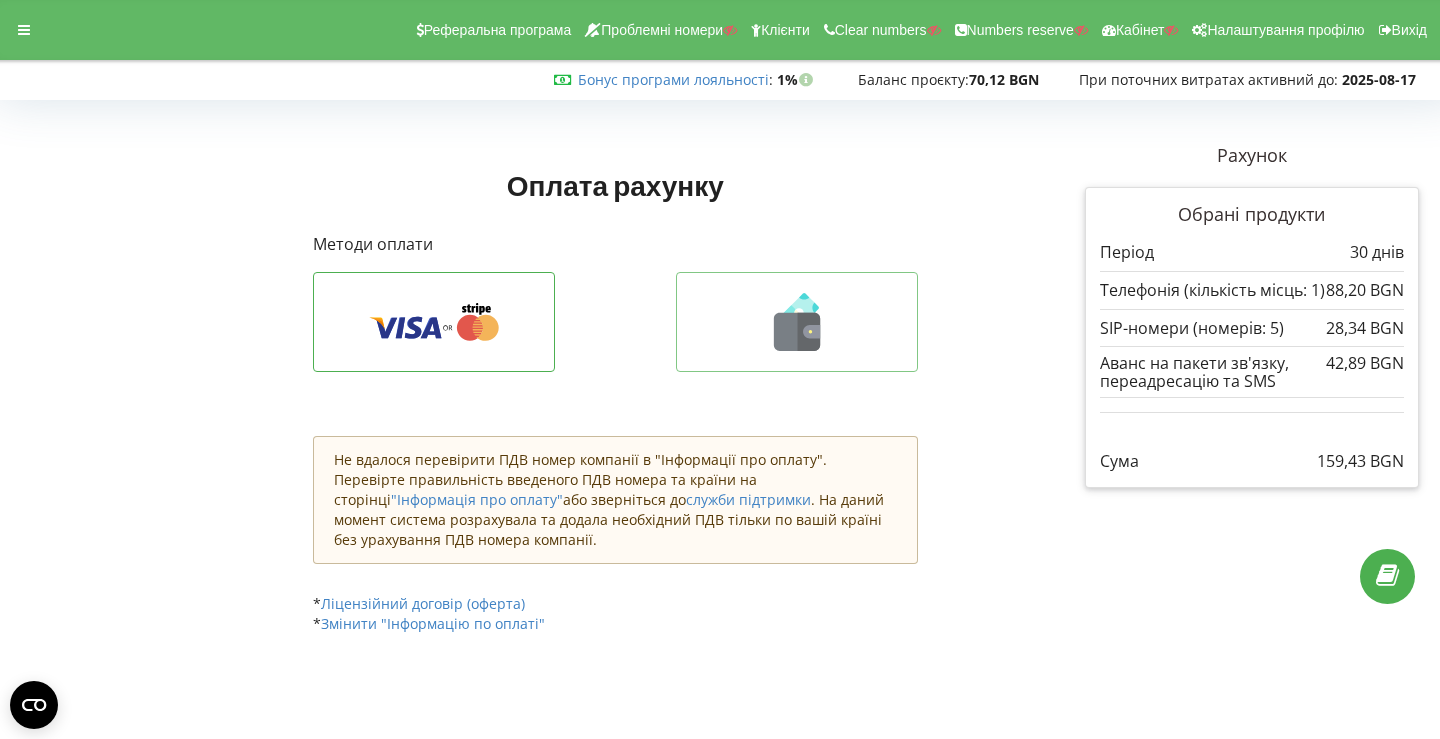 scroll, scrollTop: 0, scrollLeft: 0, axis: both 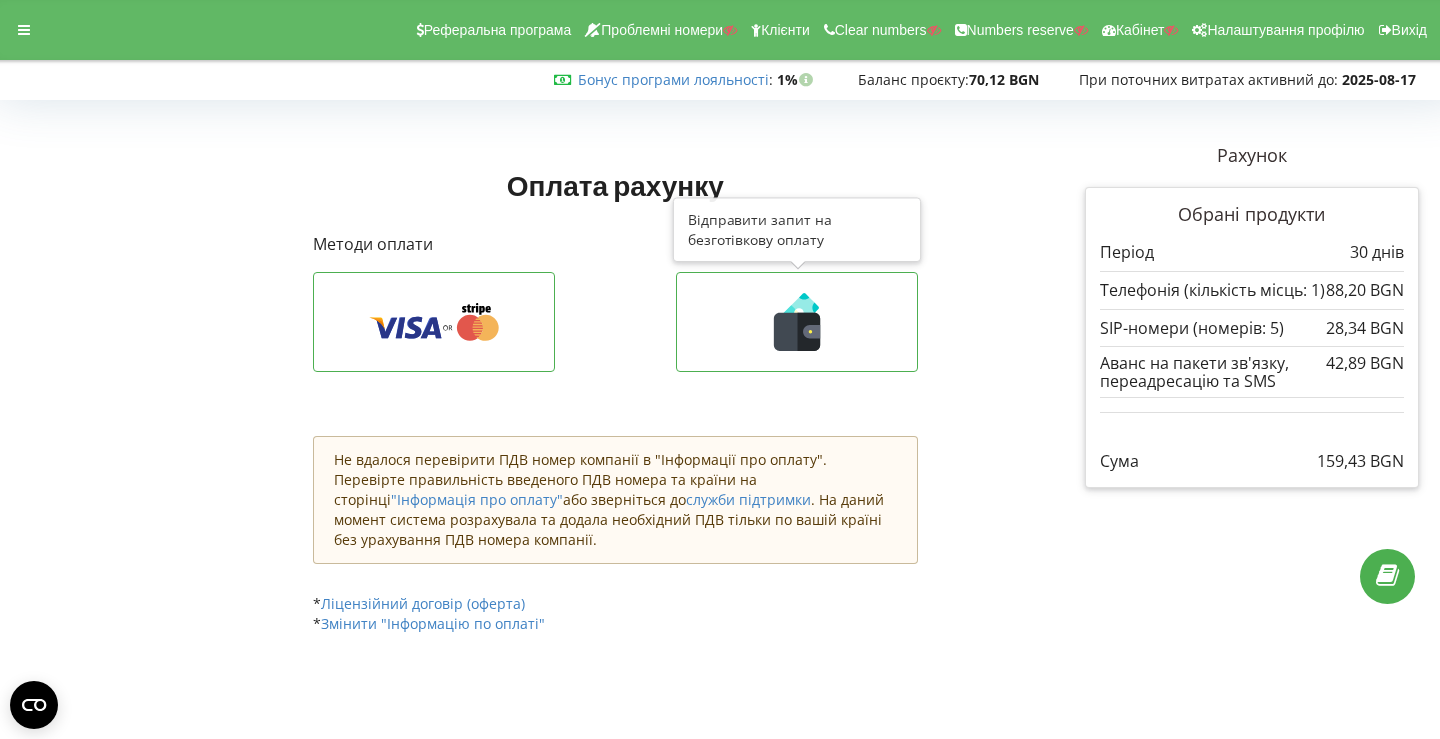 click on "Методи оплати
Оплатити через Stripe
Відправити запит на безготівкову оплату" at bounding box center [616, 398] 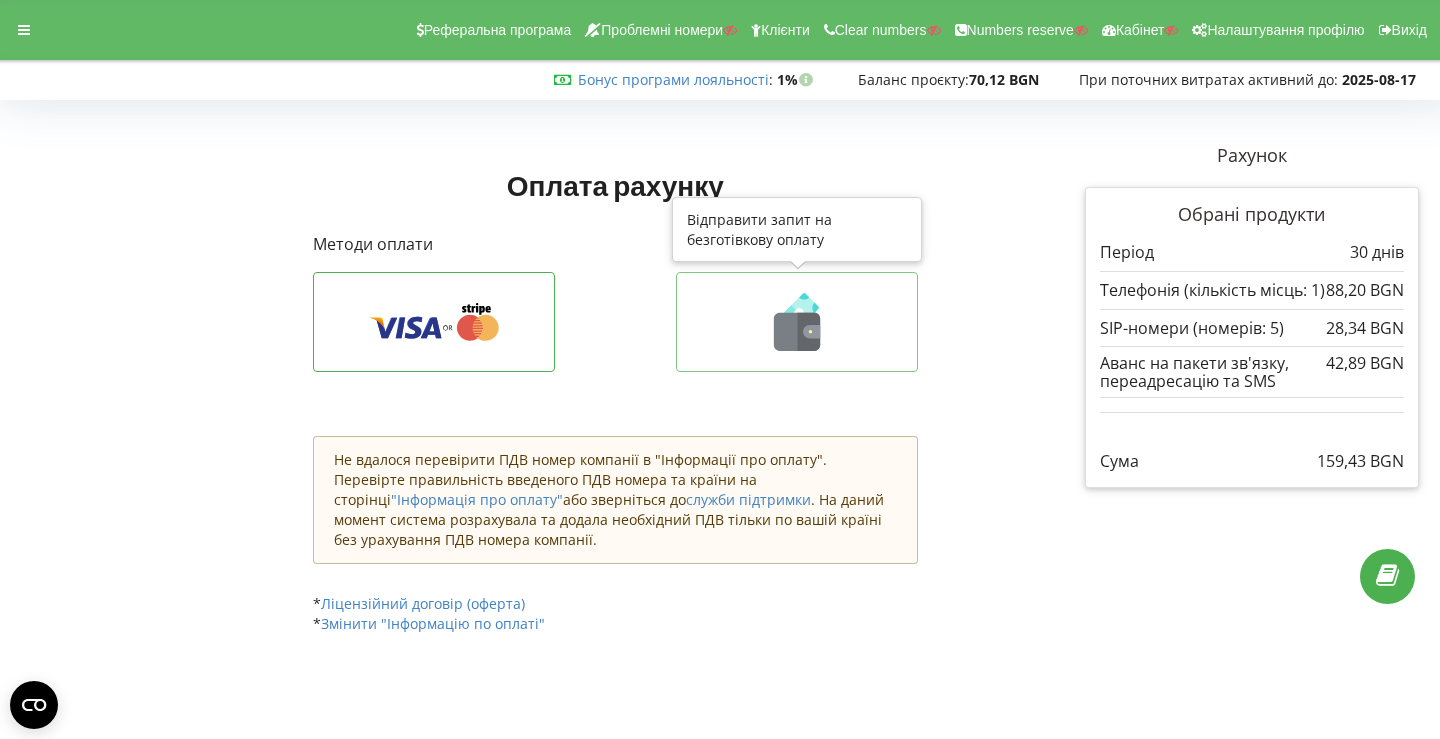 click 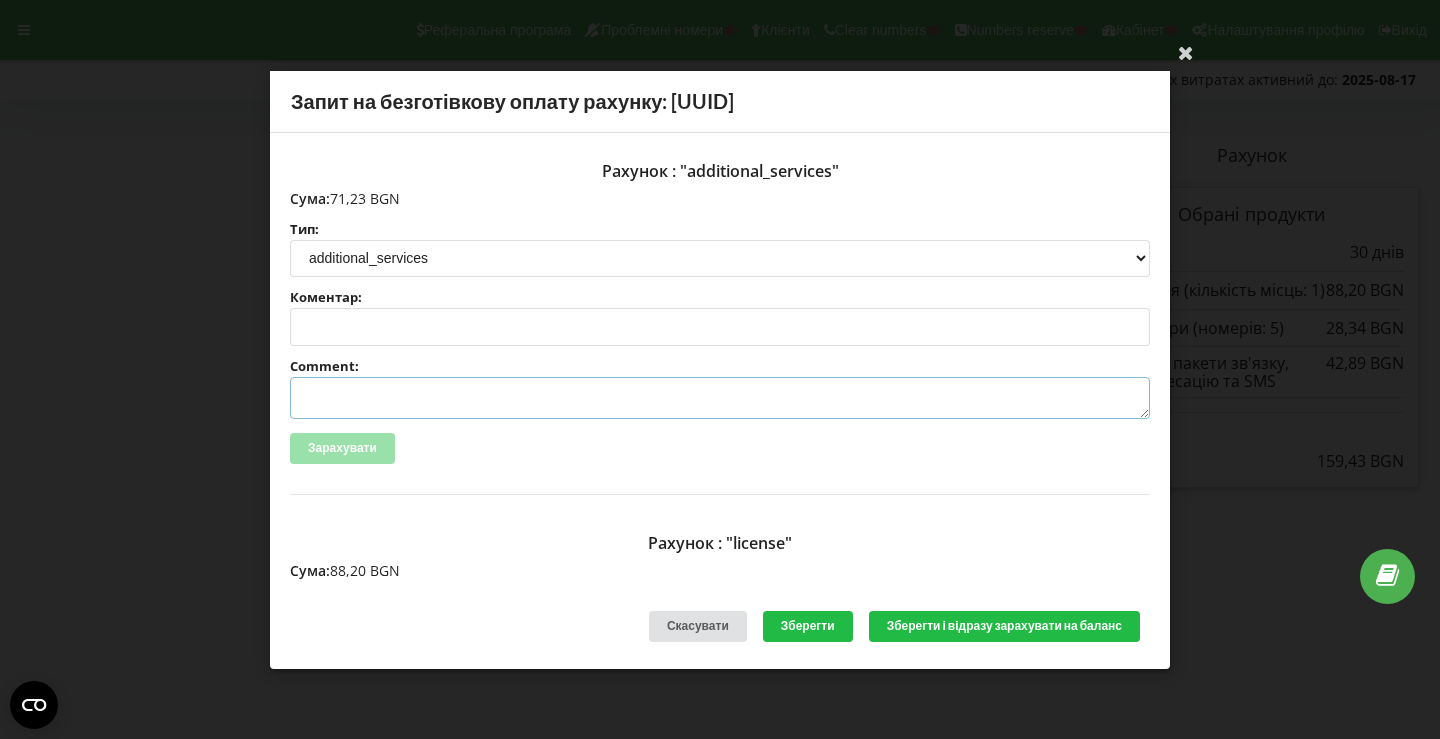 click on "Comment:" at bounding box center [720, 398] 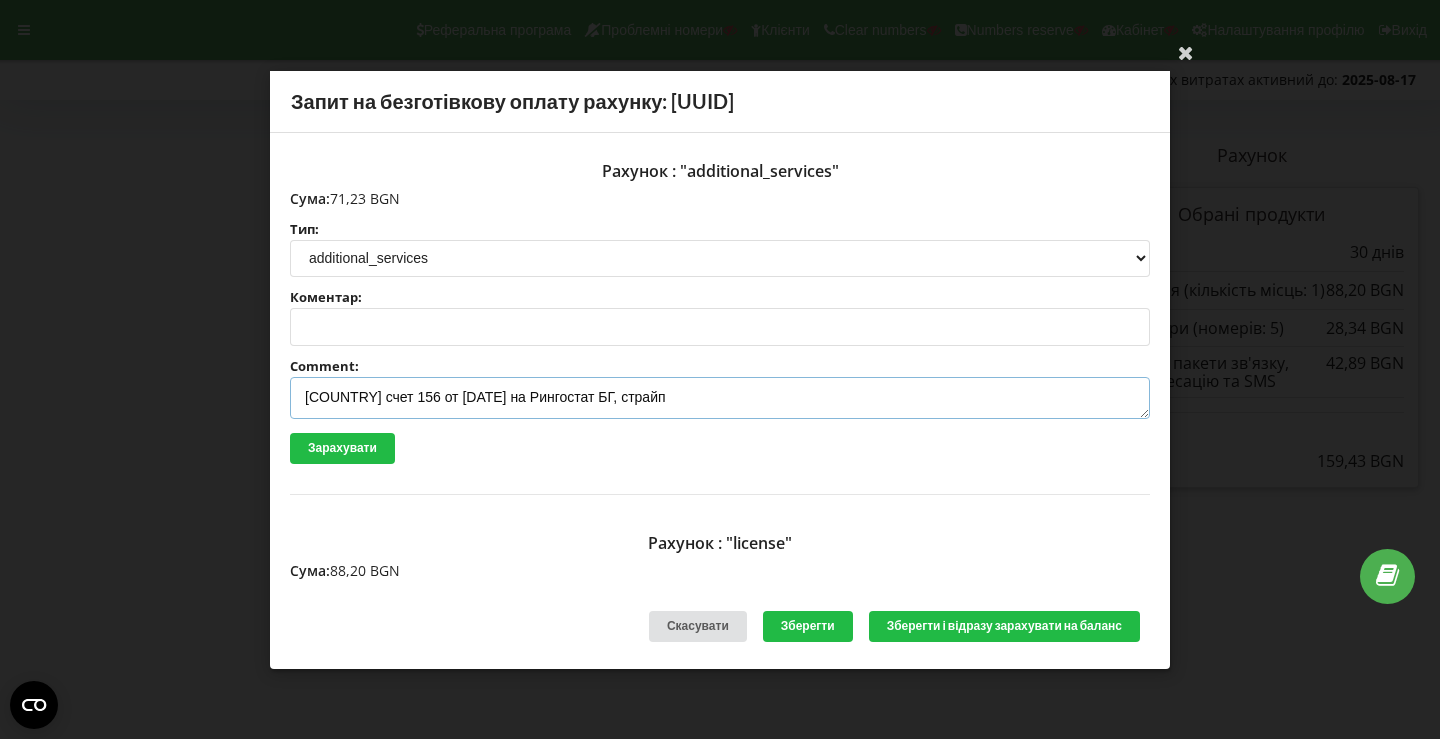 click on "[COUNTRY] счет 156 от [DATE] на Рингостат БГ, страйп" at bounding box center (720, 398) 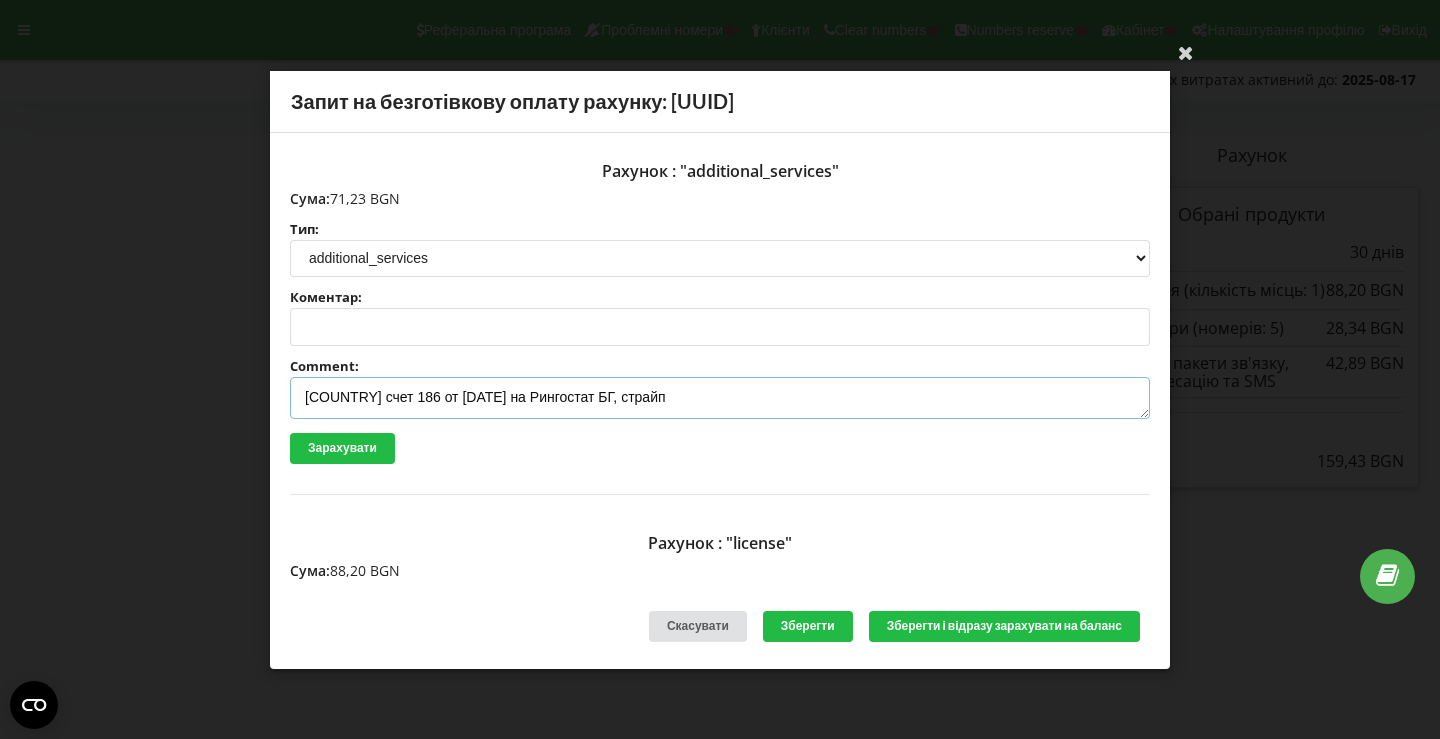 click on "[COUNTRY] счет 186 от [DATE] на Рингостат БГ, страйп" at bounding box center [720, 398] 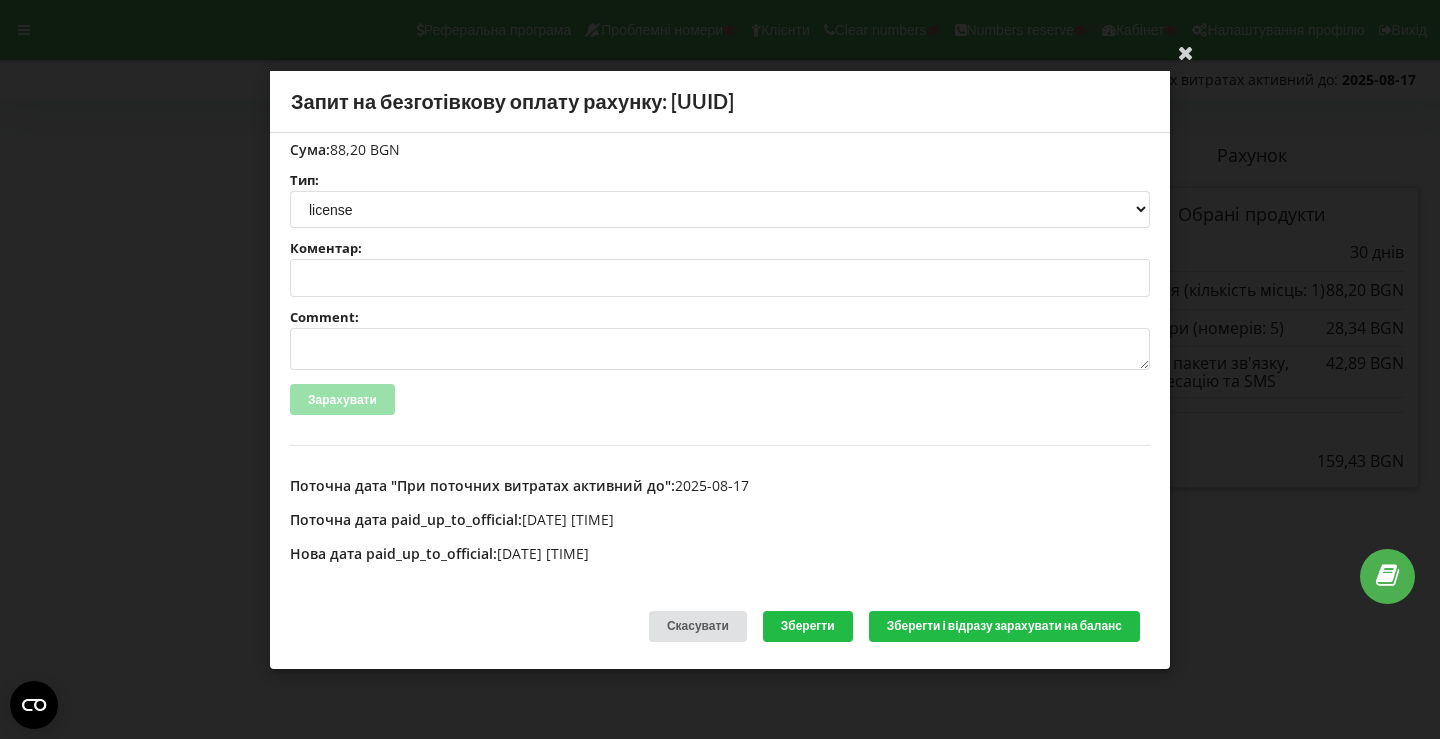 type on "[COUNTRY] счет 186 от [DATE] на Рингостат БГ, страйп" 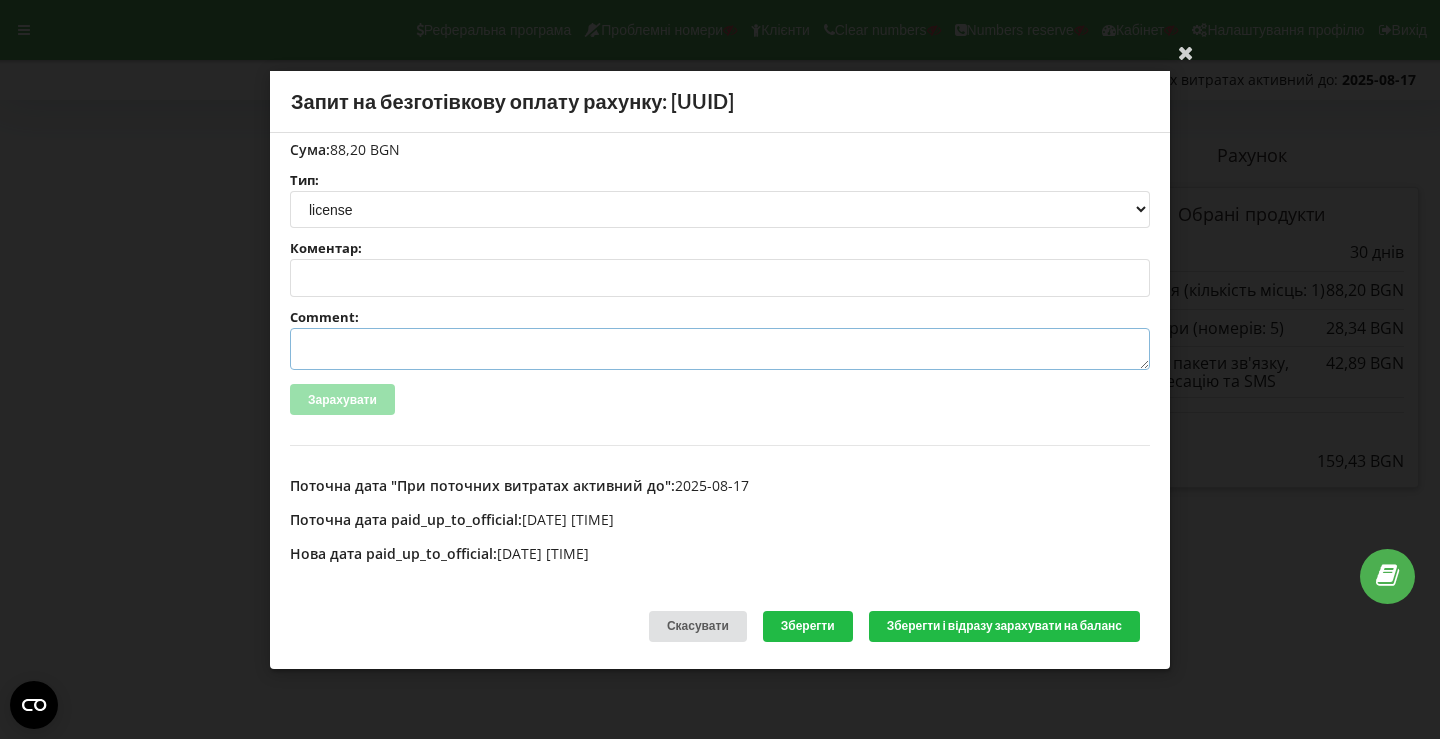 click on "Comment:" at bounding box center [720, 349] 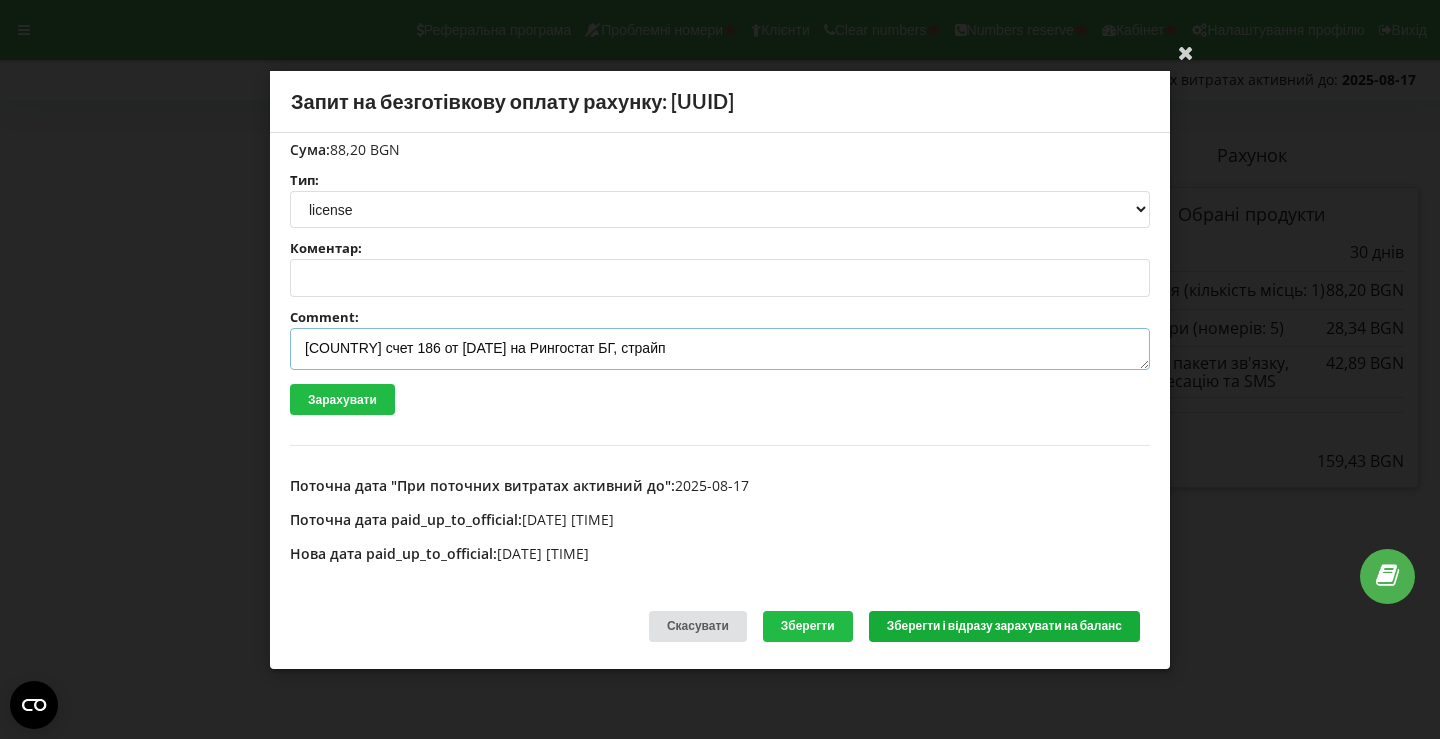 type on "[COUNTRY] счет 186 от [DATE] на Рингостат БГ, страйп" 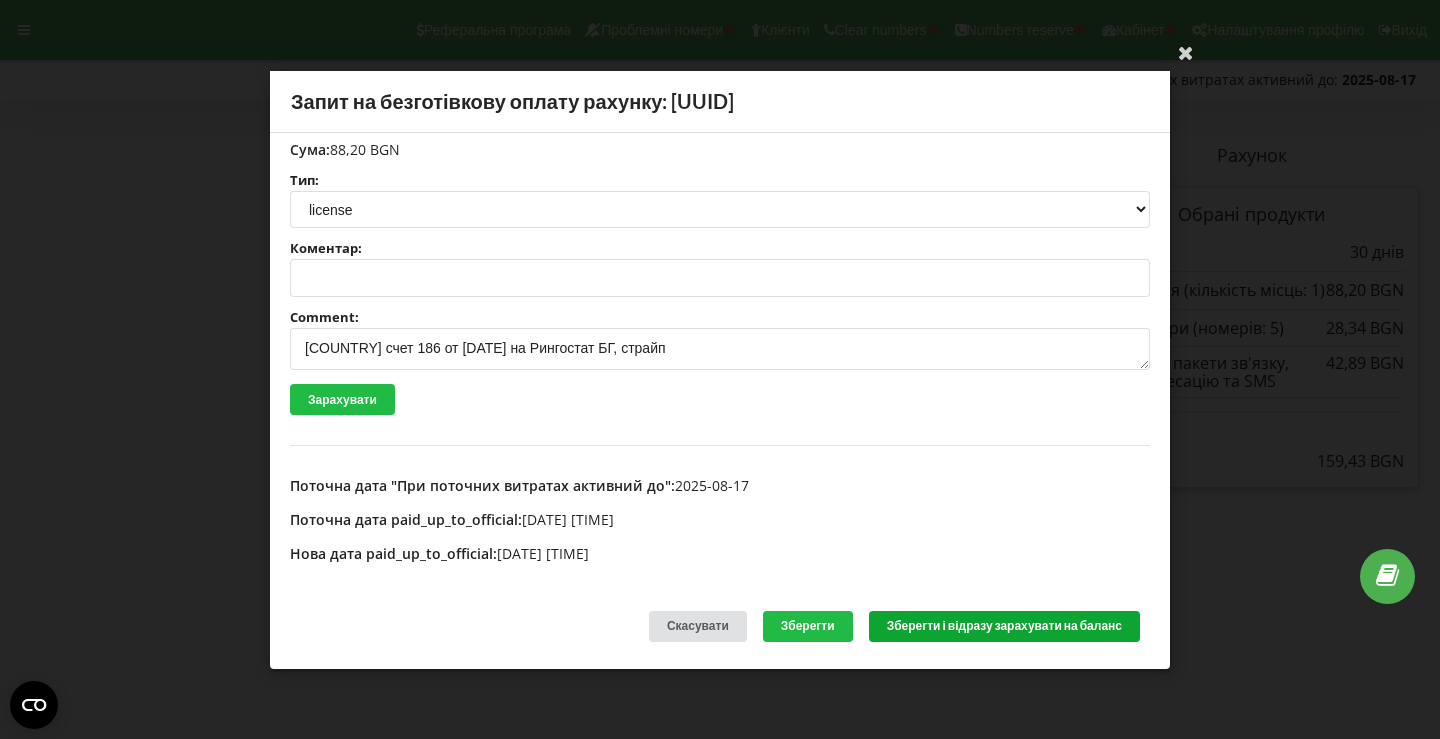 click on "Зберегти і відразу зарахувати на баланс" at bounding box center [1004, 626] 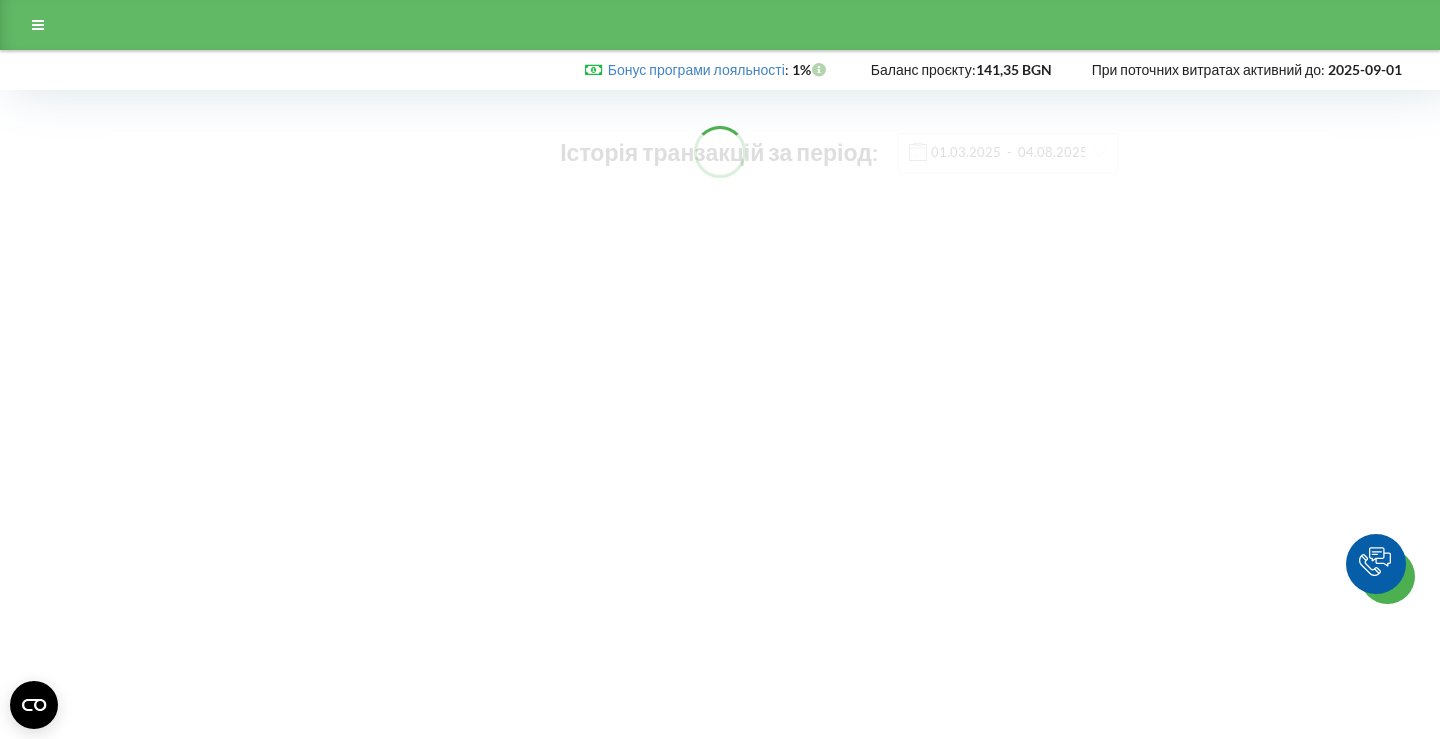 scroll, scrollTop: 0, scrollLeft: 0, axis: both 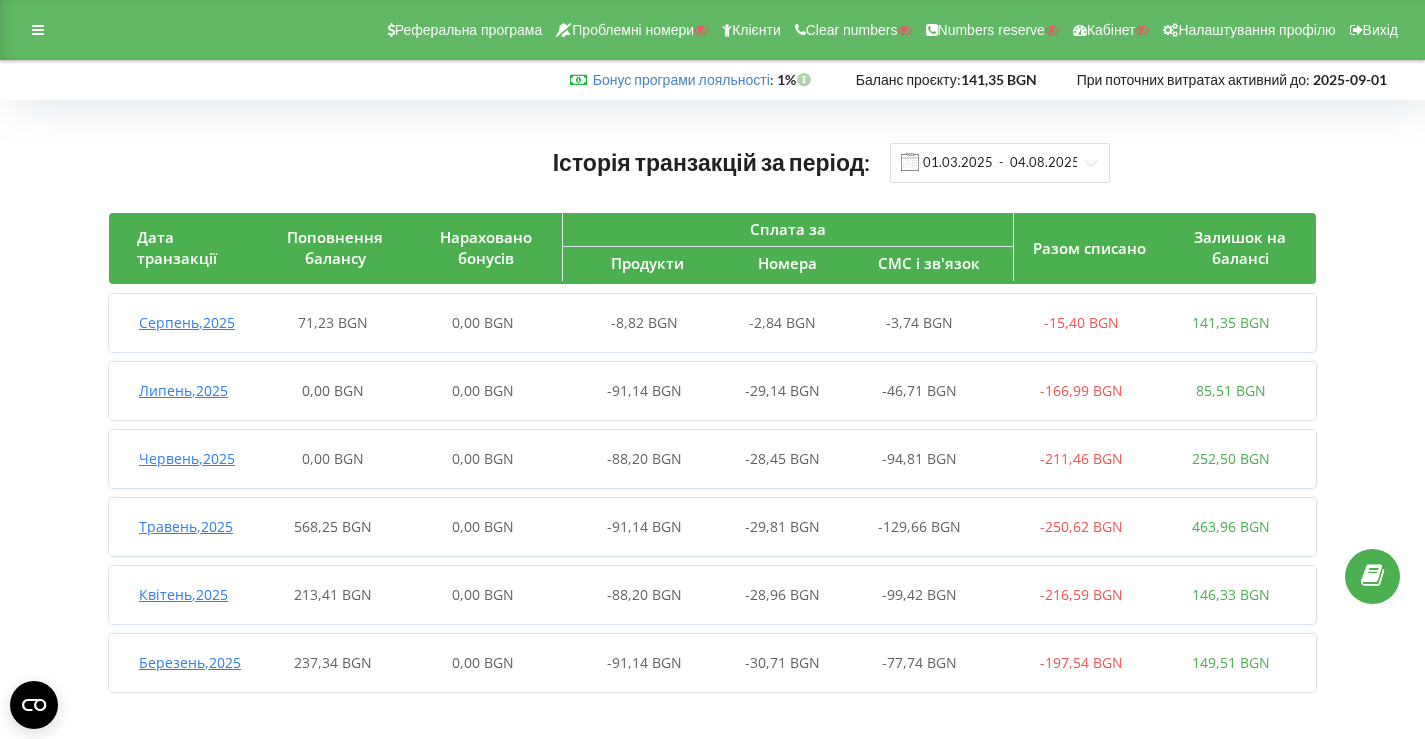 click on "0,00 BGN" at bounding box center (483, 322) 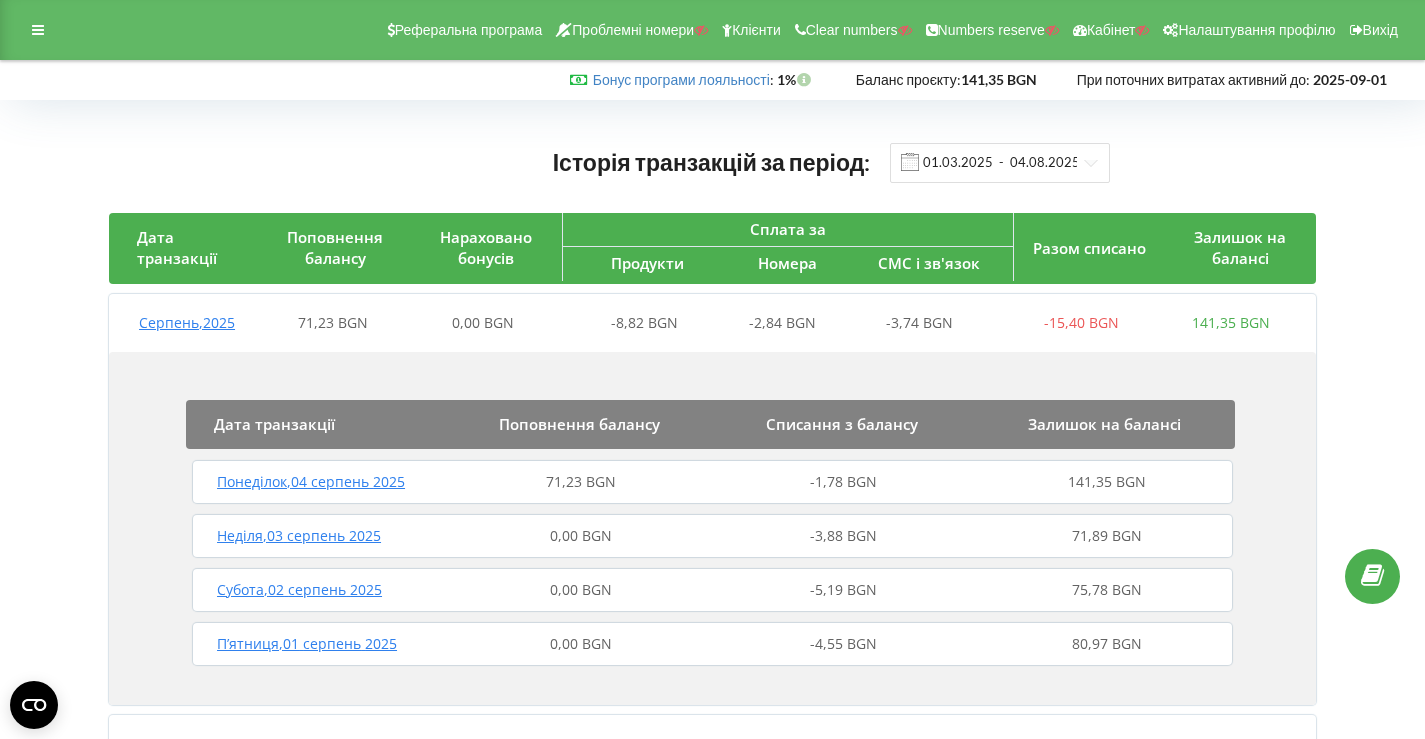 click on "71,23 BGN" at bounding box center (581, 482) 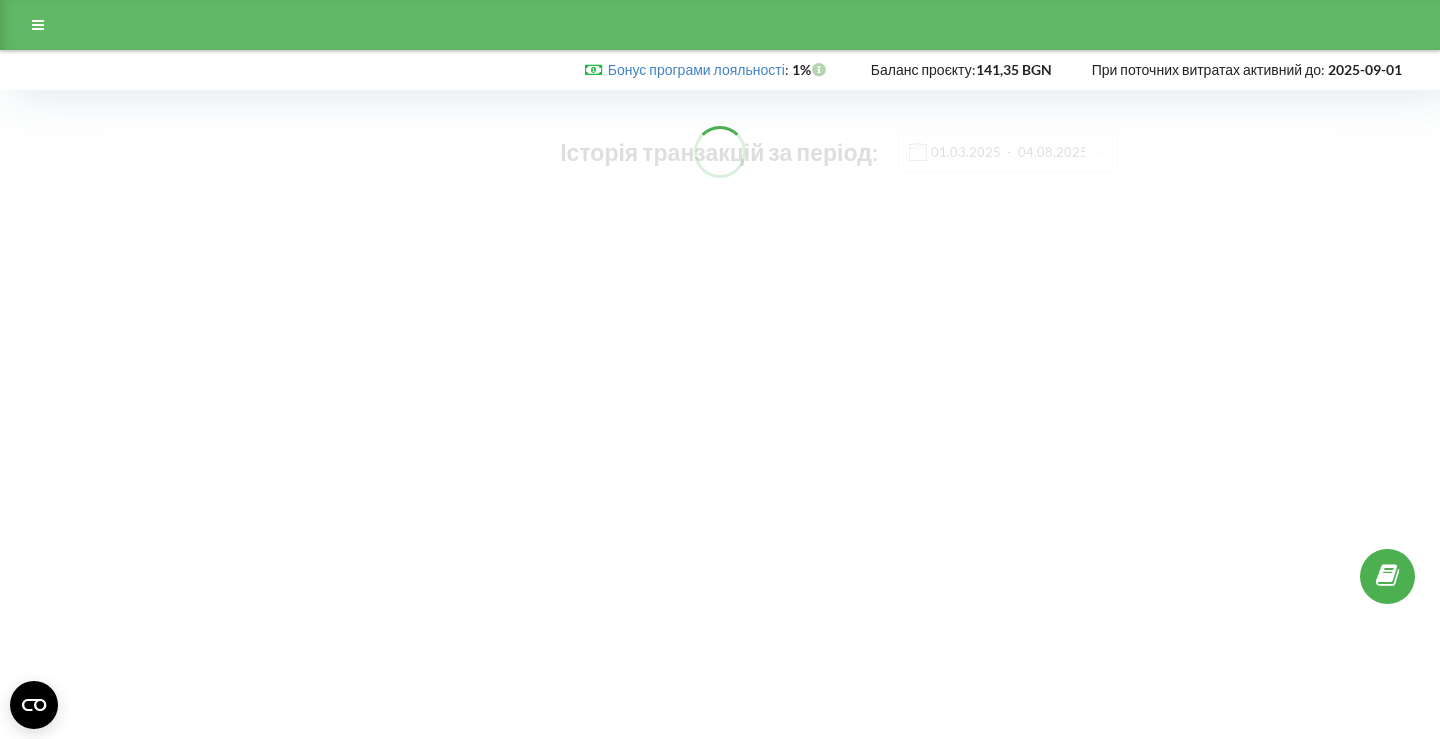 scroll, scrollTop: 0, scrollLeft: 0, axis: both 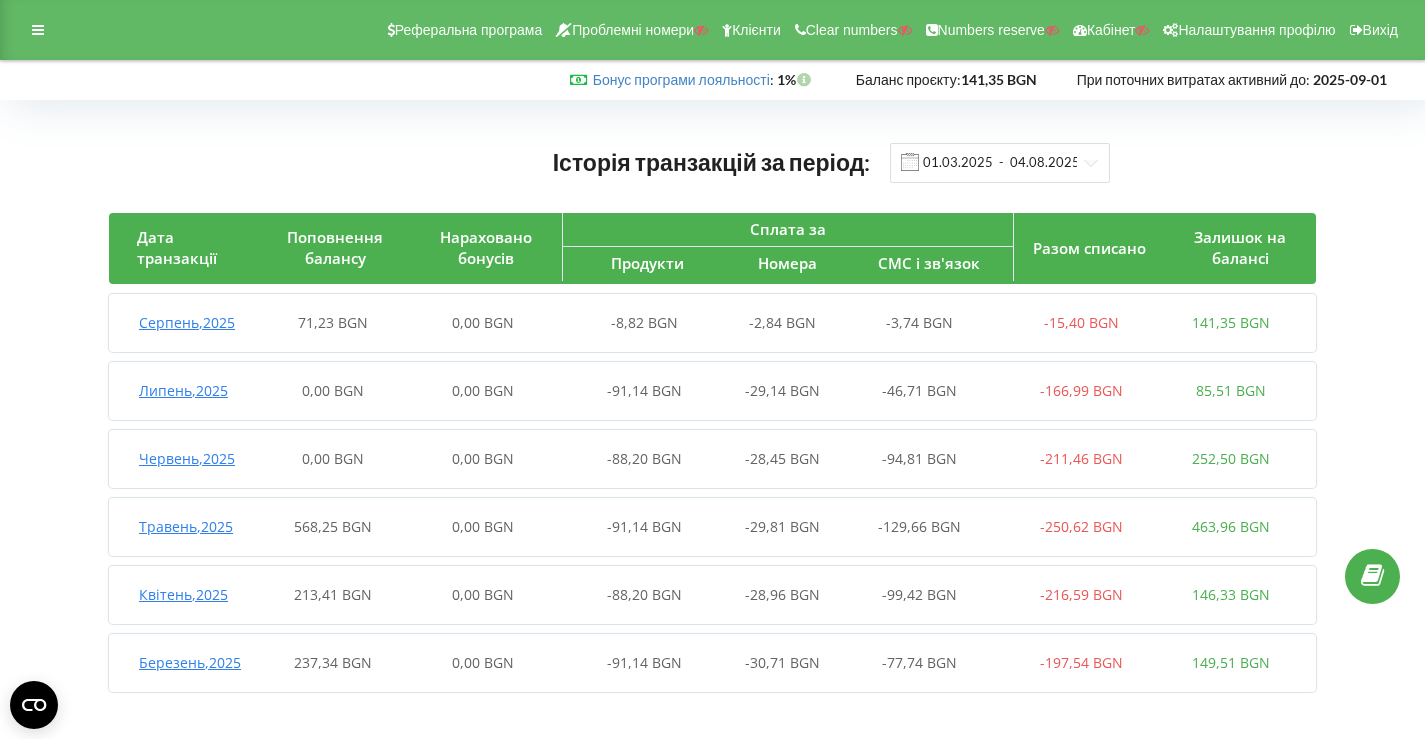 click on "0,00 BGN" at bounding box center (483, 323) 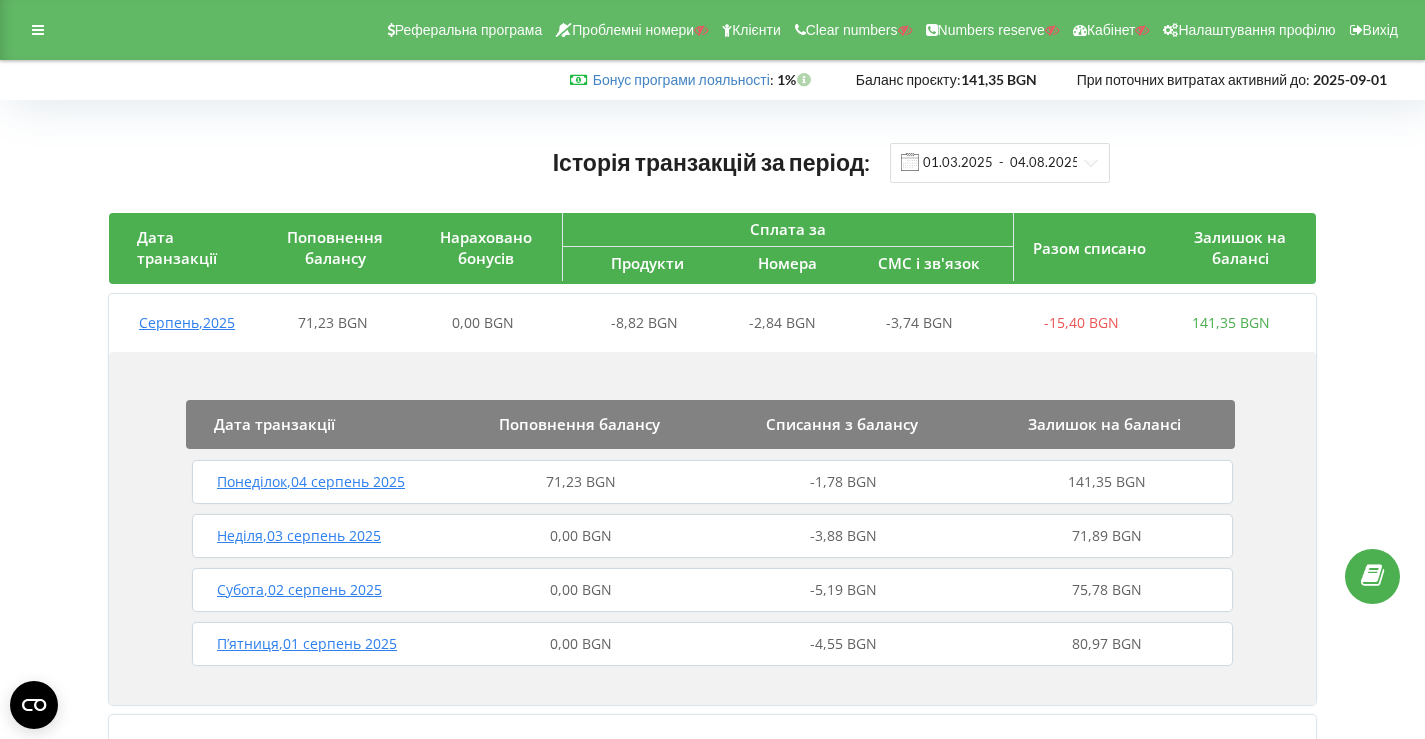 click on "71,23 BGN" at bounding box center [581, 482] 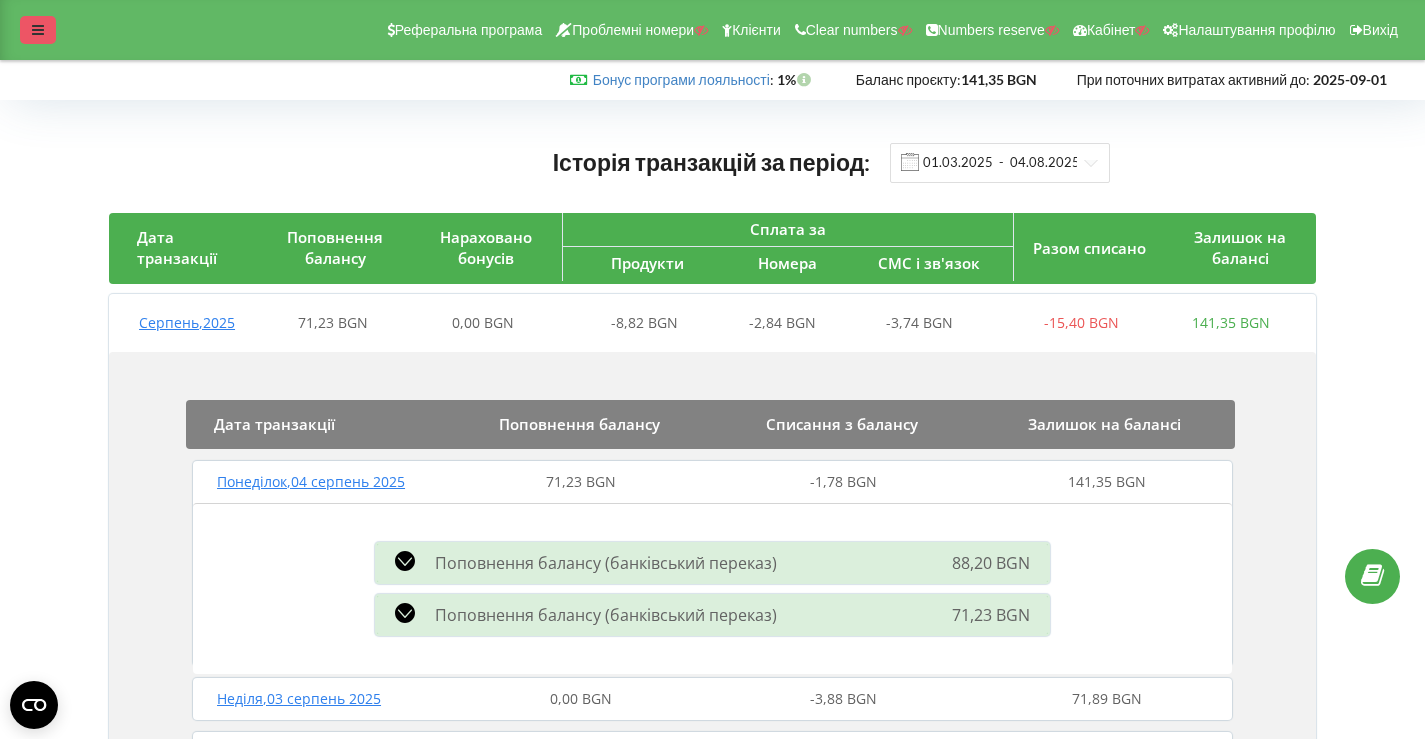 click at bounding box center [38, 30] 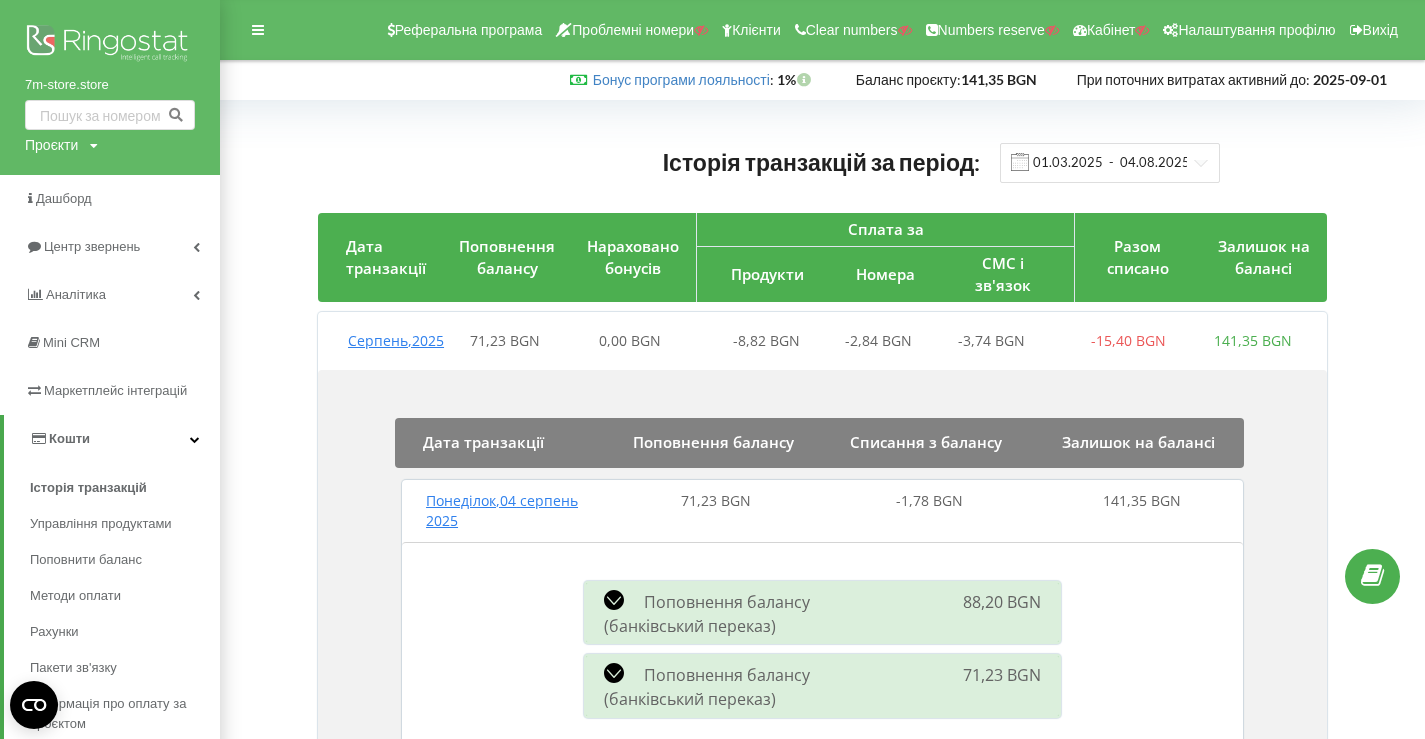 click at bounding box center [110, 45] 